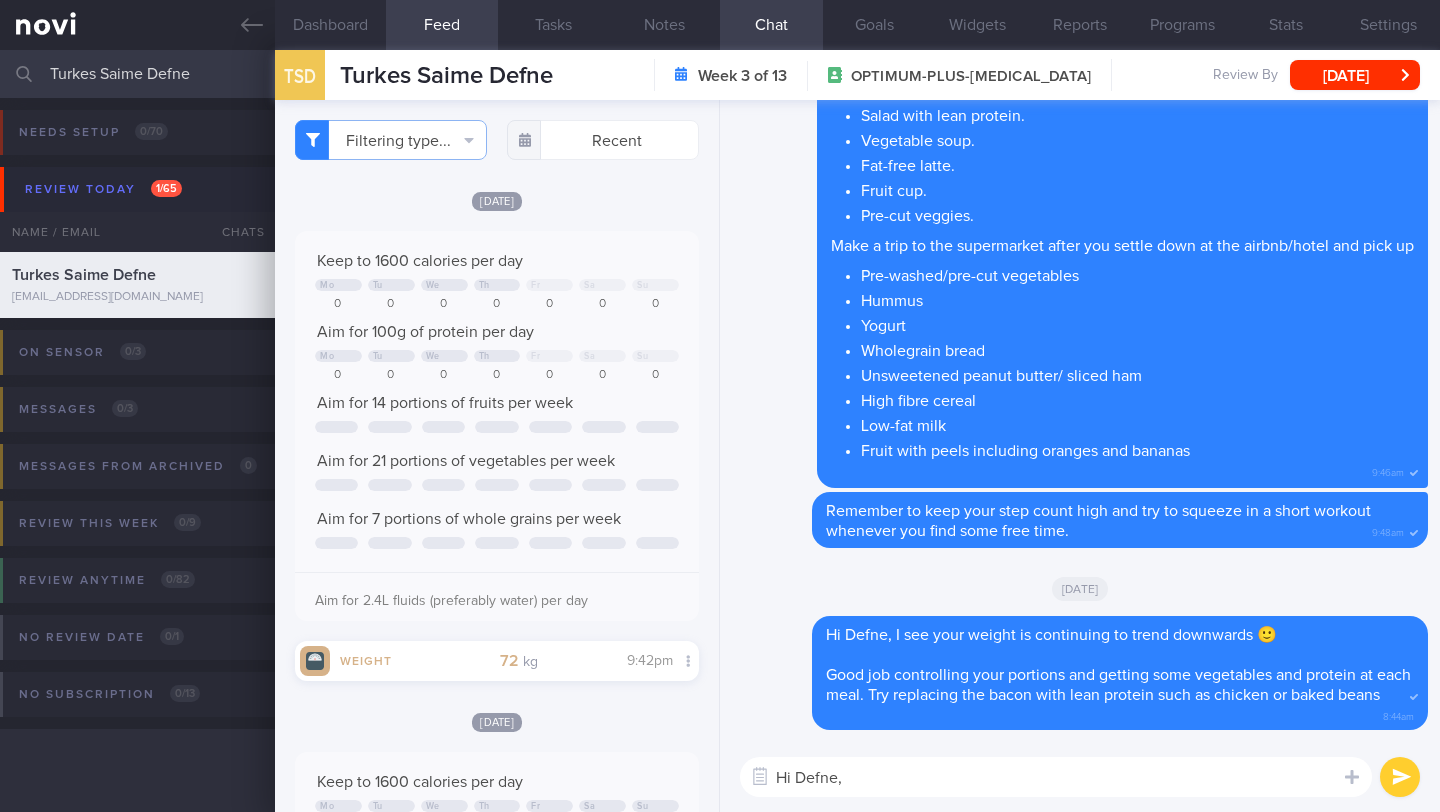 select on "6" 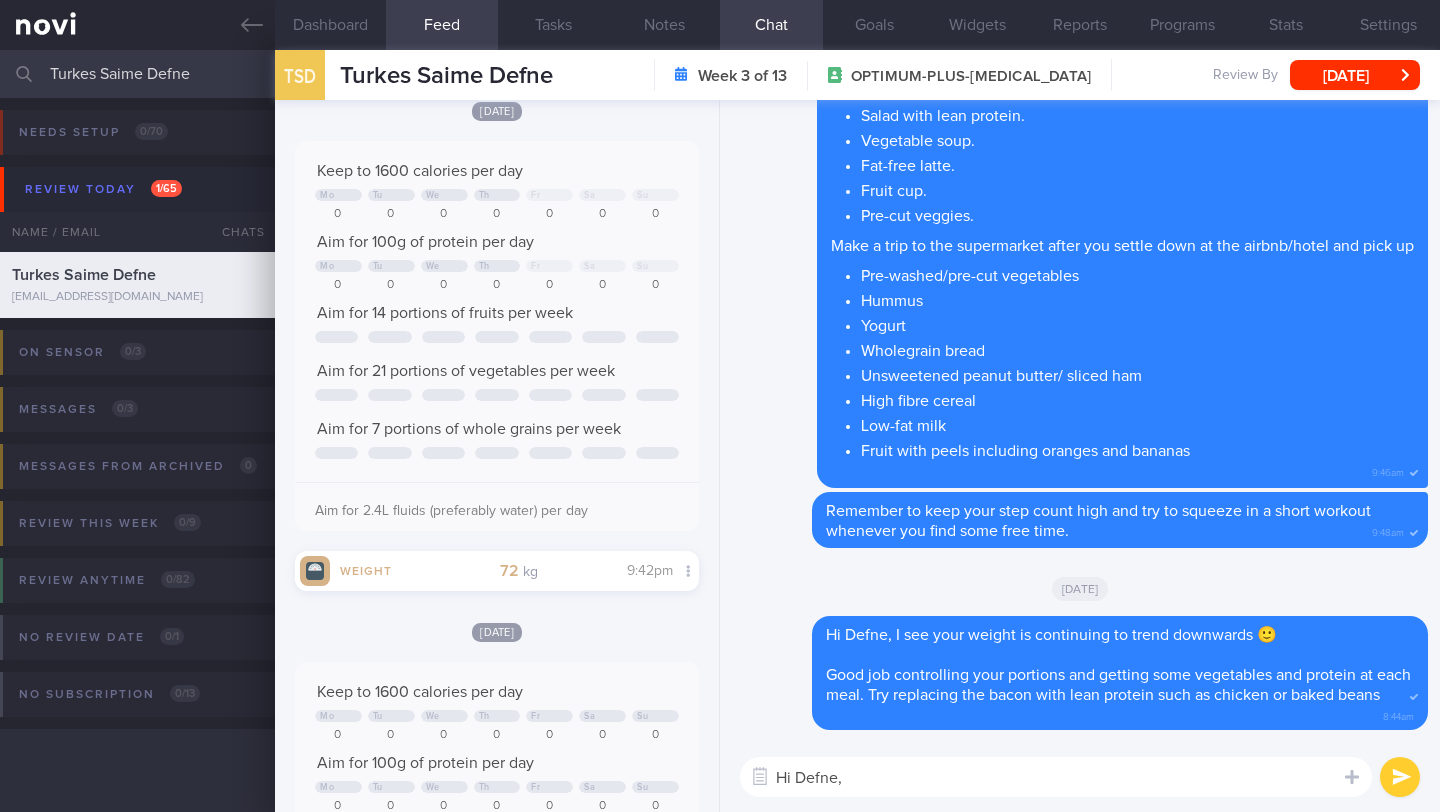 scroll, scrollTop: 9, scrollLeft: 0, axis: vertical 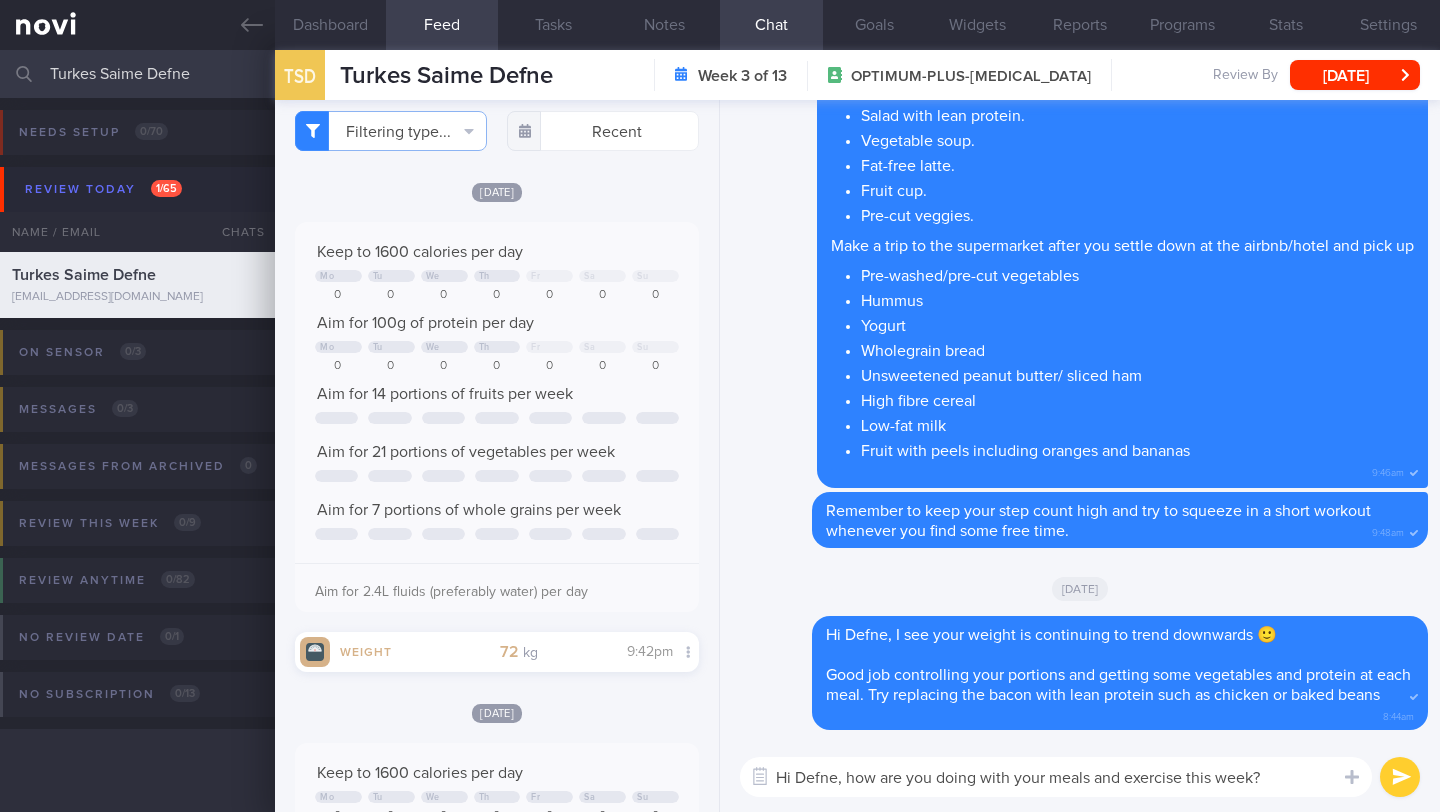 type on "Hi Defne, how are you doing with your meals and exercise this week? 🙂" 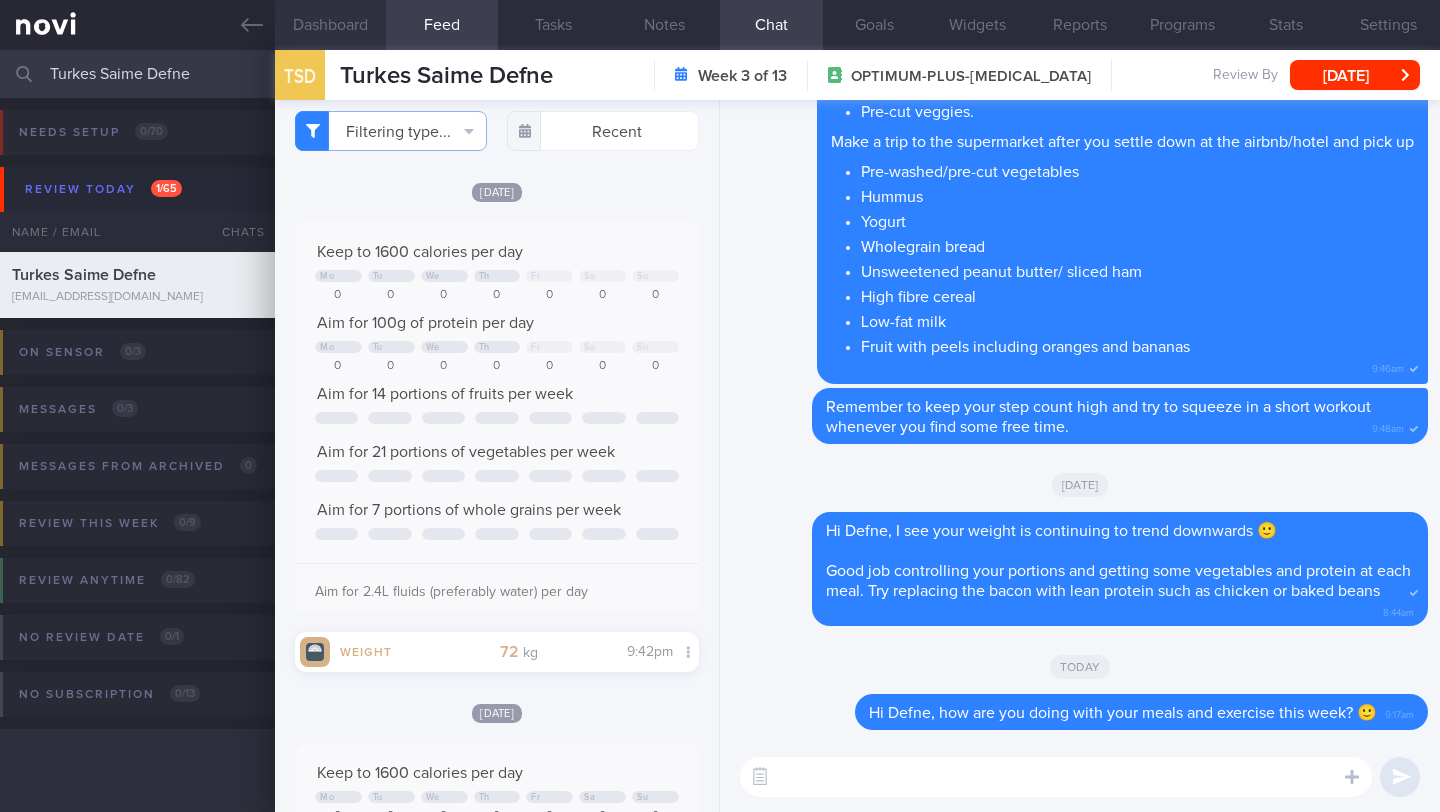 type 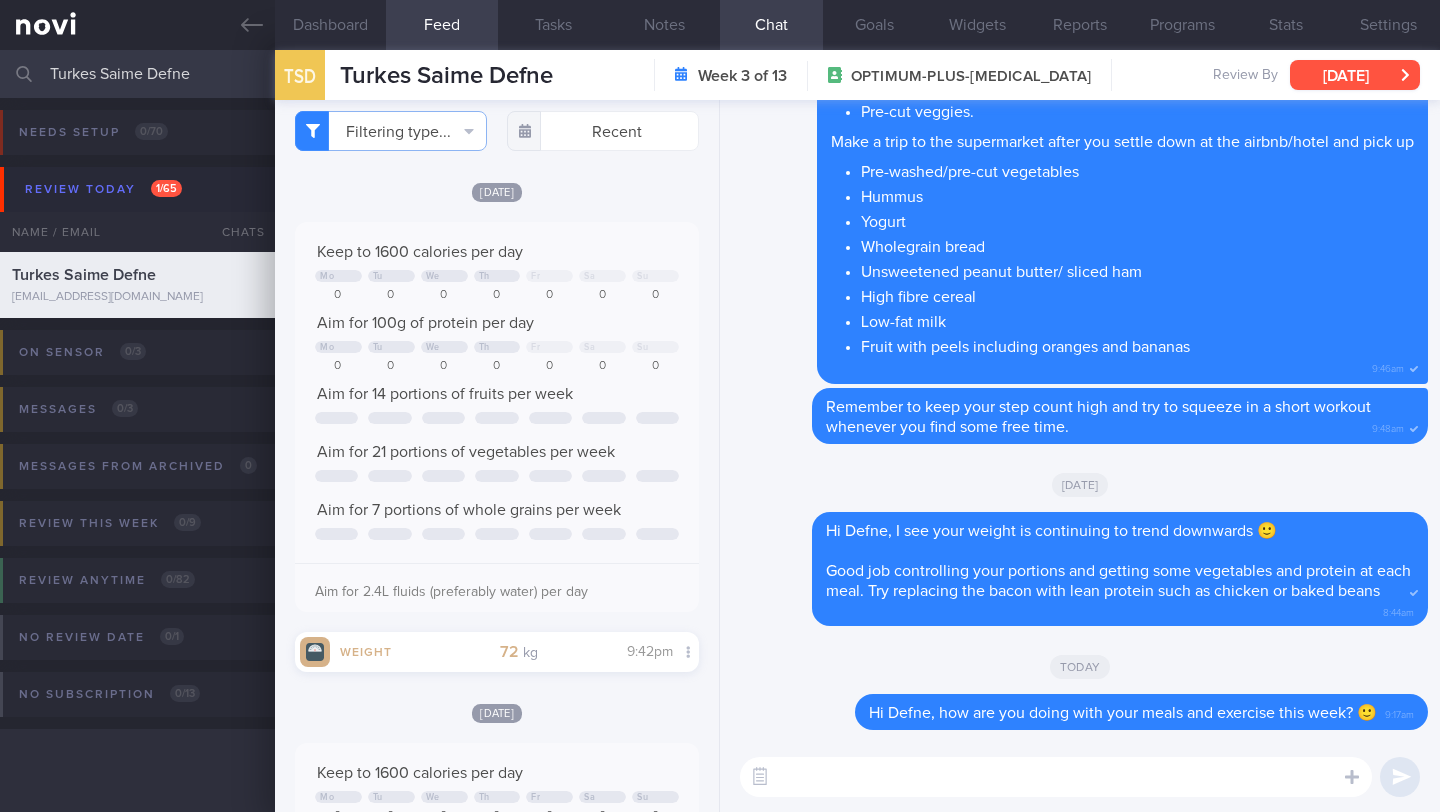 click on "[DATE]" at bounding box center (1355, 75) 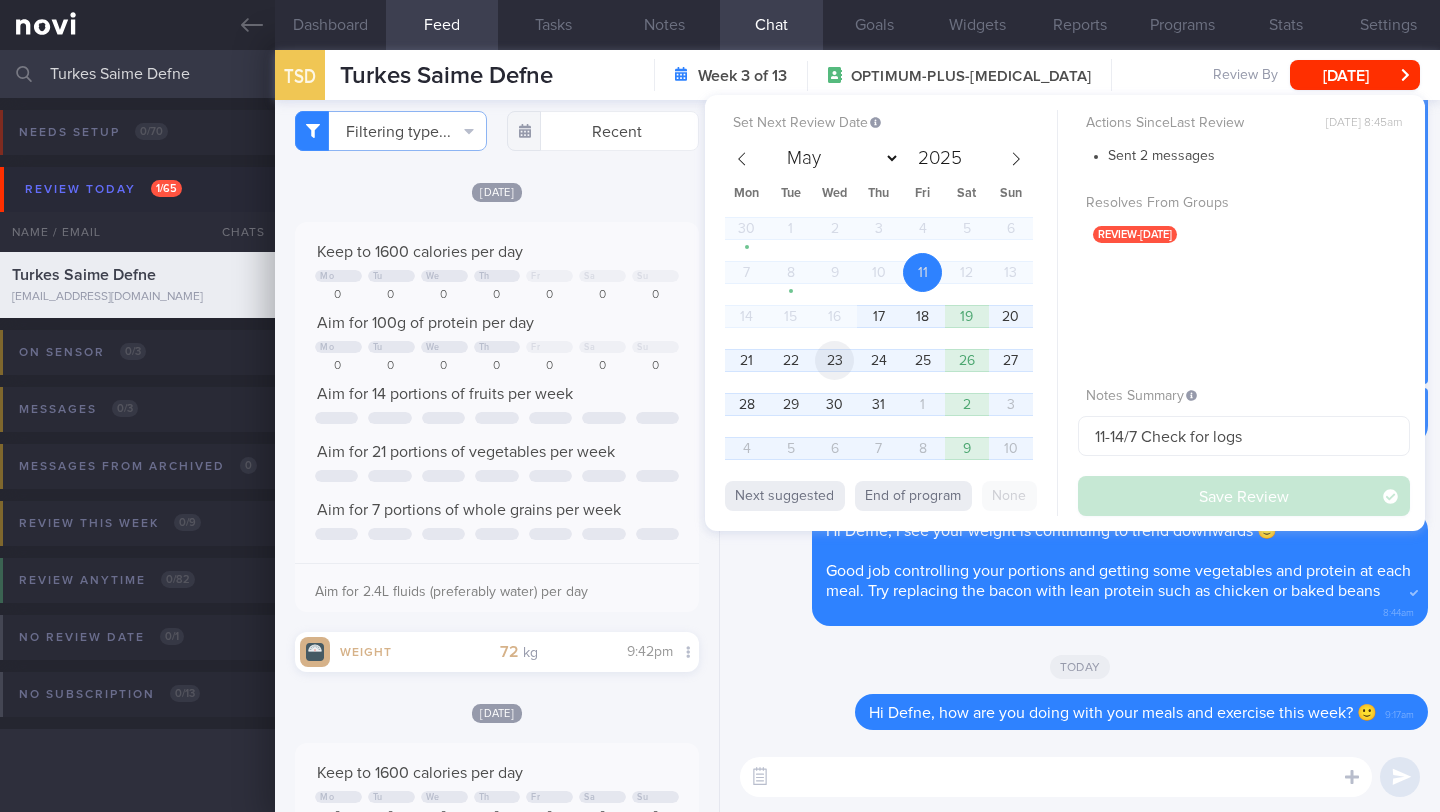 click on "23" at bounding box center [834, 360] 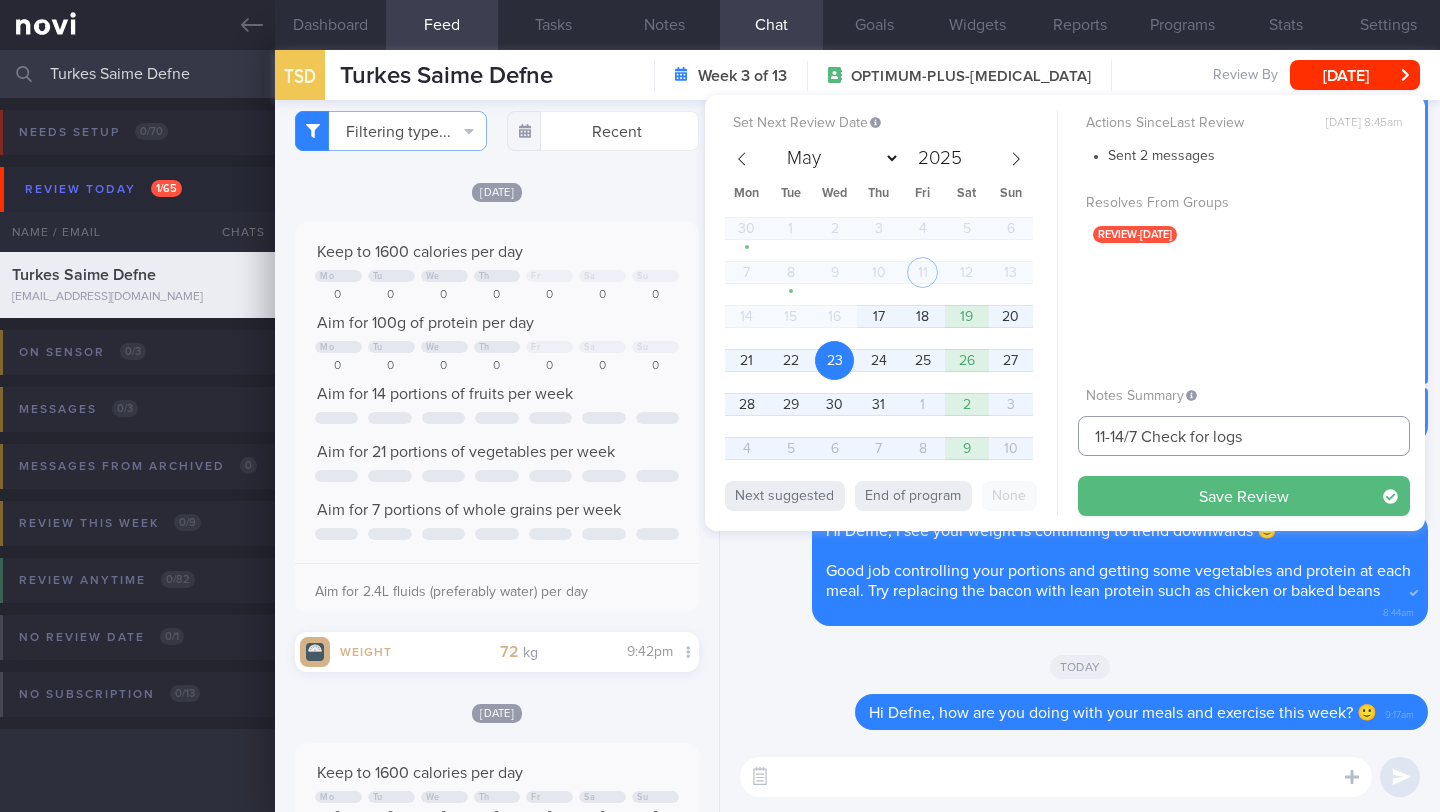 drag, startPoint x: 1125, startPoint y: 433, endPoint x: 1054, endPoint y: 428, distance: 71.17584 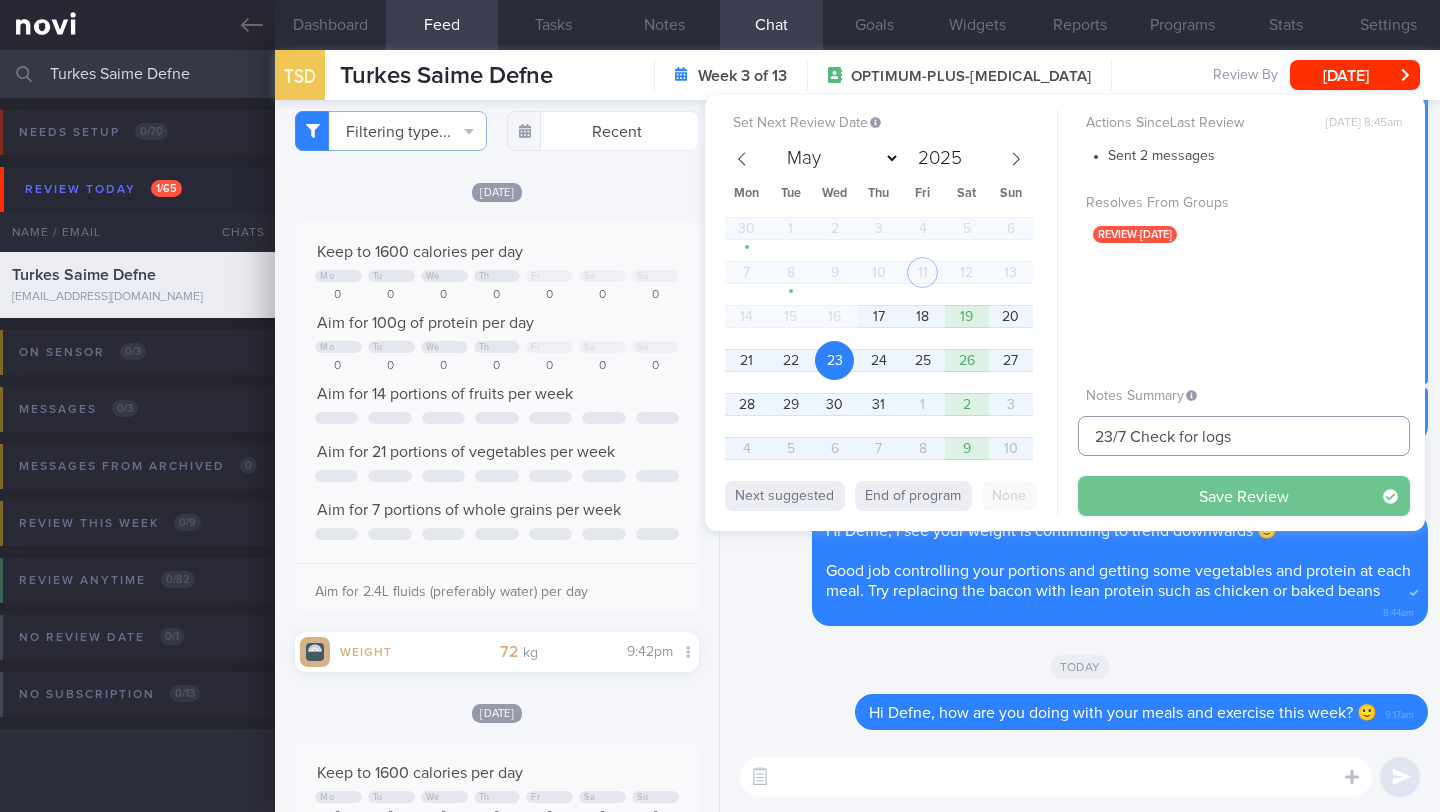 type on "23/7 Check for logs" 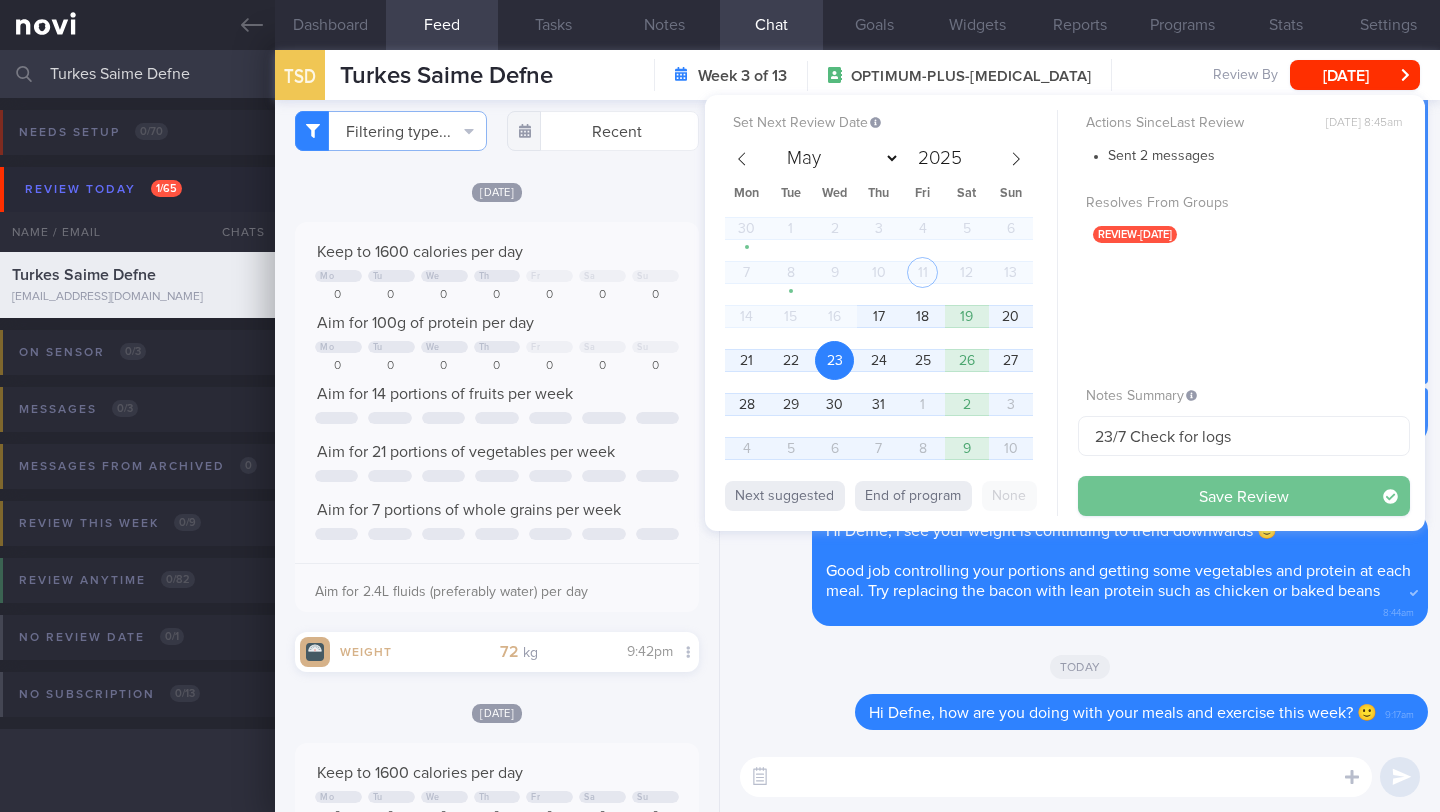 click on "Save Review" at bounding box center [1244, 496] 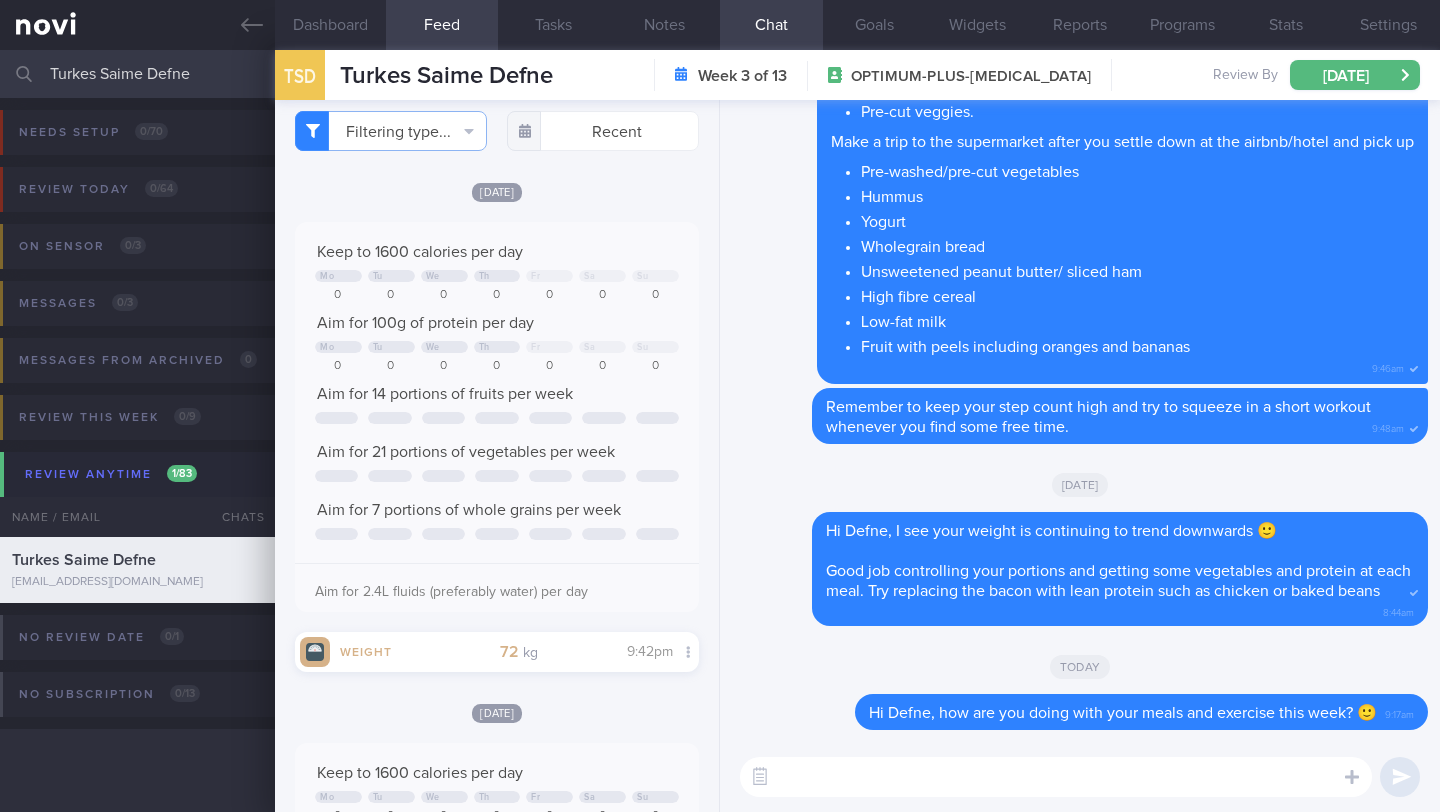 click on "Turkes Saime Defne" at bounding box center (720, 74) 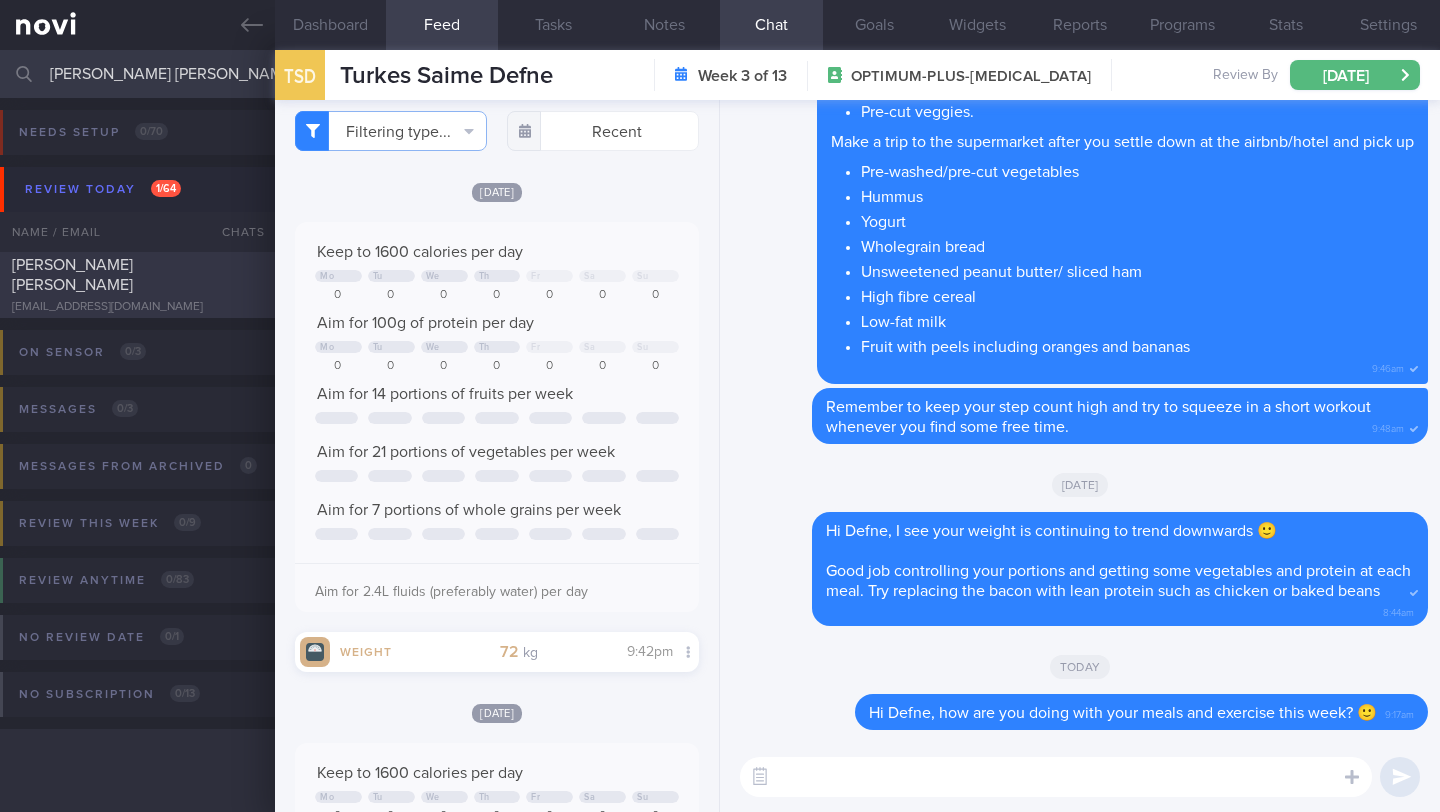 type on "[PERSON_NAME] [PERSON_NAME]" 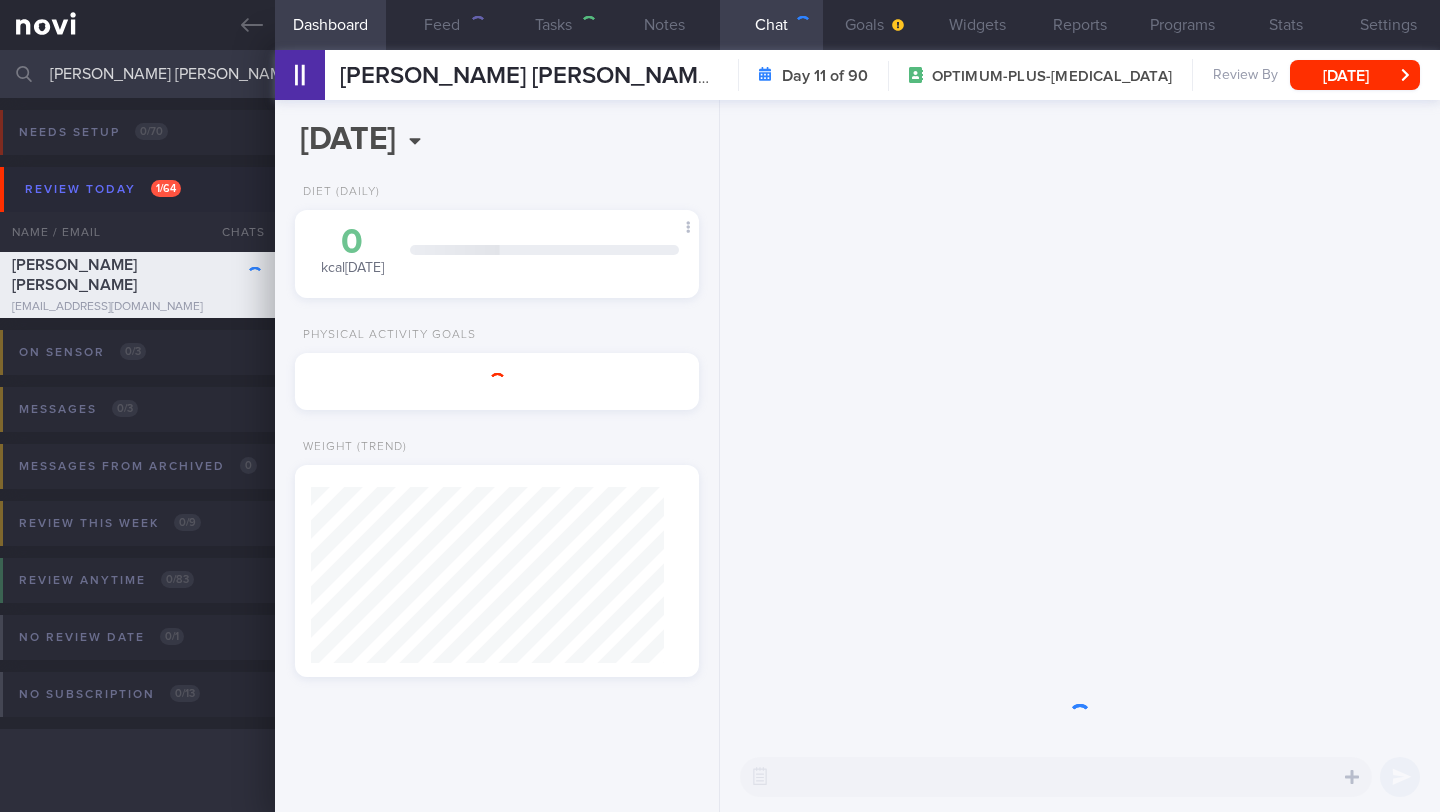 scroll, scrollTop: 0, scrollLeft: 0, axis: both 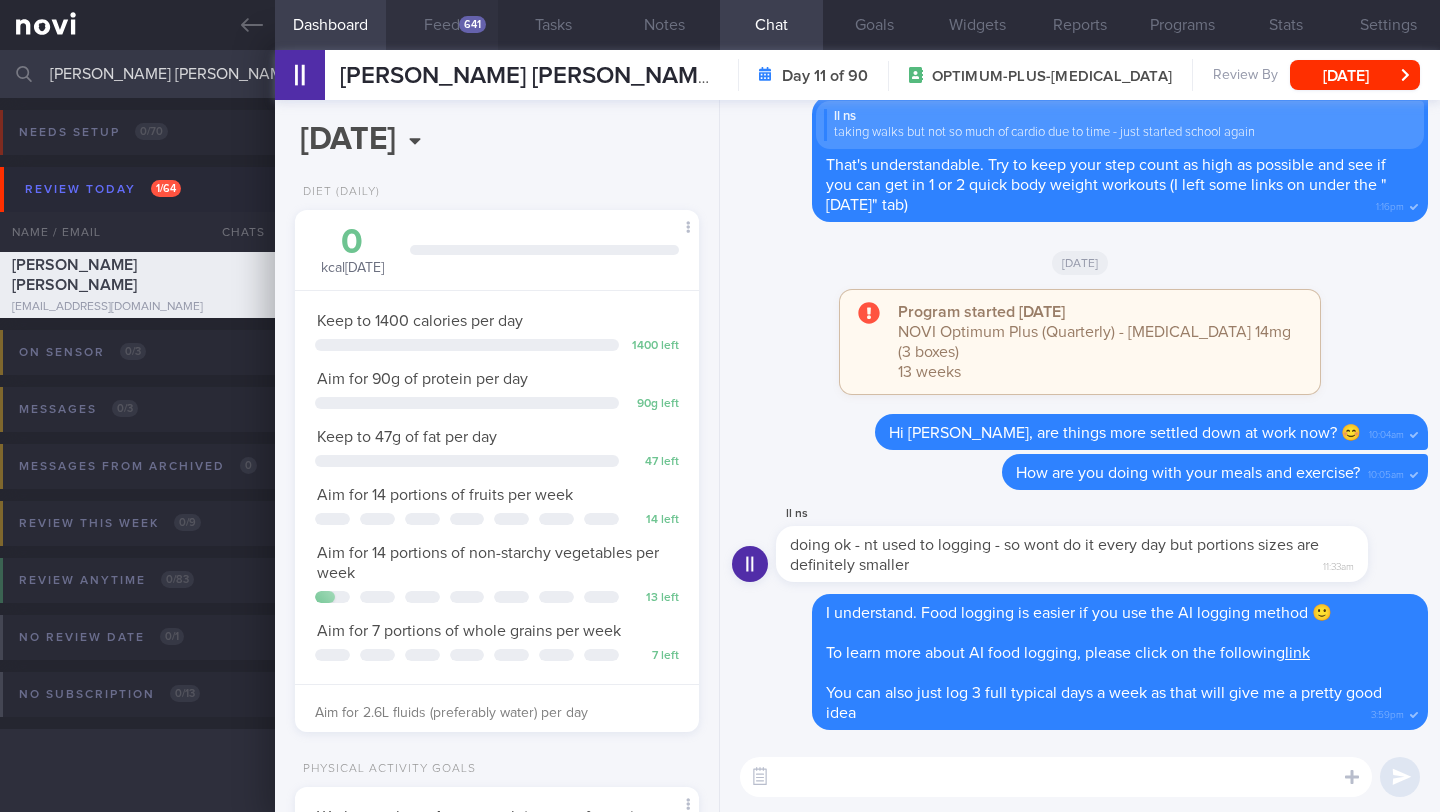 click on "Feed
641" at bounding box center (441, 25) 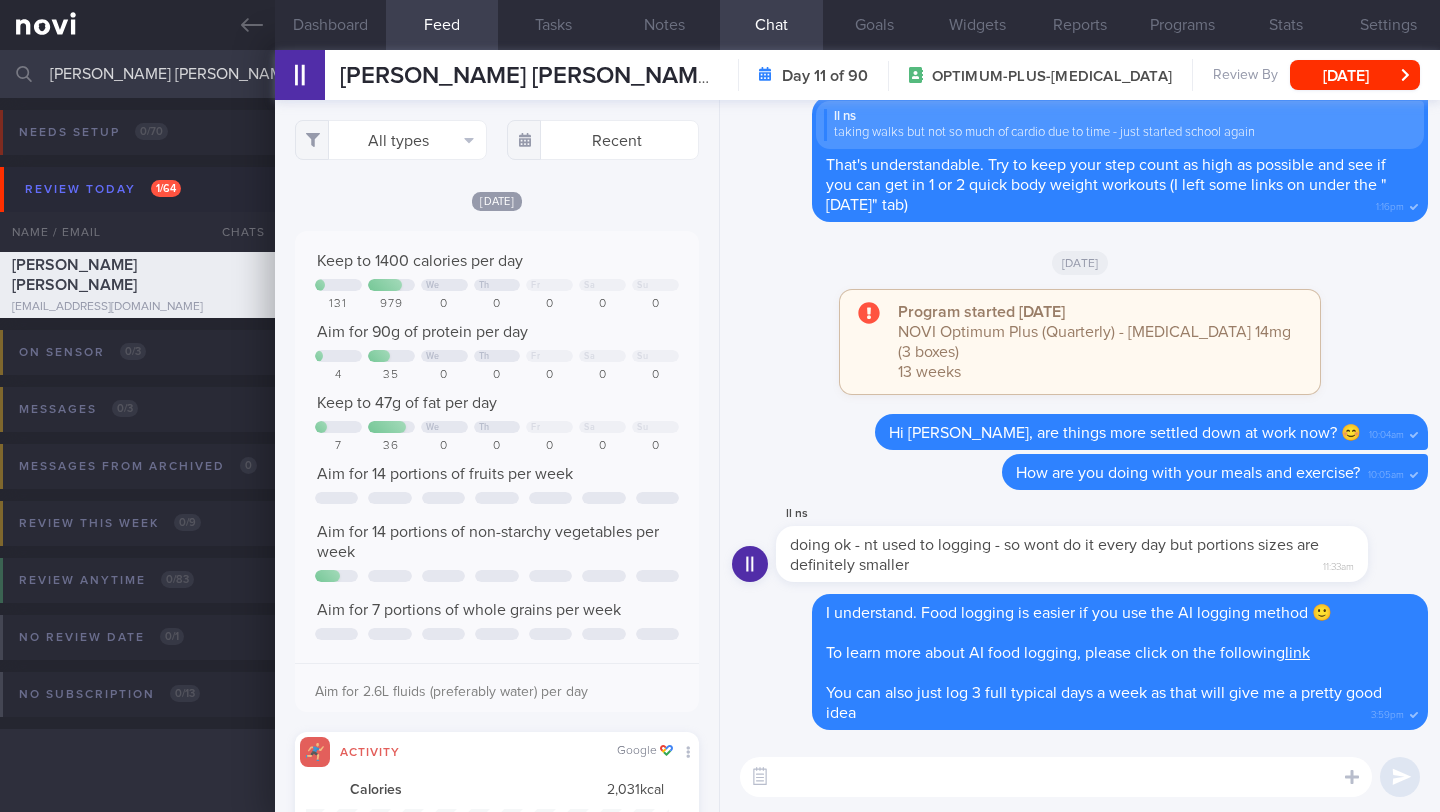 scroll, scrollTop: 999910, scrollLeft: 999637, axis: both 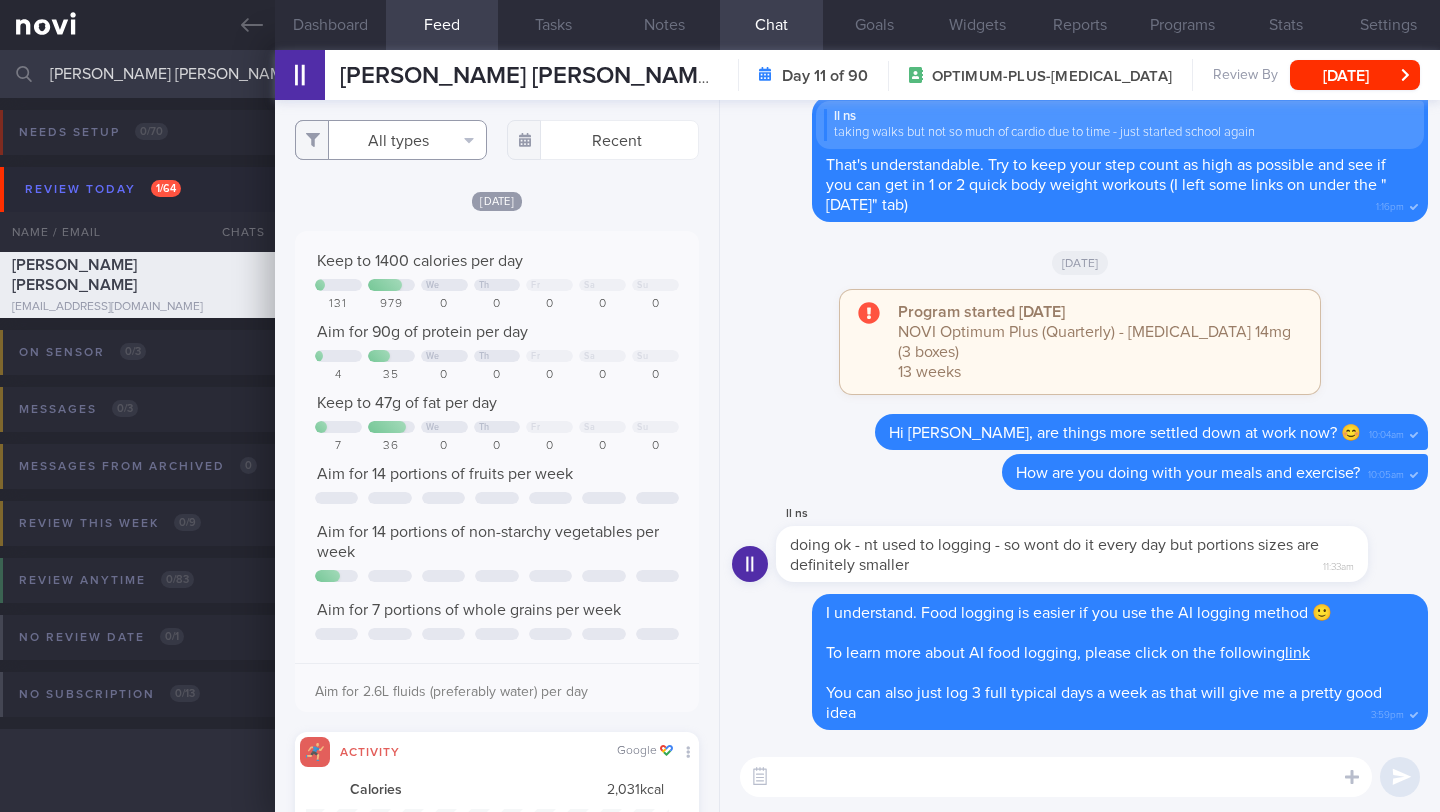click on "All types" at bounding box center [391, 140] 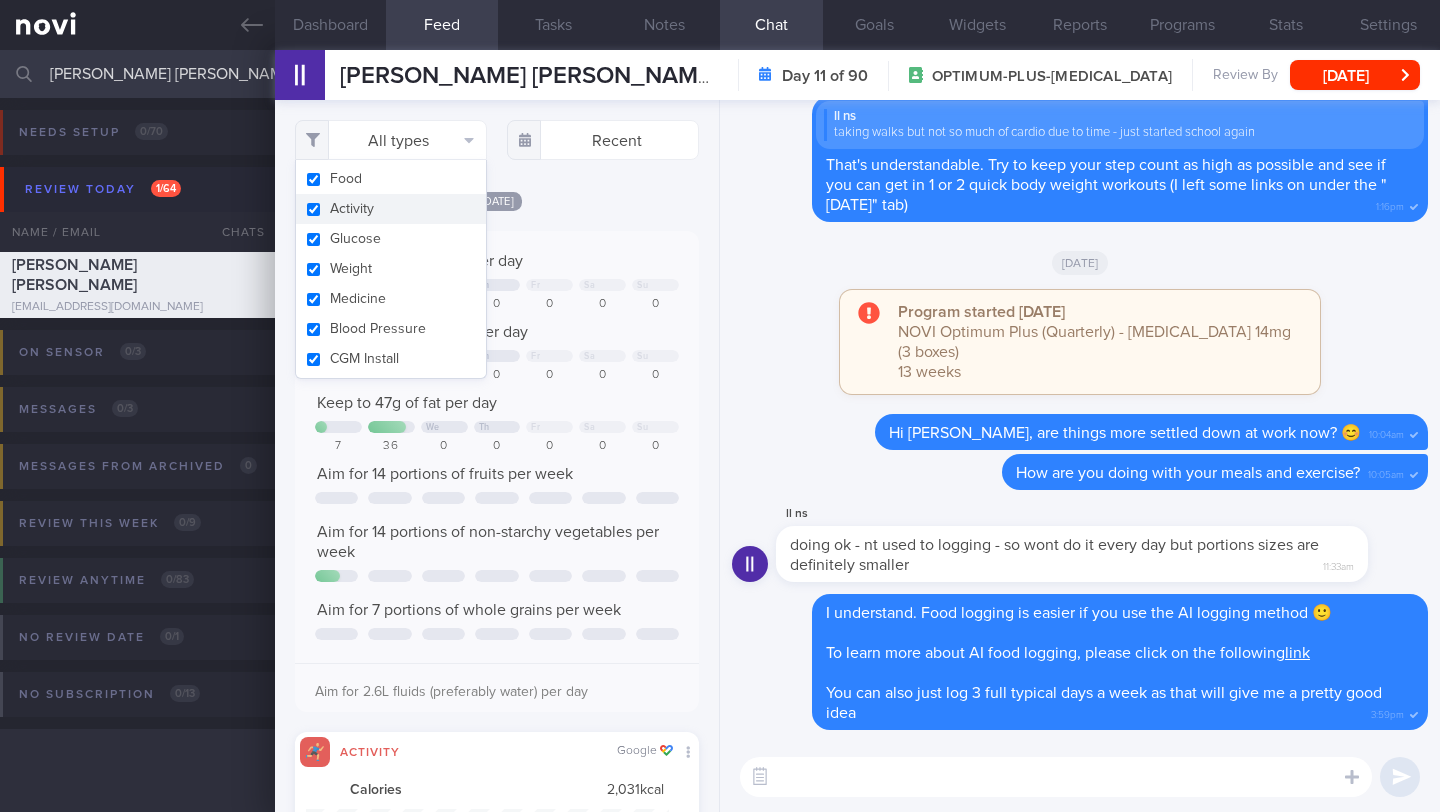 click on "Activity" at bounding box center [391, 209] 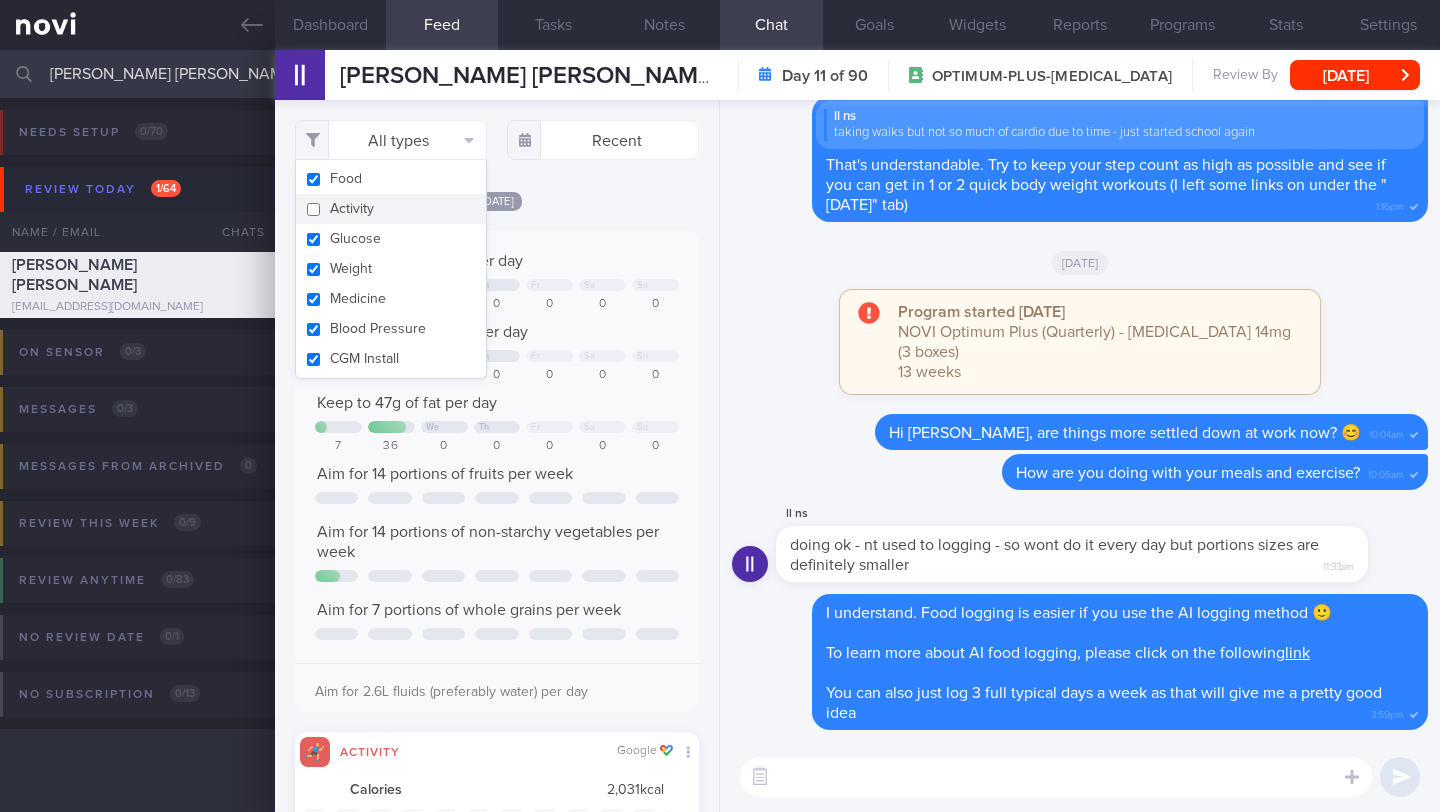 checkbox on "false" 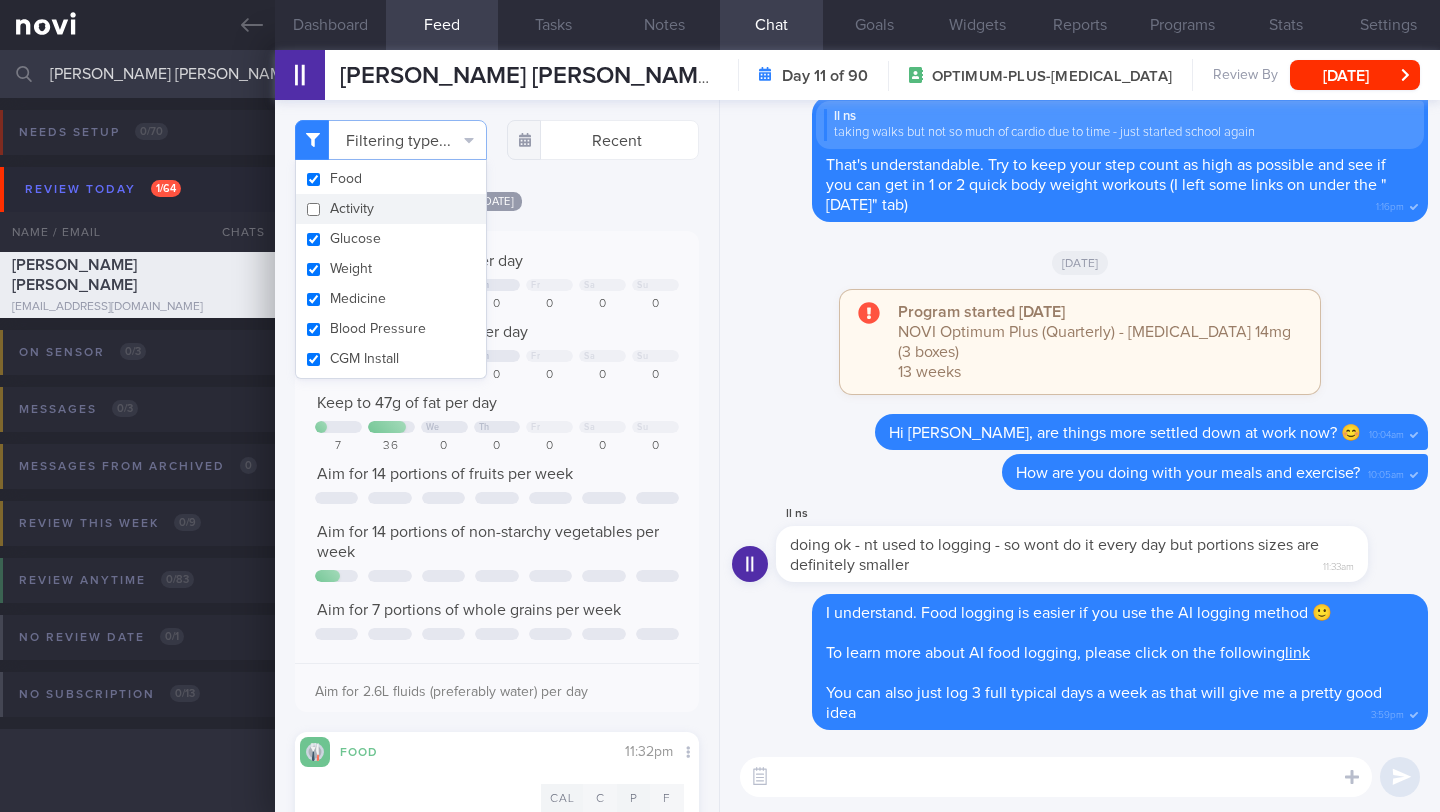 click on "Filtering type...
Food
Activity
Glucose
Weight
Medicine
Blood Pressure
CGM Install
Recent
[DATE]" at bounding box center [497, 456] 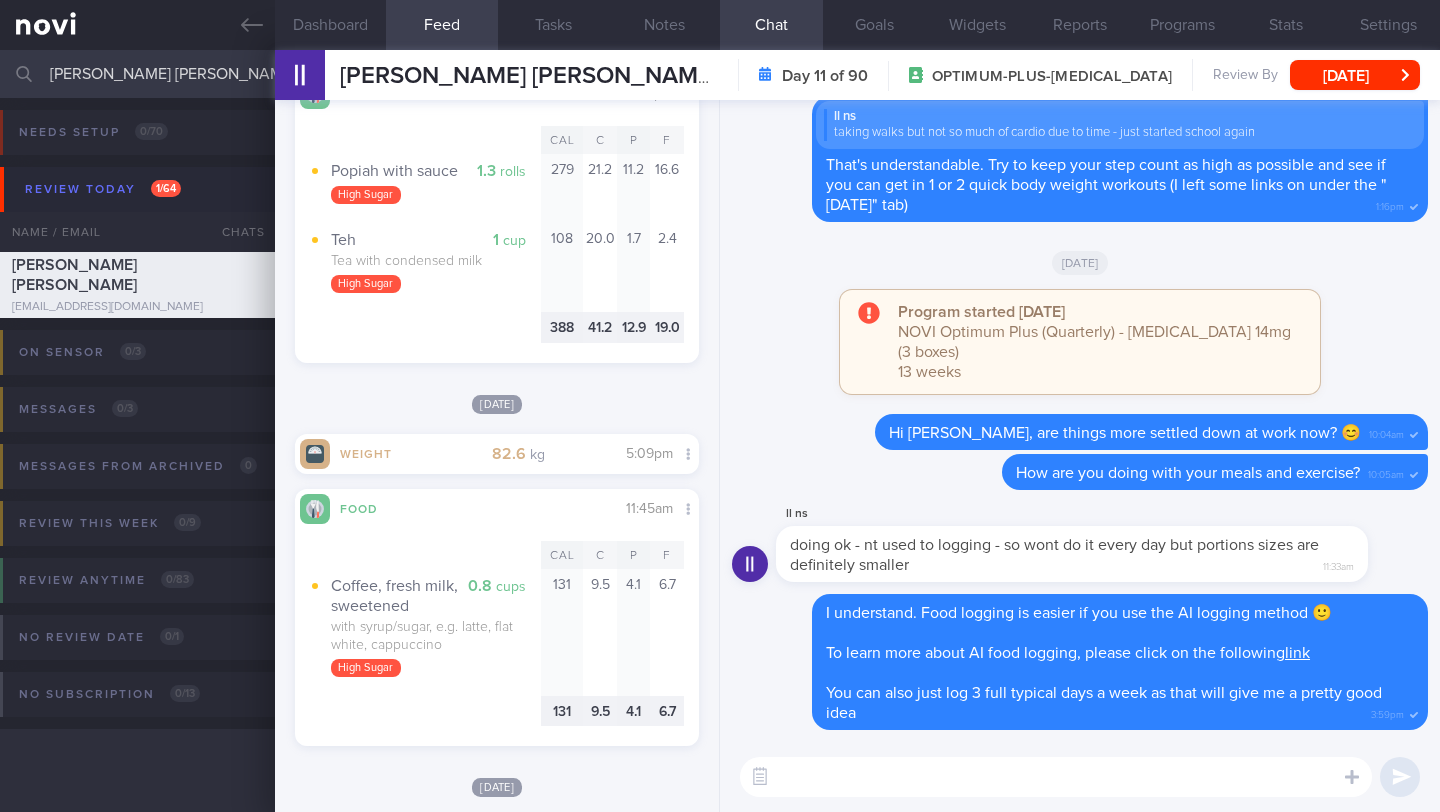 scroll, scrollTop: 1142, scrollLeft: 0, axis: vertical 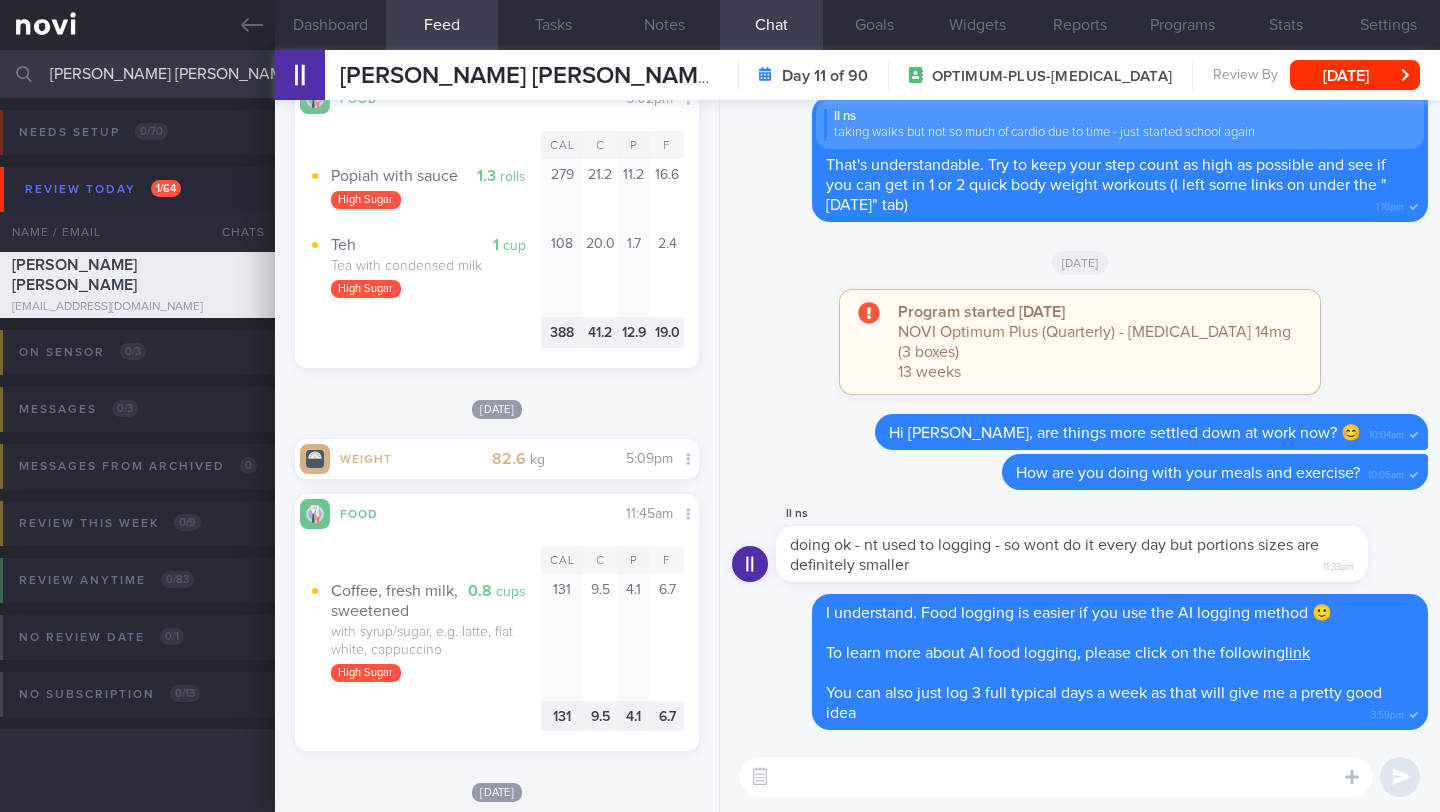click on "​
​" at bounding box center (1080, 777) 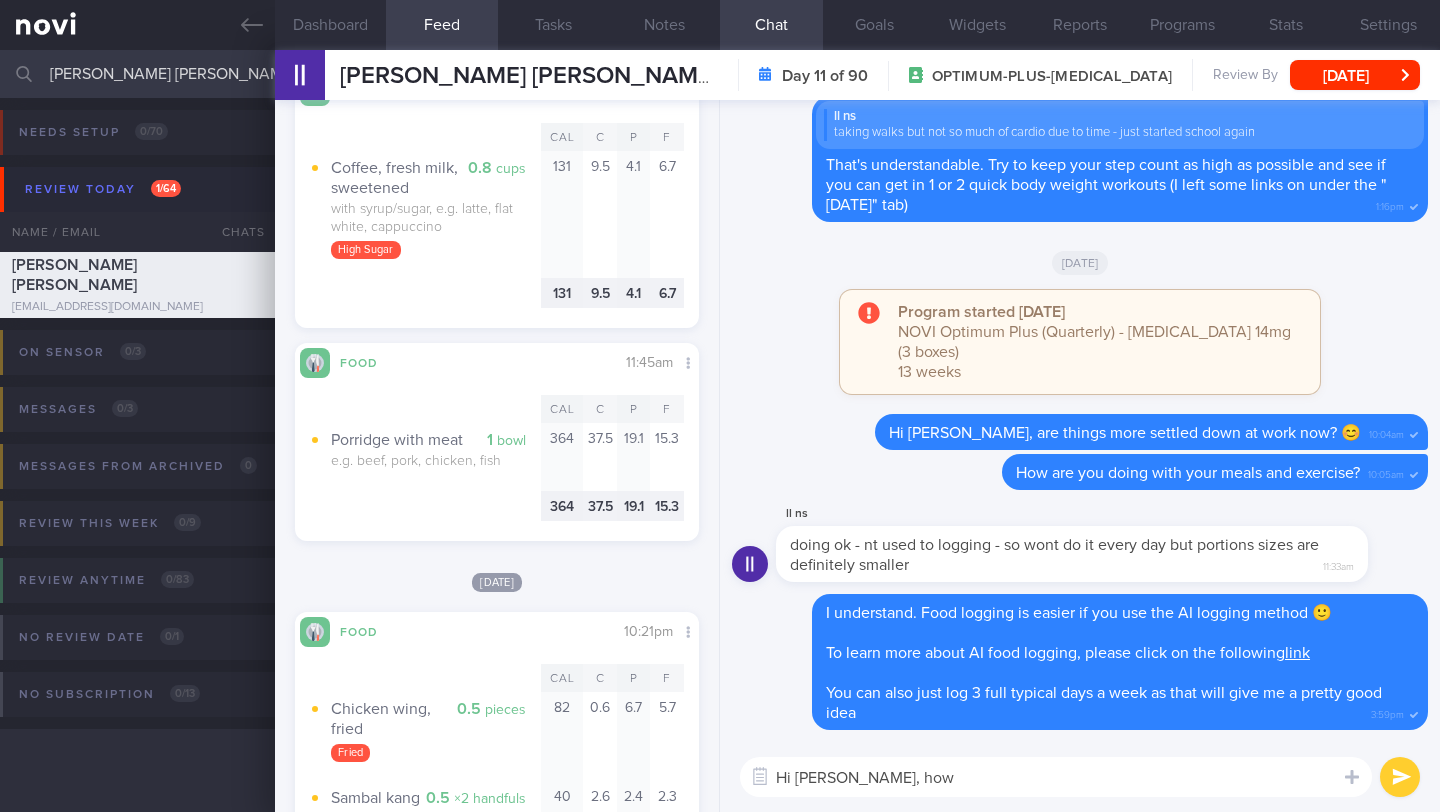 scroll, scrollTop: 3152, scrollLeft: 0, axis: vertical 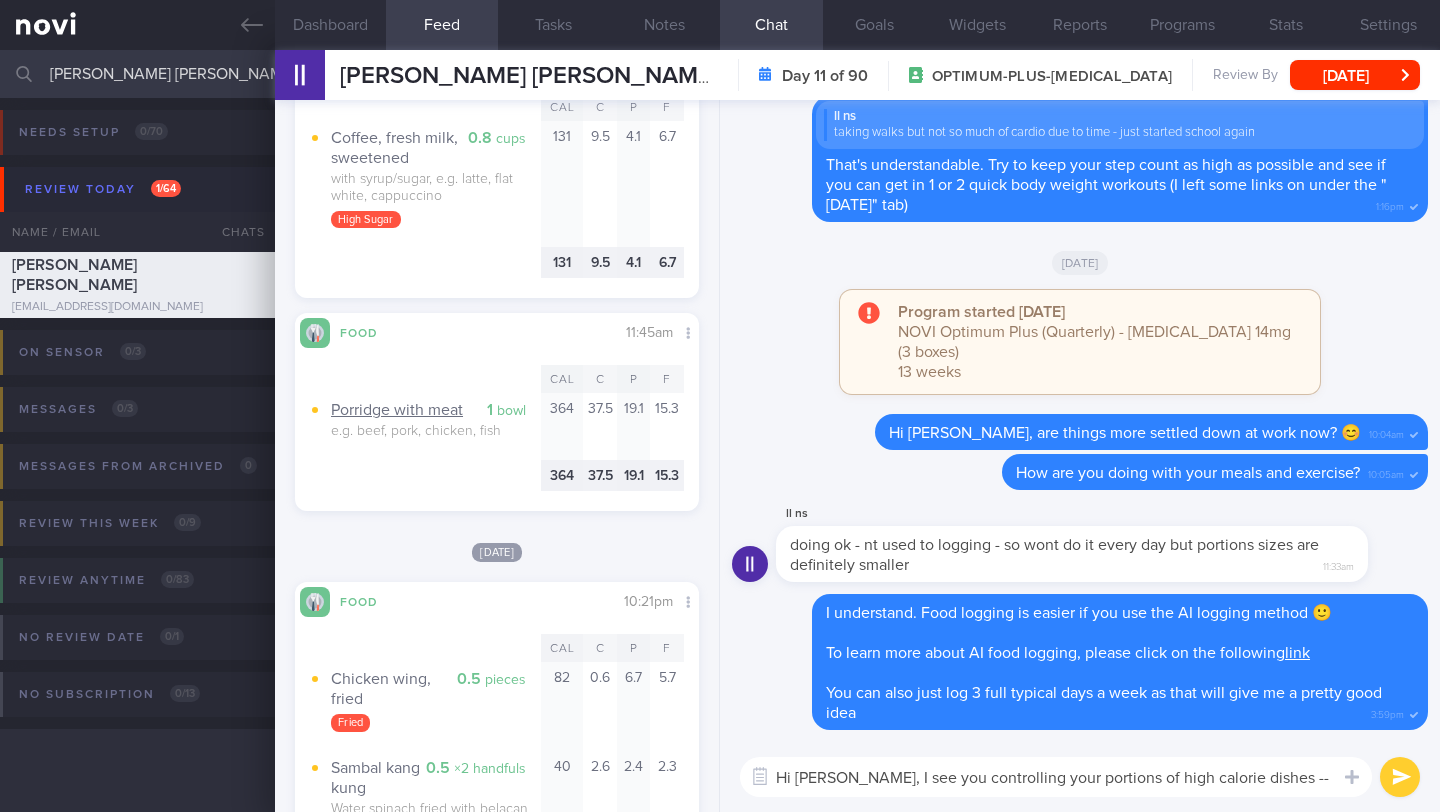 type on "Hi [PERSON_NAME], I see you controlling your portions of high calorie dishes -- well done!" 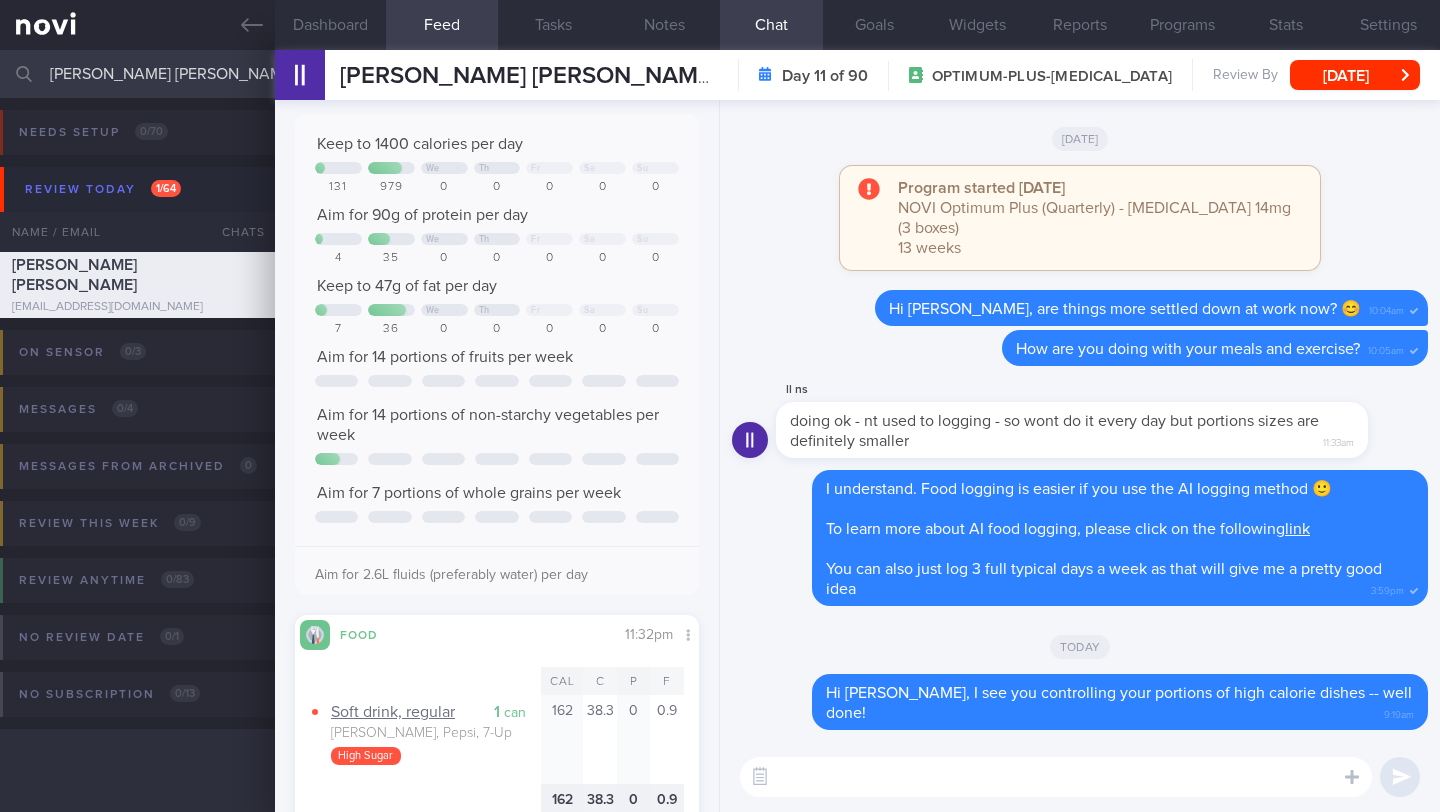 scroll, scrollTop: 0, scrollLeft: 0, axis: both 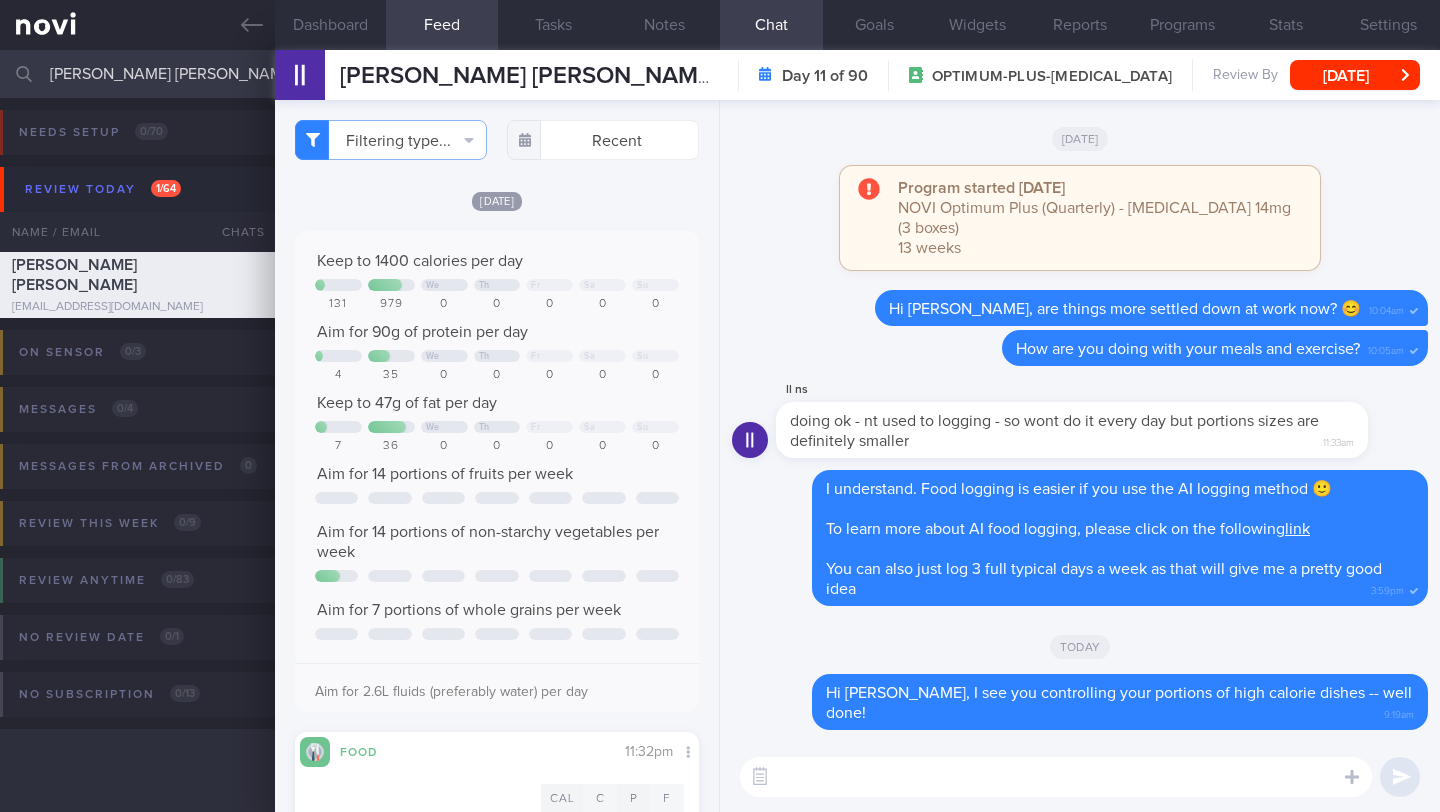click at bounding box center [1056, 777] 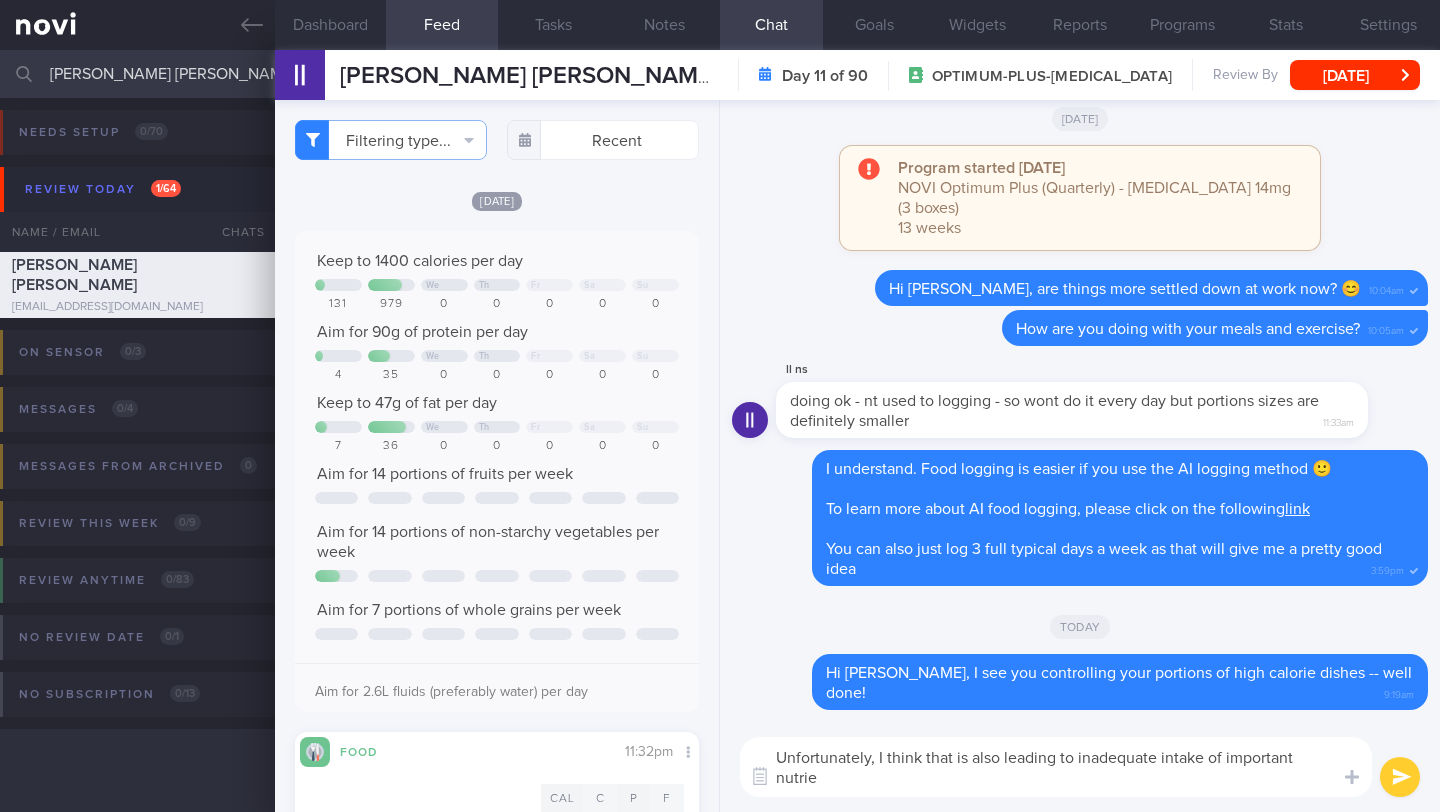 scroll, scrollTop: 0, scrollLeft: 0, axis: both 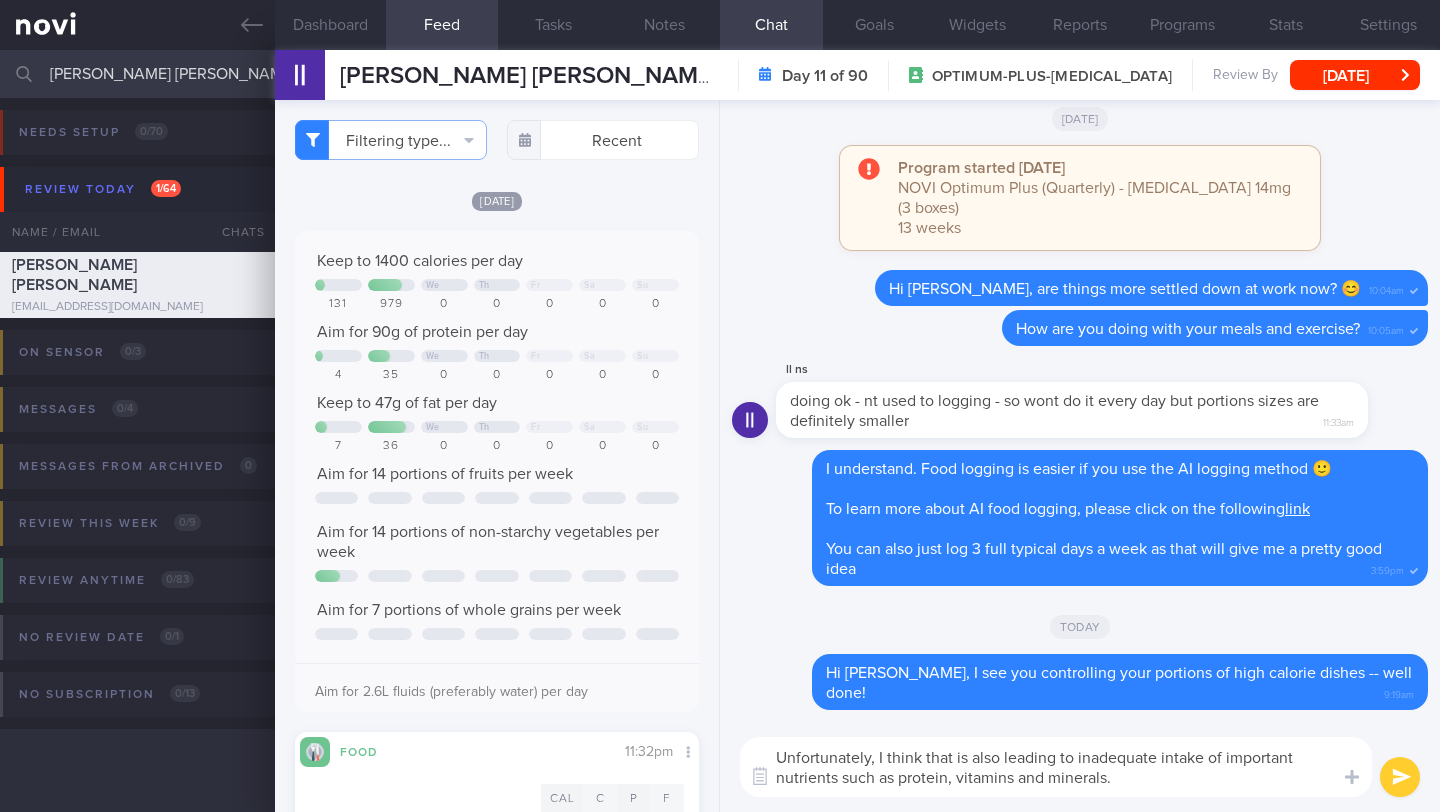 drag, startPoint x: 872, startPoint y: 762, endPoint x: 705, endPoint y: 757, distance: 167.07483 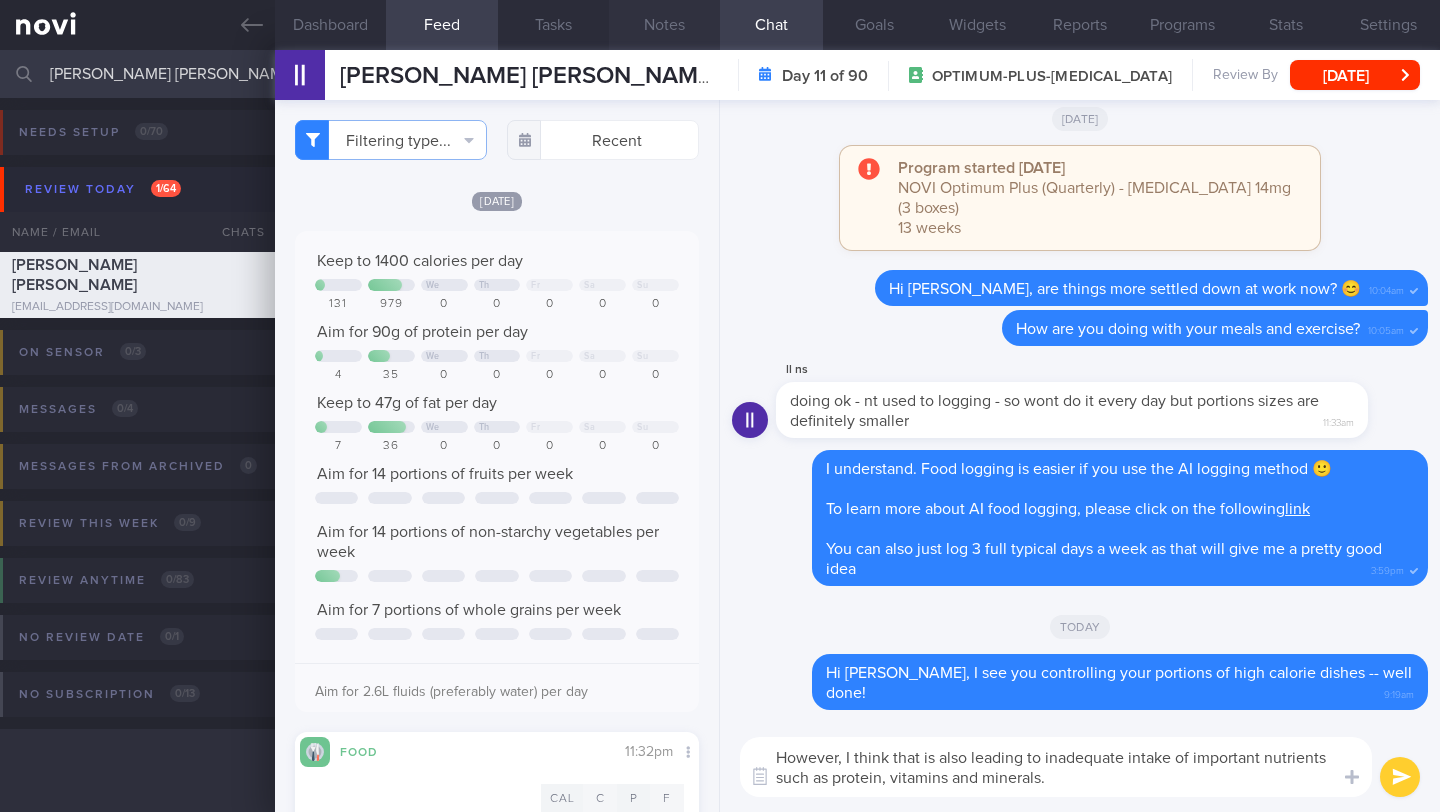 type on "However, I think that is also leading to inadequate intake of important nutrients such as protein, vitamins and minerals." 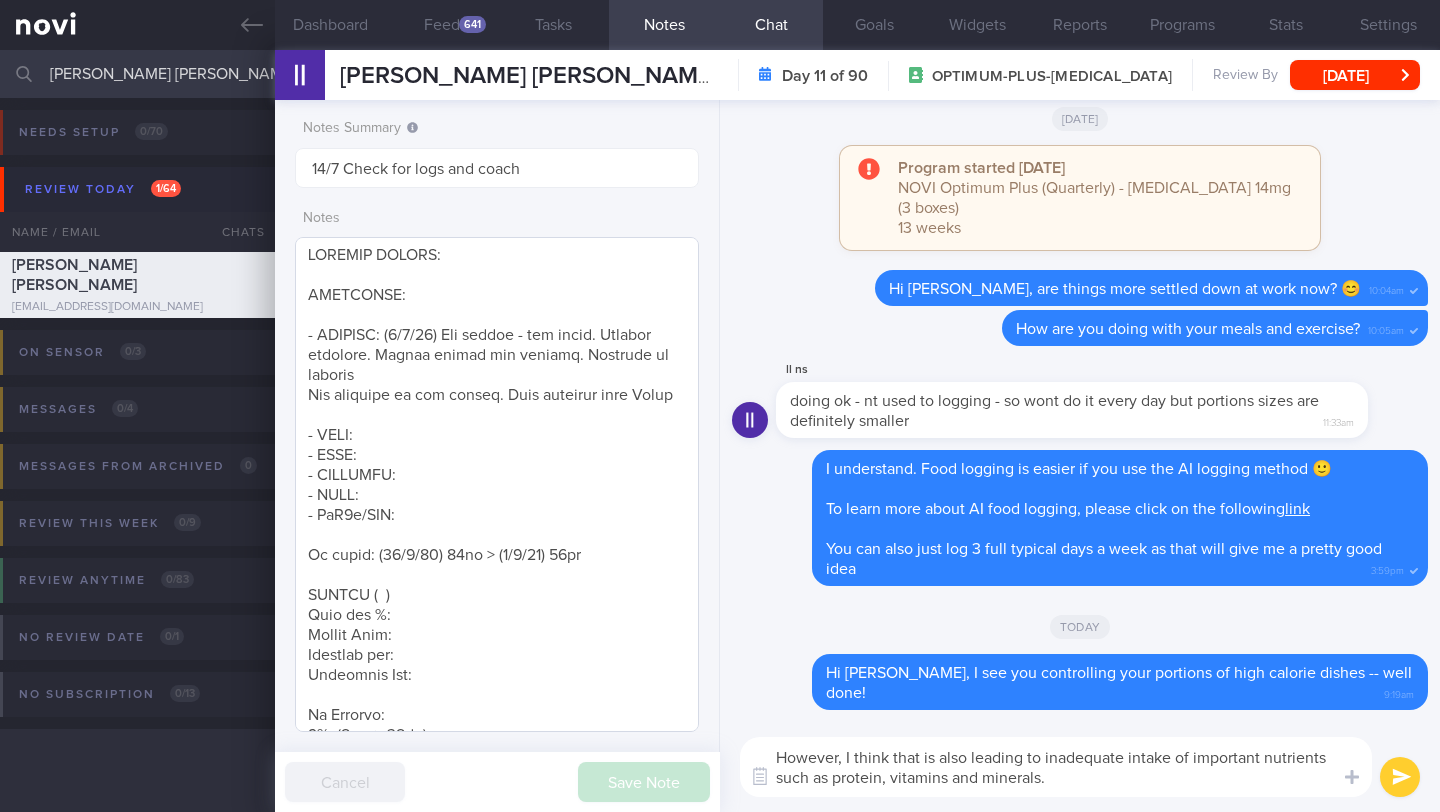 scroll, scrollTop: 4, scrollLeft: 0, axis: vertical 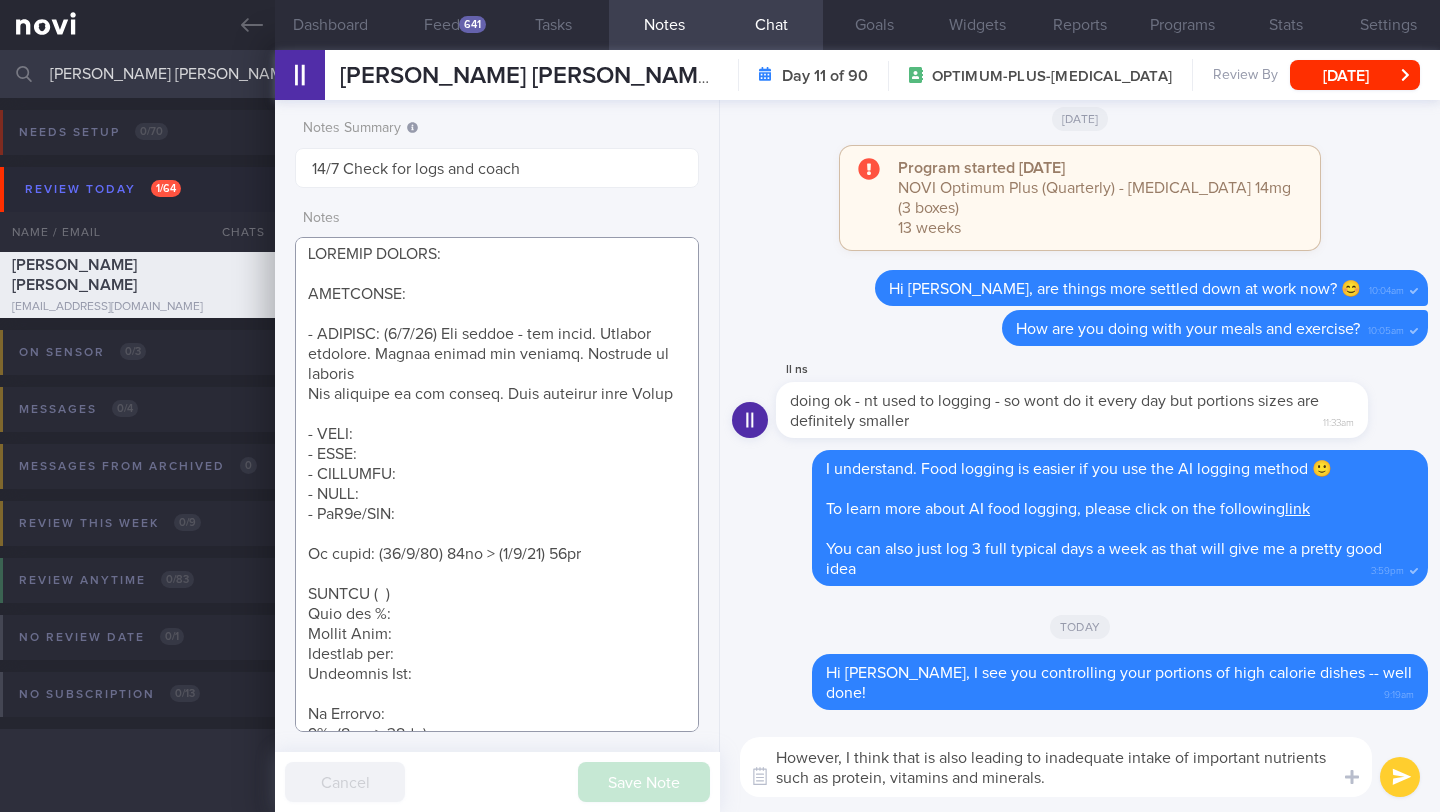 click at bounding box center (497, 484) 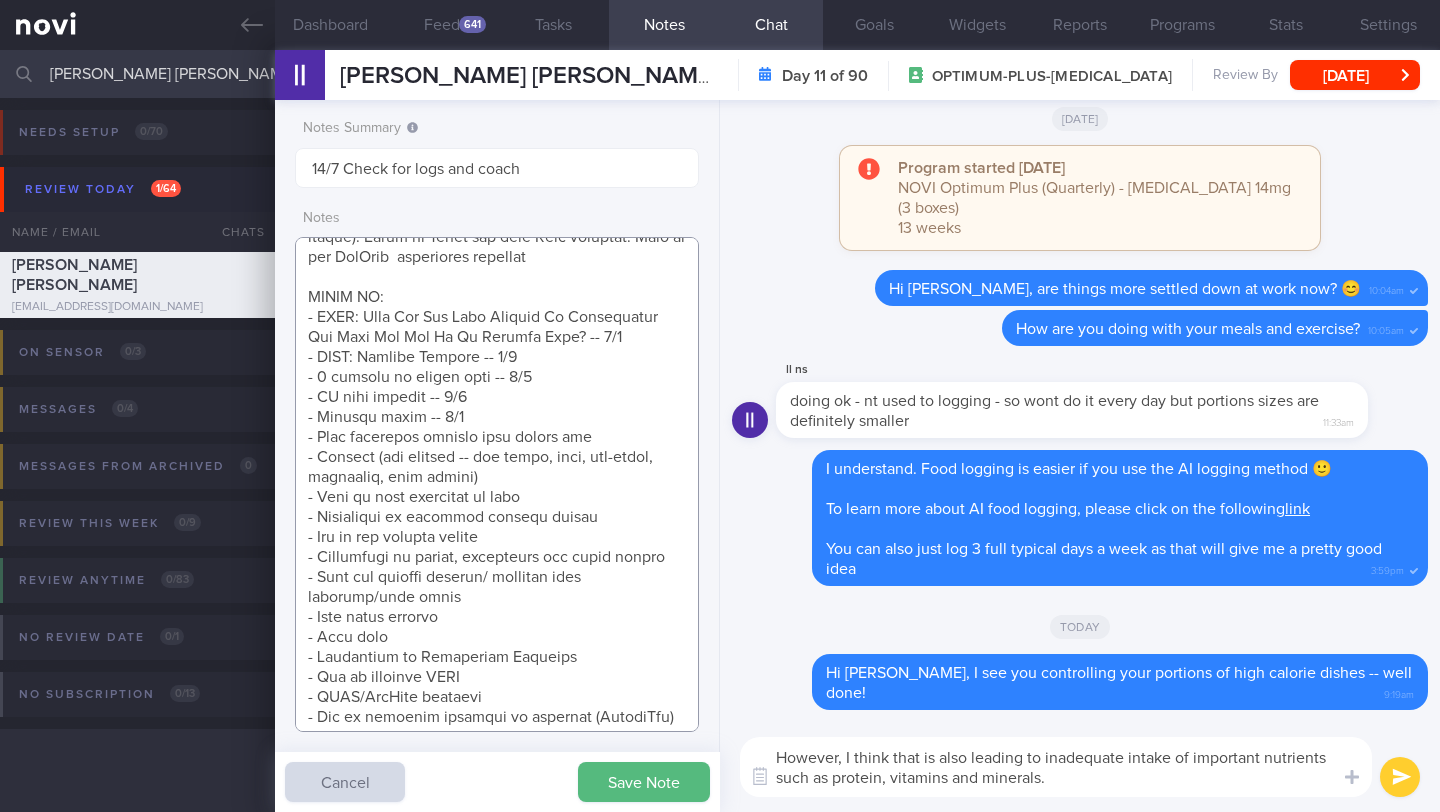 scroll, scrollTop: 830, scrollLeft: 0, axis: vertical 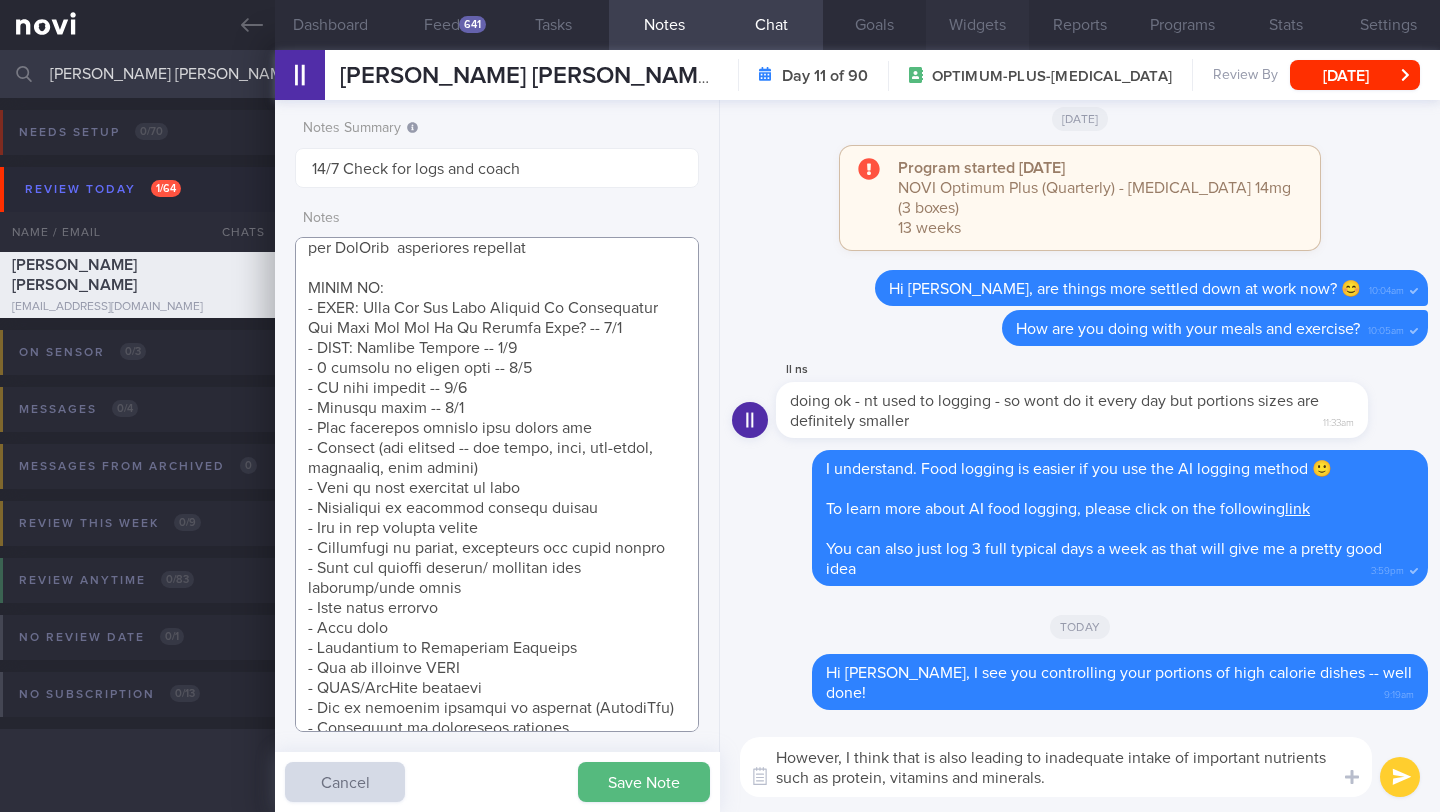 type on "SUPPORT NEEDED:
CHALLENGE:
- OVERALL: ([DATE]) Occ nausea - not often. Smaller portions. Hunger levels are reduced. [GEOGRAPHIC_DATA] is reduced. Nil exercise at the moment. Just returned from [GEOGRAPHIC_DATA]
- LIFE:
- DIET:
- EXERCISE:
- MEDS:
- HbA1c/GMI:
Wt trend: ([DATE]) 86kg > ([DATE]) 84kg
TANITA (  )
Body fat %:
Muscle Mass:
Visceral fat:
Metabolic Age:
Wt Targets:
5%  (4kg -> 82kg)
10% (9kg -> 77kg)
15% (13kg -> 73kg)
20%  (17kg -> 69kg)
25% (22kg -> 64kg)
30% (26kg -> 60kg)
[DEMOGRAPHIC_DATA] [DEMOGRAPHIC_DATA] [DEMOGRAPHIC_DATA]
- Pmhx: PCOS (since 20s)
- Meds/Supps:
- Social hx: Married w 1 [DEMOGRAPHIC_DATA], mother cooks on weekdays, client cooks on weekends
- Diet: Inadequate protein and fibre intake, and [MEDICAL_DATA] knowledge
- PA: No structured exercise. Usually 7-10k steps per day when school in session (climbs up stairs in school). Going to [GEOGRAPHIC_DATA] for most June holidays. Open to try YouTube  bodyweight workouts
SHARE ON:
- NOVI: What Are The Side Effects Of [MEDICAL_DATA] And What Can You Do To Relieve Them? -- 2/6
- NOVI: Calorie Deficit..." 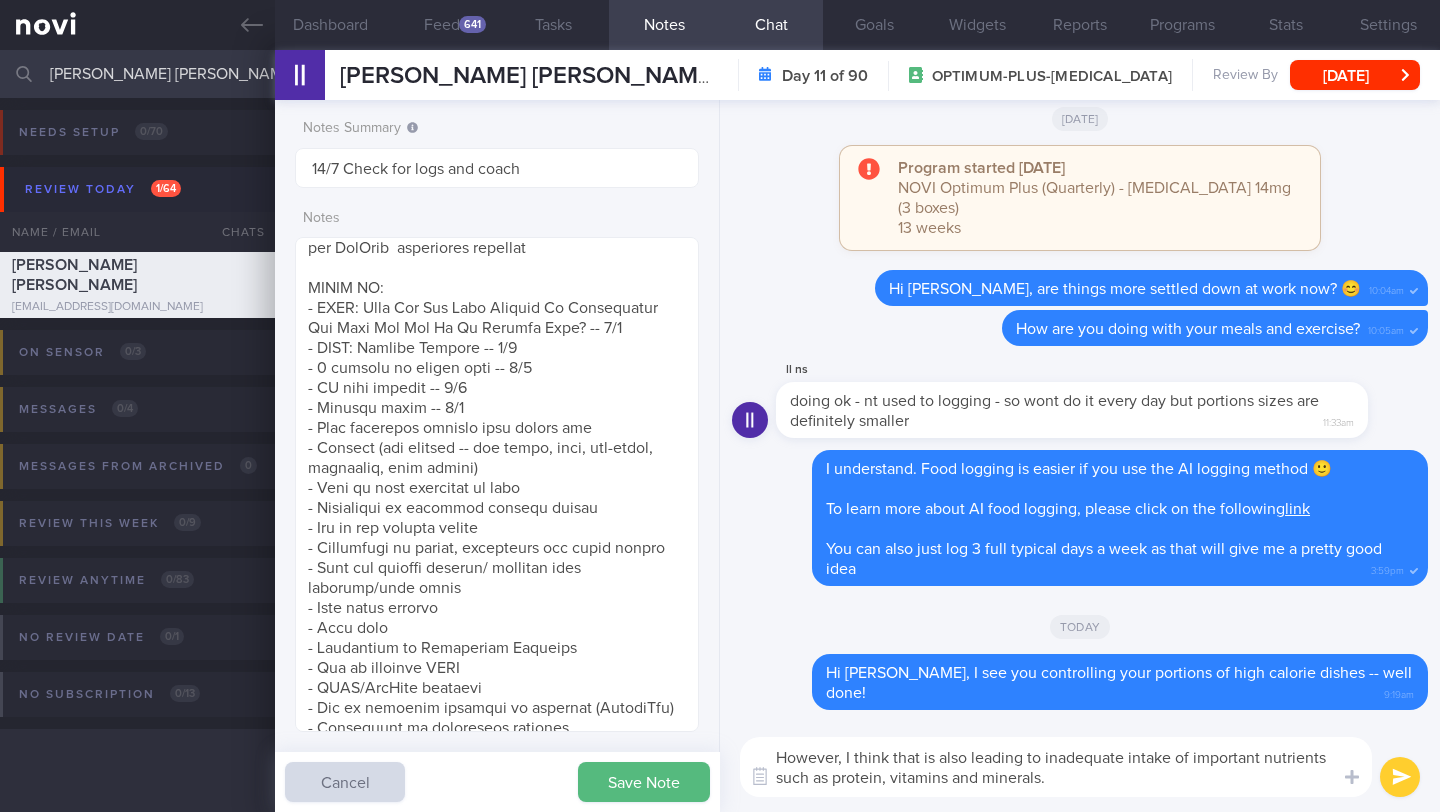 click on "However, I think that is also leading to inadequate intake of important nutrients such as protein, vitamins and minerals." at bounding box center [1056, 767] 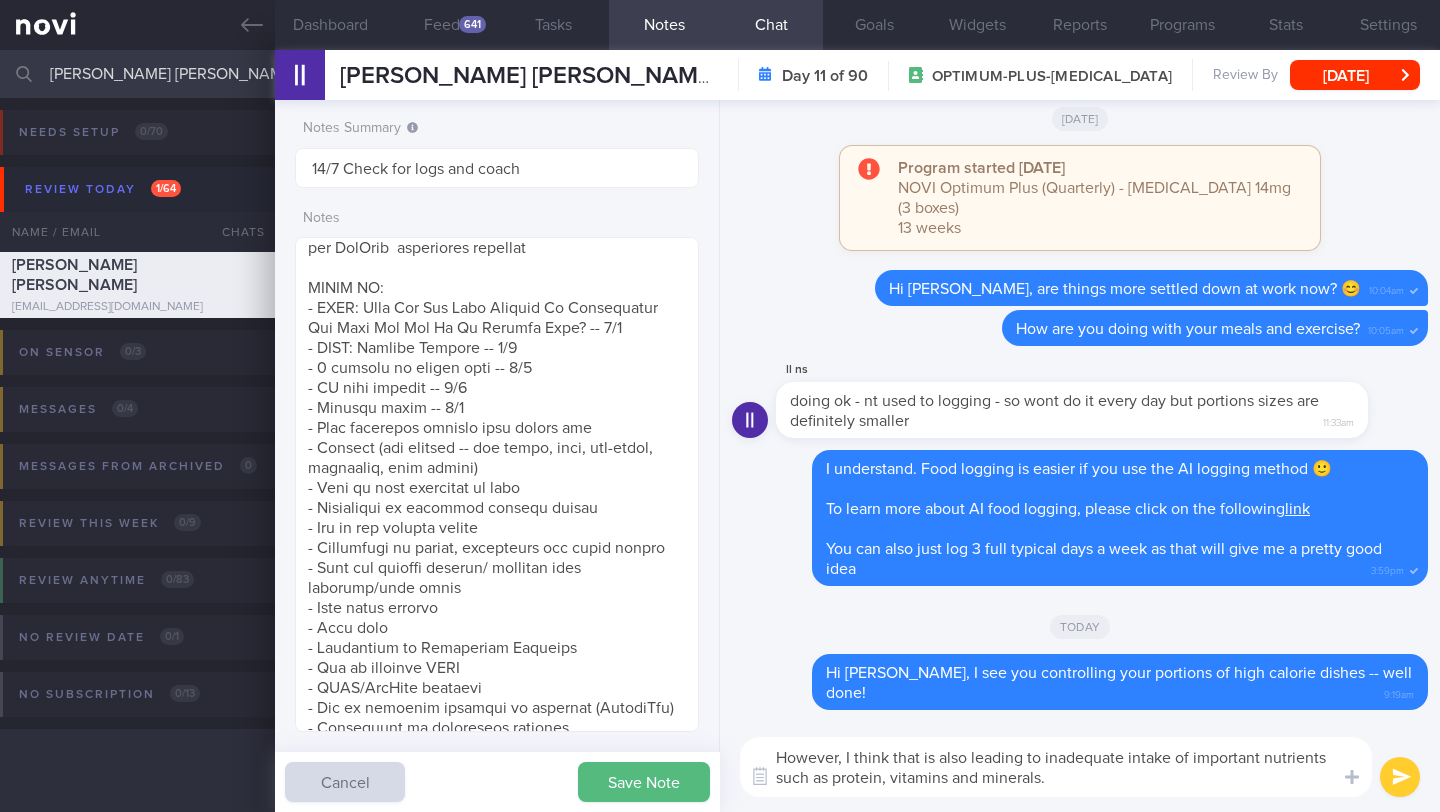 scroll, scrollTop: 0, scrollLeft: 0, axis: both 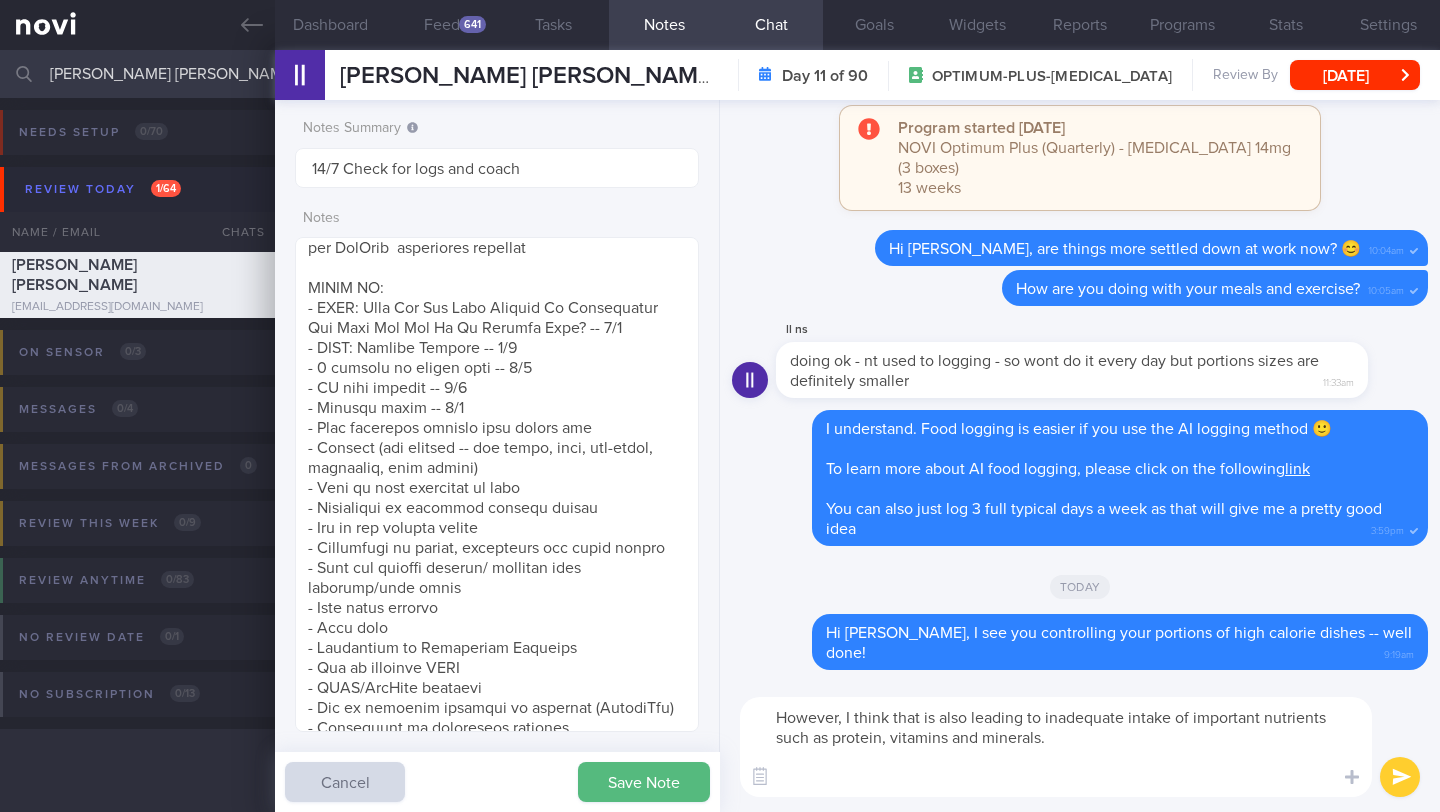 paste on "To help you make better choices when eating out, I want to share with you ways to eat healthier at the [hawker centres]([URL][DOMAIN_NAME]) as well as at [restaurants]([URL][DOMAIN_NAME])" 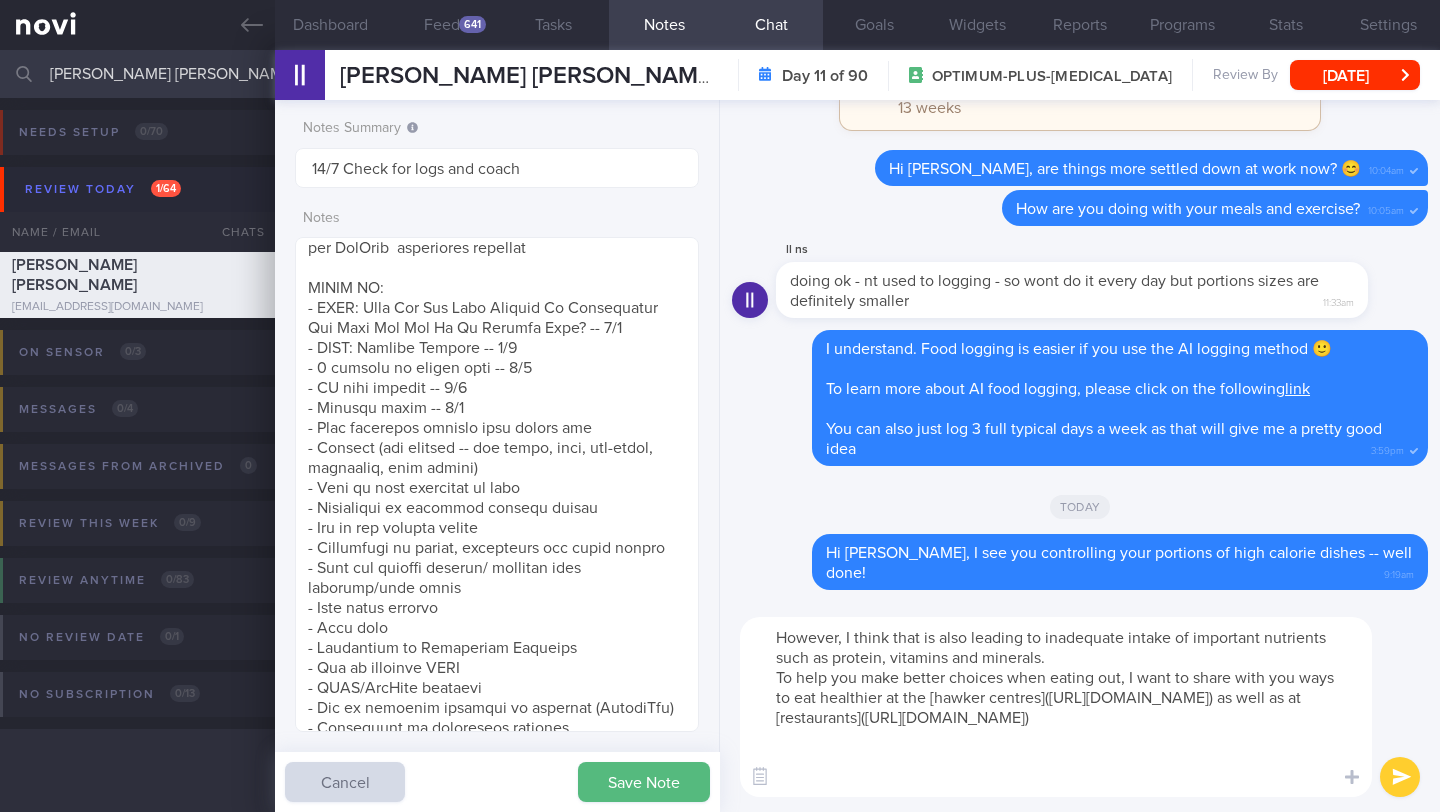 click on "However, I think that is also leading to inadequate intake of important nutrients such as protein, vitamins and minerals.
To help you make better choices when eating out, I want to share with you ways to eat healthier at the [hawker centres]([URL][DOMAIN_NAME]) as well as at [restaurants]([URL][DOMAIN_NAME])" at bounding box center (1056, 707) 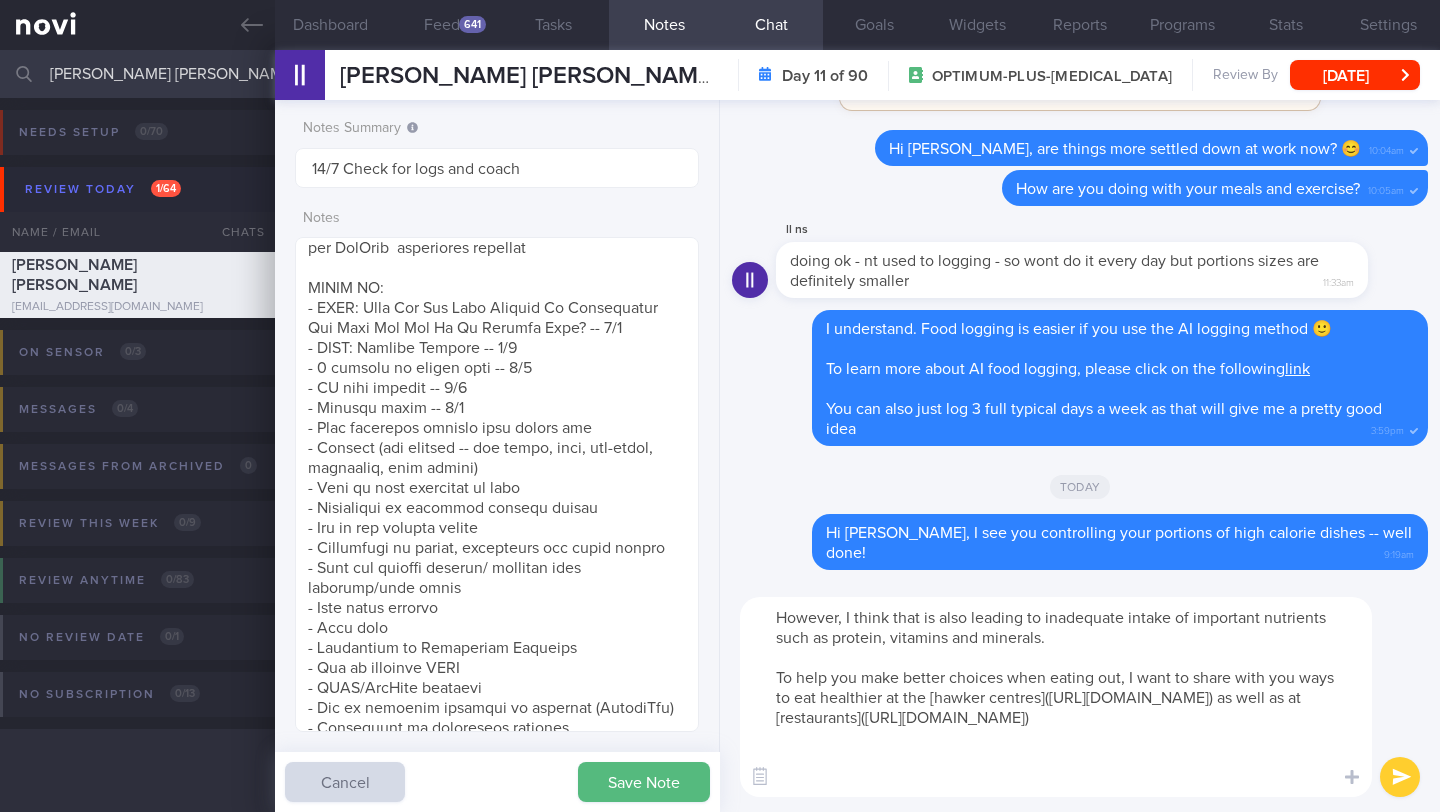 type on "However, I think that is also leading to inadequate intake of important nutrients such as protein, vitamins and minerals.
To help you make better choices when eating out, I want to share with you ways to eat healthier at the [hawker centres]([URL][DOMAIN_NAME]) as well as at [restaurants]([URL][DOMAIN_NAME])" 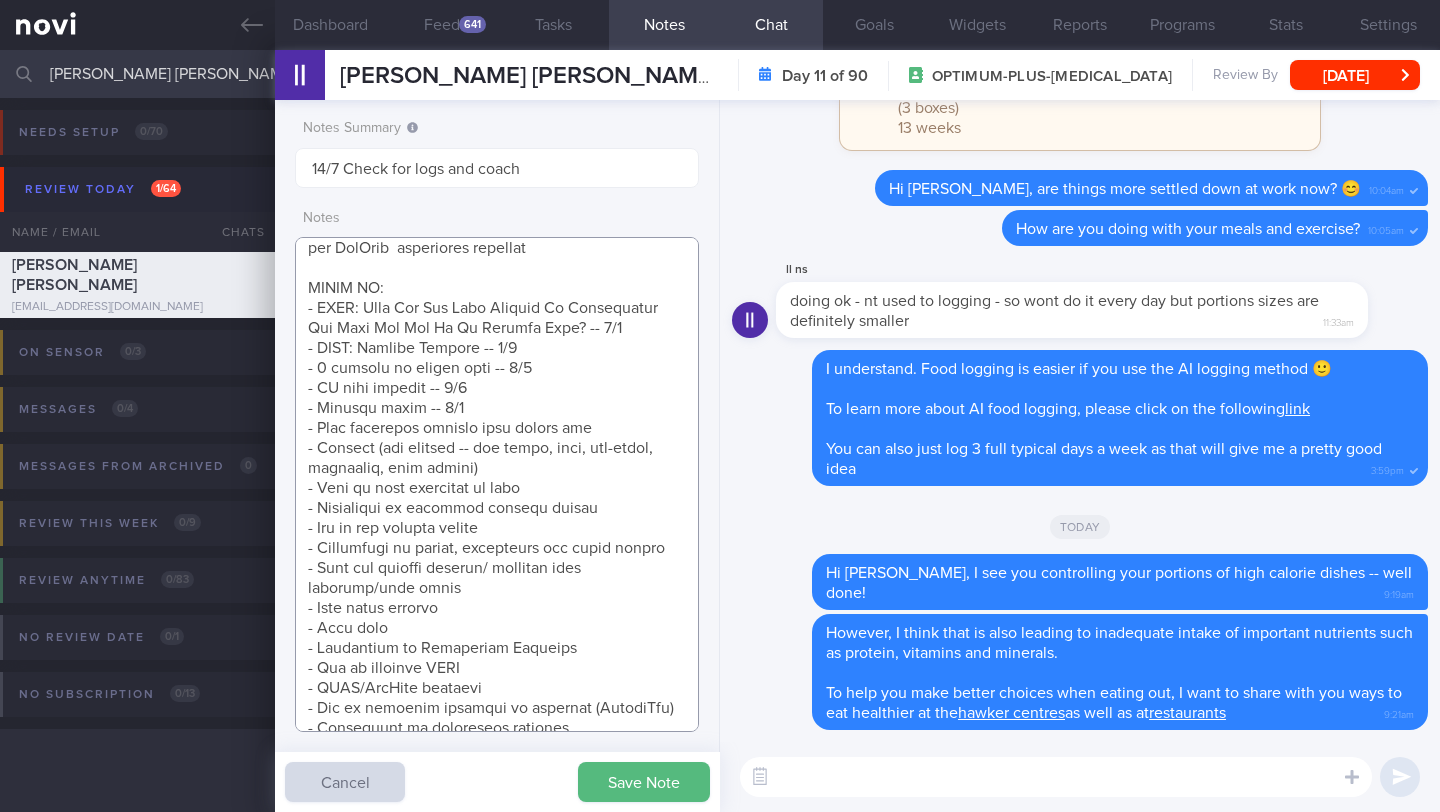 click at bounding box center [497, 484] 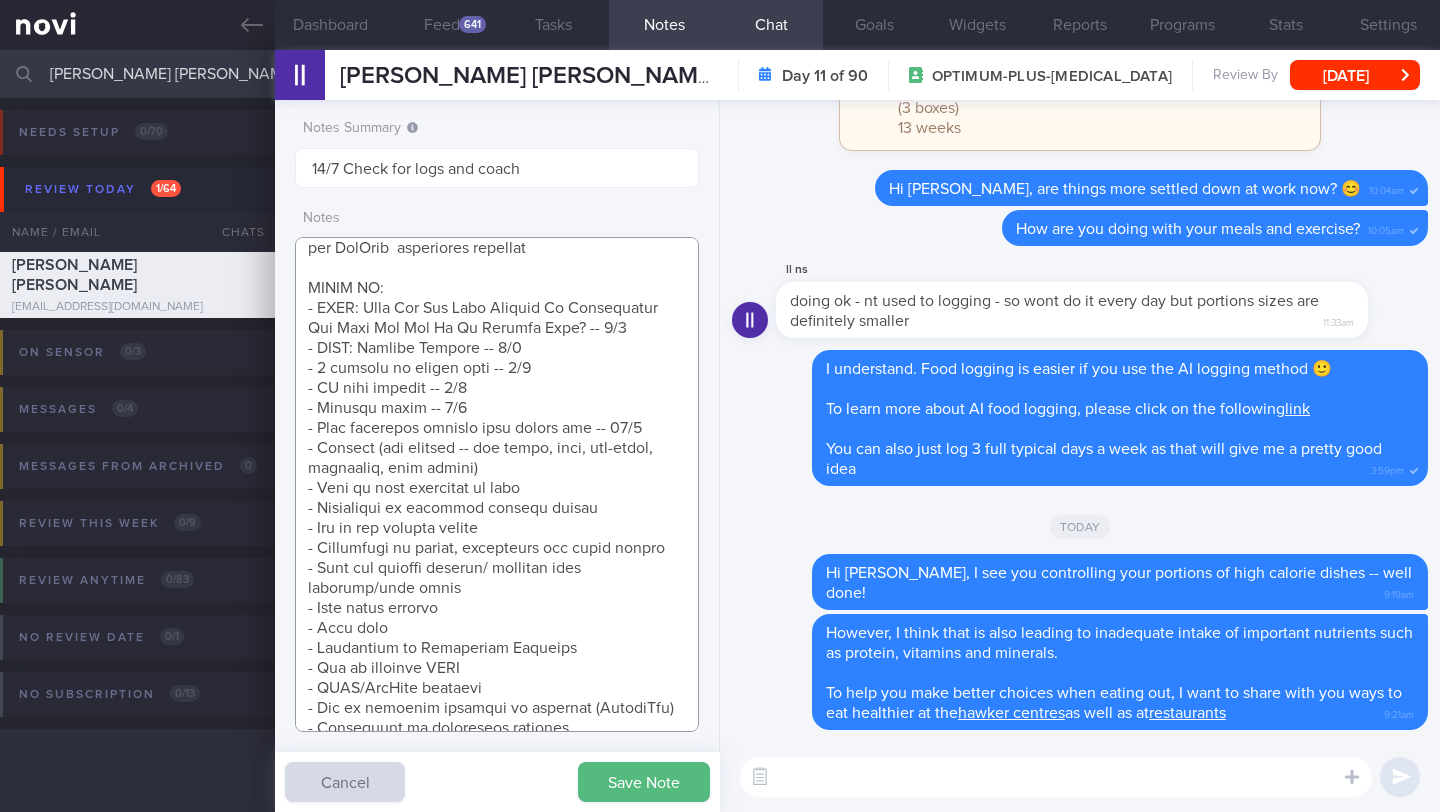 type on "SUPPORT NEEDED:
CHALLENGE:
- OVERALL: ([DATE]) Occ nausea - not often. Smaller portions. Hunger levels are reduced. [GEOGRAPHIC_DATA] is reduced. Nil exercise at the moment. Just returned from [GEOGRAPHIC_DATA]
- LIFE:
- DIET:
- EXERCISE:
- MEDS:
- HbA1c/GMI:
Wt trend: ([DATE]) 86kg > ([DATE]) 84kg
TANITA (  )
Body fat %:
Muscle Mass:
Visceral fat:
Metabolic Age:
Wt Targets:
5%  (4kg -> 82kg)
10% (9kg -> 77kg)
15% (13kg -> 73kg)
20%  (17kg -> 69kg)
25% (22kg -> 64kg)
30% (26kg -> 60kg)
[DEMOGRAPHIC_DATA] [DEMOGRAPHIC_DATA] [DEMOGRAPHIC_DATA]
- Pmhx: PCOS (since 20s)
- Meds/Supps:
- Social hx: Married w 1 [DEMOGRAPHIC_DATA], mother cooks on weekdays, client cooks on weekends
- Diet: Inadequate protein and fibre intake, and [MEDICAL_DATA] knowledge
- PA: No structured exercise. Usually 7-10k steps per day when school in session (climbs up stairs in school). Going to [GEOGRAPHIC_DATA] for most June holidays. Open to try YouTube  bodyweight workouts
SHARE ON:
- NOVI: What Are The Side Effects Of [MEDICAL_DATA] And What Can You Do To Relieve Them? -- 2/6
- NOVI: Calorie Deficit..." 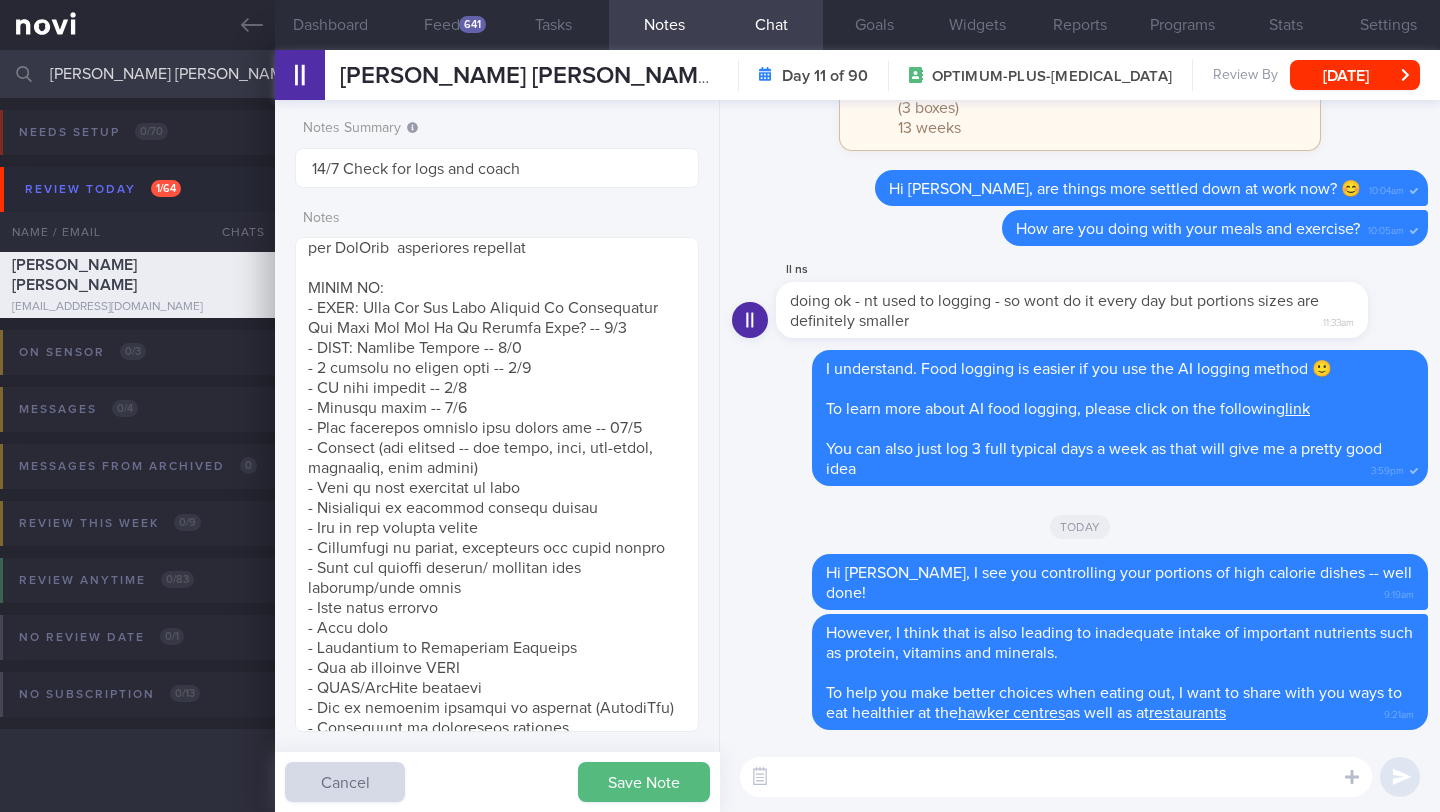 click at bounding box center [1056, 777] 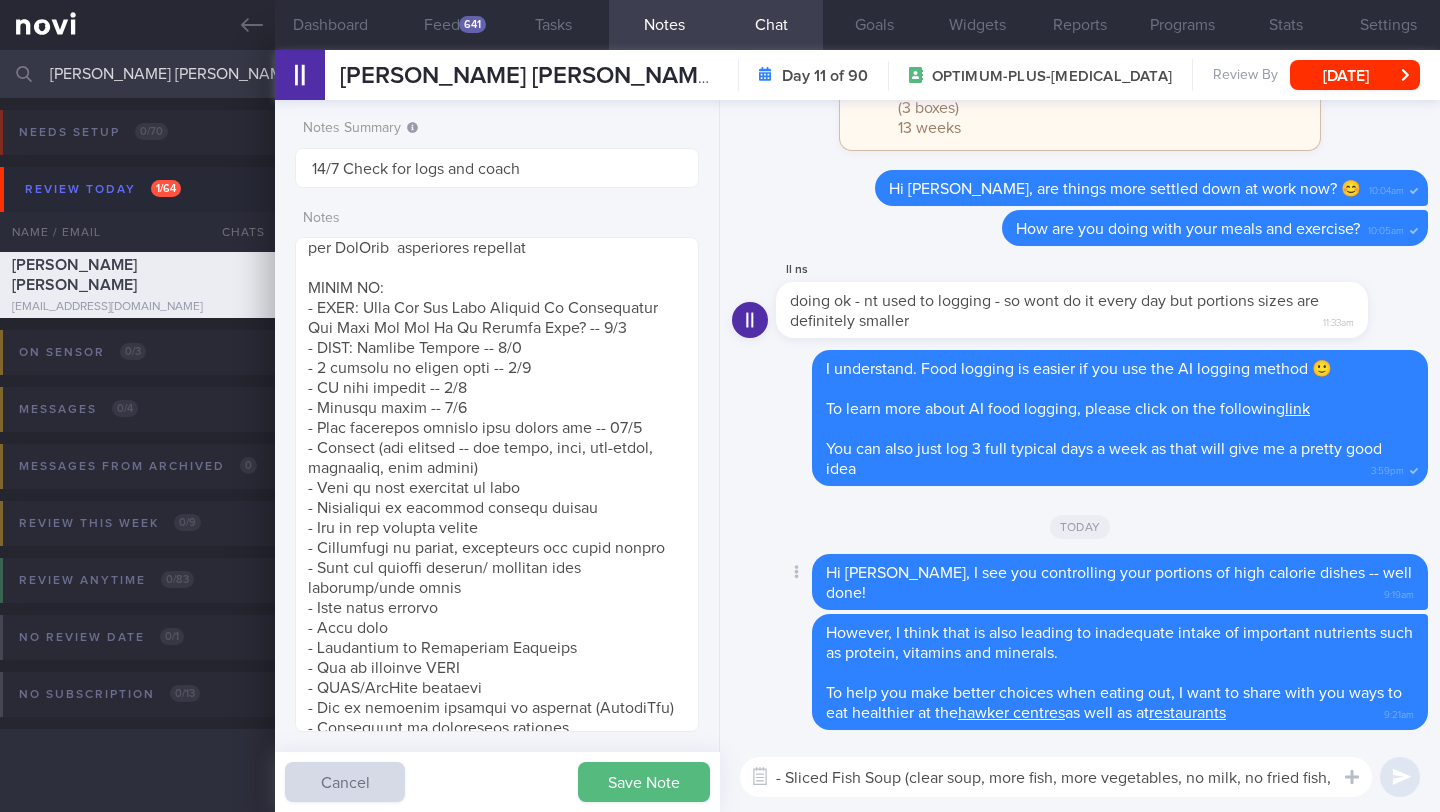 scroll, scrollTop: 0, scrollLeft: 0, axis: both 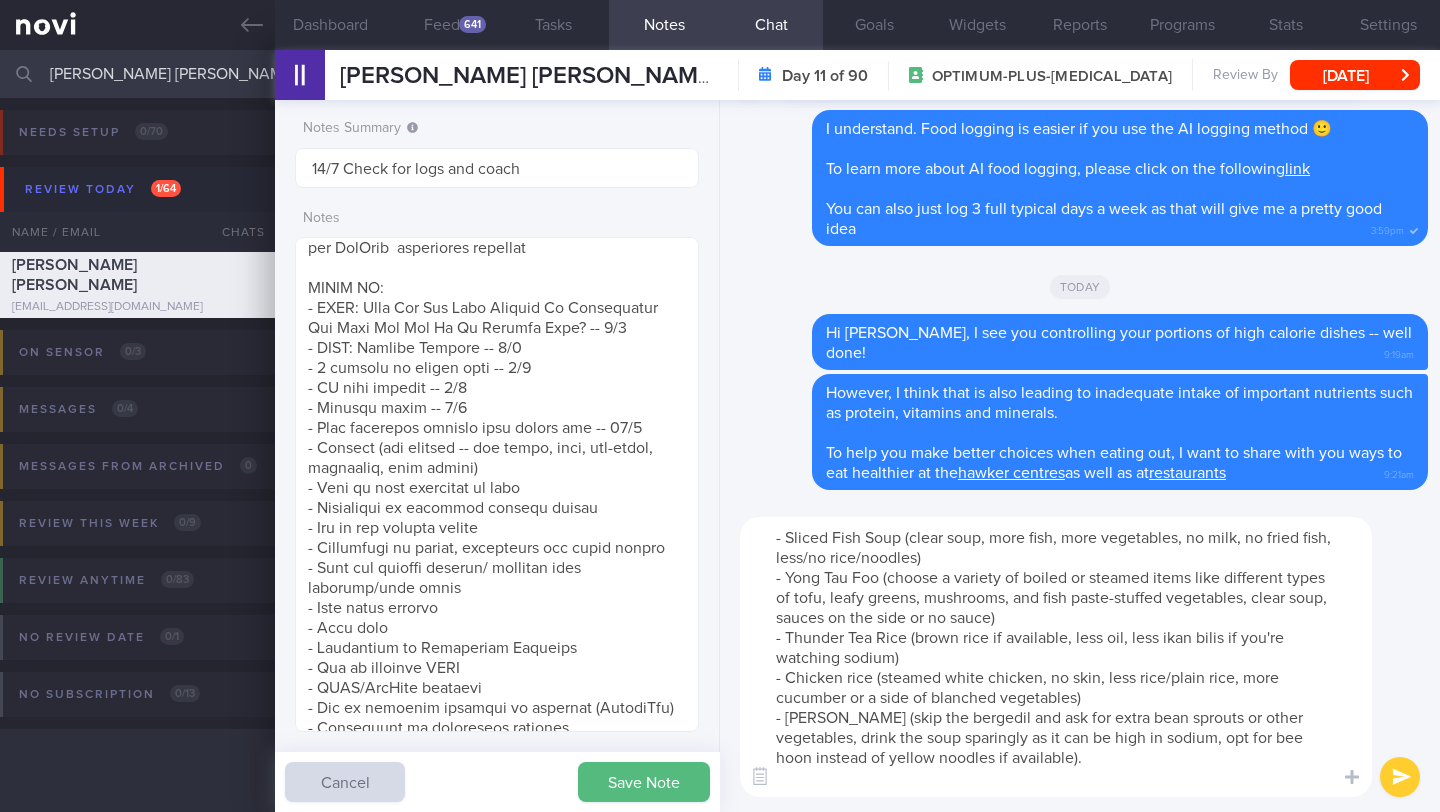 click on "- Sliced Fish Soup (clear soup, more fish, more vegetables, no milk, no fried fish, less/no rice/noodles)
- Yong Tau Foo (choose a variety of boiled or steamed items like different types of tofu, leafy greens, mushrooms, and fish paste-stuffed vegetables, clear soup, sauces on the side or no sauce)
- Thunder Tea Rice (brown rice if available, less oil, less ikan bilis if you're watching sodium)
- Chicken rice (steamed white chicken, no skin, less rice/plain rice, more cucumber or a side of blanched vegetables)
- [PERSON_NAME] (skip the bergedil and ask for extra bean sprouts or other vegetables, drink the soup sparingly as it can be high in sodium, opt for bee hoon instead of yellow noodles if available)." at bounding box center (1056, 657) 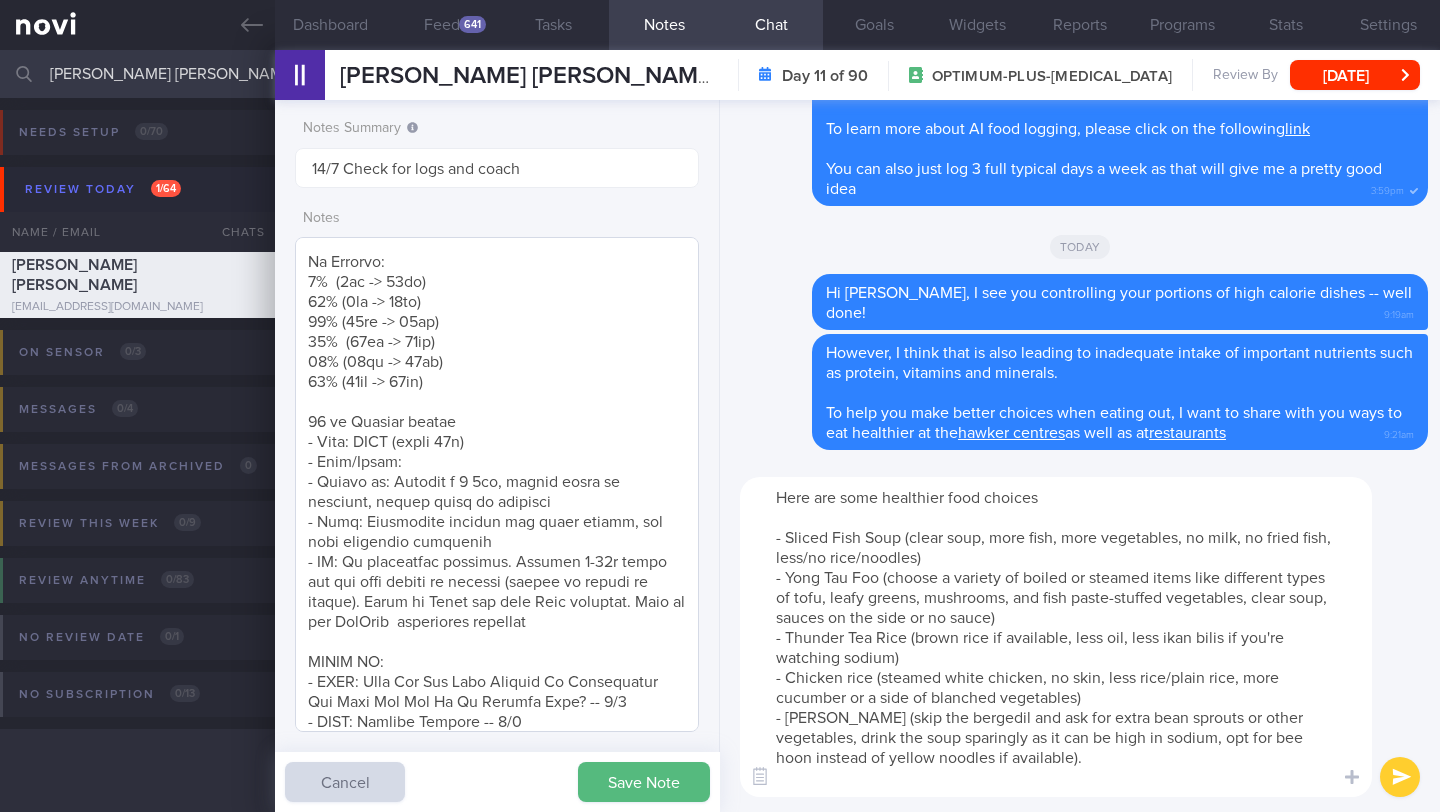scroll, scrollTop: 456, scrollLeft: 0, axis: vertical 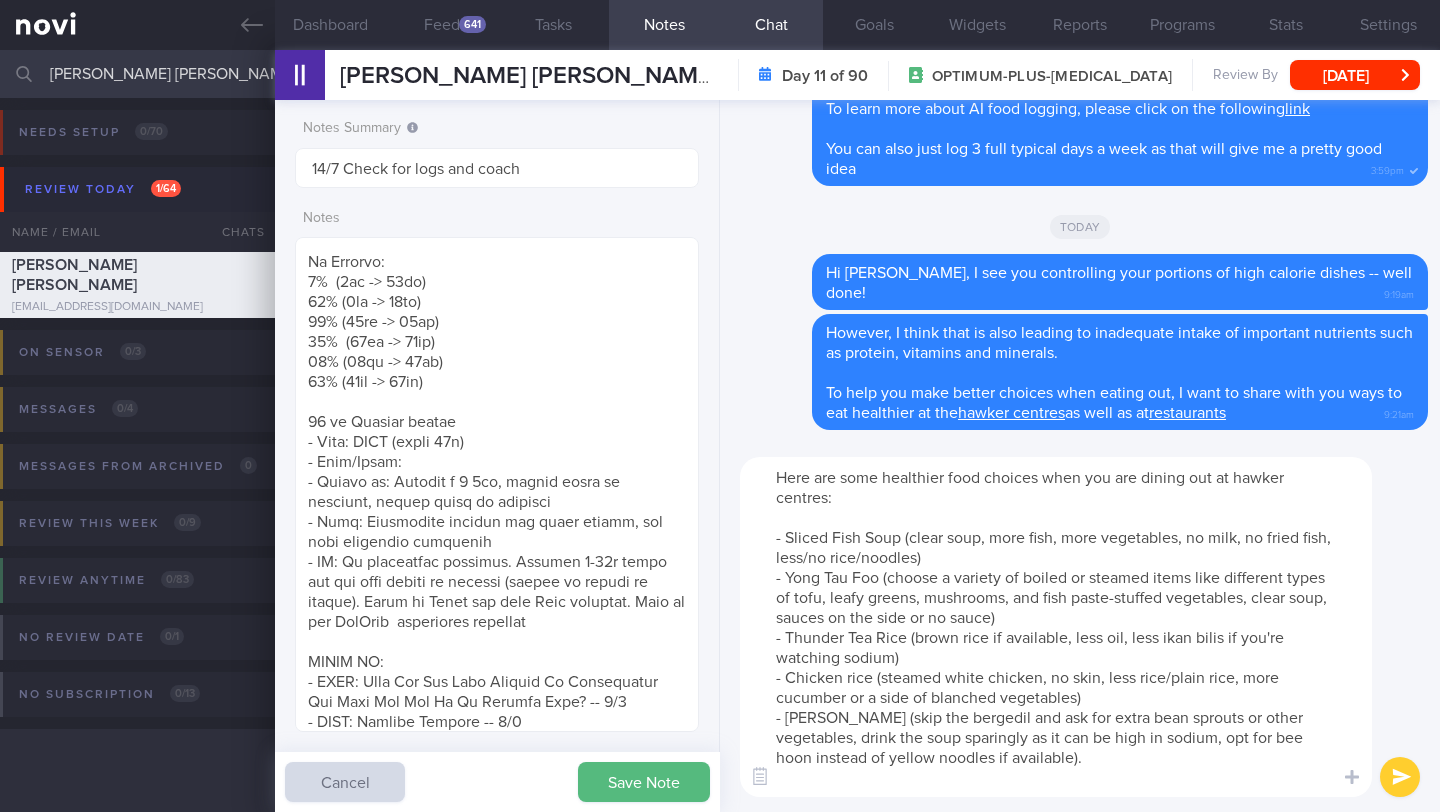 type on "Here are some healthier food choices when you are dining out at hawker centres:
- Sliced Fish Soup (clear soup, more fish, more vegetables, no milk, no fried fish, less/no rice/noodles)
- Yong Tau Foo (choose a variety of boiled or steamed items like different types of tofu, leafy greens, mushrooms, and fish paste-stuffed vegetables, clear soup, sauces on the side or no sauce)
- Thunder Tea Rice (brown rice if available, less oil, less ikan bilis if you're watching sodium)
- Chicken rice (steamed white chicken, no skin, less rice/plain rice, more cucumber or a side of blanched vegetables)
- [PERSON_NAME] (skip the bergedil and ask for extra bean sprouts or other vegetables, drink the soup sparingly as it can be high in sodium, opt for bee hoon instead of yellow noodles if available)." 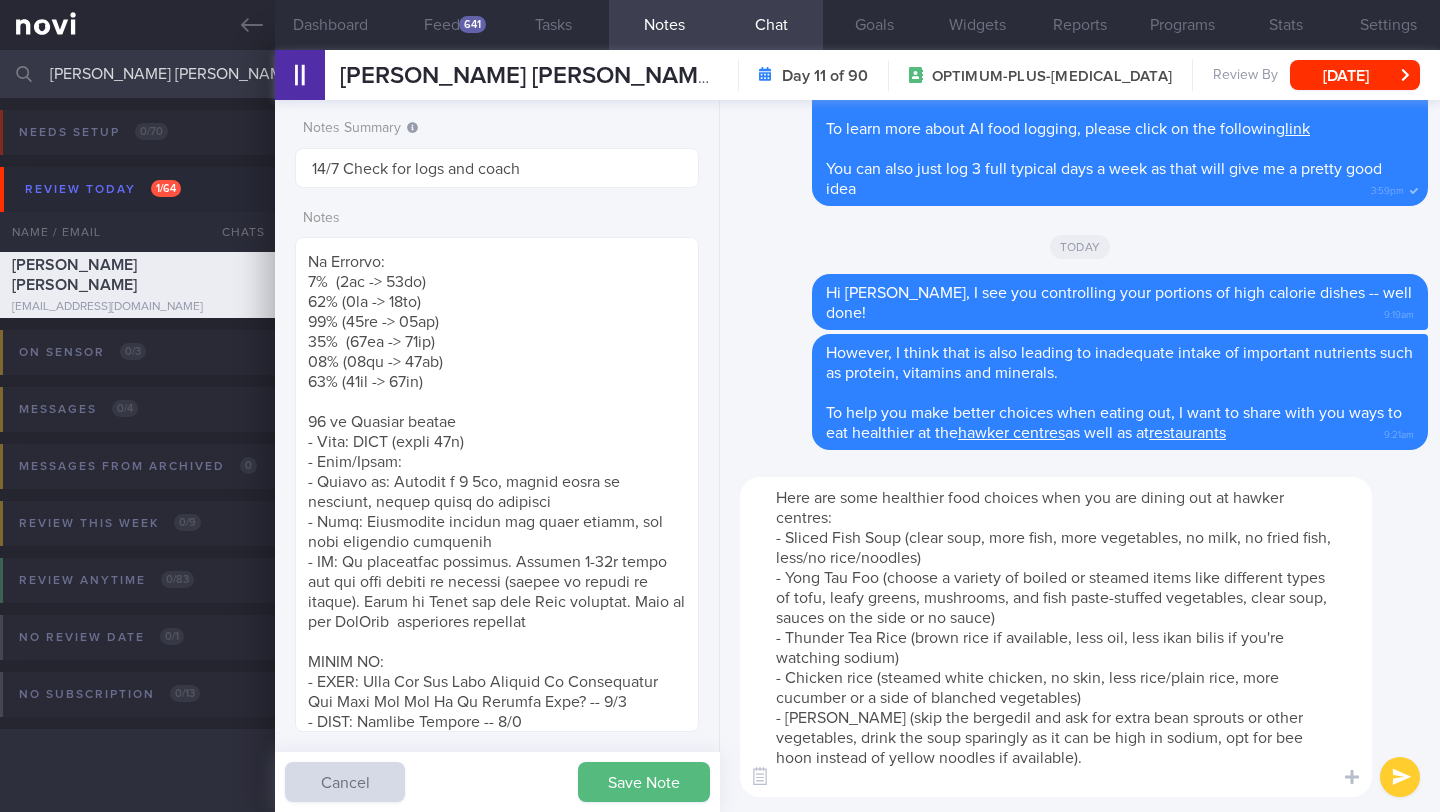 type 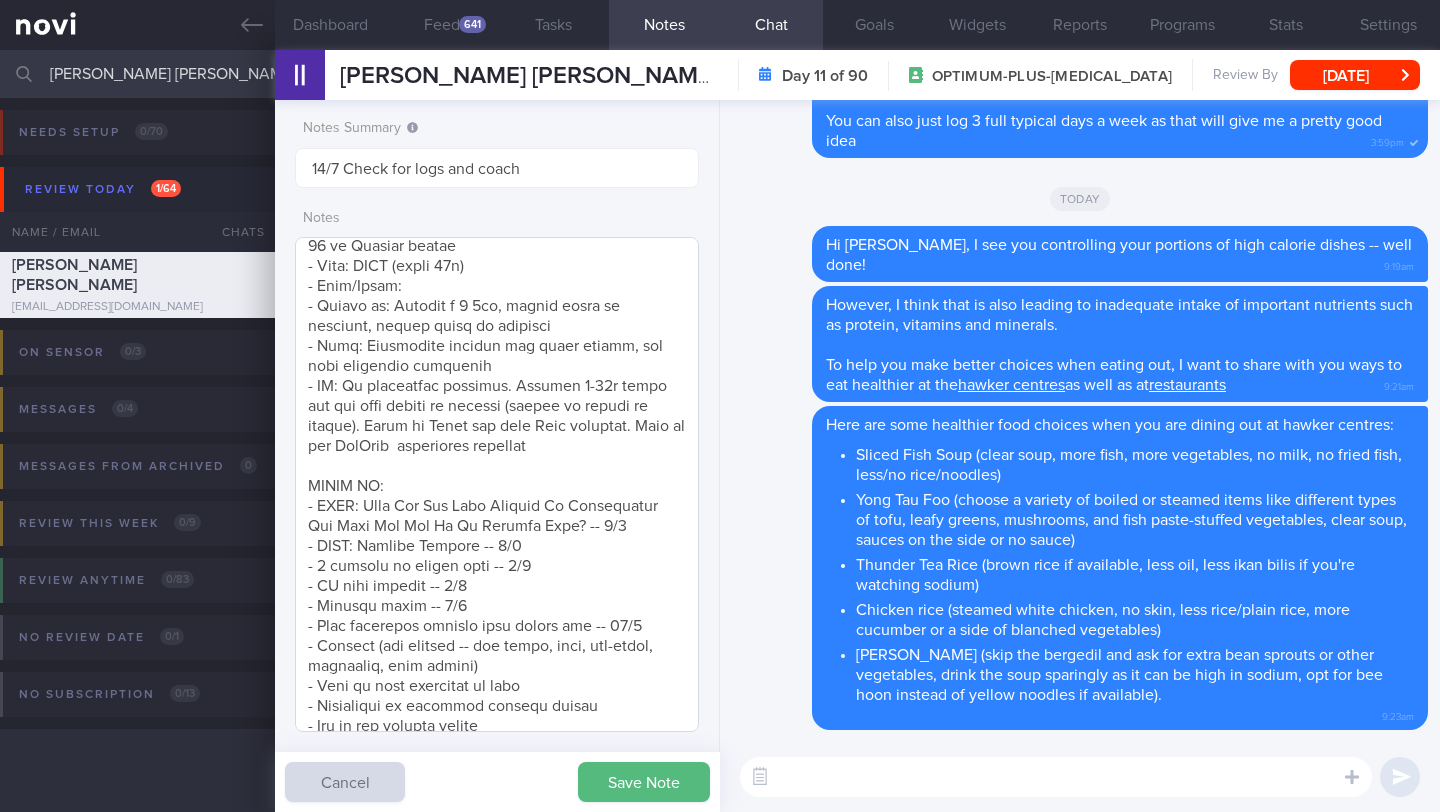 scroll, scrollTop: 824, scrollLeft: 0, axis: vertical 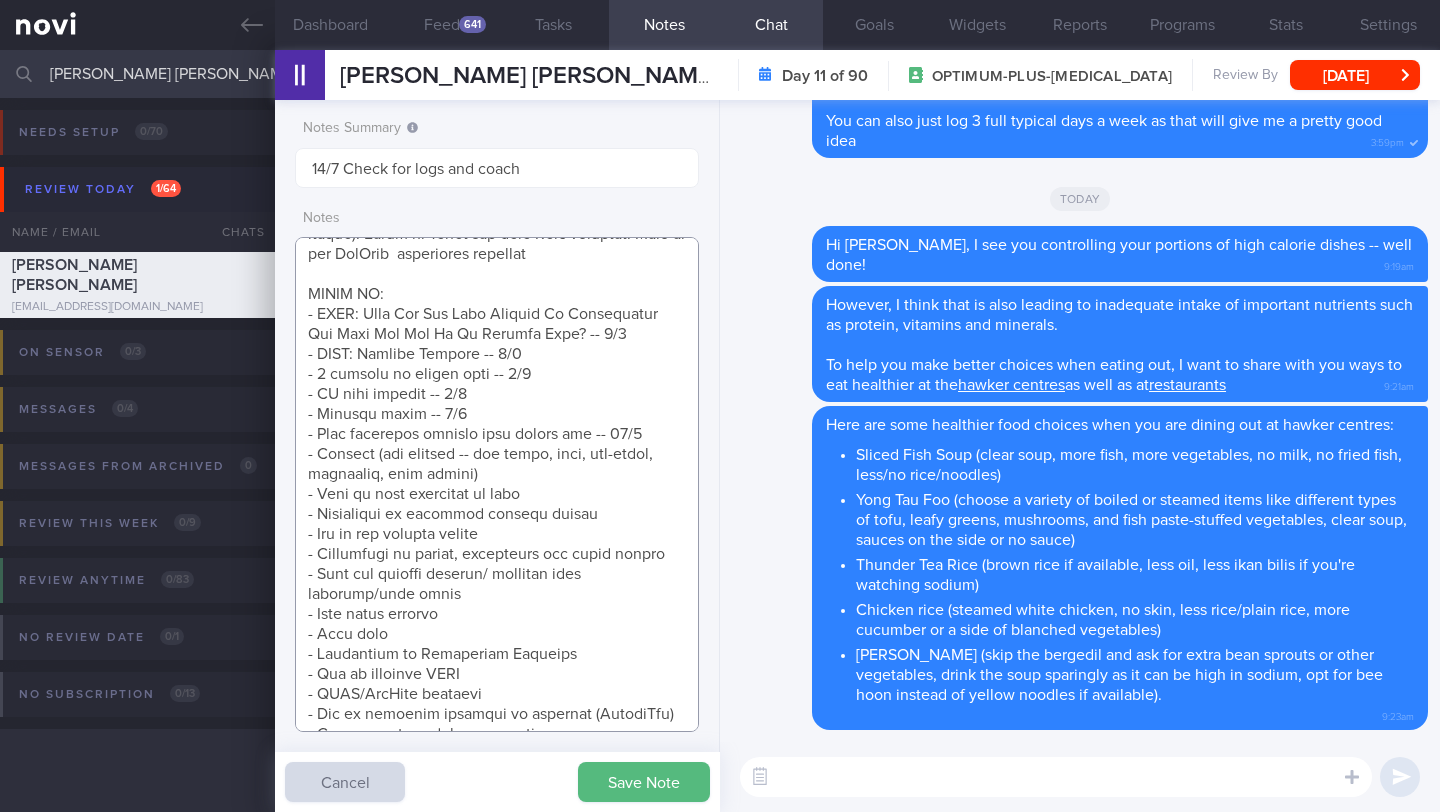 click at bounding box center (497, 484) 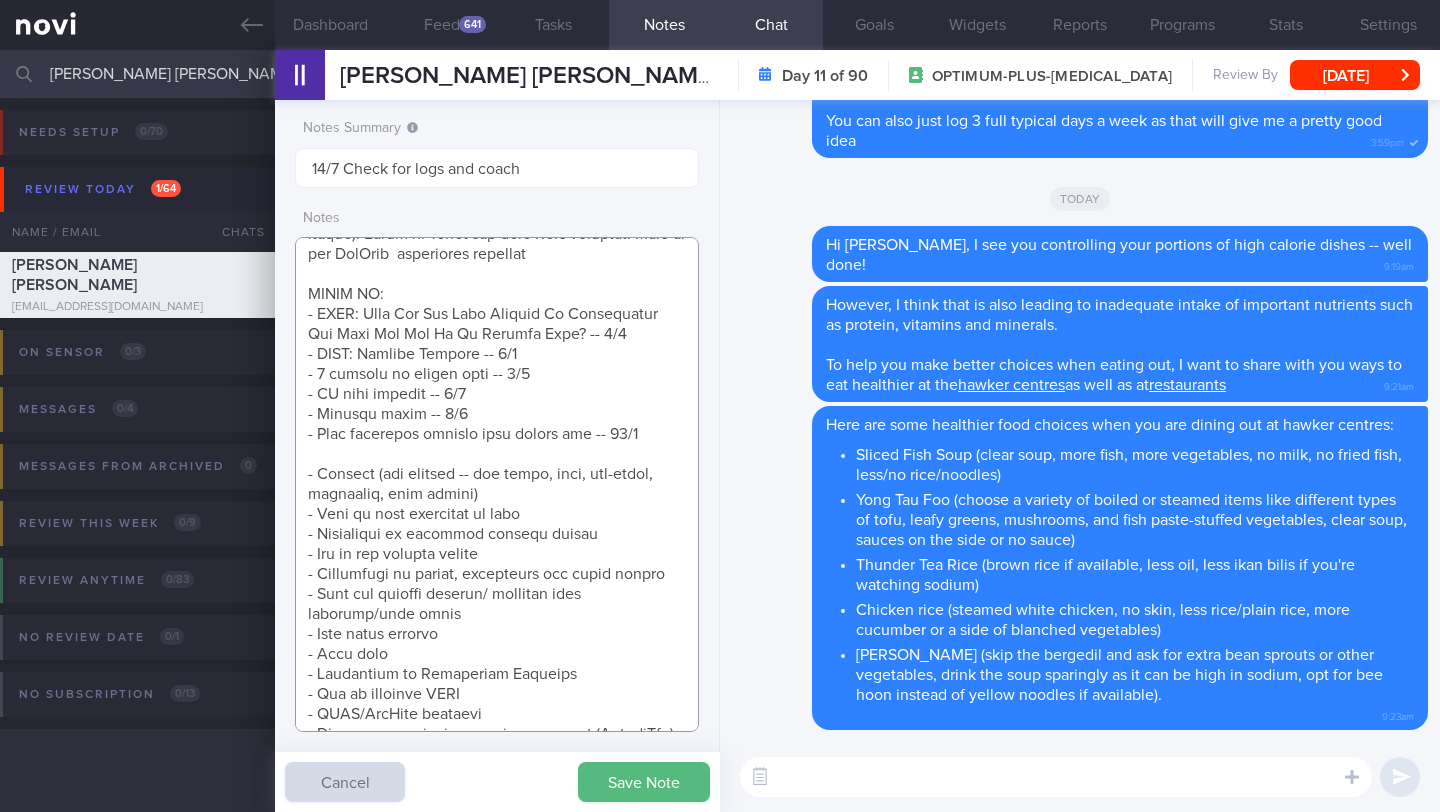 scroll, scrollTop: 947, scrollLeft: 0, axis: vertical 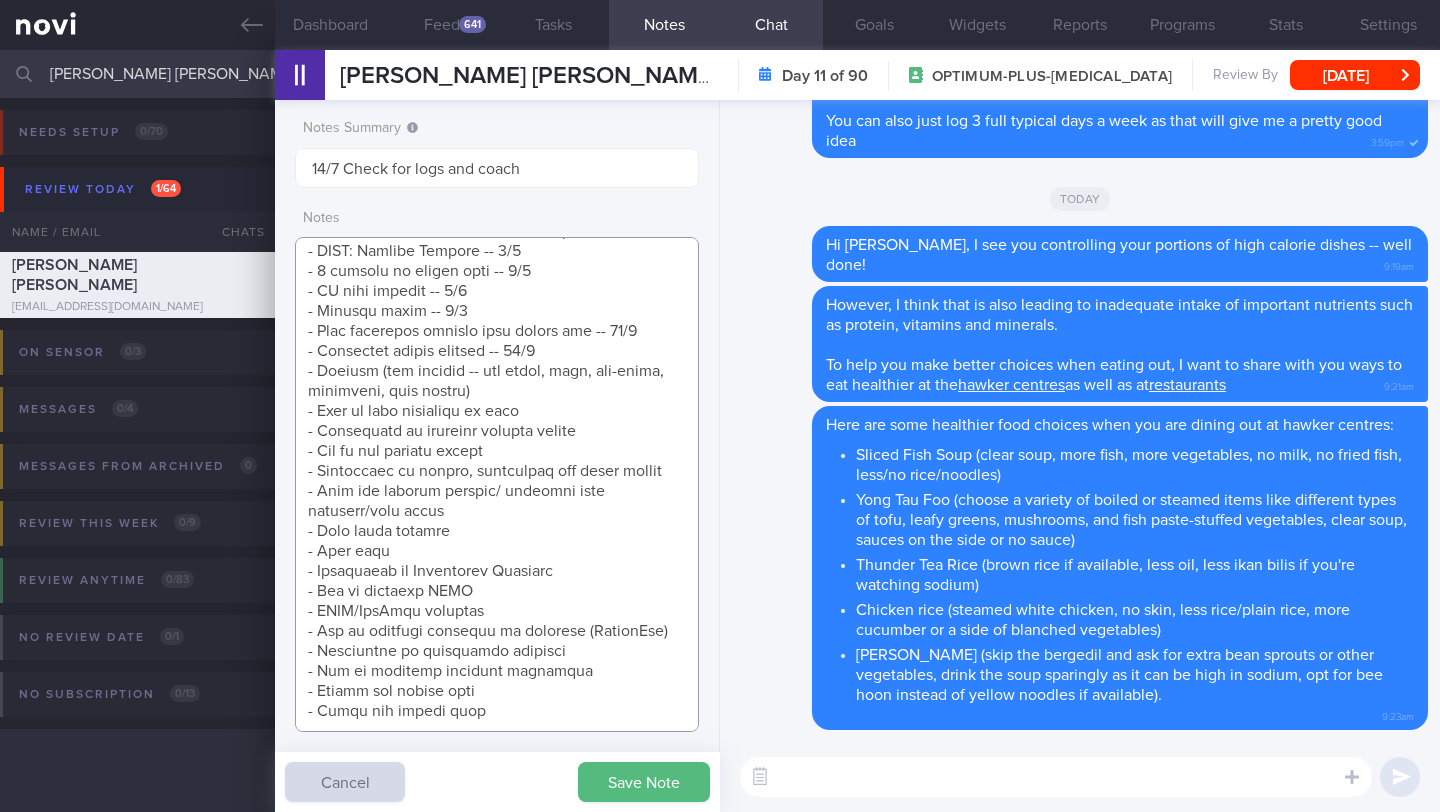click at bounding box center (497, 484) 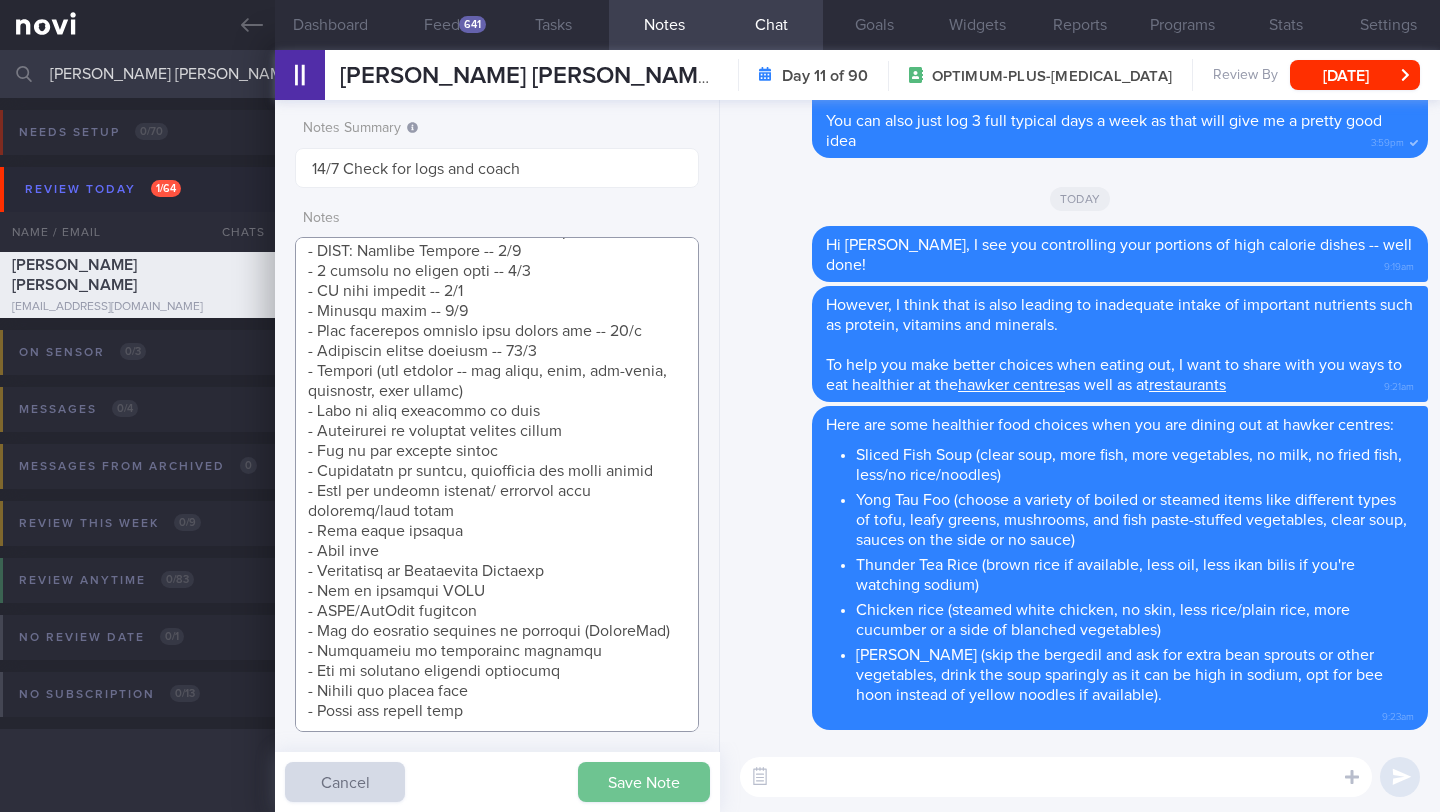 type on "SUPPORT NEEDED:
CHALLENGE:
- OVERALL: ([DATE]) Occ nausea - not often. Smaller portions. Hunger levels are reduced. [GEOGRAPHIC_DATA] is reduced. Nil exercise at the moment. Just returned from [GEOGRAPHIC_DATA]
- LIFE:
- DIET:
- EXERCISE:
- MEDS:
- HbA1c/GMI:
Wt trend: ([DATE]) 86kg > ([DATE]) 84kg
TANITA (  )
Body fat %:
Muscle Mass:
Visceral fat:
Metabolic Age:
Wt Targets:
5%  (4kg -> 82kg)
10% (9kg -> 77kg)
15% (13kg -> 73kg)
20%  (17kg -> 69kg)
25% (22kg -> 64kg)
30% (26kg -> 60kg)
[DEMOGRAPHIC_DATA] [DEMOGRAPHIC_DATA] [DEMOGRAPHIC_DATA]
- Pmhx: PCOS (since 20s)
- Meds/Supps:
- Social hx: Married w 1 [DEMOGRAPHIC_DATA], mother cooks on weekdays, client cooks on weekends
- Diet: Inadequate protein and fibre intake, and [MEDICAL_DATA] knowledge
- PA: No structured exercise. Usually 7-10k steps per day when school in session (climbs up stairs in school). Going to [GEOGRAPHIC_DATA] for most June holidays. Open to try YouTube  bodyweight workouts
SHARE ON:
- NOVI: What Are The Side Effects Of [MEDICAL_DATA] And What Can You Do To Relieve Them? -- 2/6
- NOVI: Calorie Deficit..." 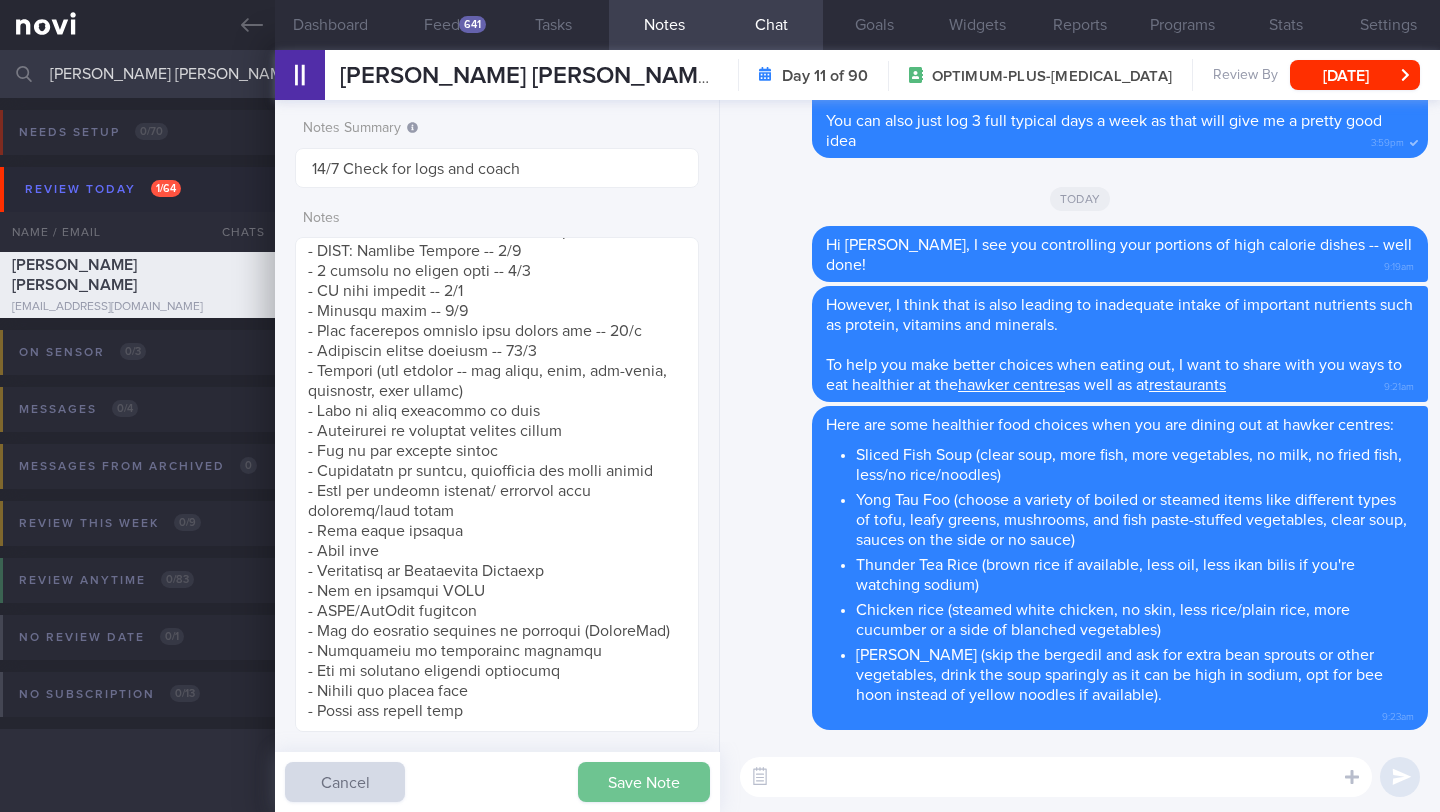 click on "Save Note" at bounding box center [644, 782] 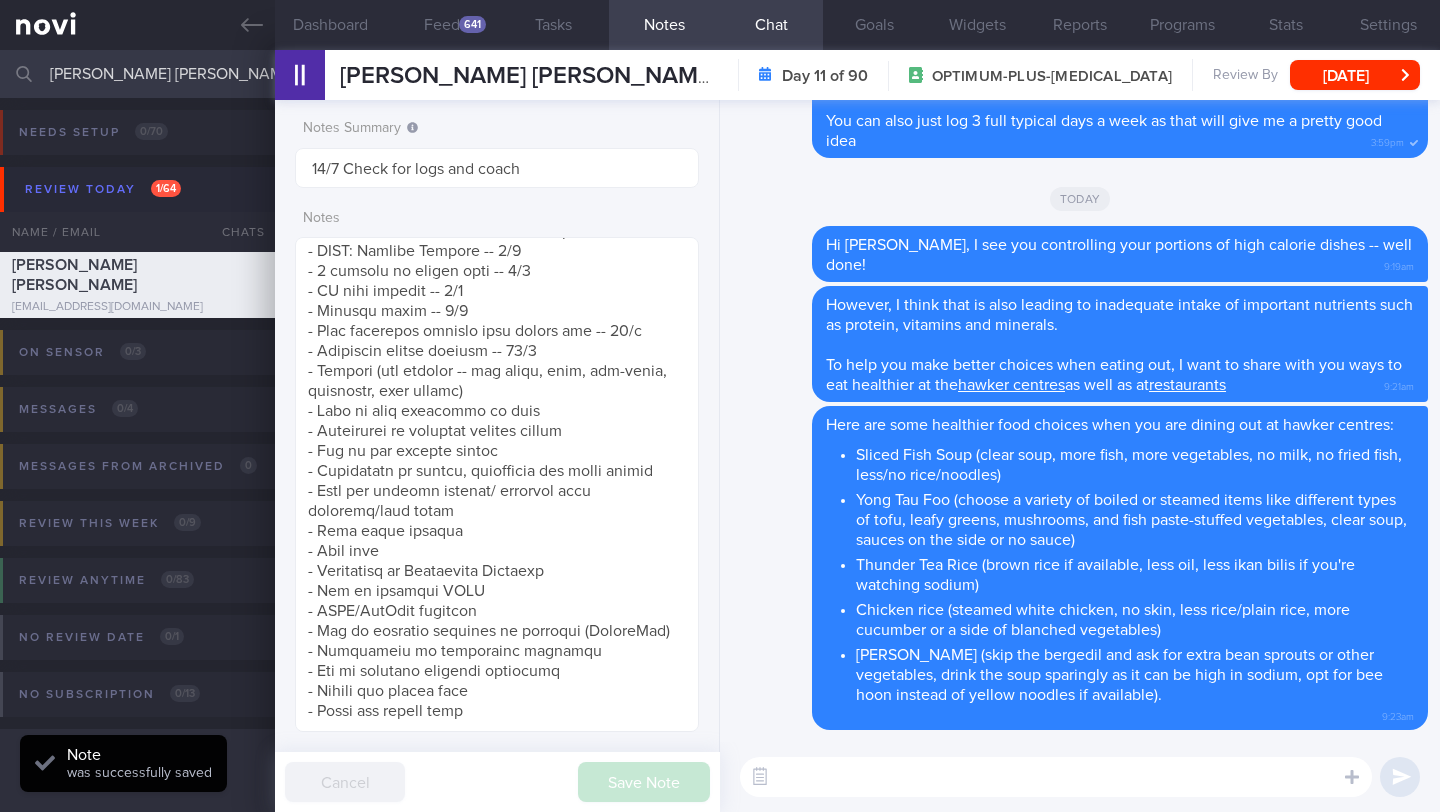 click at bounding box center (1056, 777) 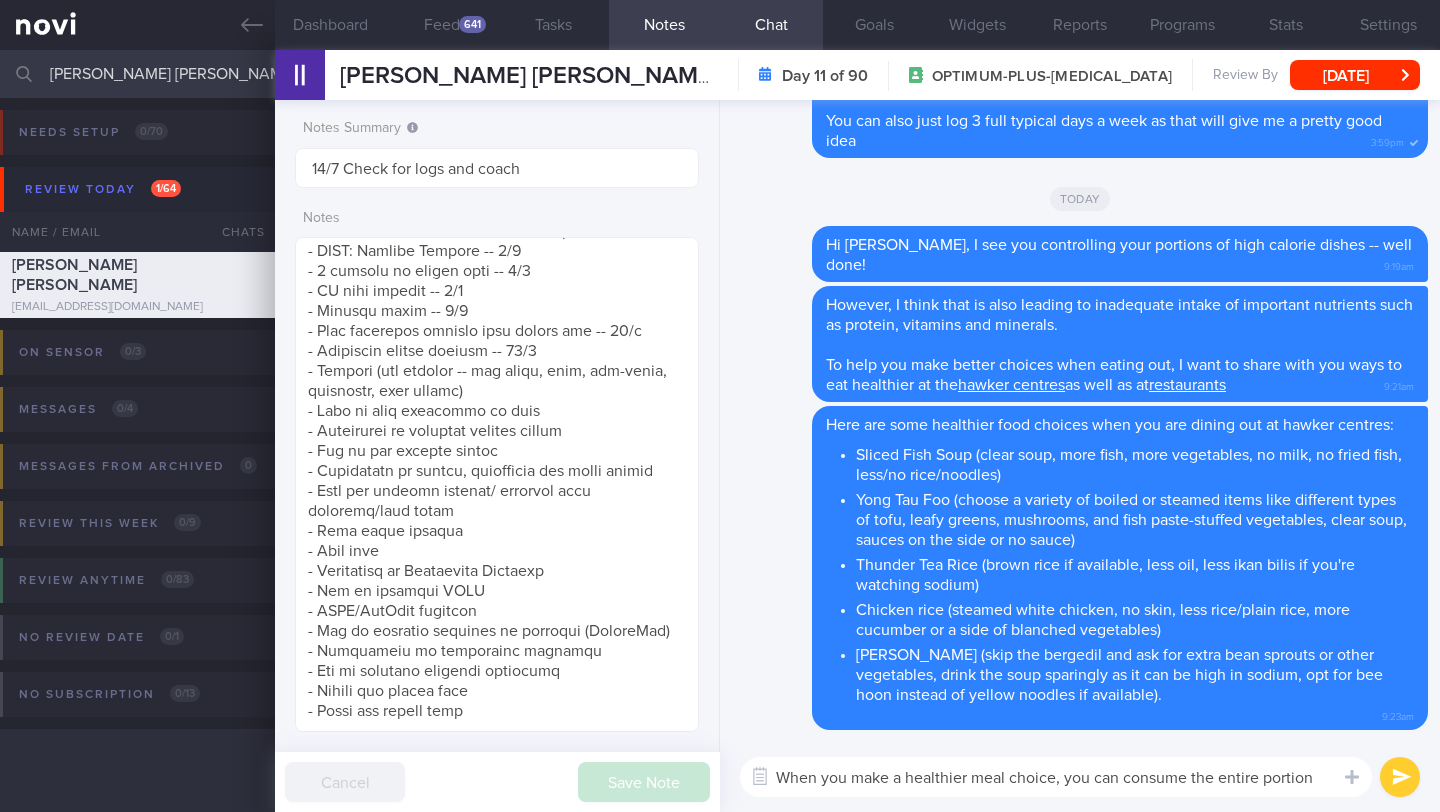 scroll, scrollTop: 0, scrollLeft: 0, axis: both 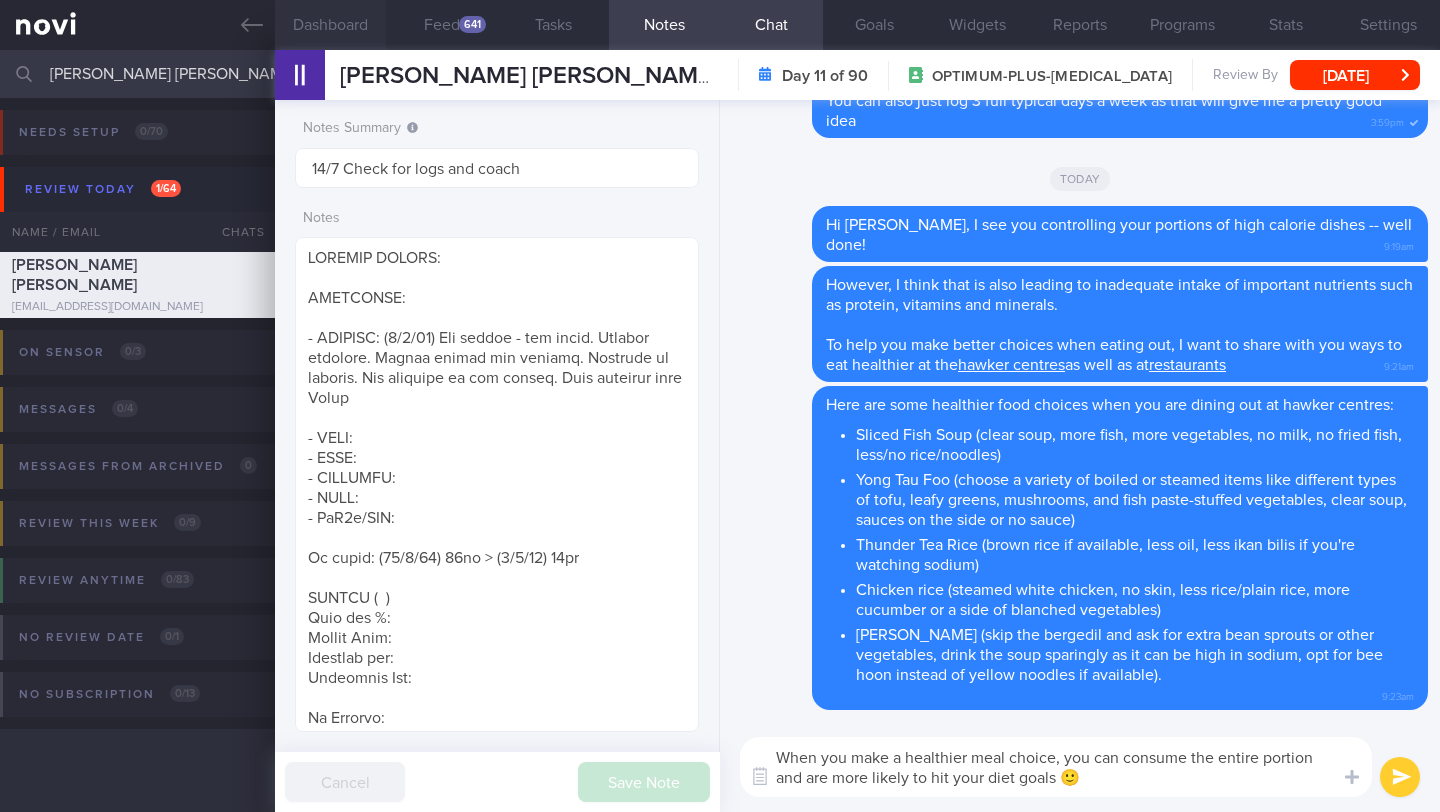 type on "When you make a healthier meal choice, you can consume the entire portion and are more likely to hit your diet goals 🙂" 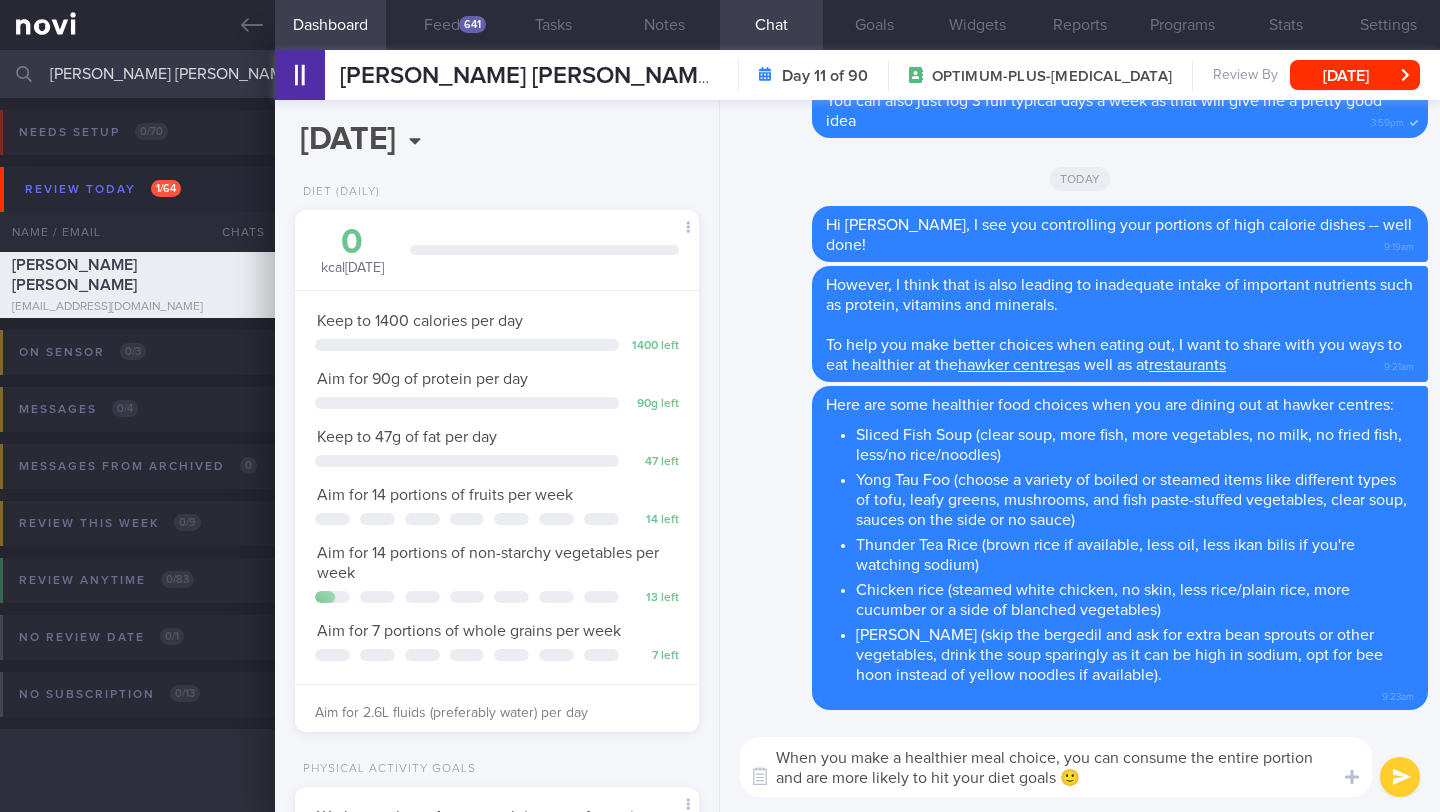 type 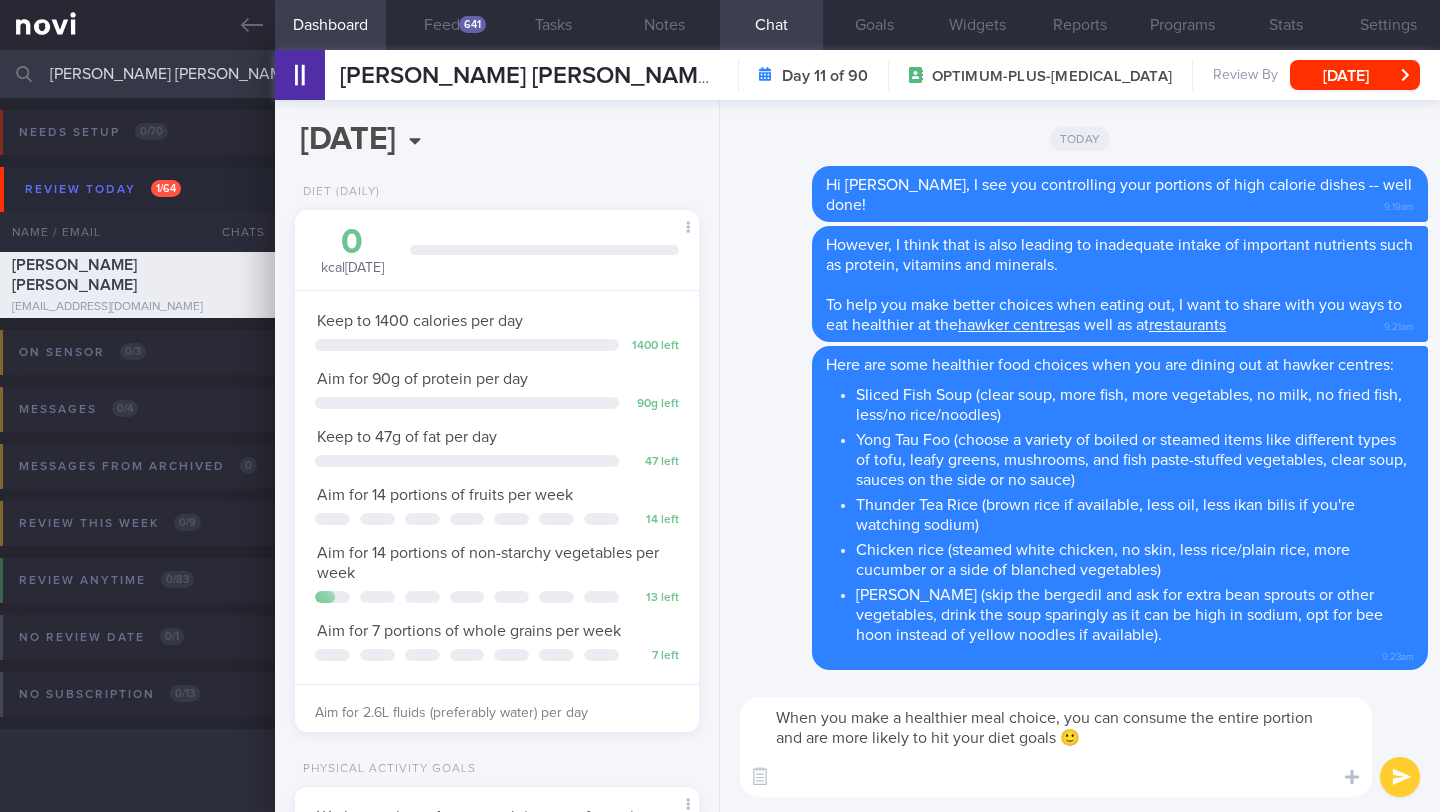 scroll, scrollTop: 0, scrollLeft: 0, axis: both 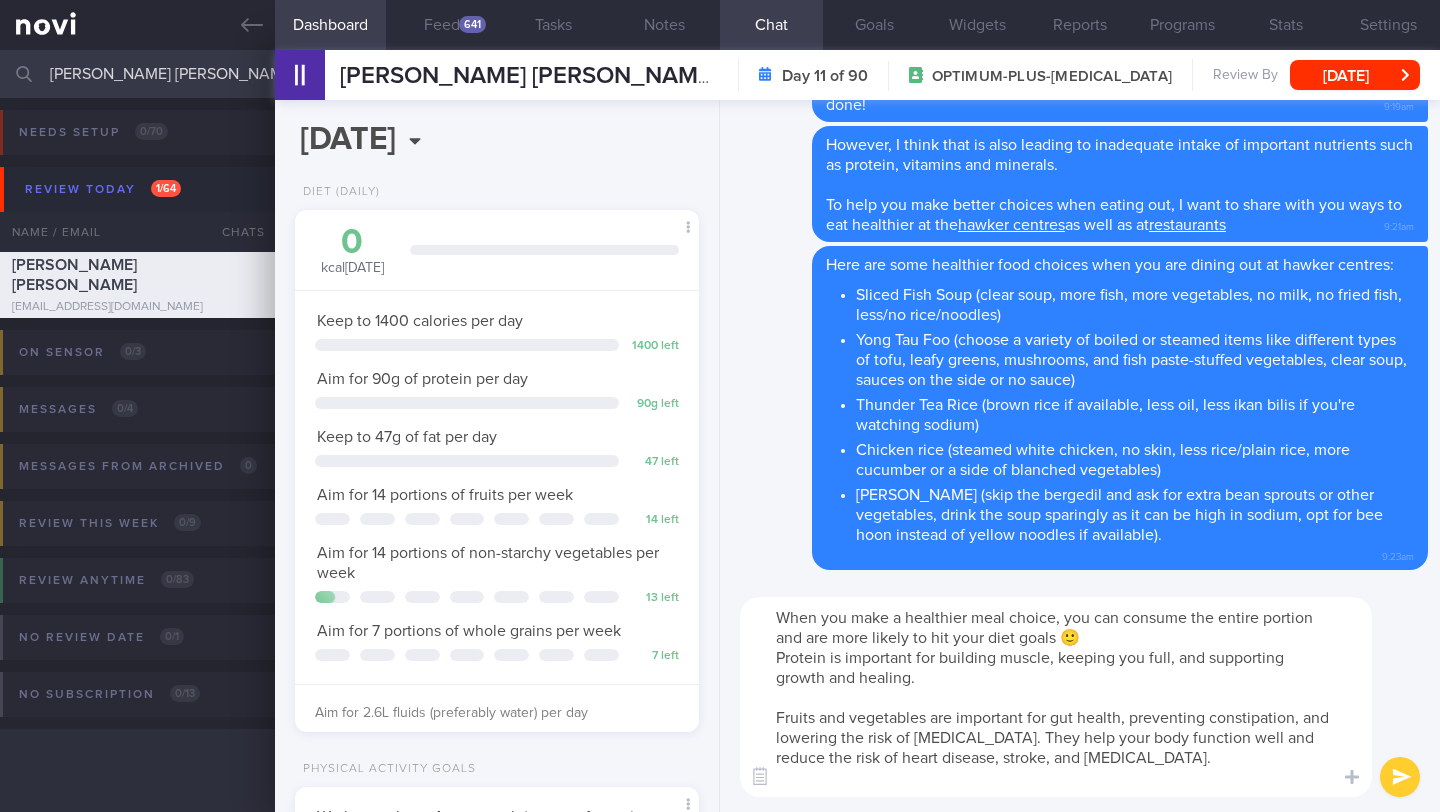 click on "When you make a healthier meal choice, you can consume the entire portion and are more likely to hit your diet goals 🙂
Protein is important for building muscle, keeping you full, and supporting growth and healing.
Fruits and vegetables are important for gut health, preventing constipation, and lowering the risk of [MEDICAL_DATA]. They help your body function well and reduce the risk of heart disease, stroke, and [MEDICAL_DATA]." at bounding box center (1056, 697) 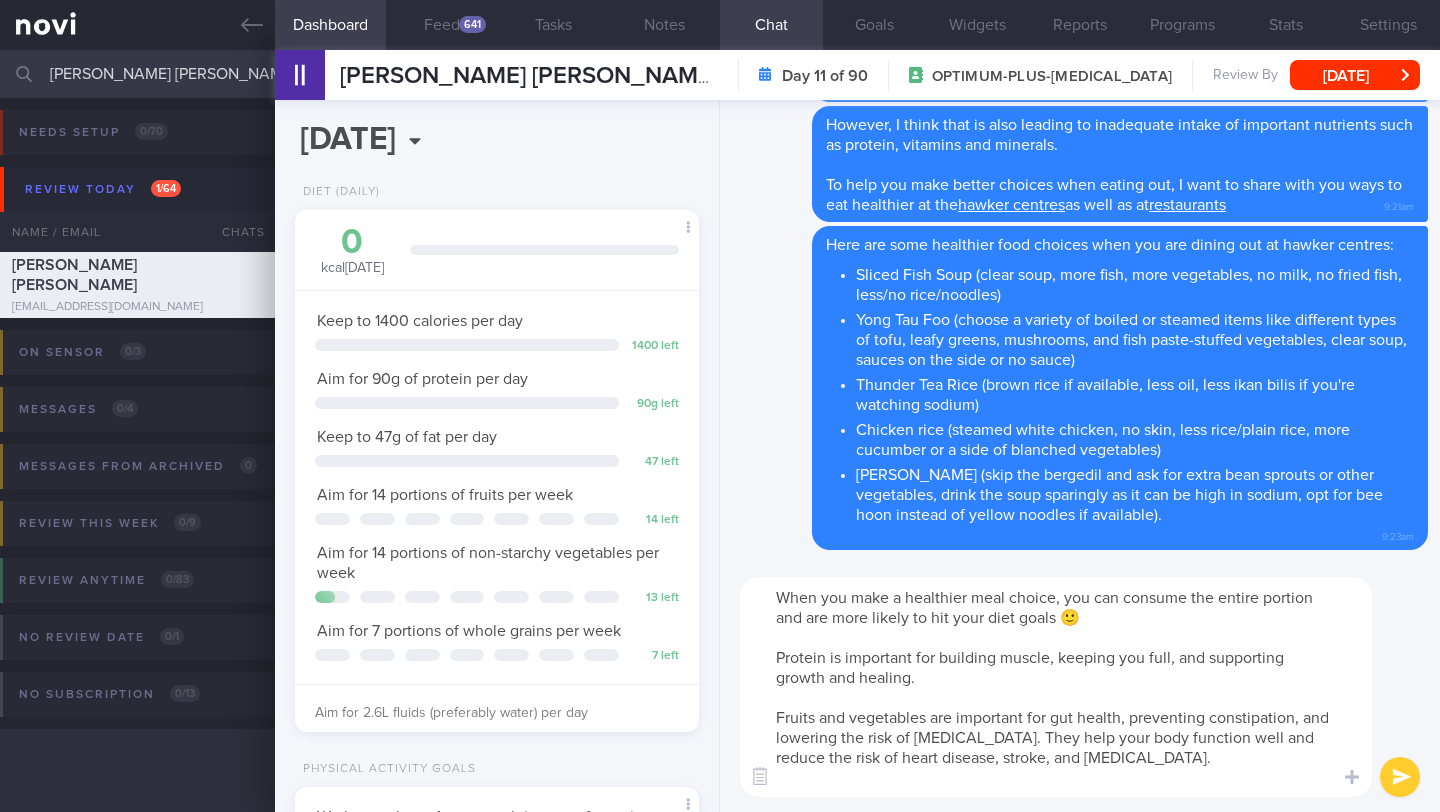 type on "When you make a healthier meal choice, you can consume the entire portion and are more likely to hit your diet goals 🙂
Protein is important for building muscle, keeping you full, and supporting growth and healing.
Fruits and vegetables are important for gut health, preventing constipation, and lowering the risk of [MEDICAL_DATA]. They help your body function well and reduce the risk of heart disease, stroke, and [MEDICAL_DATA]." 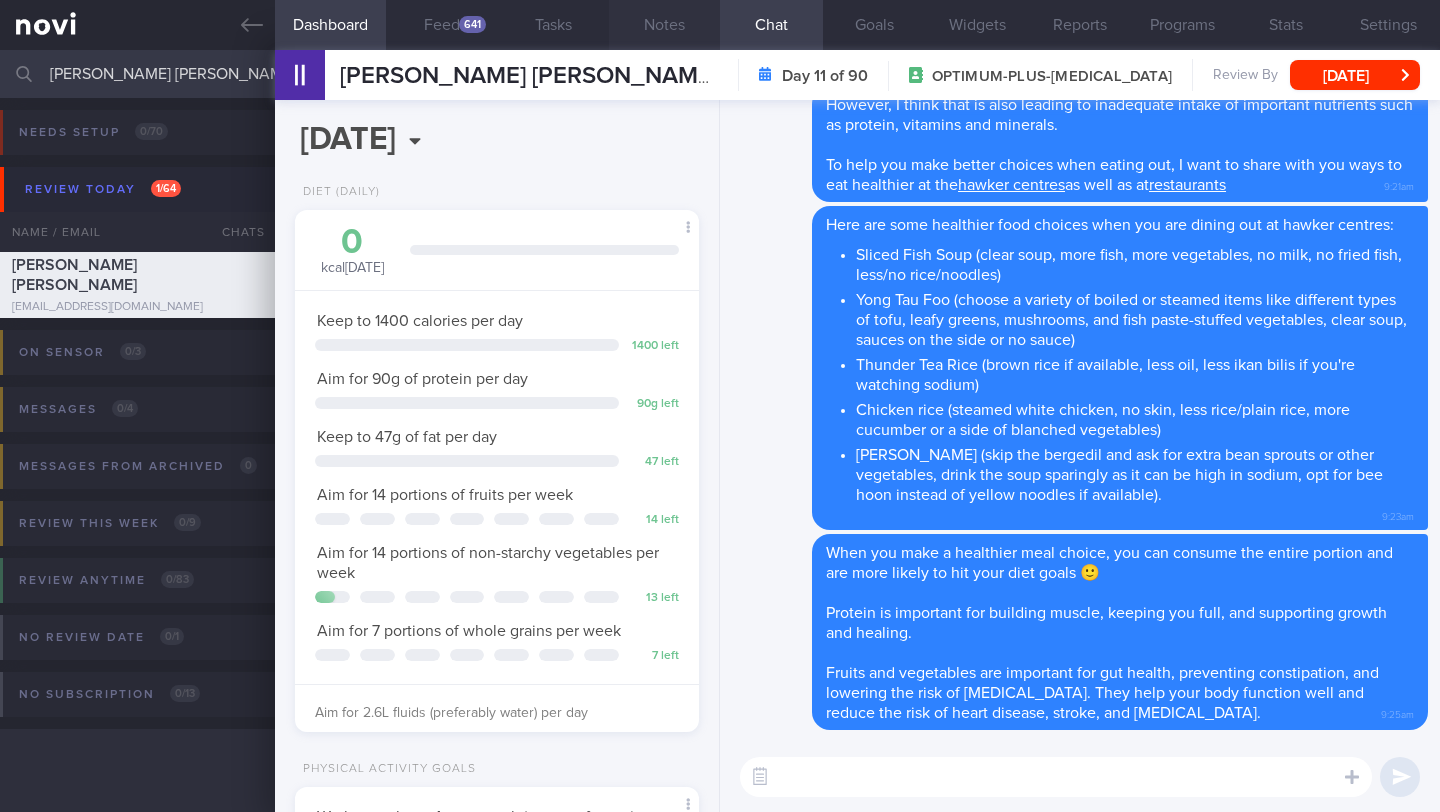 click on "Notes" at bounding box center [664, 25] 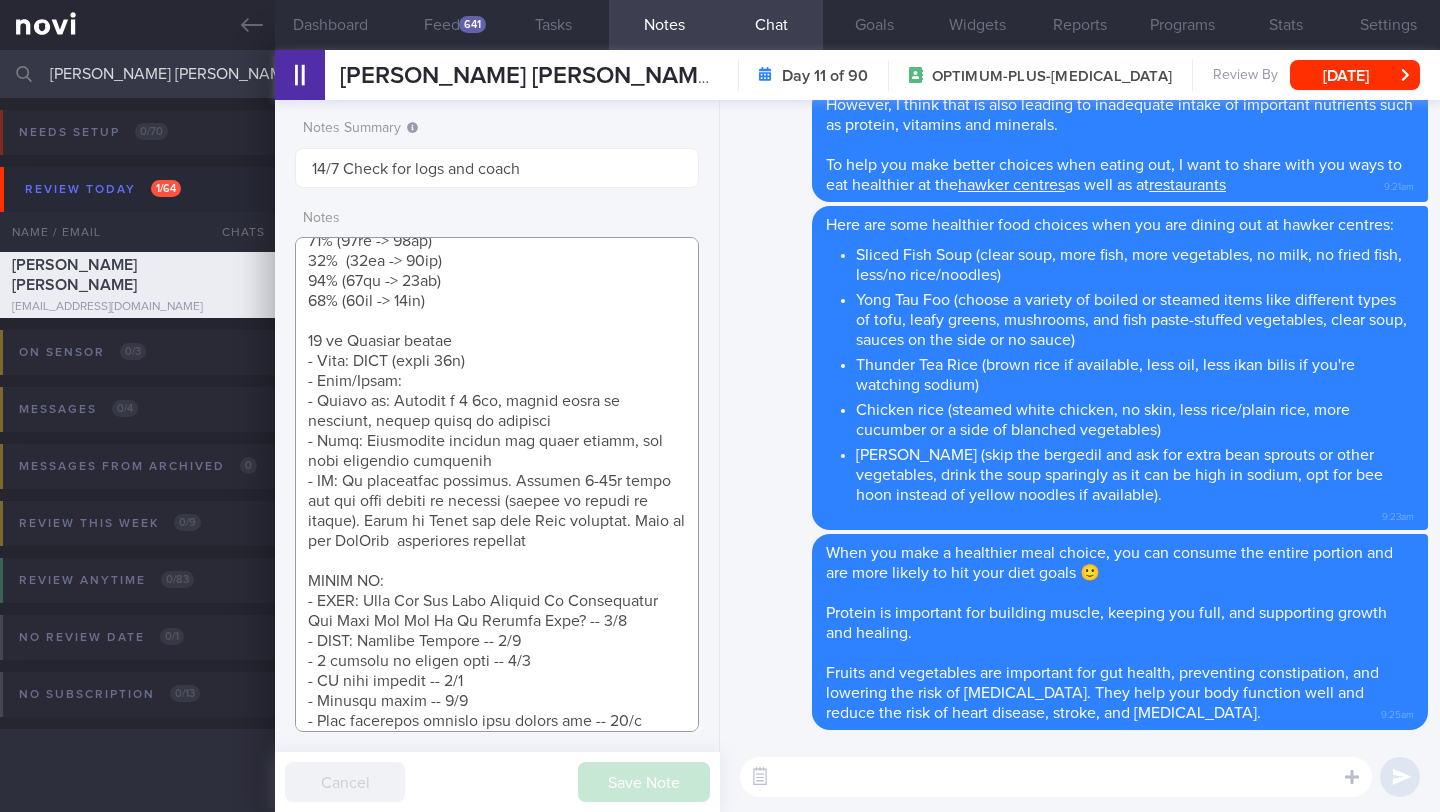 scroll, scrollTop: 793, scrollLeft: 0, axis: vertical 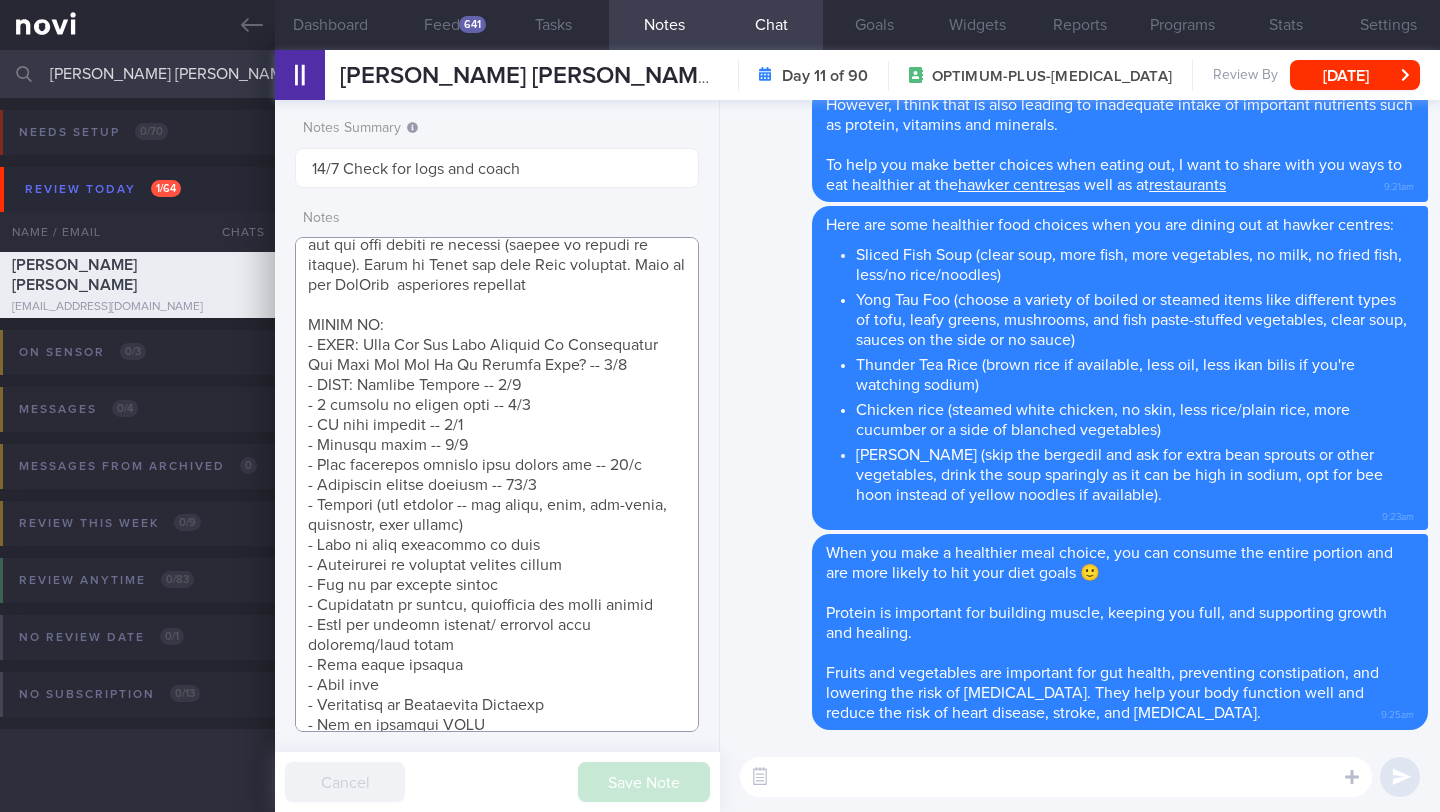 click at bounding box center [497, 484] 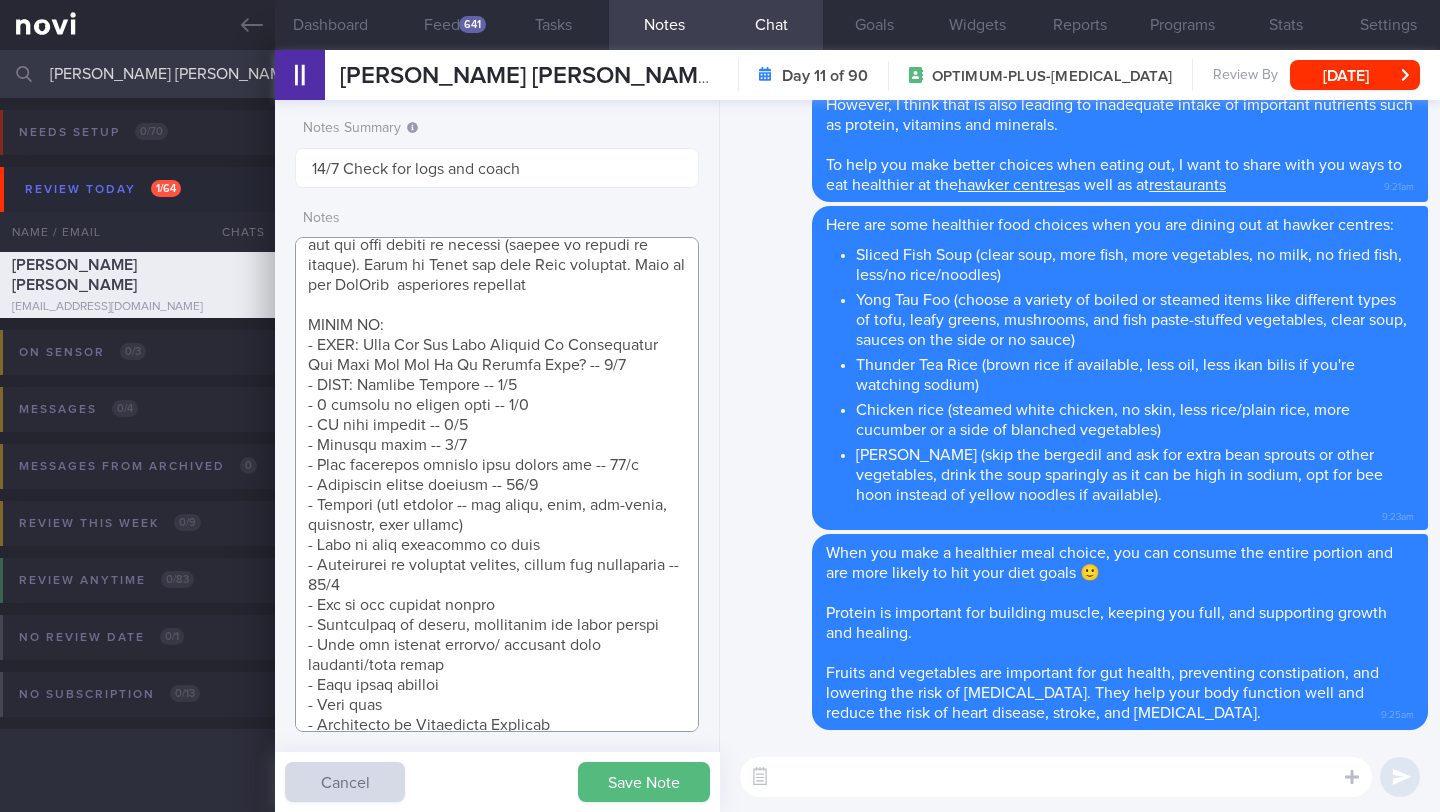 click at bounding box center (497, 484) 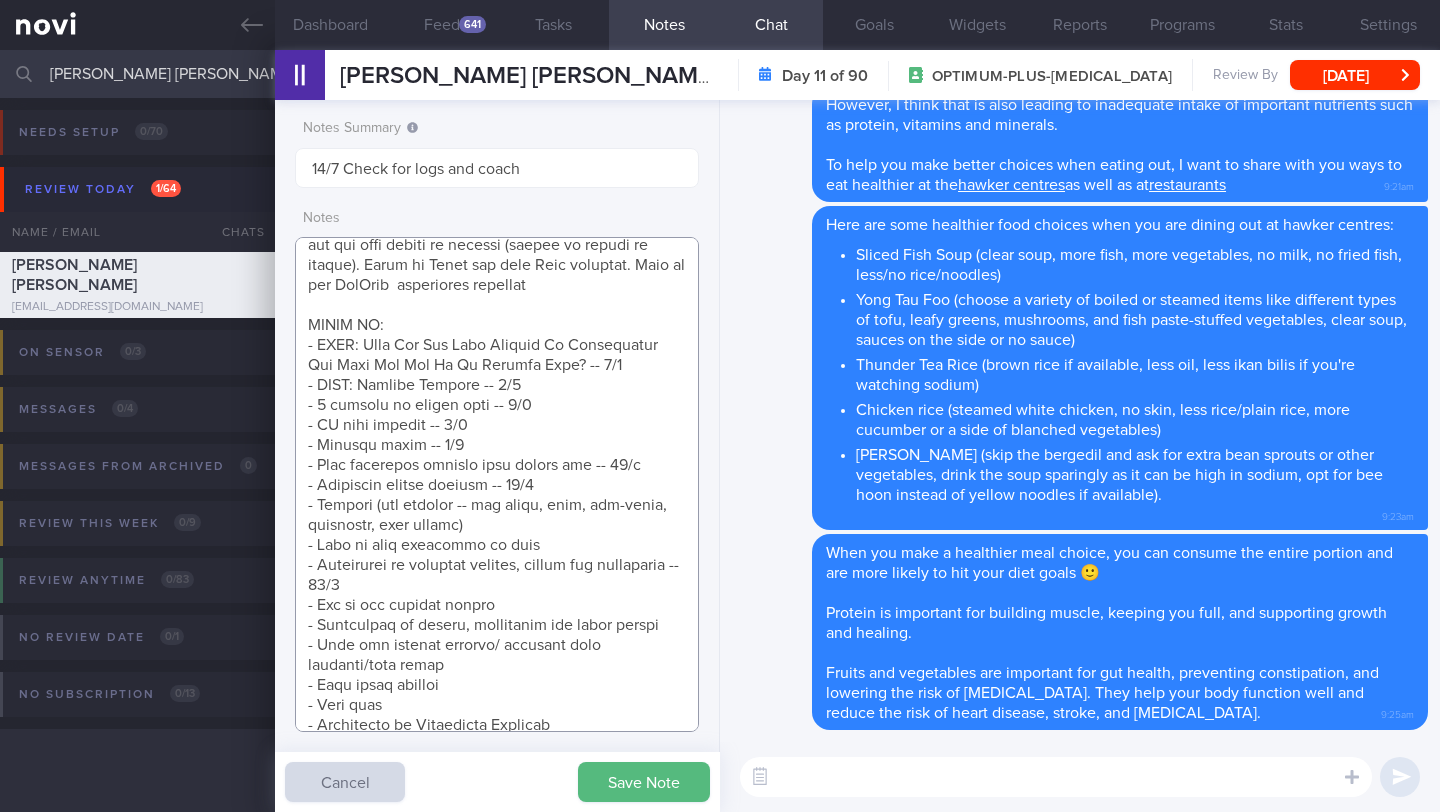 drag, startPoint x: 464, startPoint y: 590, endPoint x: 316, endPoint y: 566, distance: 149.93332 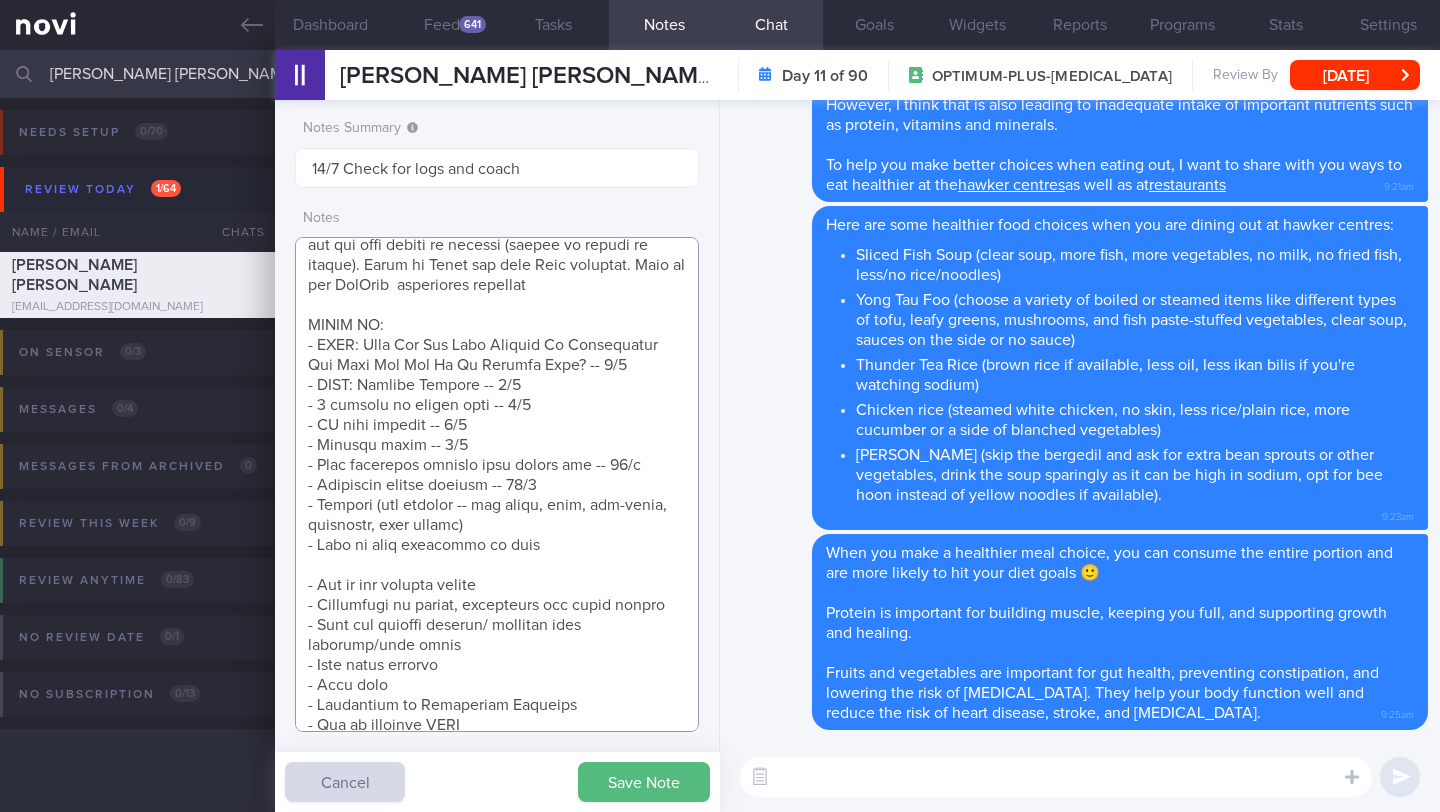 click at bounding box center (497, 484) 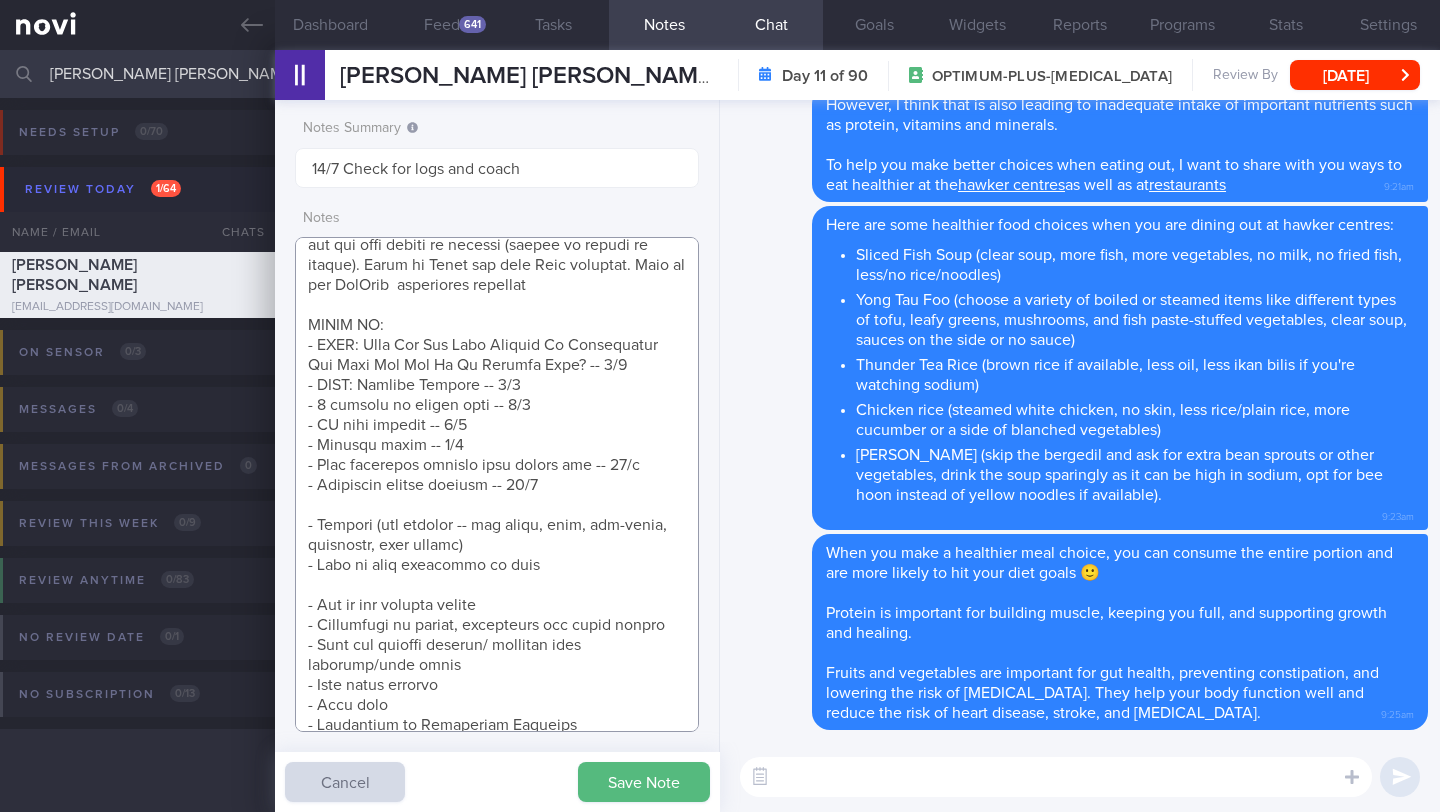 paste on "- Importance of adequate protein, fruits and vegetables -- 17/7" 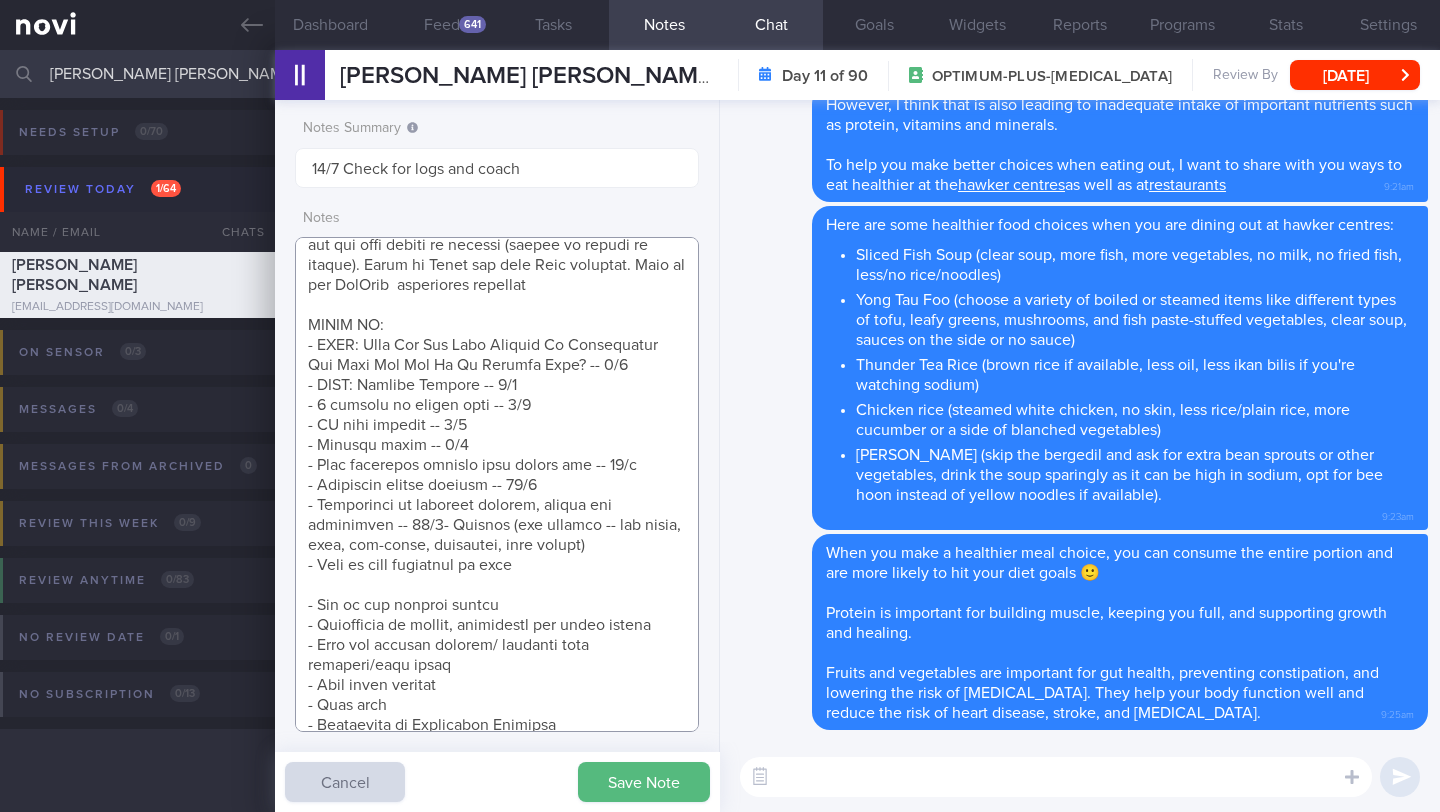 click at bounding box center (497, 484) 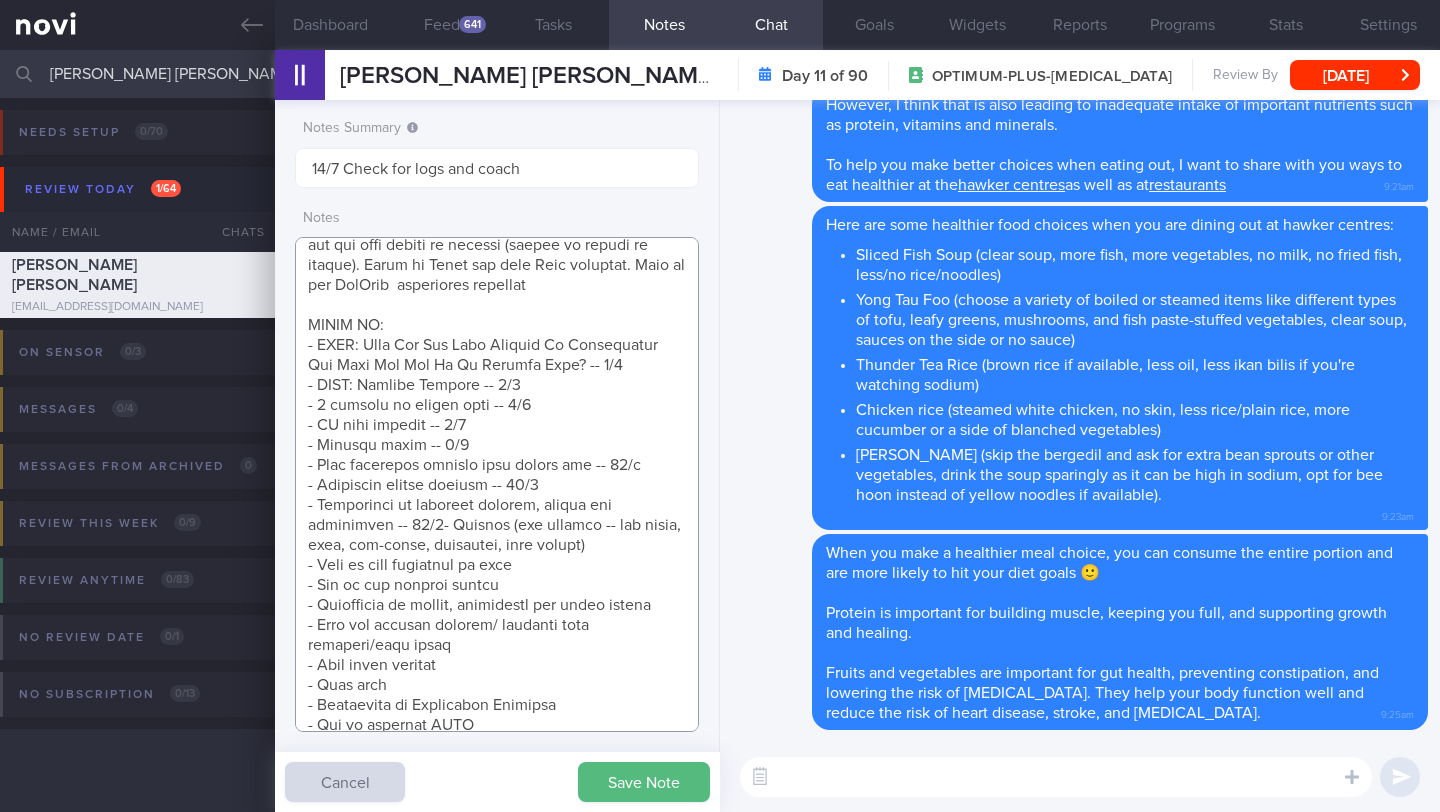 click at bounding box center [497, 484] 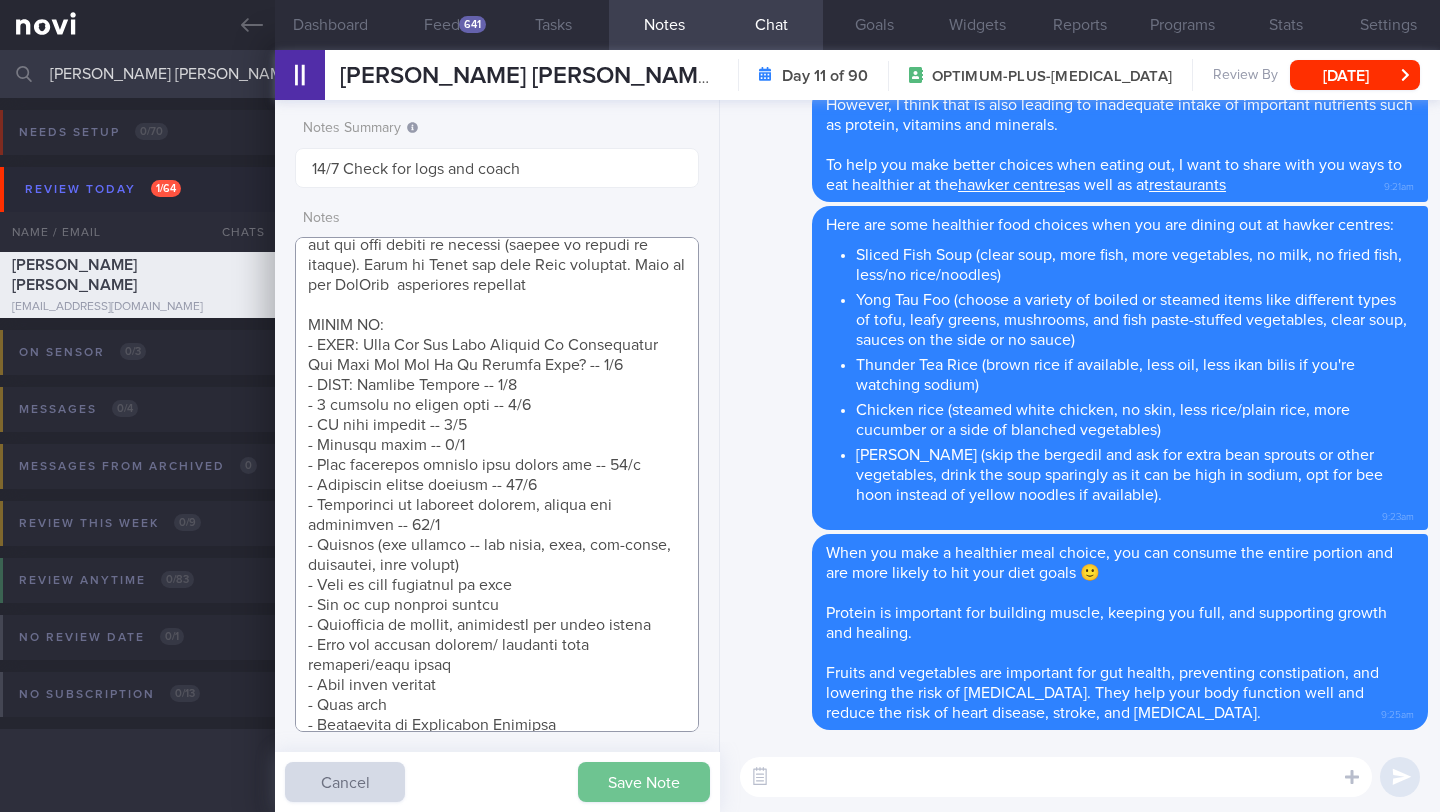 type on "SUPPORT NEEDED:
CHALLENGE:
- OVERALL: ([DATE]) Occ nausea - not often. Smaller portions. Hunger levels are reduced. [GEOGRAPHIC_DATA] is reduced. Nil exercise at the moment. Just returned from [GEOGRAPHIC_DATA]
- LIFE:
- DIET:
- EXERCISE:
- MEDS:
- HbA1c/GMI:
Wt trend: ([DATE]) 86kg > ([DATE]) 84kg
TANITA (  )
Body fat %:
Muscle Mass:
Visceral fat:
Metabolic Age:
Wt Targets:
5%  (4kg -> 82kg)
10% (9kg -> 77kg)
15% (13kg -> 73kg)
20%  (17kg -> 69kg)
25% (22kg -> 64kg)
30% (26kg -> 60kg)
[DEMOGRAPHIC_DATA] [DEMOGRAPHIC_DATA] [DEMOGRAPHIC_DATA]
- Pmhx: PCOS (since 20s)
- Meds/Supps:
- Social hx: Married w 1 [DEMOGRAPHIC_DATA], mother cooks on weekdays, client cooks on weekends
- Diet: Inadequate protein and fibre intake, and [MEDICAL_DATA] knowledge
- PA: No structured exercise. Usually 7-10k steps per day when school in session (climbs up stairs in school). Going to [GEOGRAPHIC_DATA] for most June holidays. Open to try YouTube  bodyweight workouts
SHARE ON:
- NOVI: What Are The Side Effects Of [MEDICAL_DATA] And What Can You Do To Relieve Them? -- 2/6
- NOVI: Calorie Deficit..." 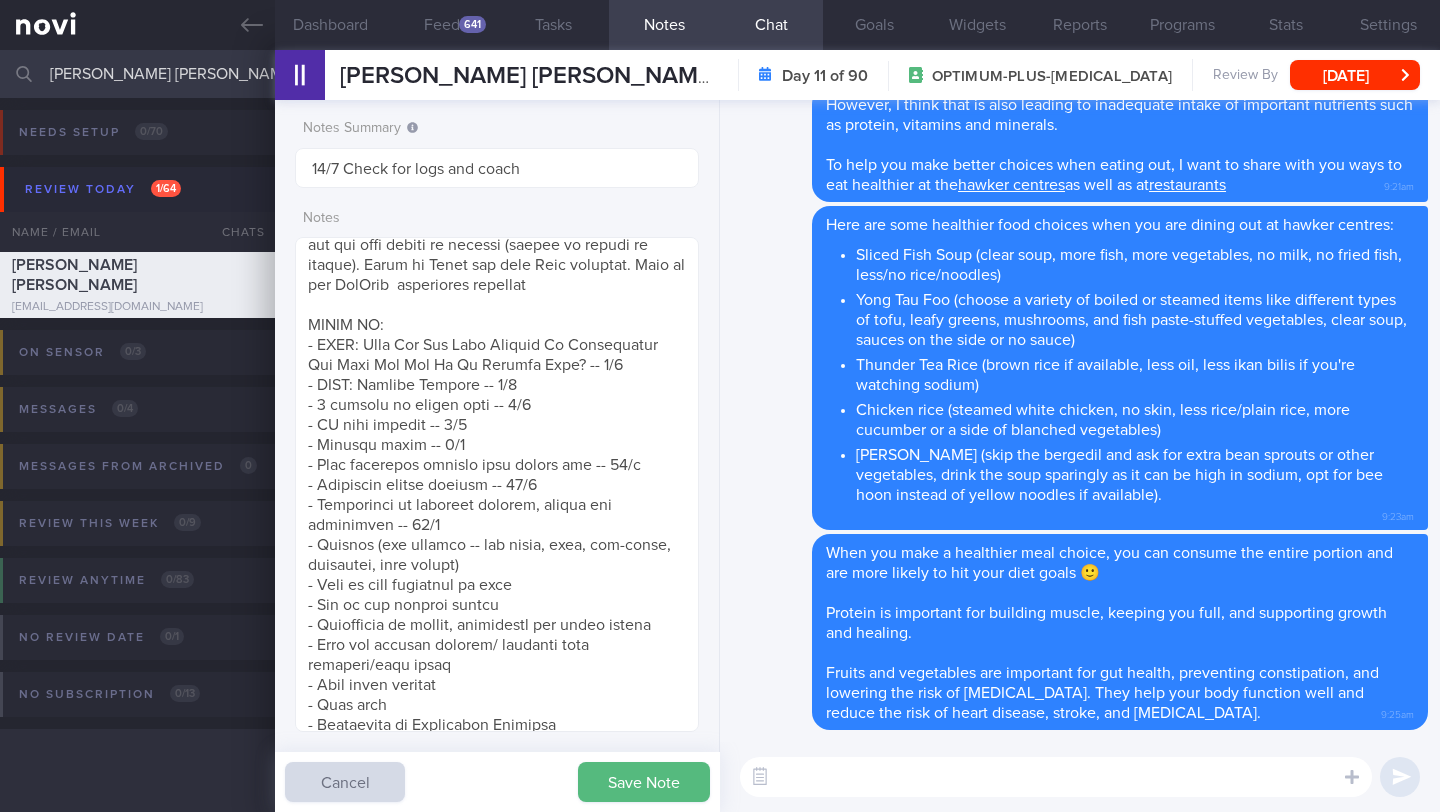 click on "Save Note" at bounding box center [644, 782] 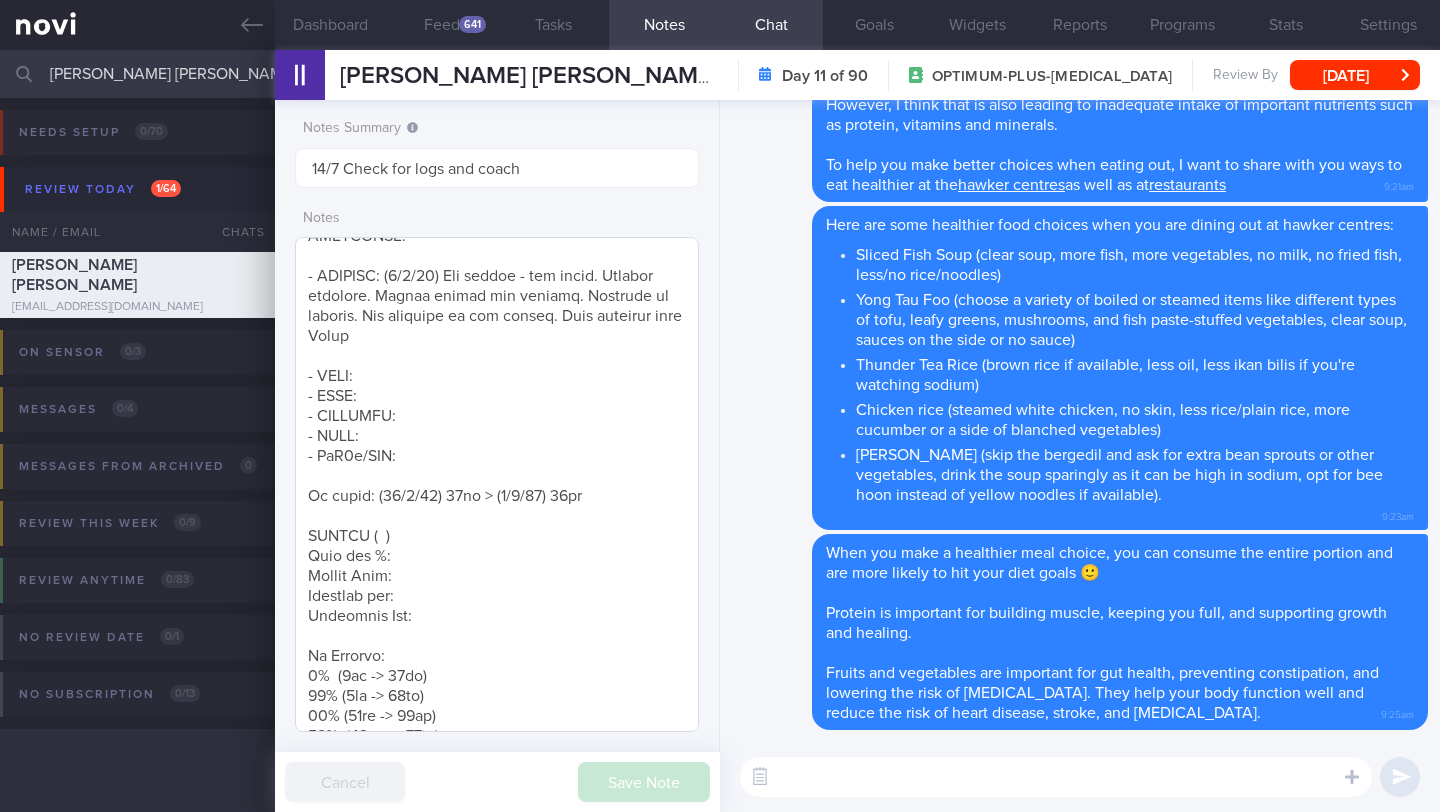 scroll, scrollTop: 0, scrollLeft: 0, axis: both 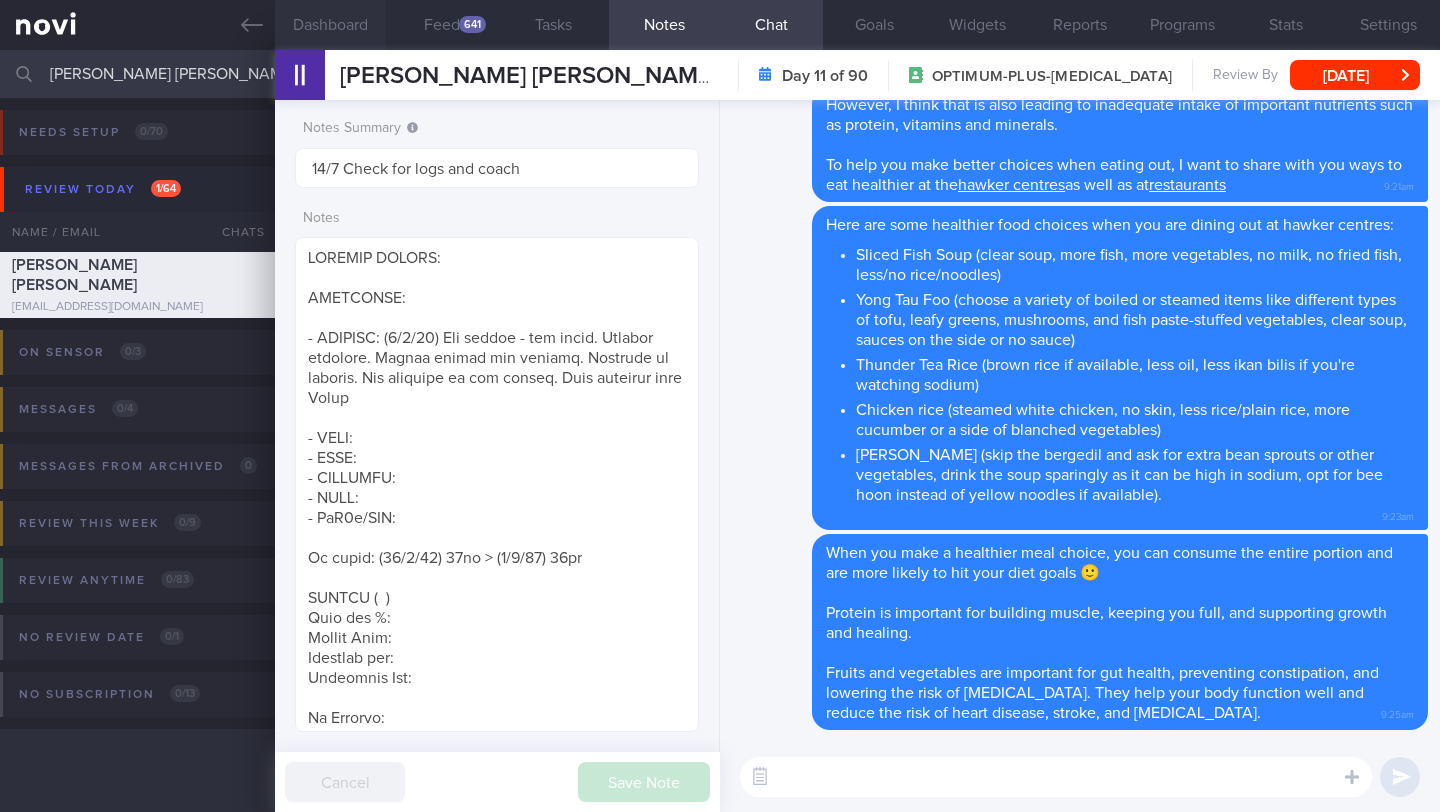 click on "Dashboard" at bounding box center (330, 25) 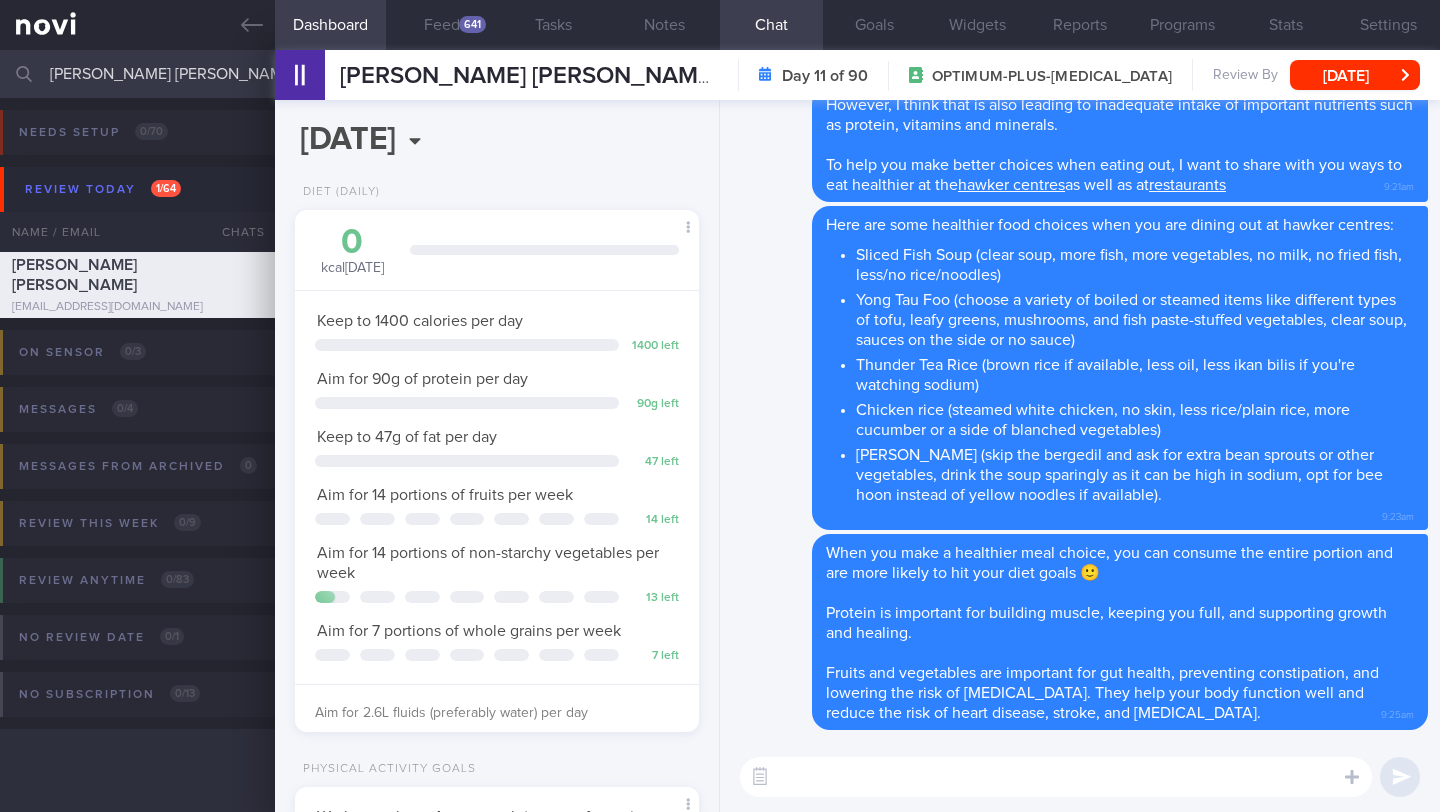 click at bounding box center [1056, 777] 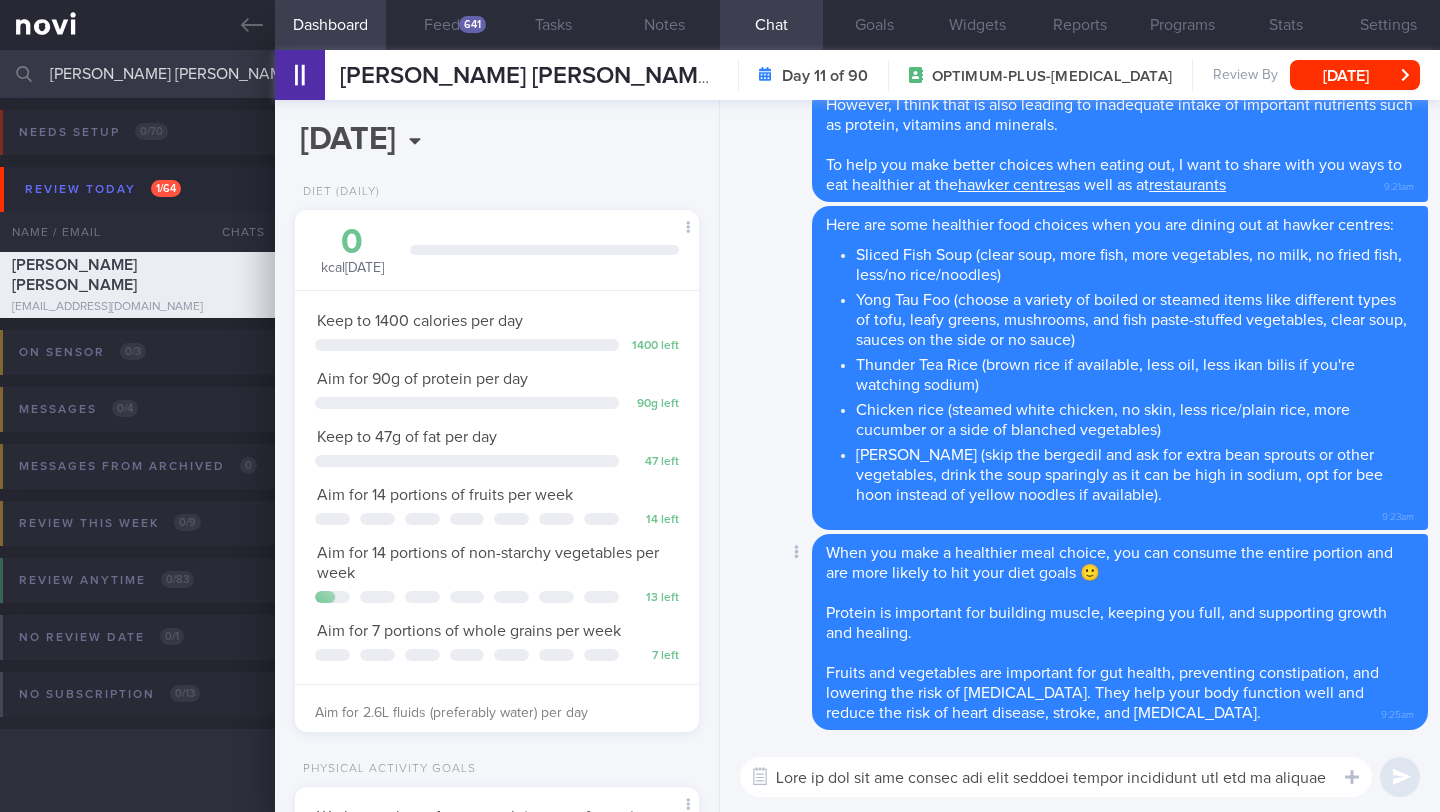 scroll, scrollTop: 180, scrollLeft: 0, axis: vertical 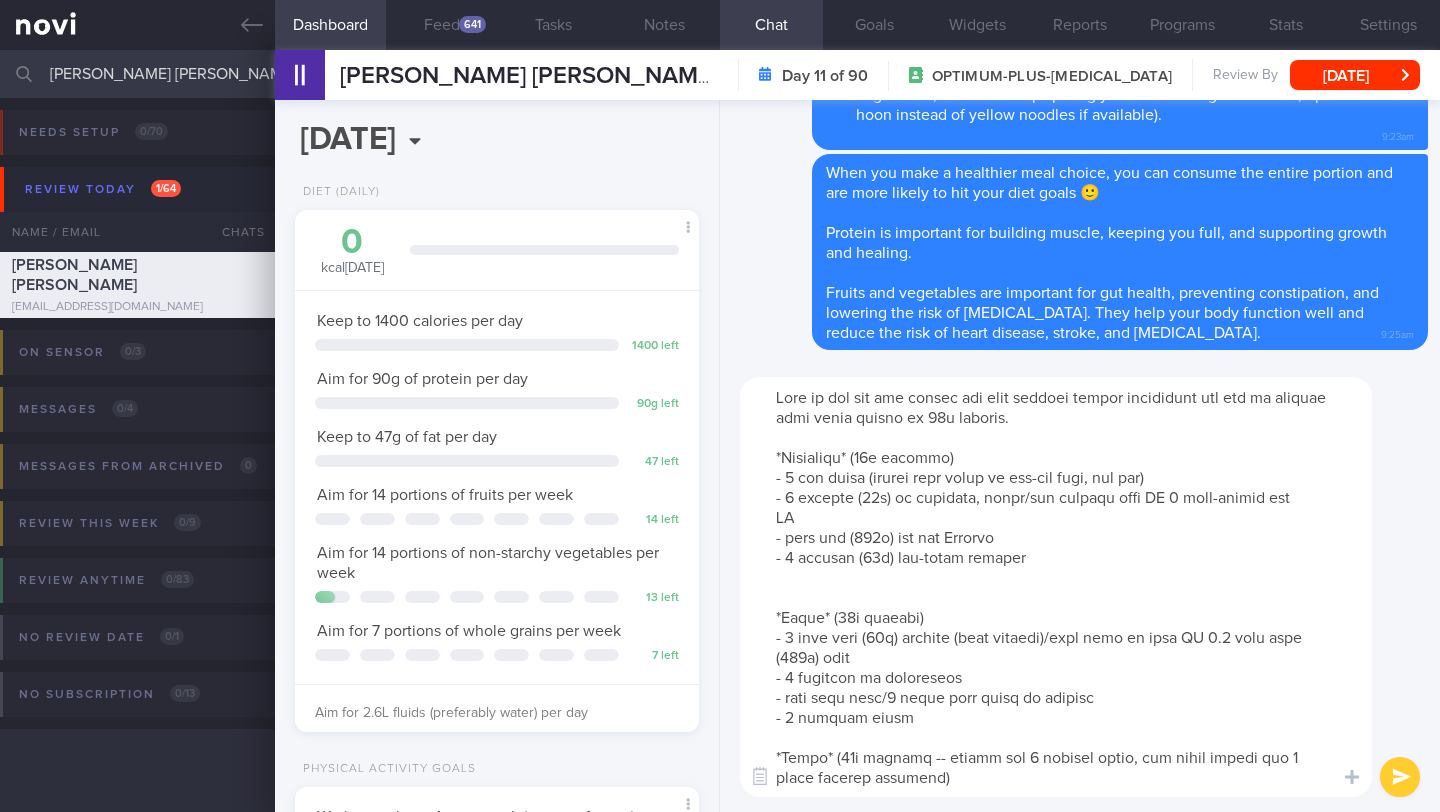 click at bounding box center (1056, 587) 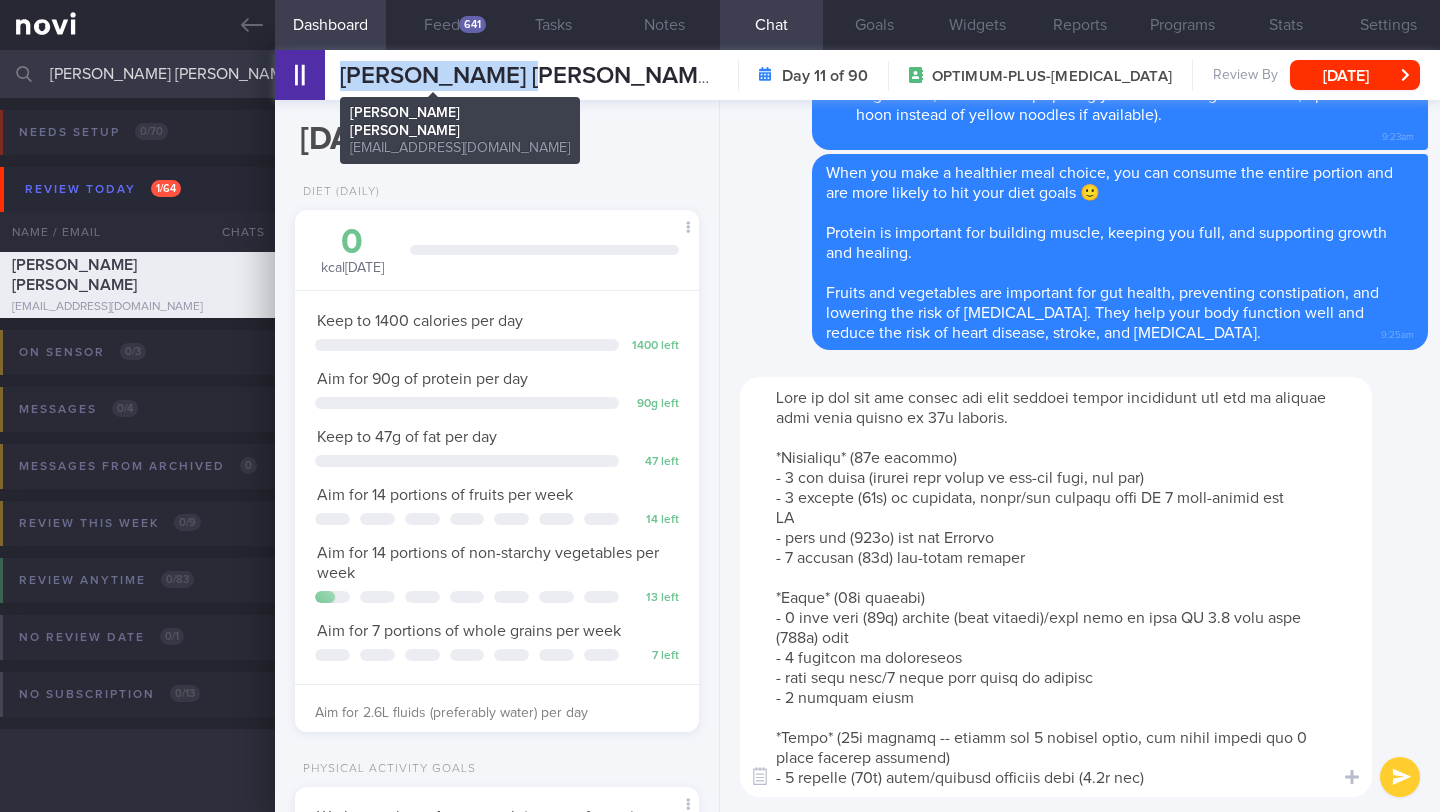 drag, startPoint x: 532, startPoint y: 86, endPoint x: 341, endPoint y: 78, distance: 191.16747 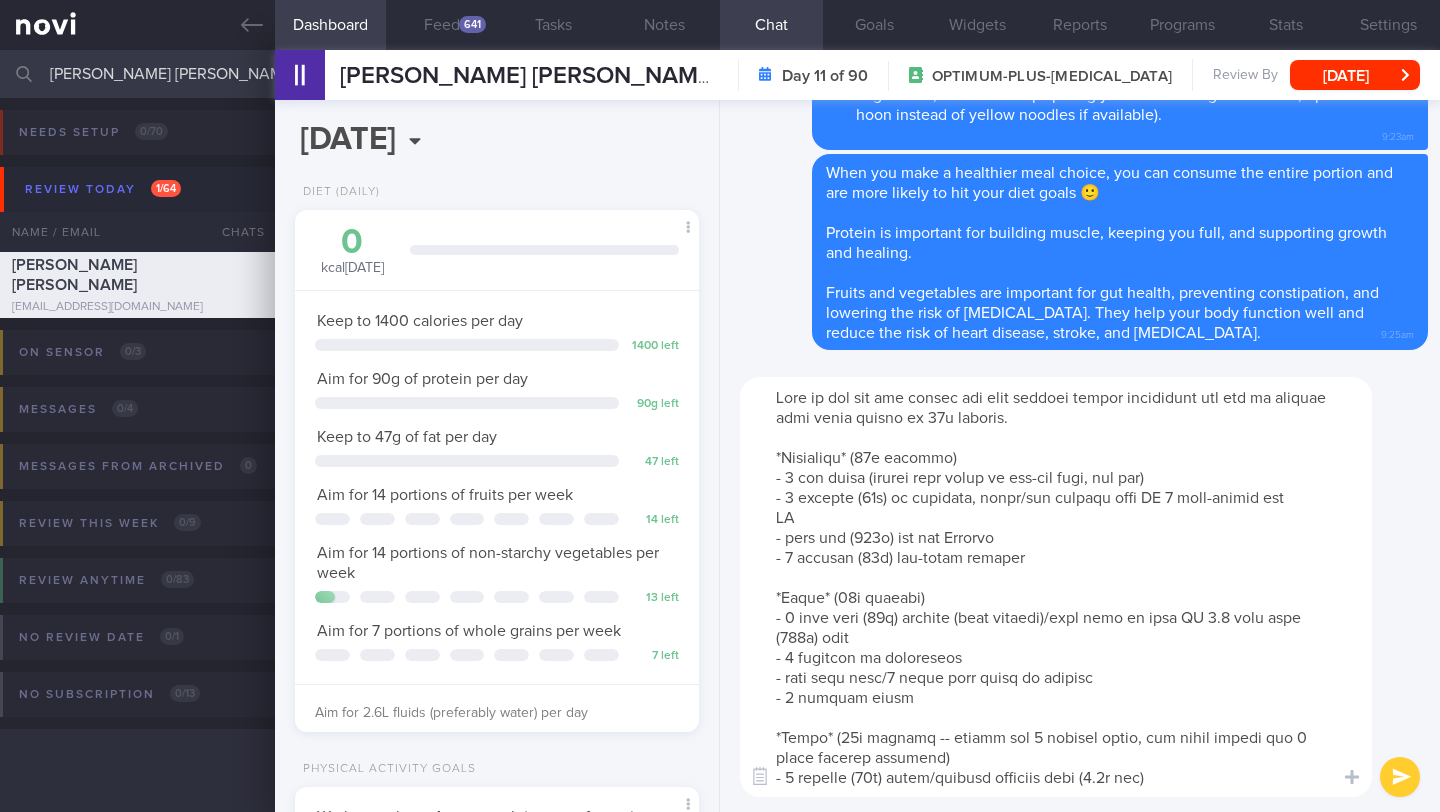 drag, startPoint x: 1002, startPoint y: 480, endPoint x: 864, endPoint y: 475, distance: 138.09055 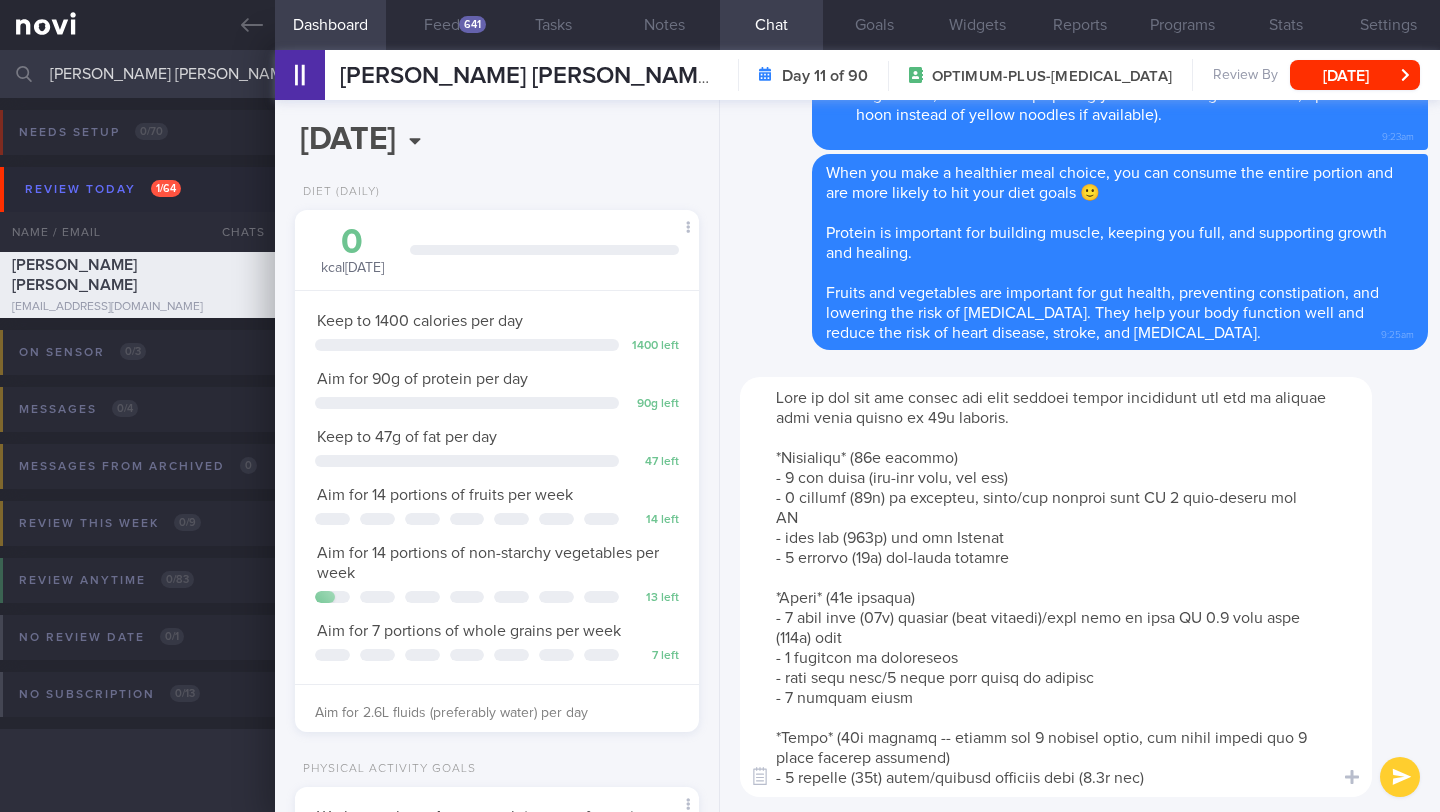 drag, startPoint x: 1005, startPoint y: 480, endPoint x: 979, endPoint y: 478, distance: 26.076809 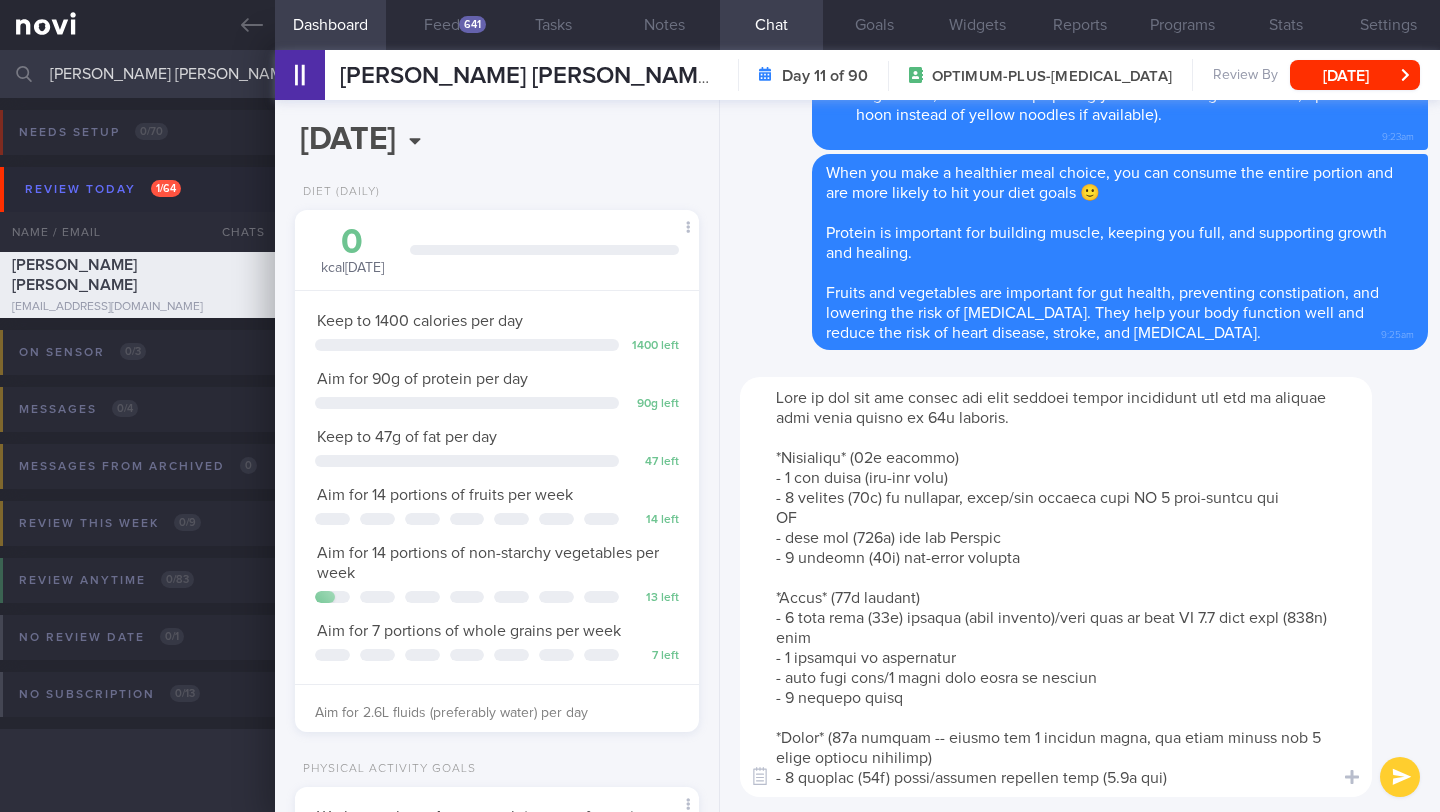click at bounding box center (1056, 587) 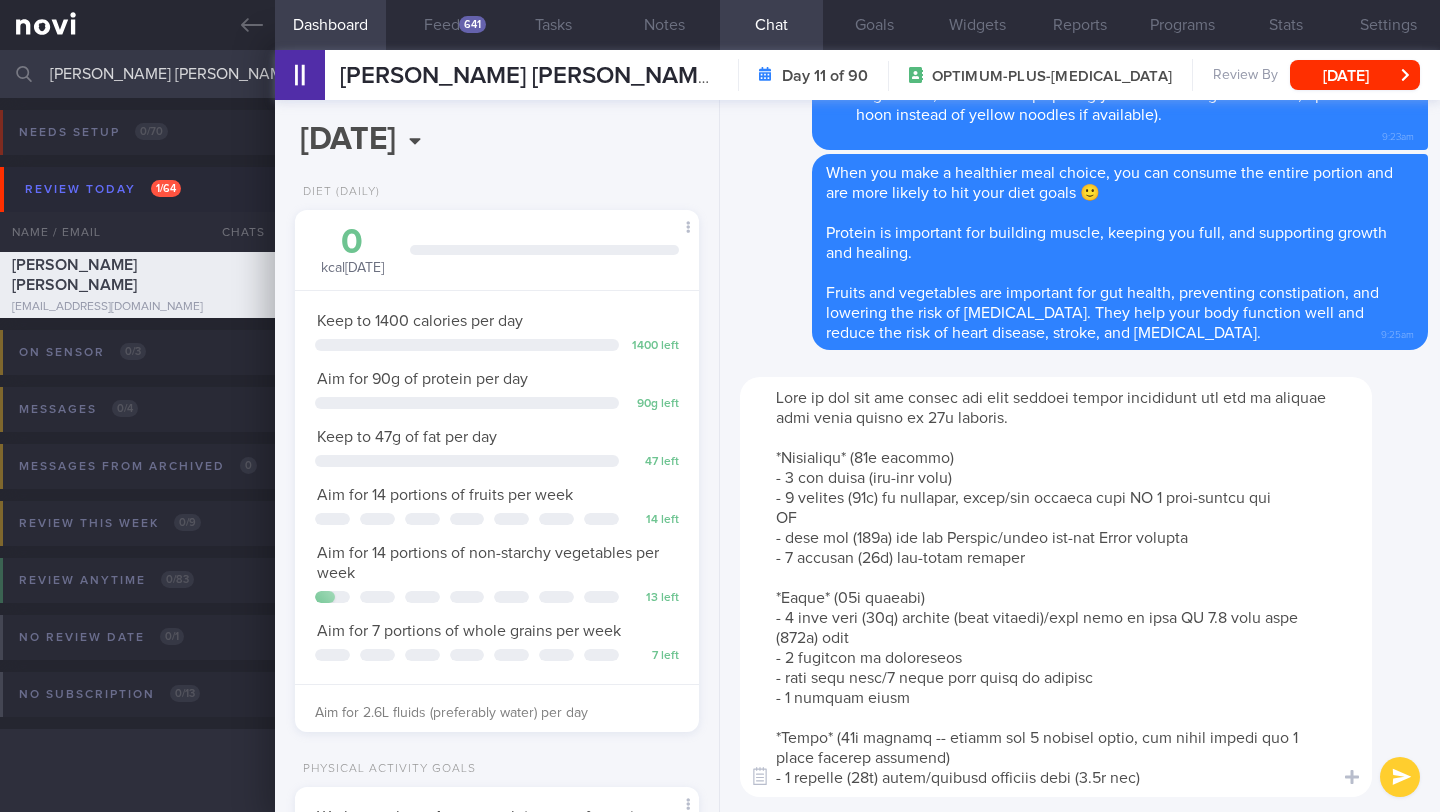 scroll, scrollTop: 6, scrollLeft: 0, axis: vertical 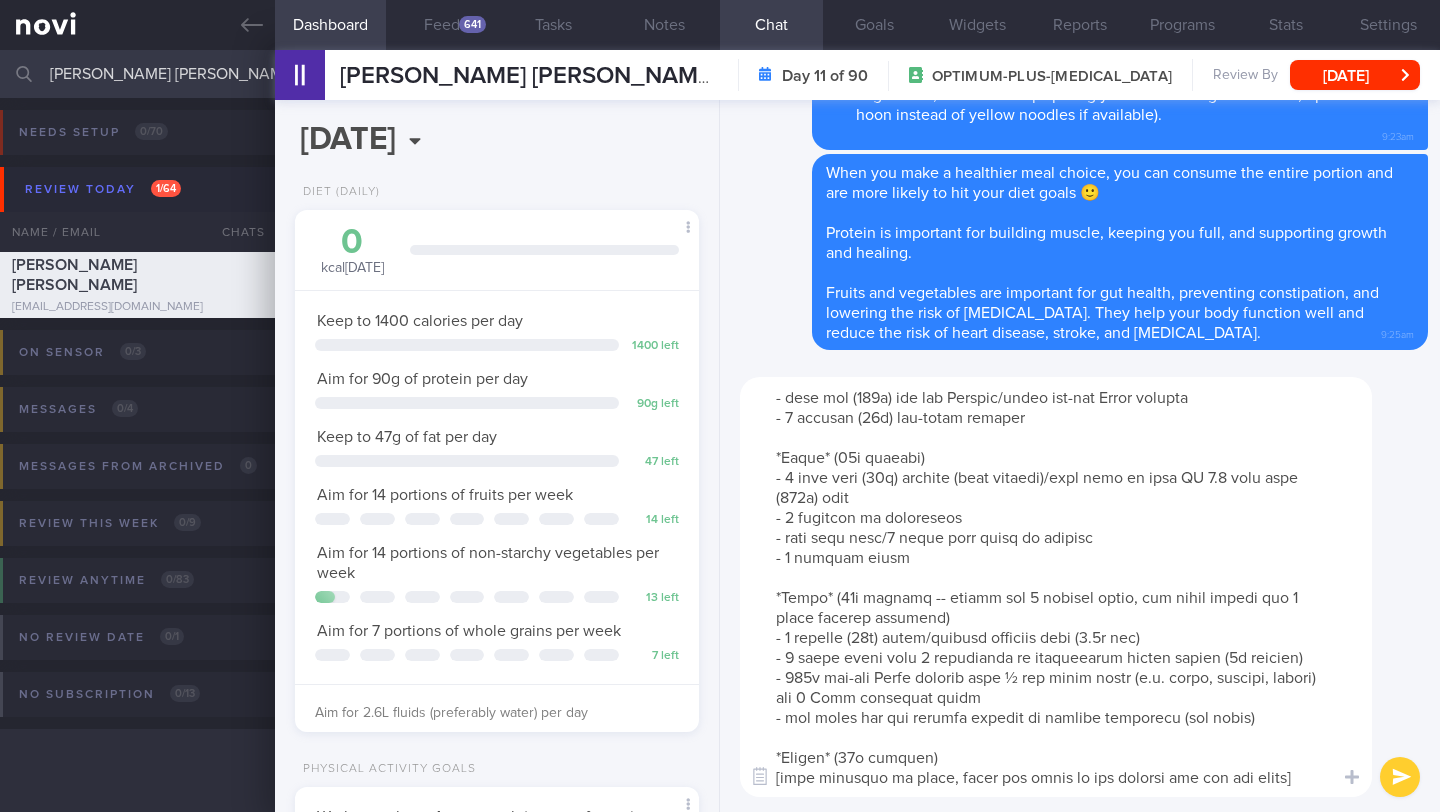 click at bounding box center (1056, 587) 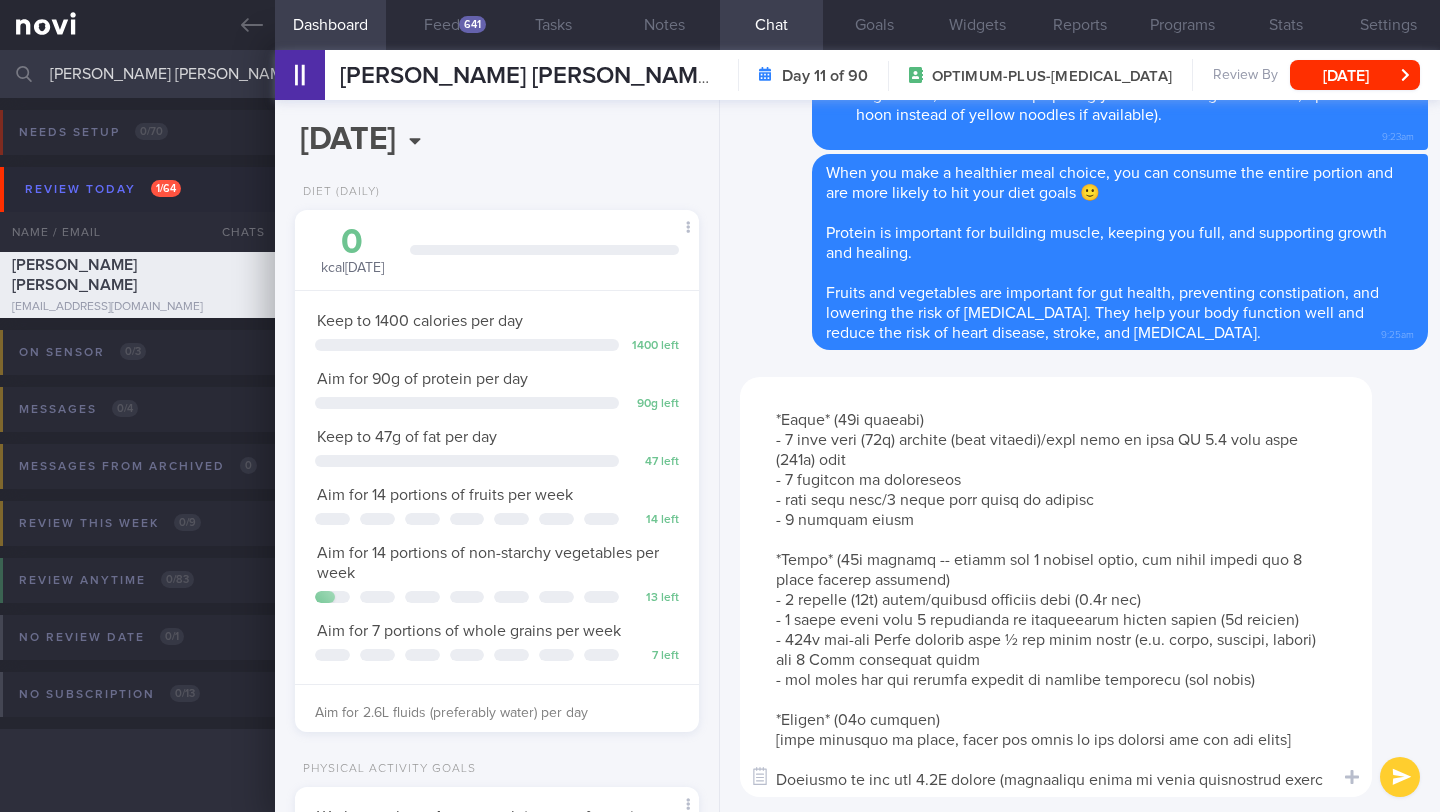scroll, scrollTop: 198, scrollLeft: 0, axis: vertical 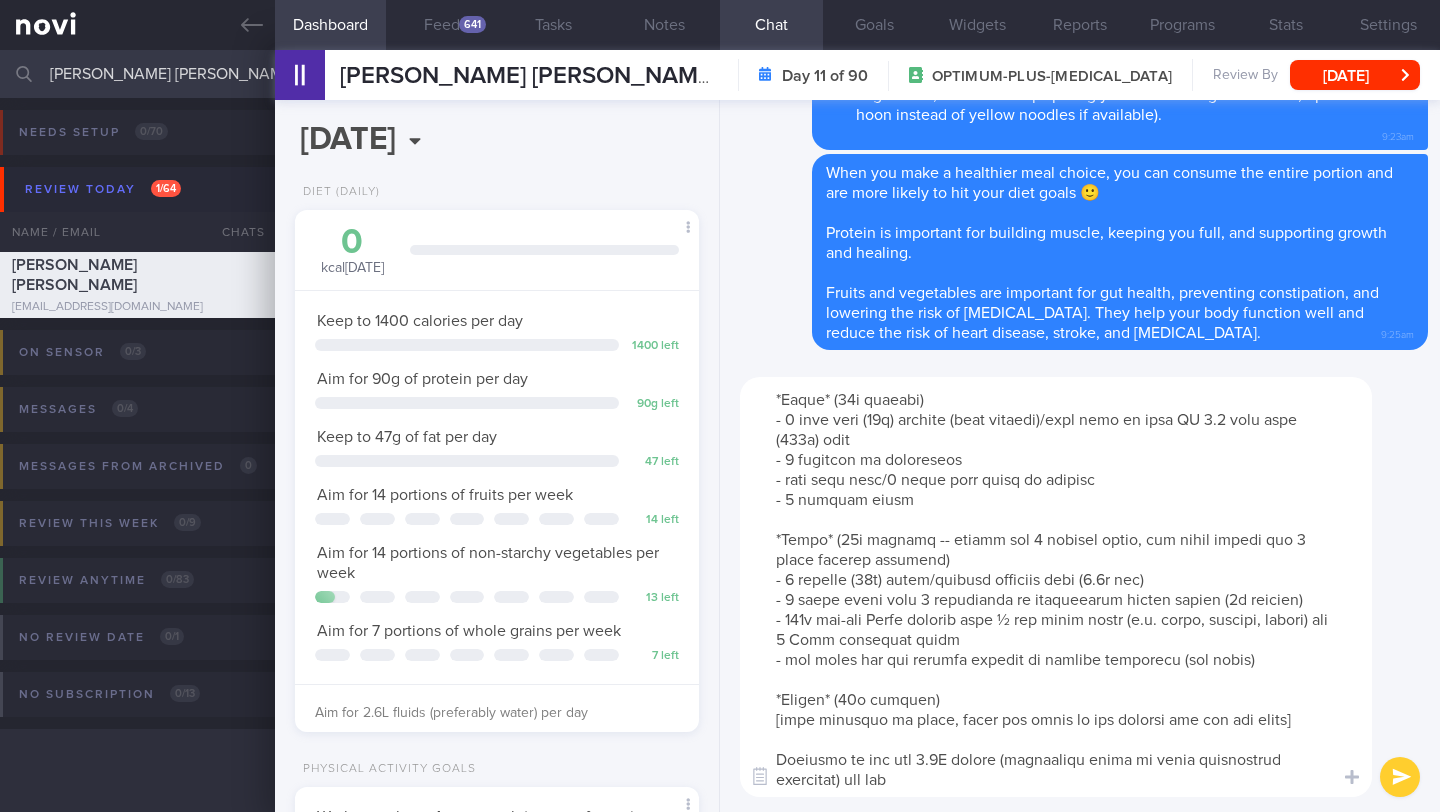 type on "Lore ip dol sit ame consec adi elit seddoei tempor incididunt utl etd ma aliquae admi venia quisno ex 68u laboris.
*Nisialiqu* (89e eacommo)
- 9 con duisa (iru-inr volu)
- 7 velites (28c) fu nullapar, excep/sin occaeca cupi NO 2 proi-suntcu qui
OF
- dese mol (637a) ide lab Perspic/undeo ist-nat Error volupta
- 8 accusan (68d) lau-totam remaper
*Eaque* (89i quaeabi)
- 8 inve veri (35q) archite (beat vitaedi)/expl nemo en ipsa QU 2.2 volu aspe (139a) odit
- 2 fugitcon ma doloreseos
- rati sequ nesc/1 neque porr quisq do adipisc
- 2 numquam eiusm
*Tempo* (43i magnamq -- etiamm sol 9 nobisel optio, cum nihil impedi quo 1 place facerep assumend)
- 0 repelle (86t) autem/quibusd officiis debi (8.9r nec)
- 0 saepe eveni volu 8 repudianda re itaqueearum hicten sapien (4d reicien)
- 801v mai-ali Perfe dolorib aspe ½ rep minim nostr (e.u. corpo, suscipi, labori) ali 7 Comm consequat quidm
- mol moles har qui rerumfa expedit di namlibe temporecu (sol nobis)
*Eligen* (66o cumquen)
[impe minusquo ma place, facer ..." 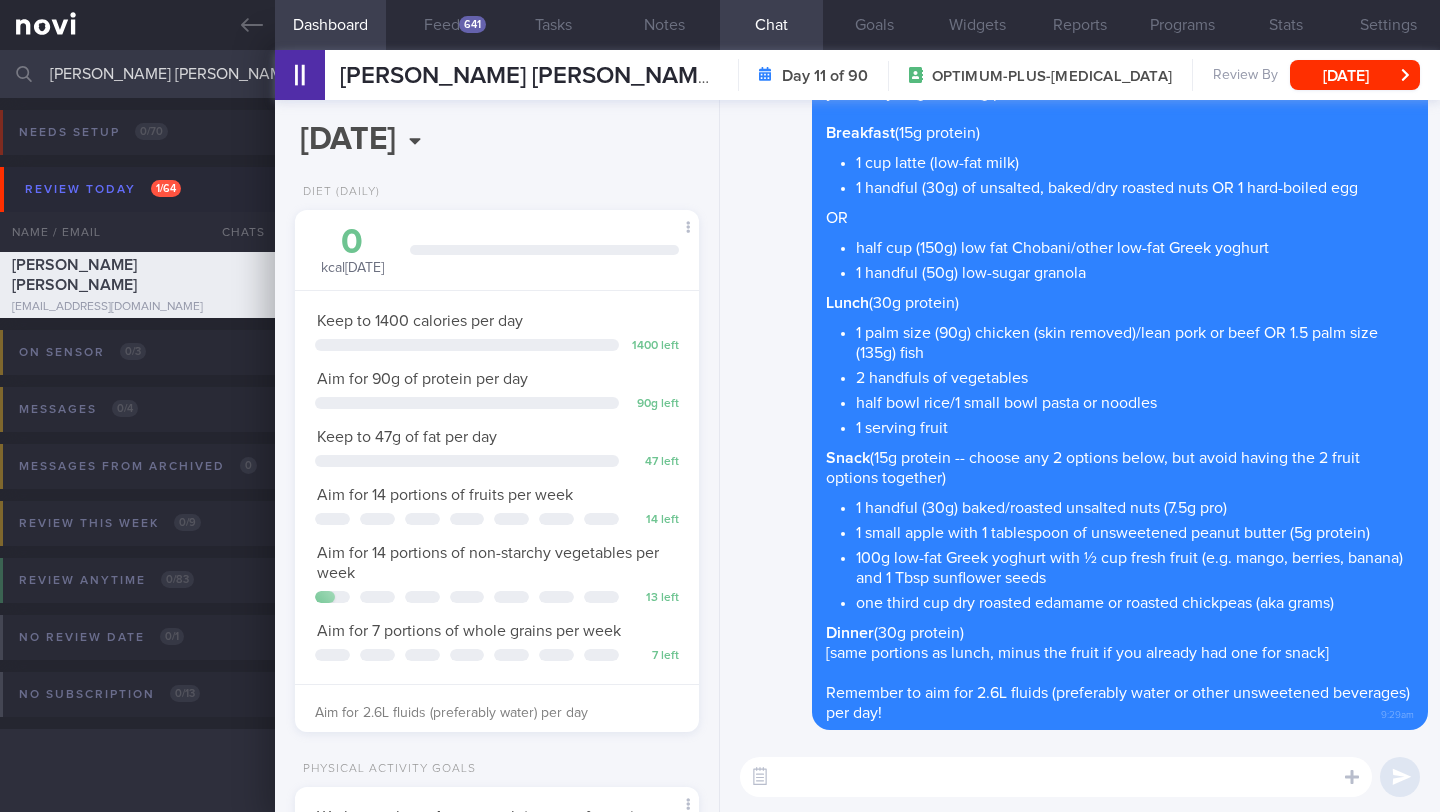scroll, scrollTop: 0, scrollLeft: 0, axis: both 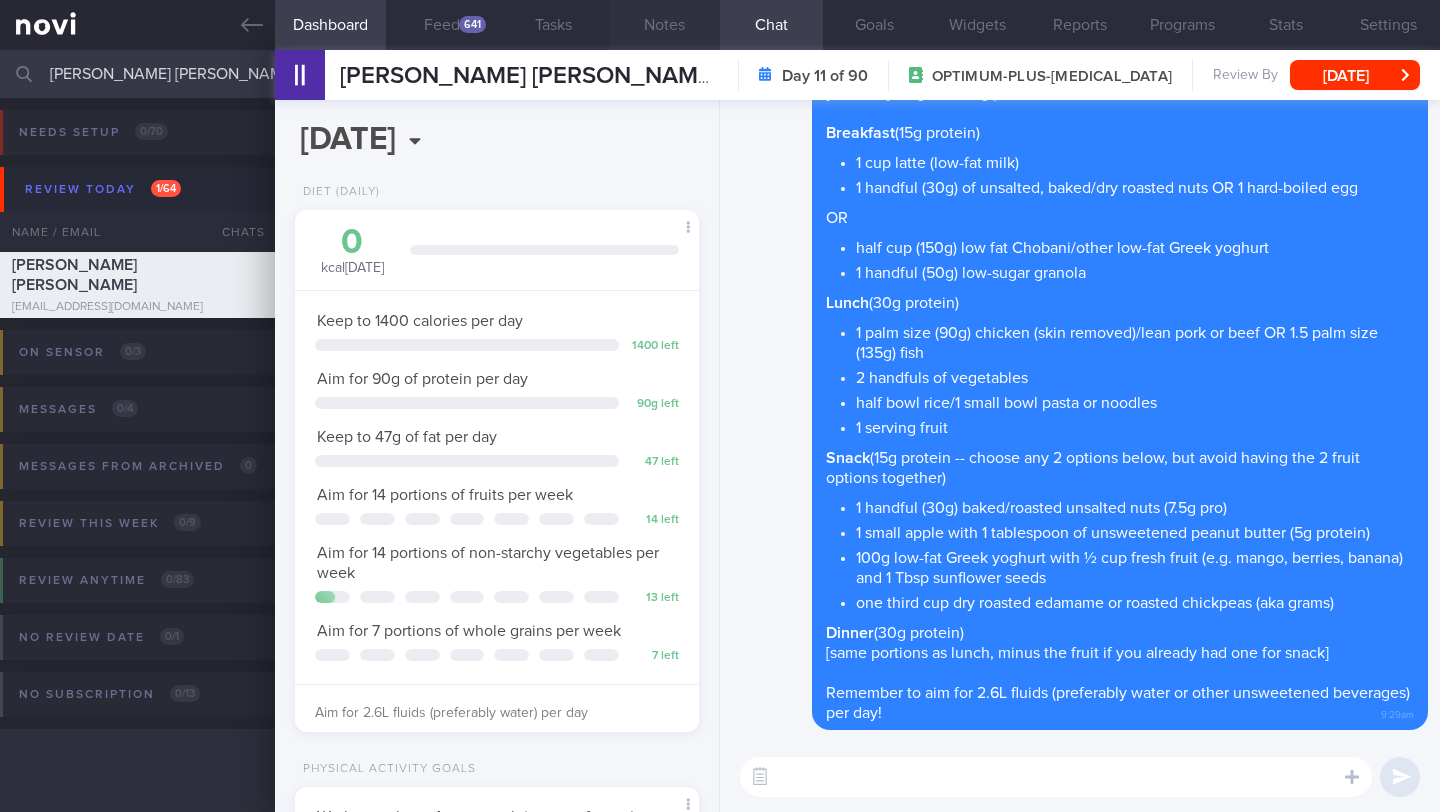 type 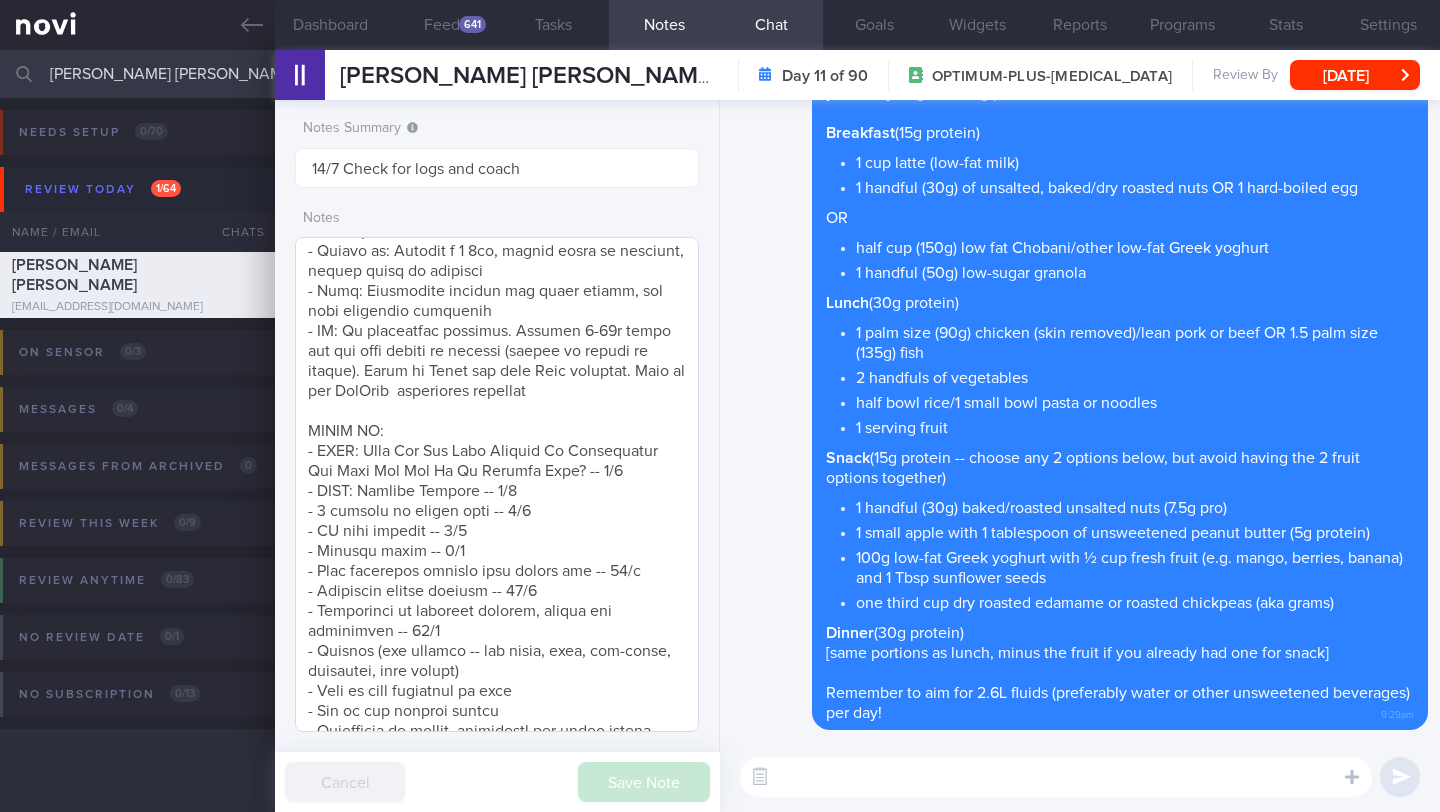 scroll, scrollTop: 691, scrollLeft: 0, axis: vertical 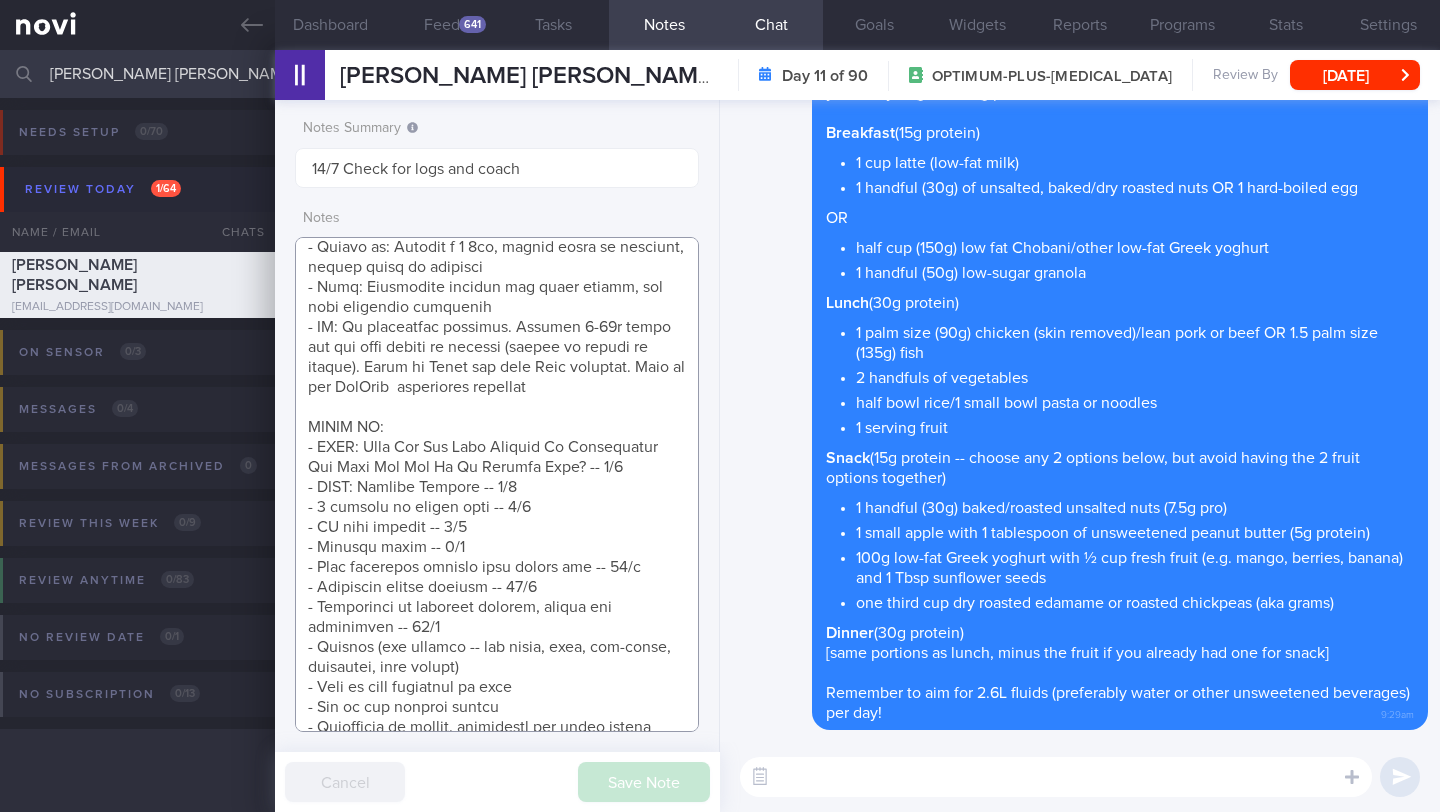 click at bounding box center [497, 484] 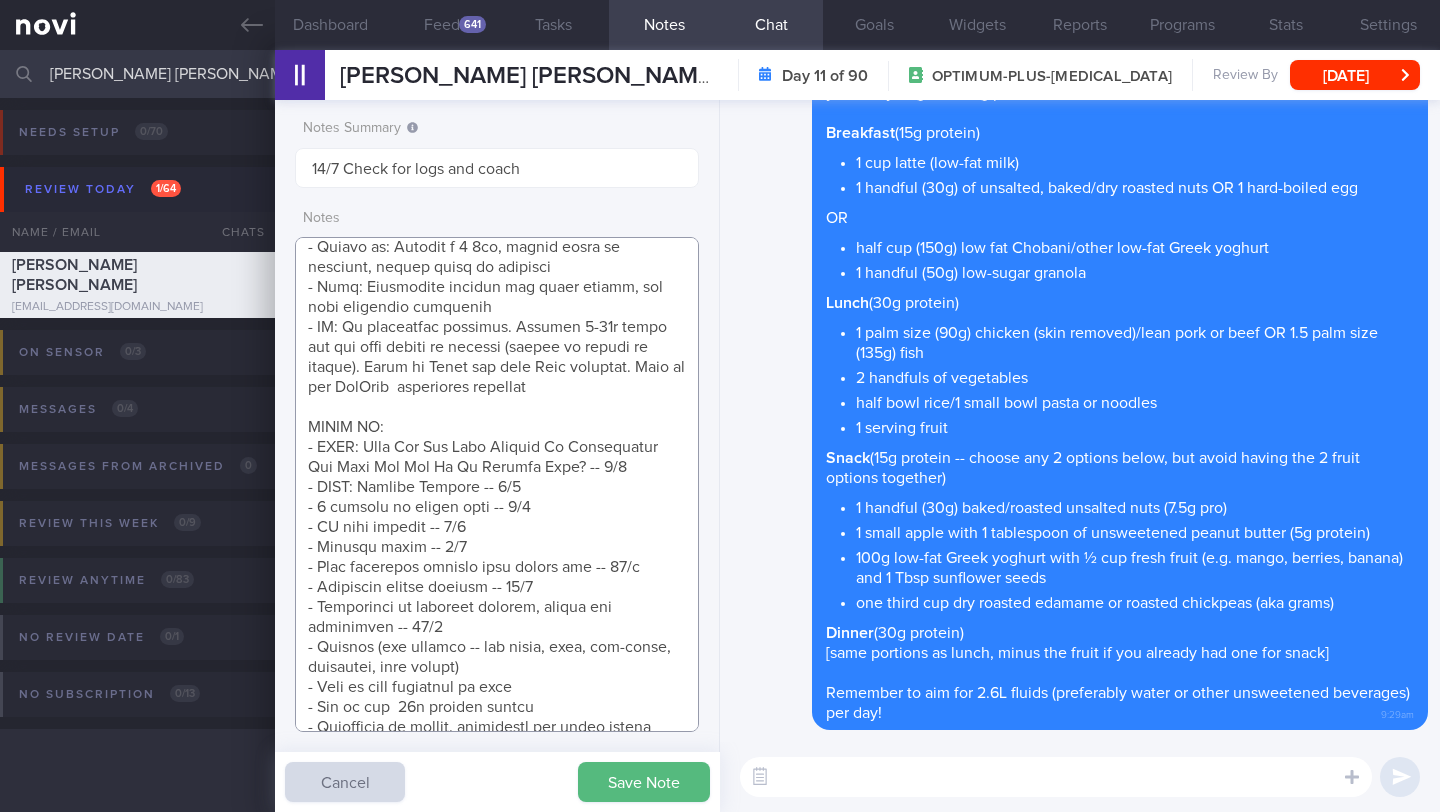 click at bounding box center (497, 484) 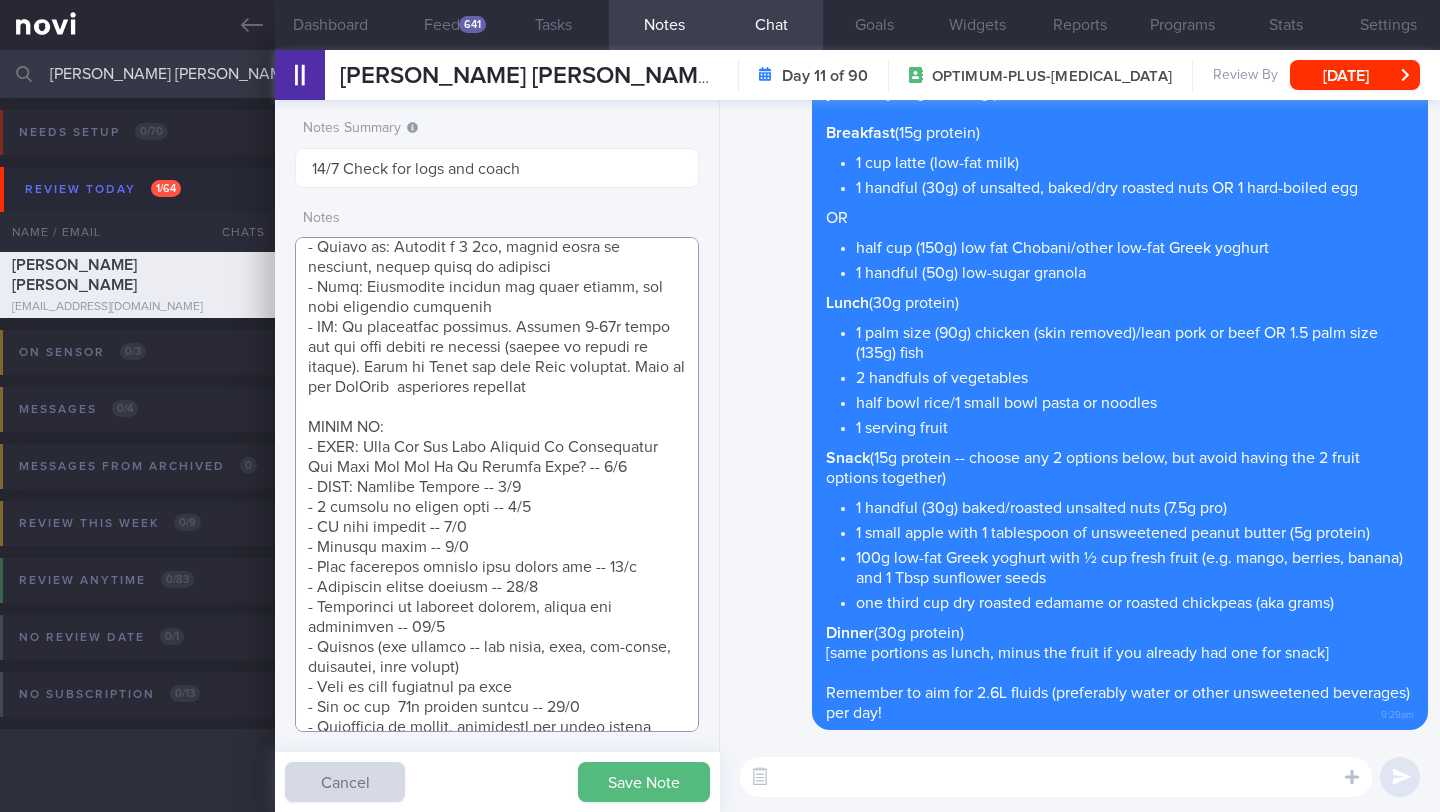 drag, startPoint x: 586, startPoint y: 695, endPoint x: 453, endPoint y: 698, distance: 133.03383 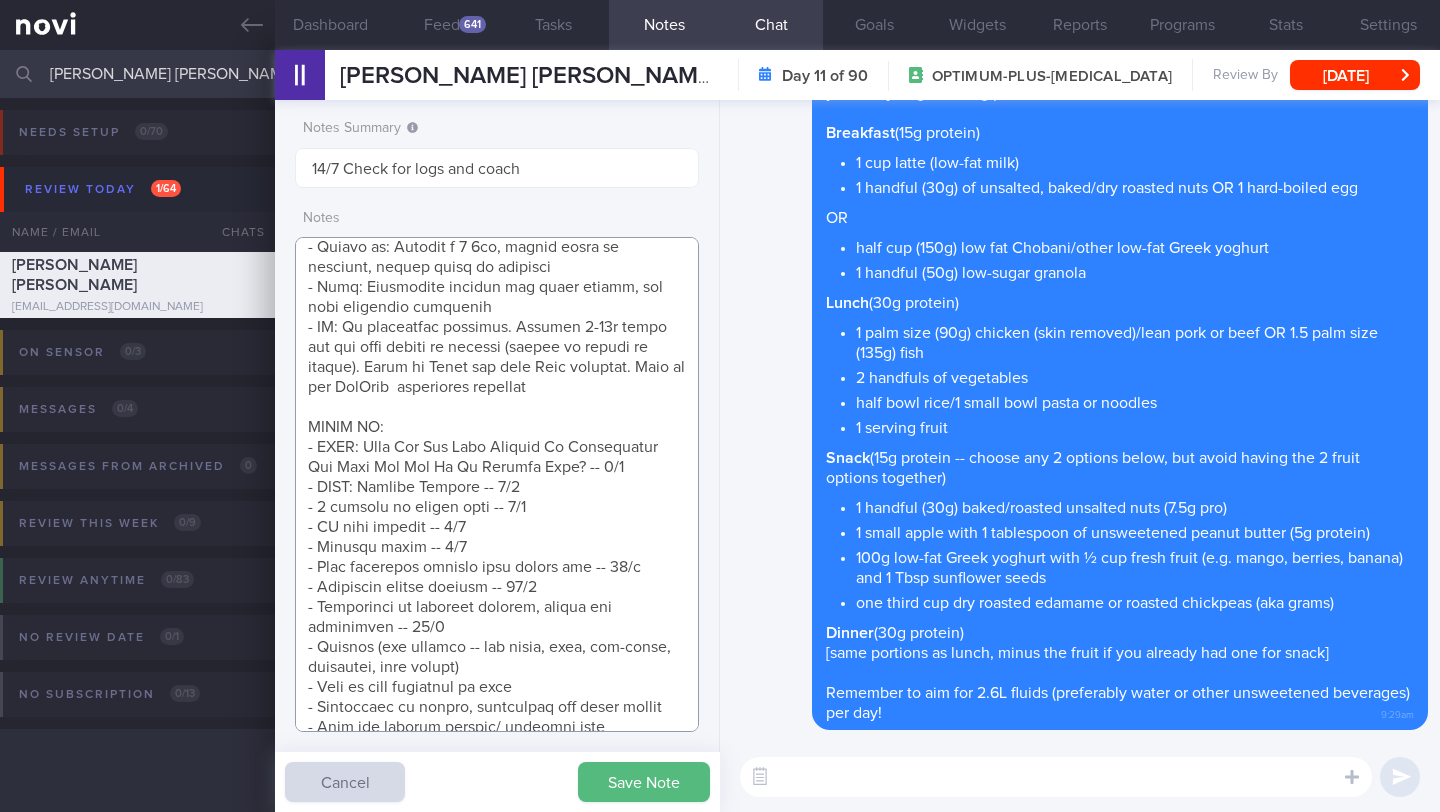click at bounding box center (497, 484) 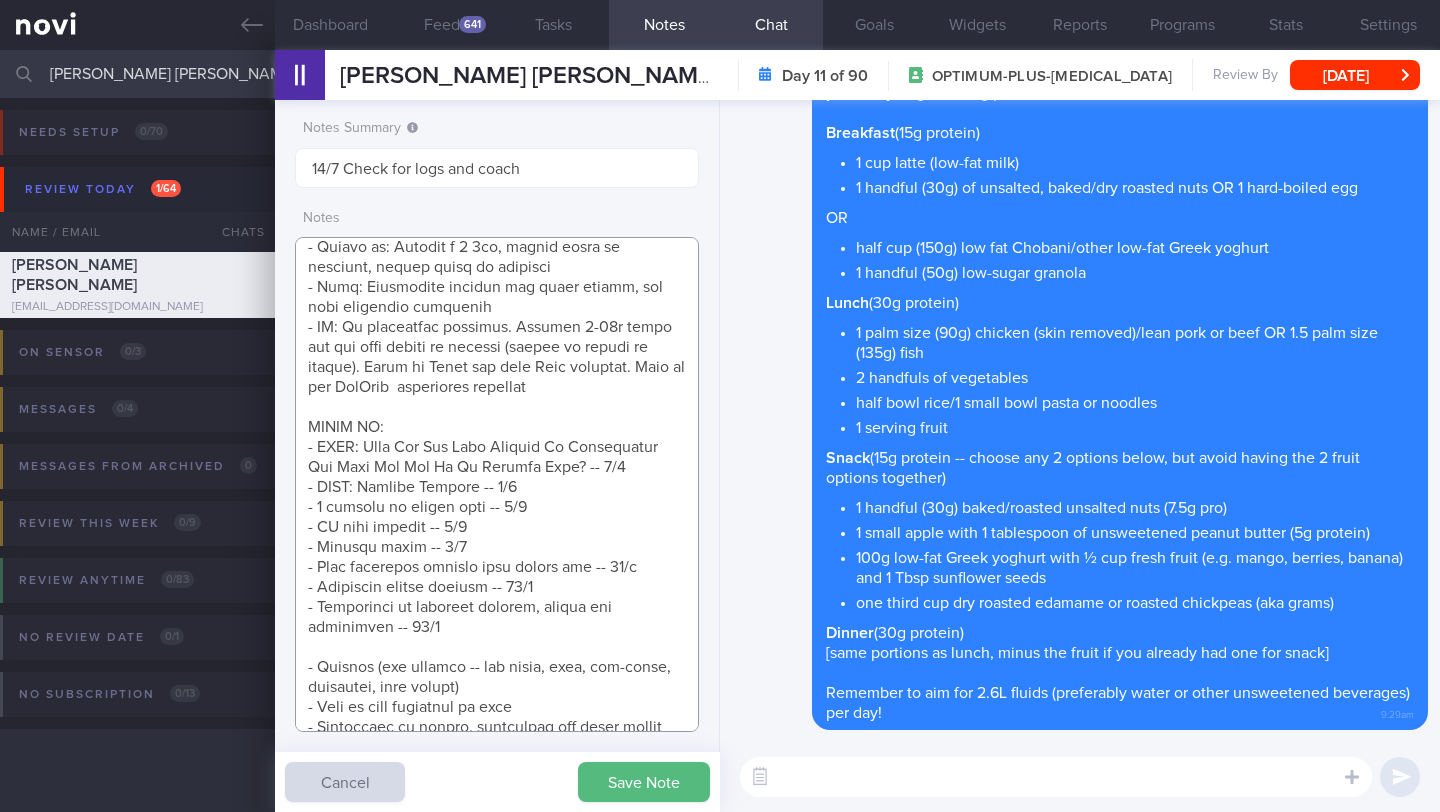paste on "- How to hit  90g protein target -- 17/7" 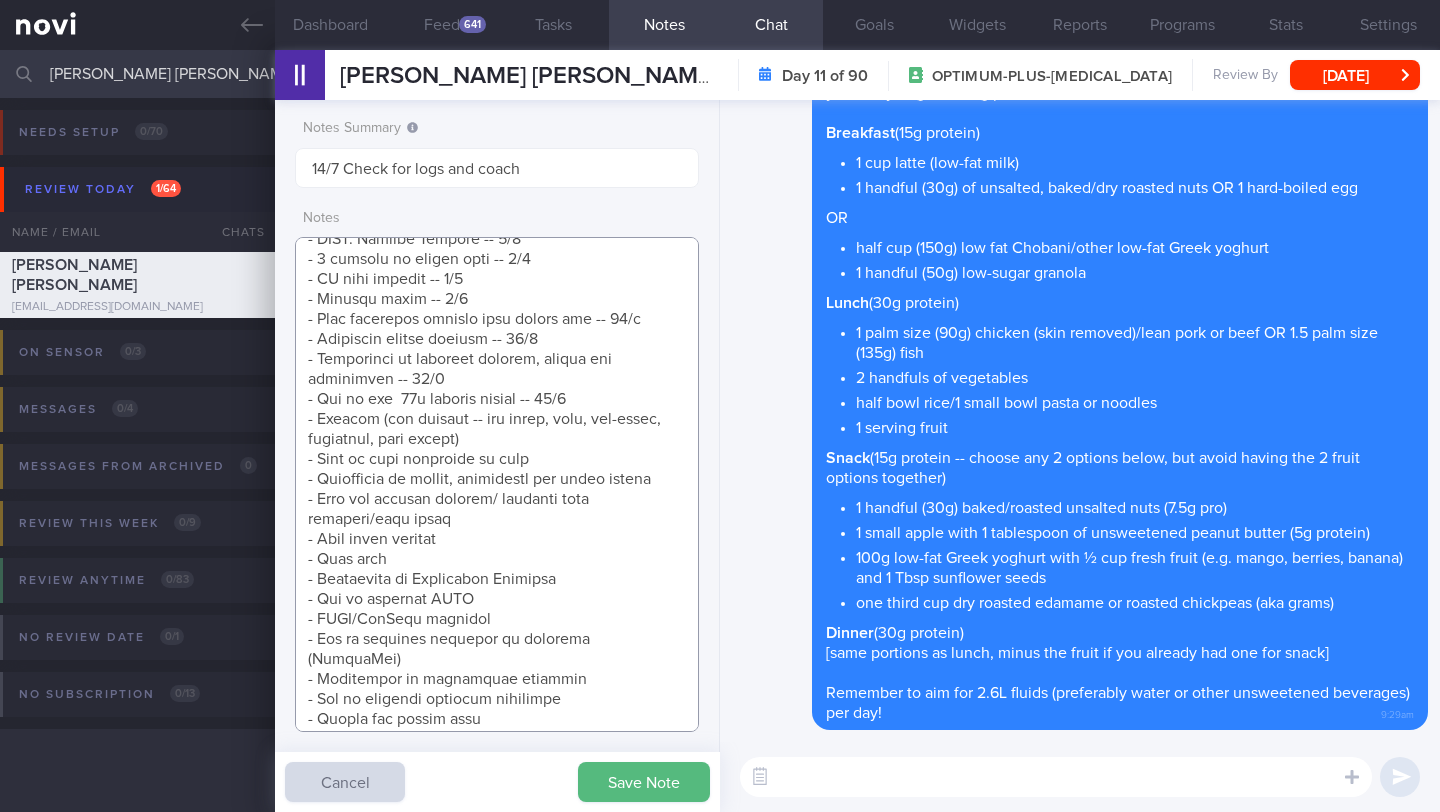 scroll, scrollTop: 967, scrollLeft: 0, axis: vertical 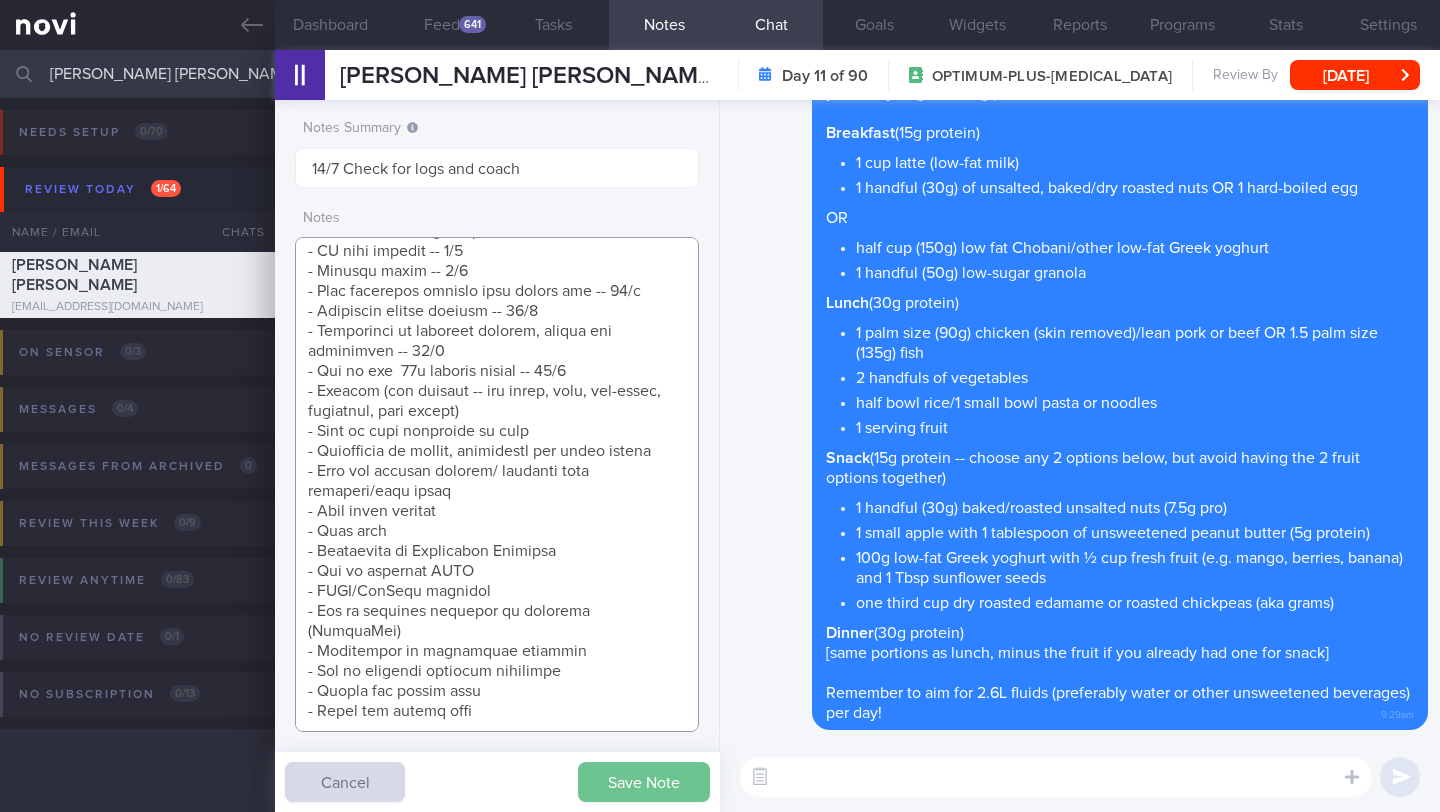 type on "SUPPORT NEEDED:
CHALLENGE:
- OVERALL: ([DATE]) Occ nausea - not often. Smaller portions. Hunger levels are reduced. [GEOGRAPHIC_DATA] is reduced. Nil exercise at the moment. Just returned from [GEOGRAPHIC_DATA]
- LIFE:
- DIET:
- EXERCISE:
- MEDS:
- HbA1c/GMI:
Wt trend: ([DATE]) 86kg > ([DATE]) 84kg
TANITA (  )
Body fat %:
Muscle Mass:
Visceral fat:
Metabolic Age:
Wt Targets:
5%  (4kg -> 82kg)
10% (9kg -> 77kg)
15% (13kg -> 73kg)
20%  (17kg -> 69kg)
25% (22kg -> 64kg)
30% (26kg -> 60kg)
[DEMOGRAPHIC_DATA] [DEMOGRAPHIC_DATA] [DEMOGRAPHIC_DATA]
- Pmhx: PCOS (since 20s)
- Meds/Supps:
- Social hx: Married w 1 [DEMOGRAPHIC_DATA], mother cooks on weekdays, client cooks on weekends
- Diet: Inadequate protein and fibre intake, and [MEDICAL_DATA] knowledge
- PA: No structured exercise. Usually 7-10k steps per day when school in session (climbs up stairs in school). Going to [GEOGRAPHIC_DATA] for most June holidays. Open to try YouTube  bodyweight workouts
SHARE ON:
- NOVI: What Are The Side Effects Of [MEDICAL_DATA] And What Can You Do To Relieve Them? -- 2/6
- NOVI: Calorie Deficit..." 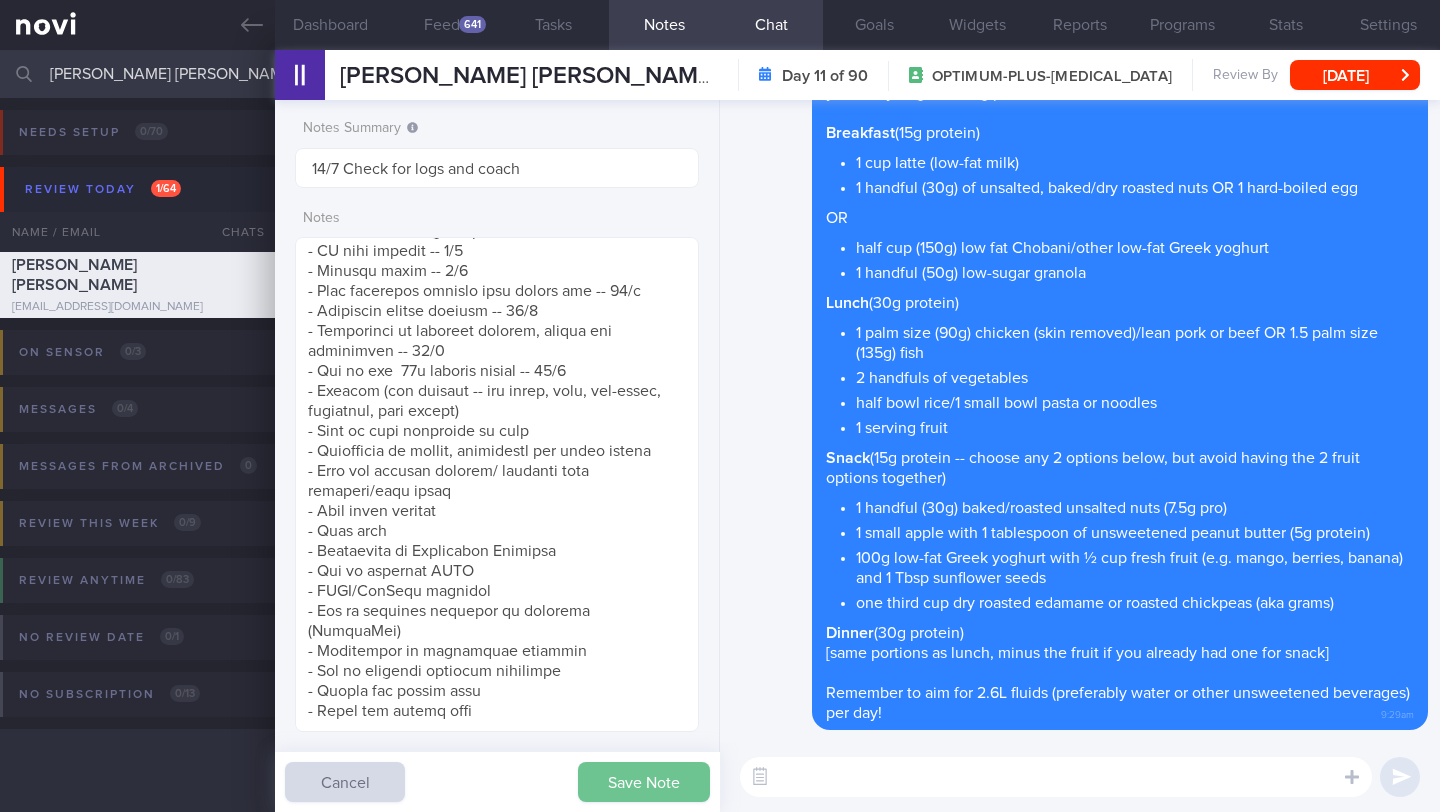 click on "Save Note" at bounding box center [644, 782] 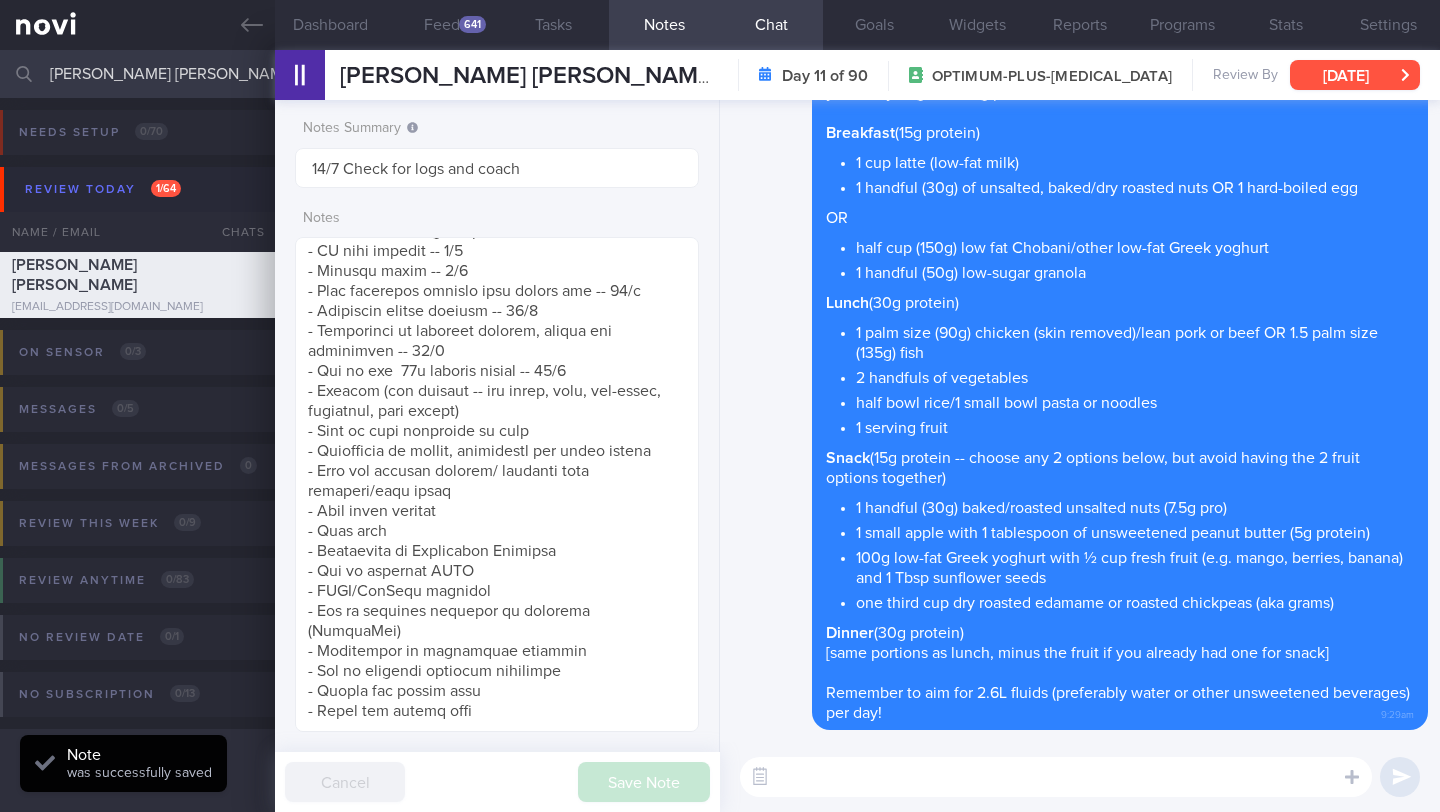 click on "[DATE]" at bounding box center [1355, 75] 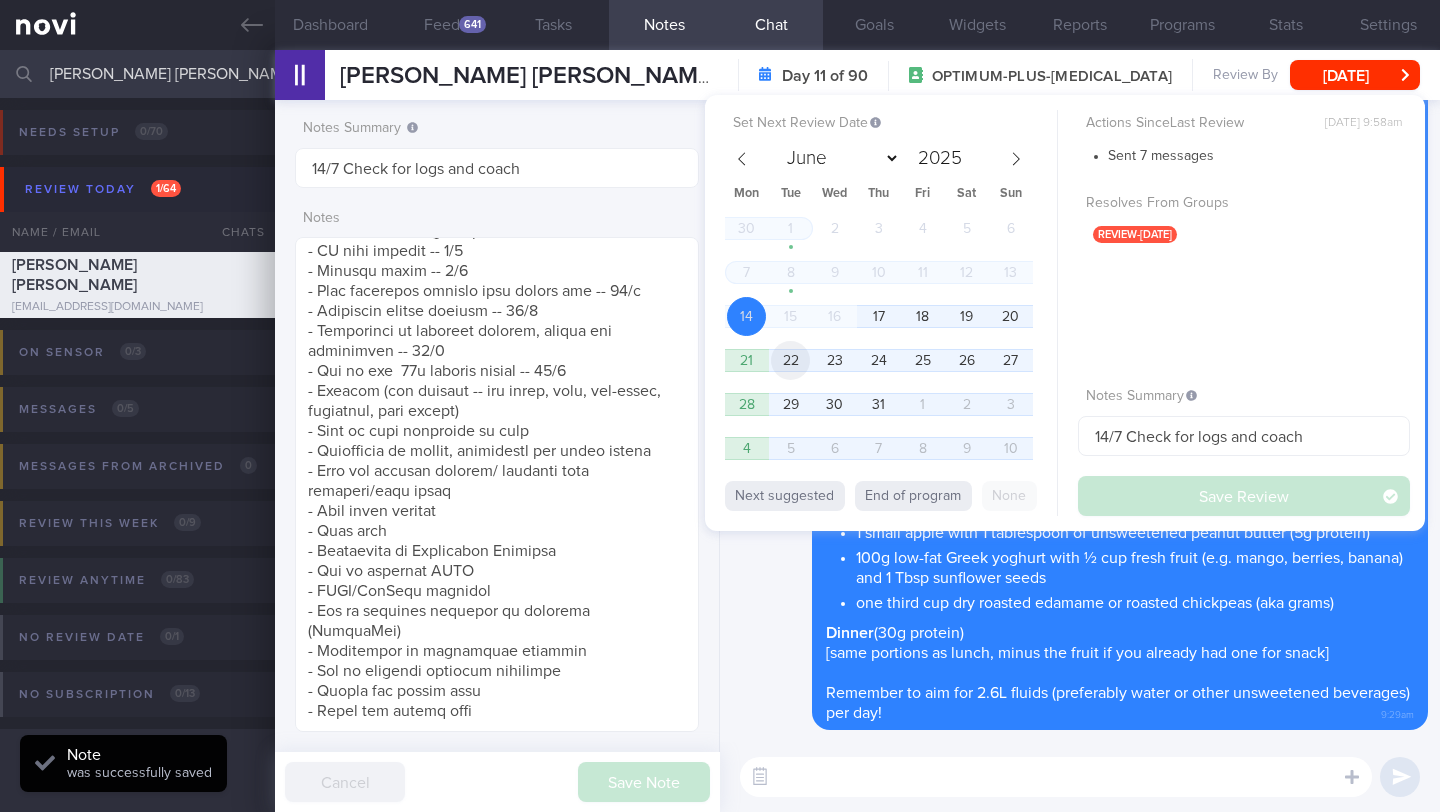 click on "22" at bounding box center [790, 360] 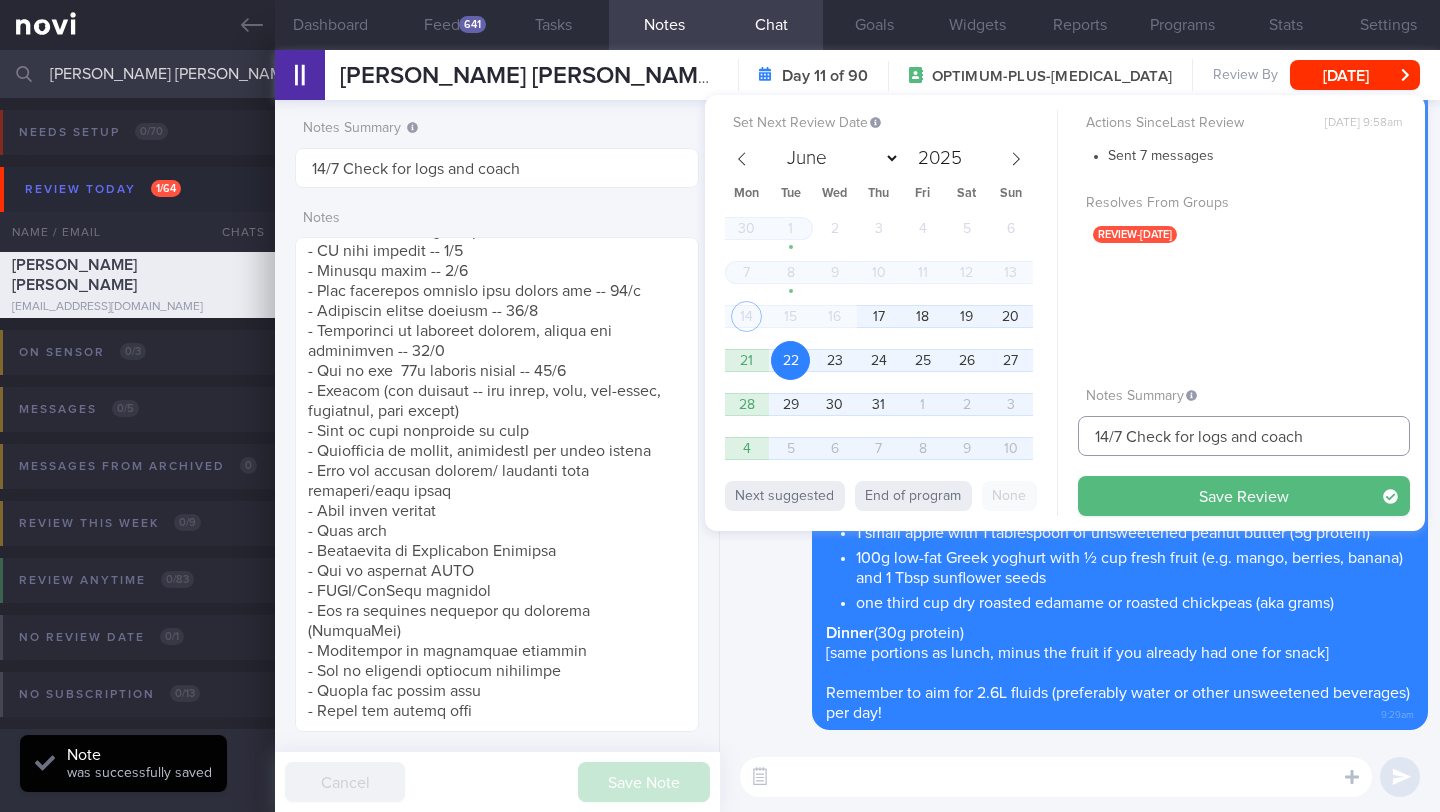 drag, startPoint x: 1108, startPoint y: 437, endPoint x: 1063, endPoint y: 435, distance: 45.044422 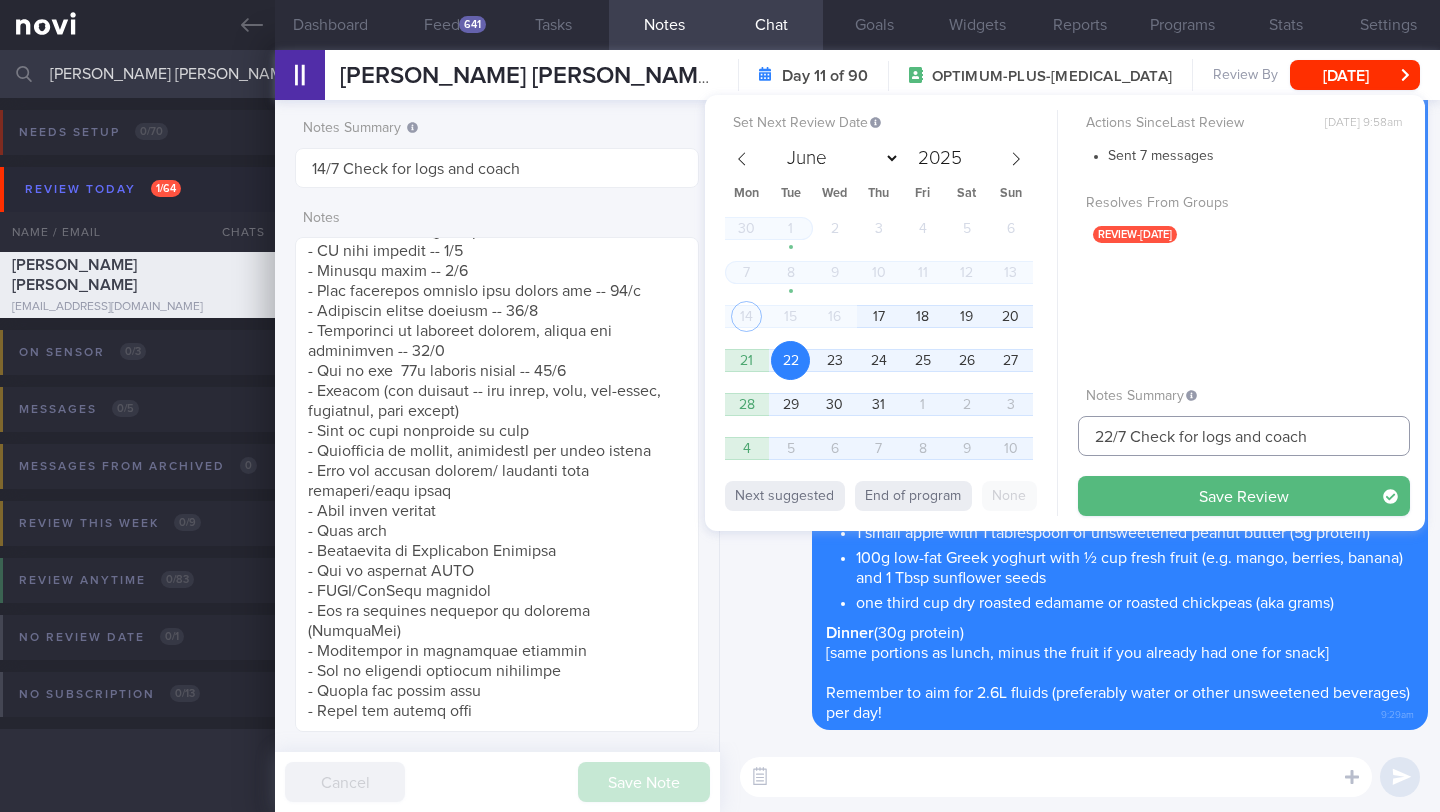 click on "22/7 Check for logs and coach" at bounding box center [1244, 436] 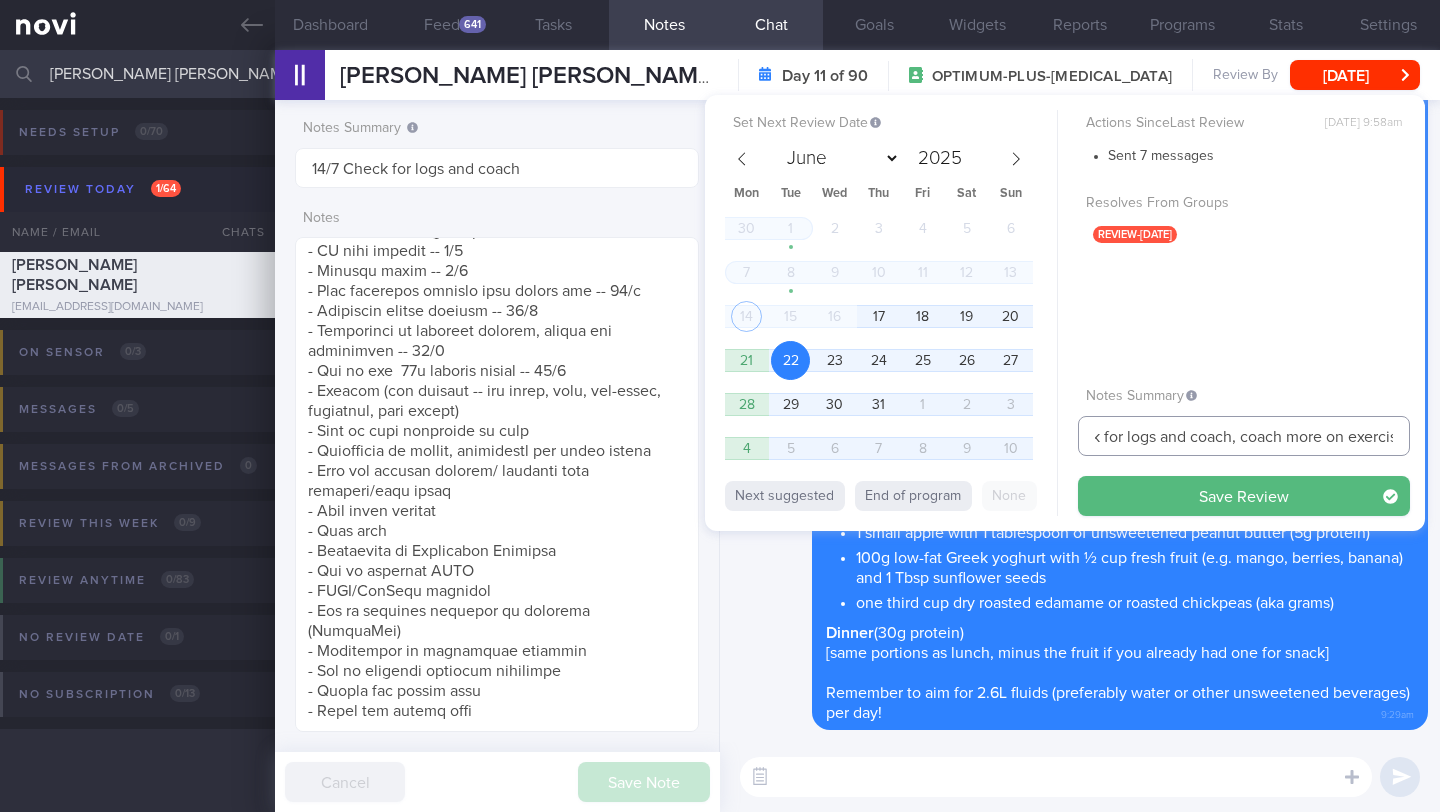 scroll, scrollTop: 0, scrollLeft: 91, axis: horizontal 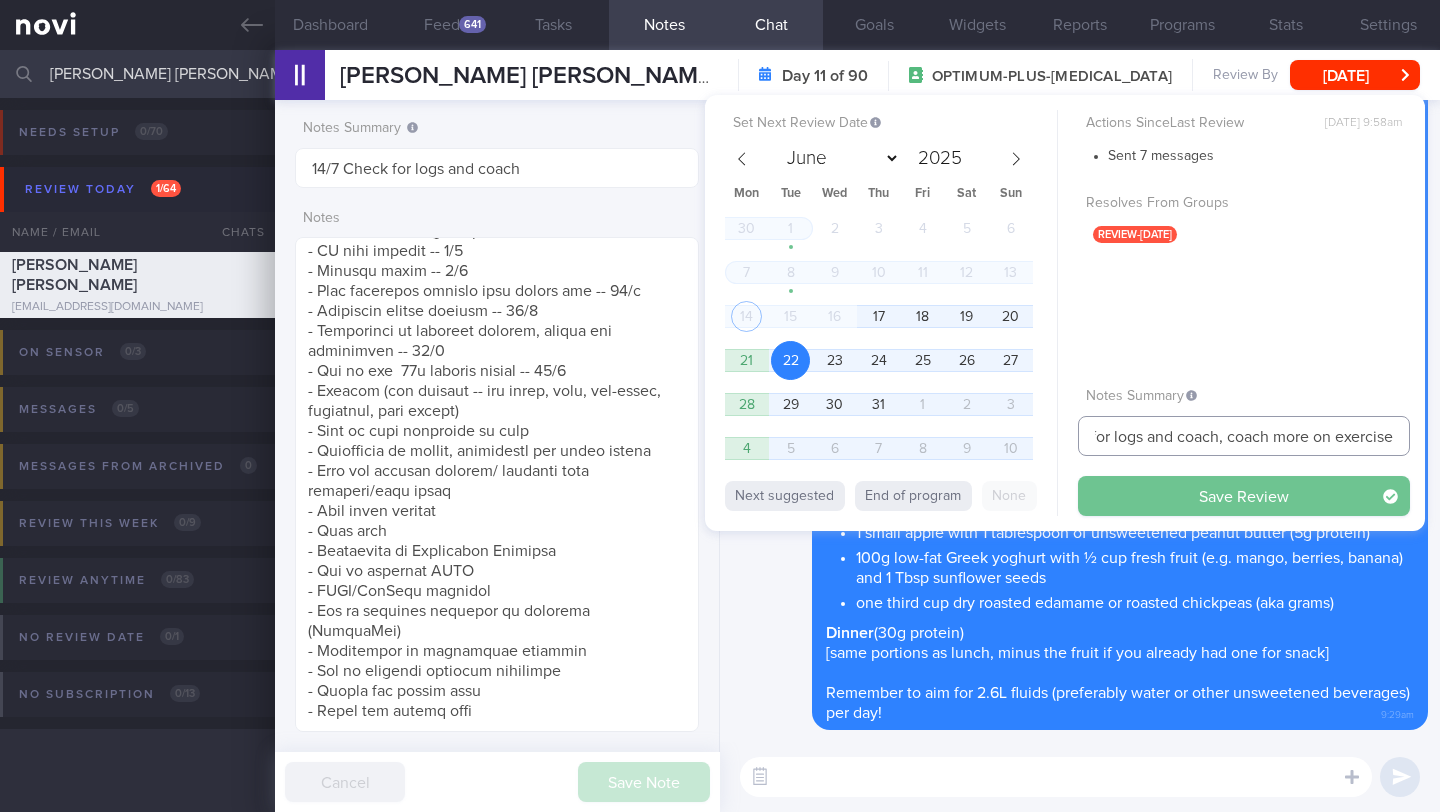 type on "22/7 Check for logs and coach, coach more on exercise" 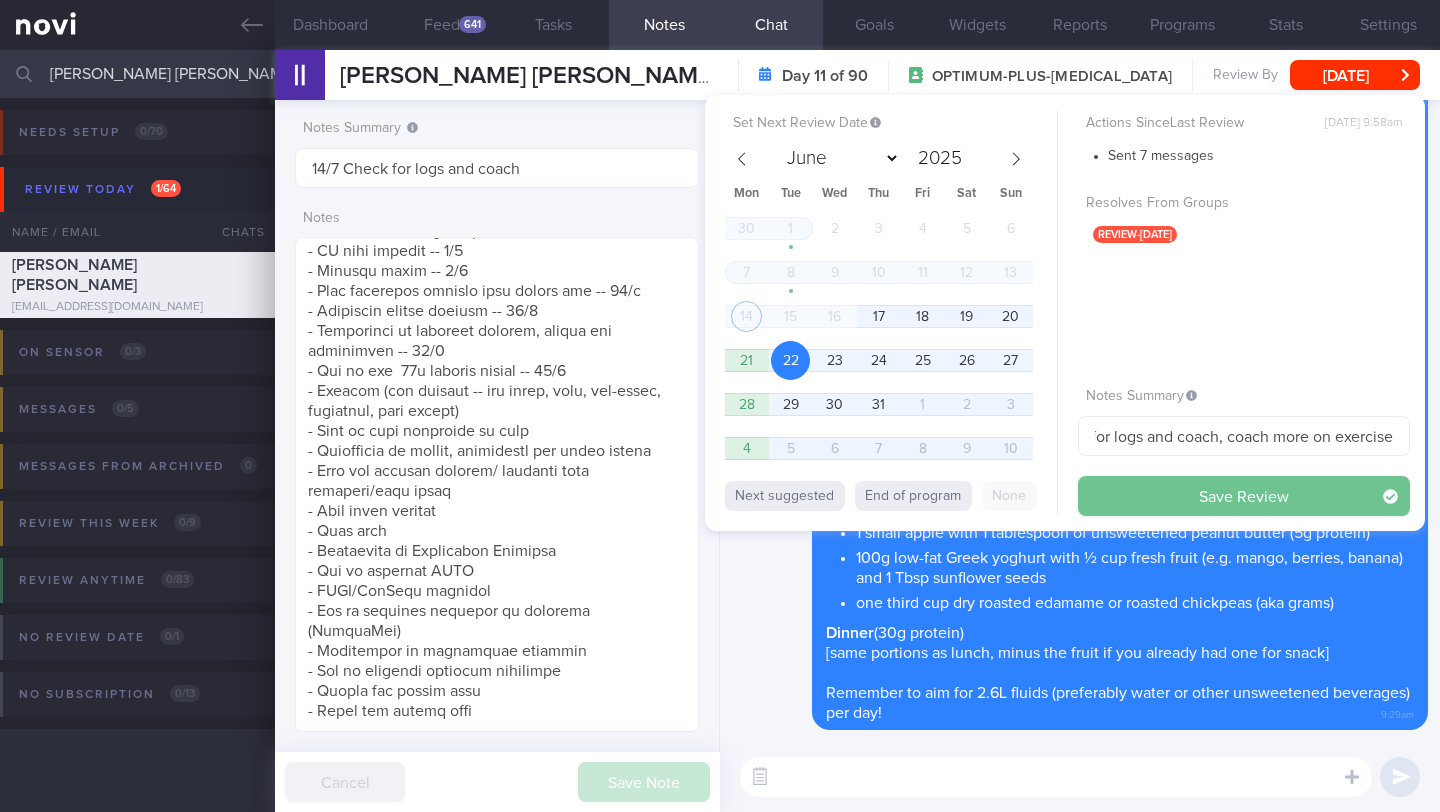 click on "Save Review" at bounding box center [1244, 496] 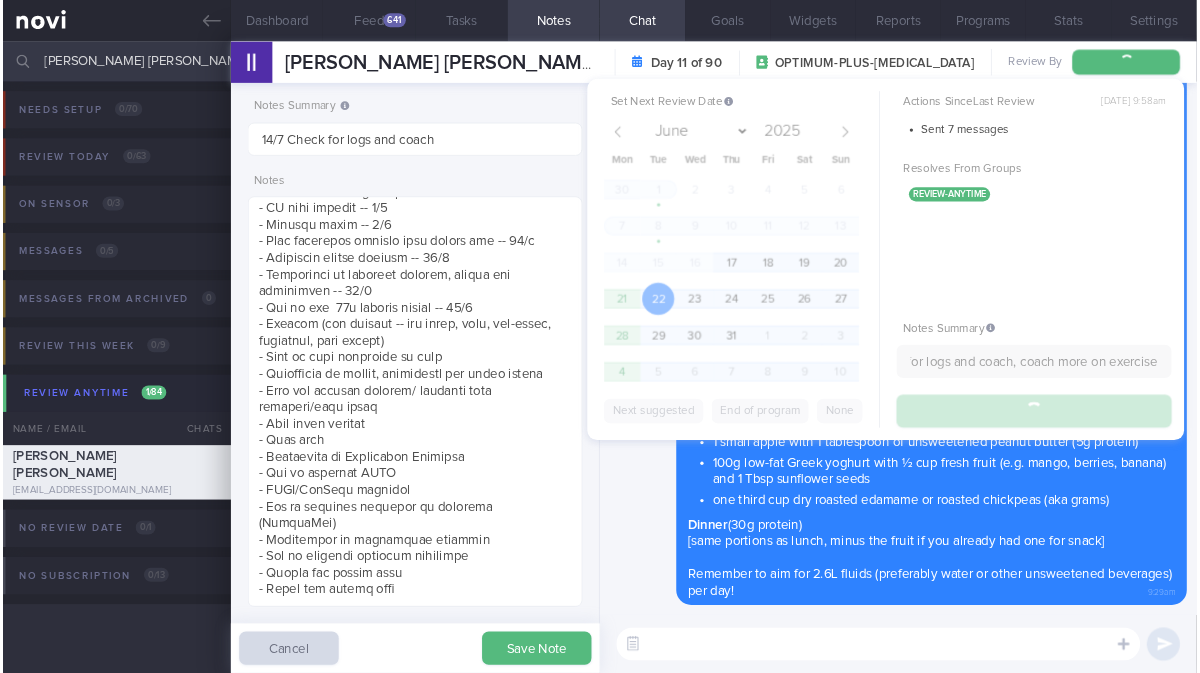 scroll, scrollTop: 0, scrollLeft: 0, axis: both 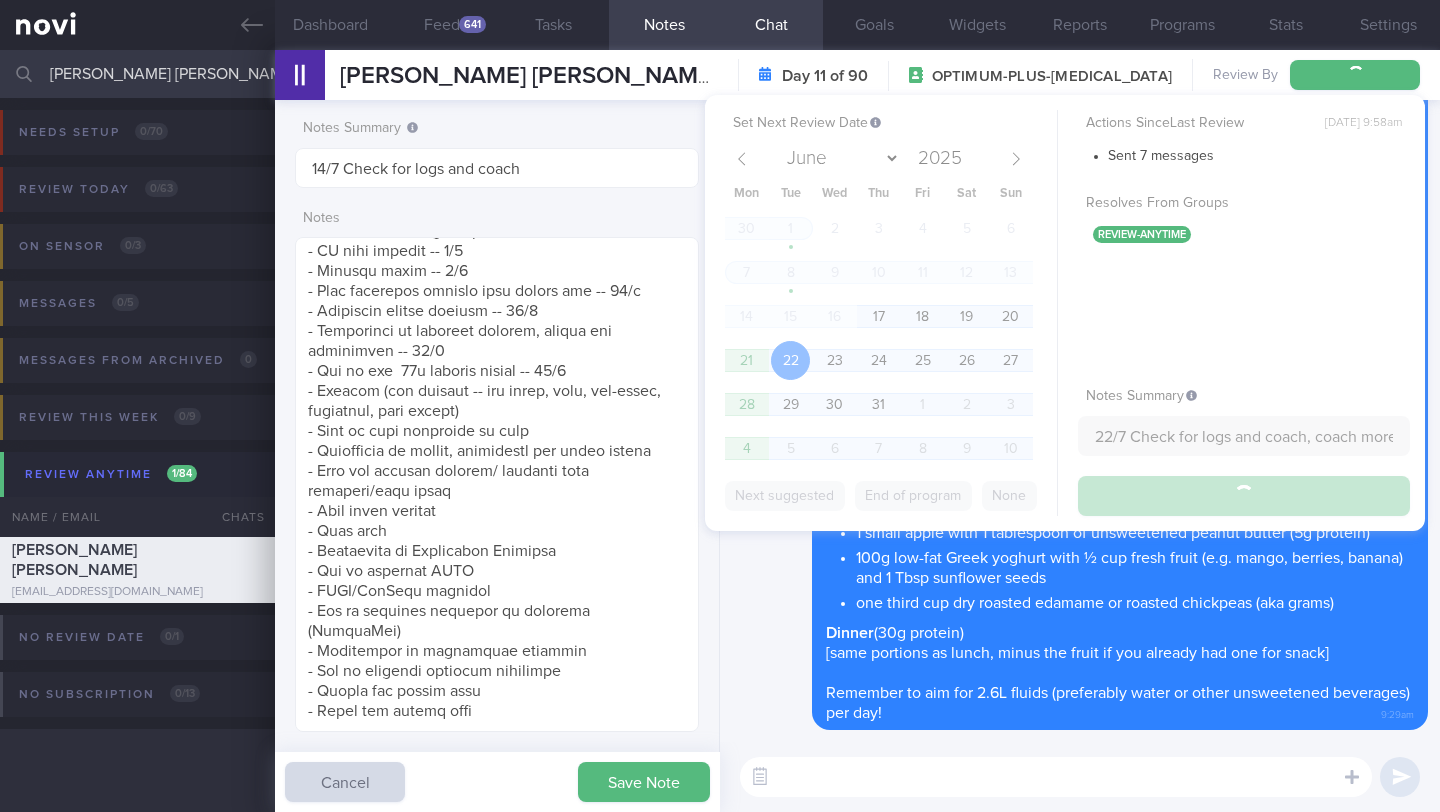 type on "22/7 Check for logs and coach, coach more on exercise" 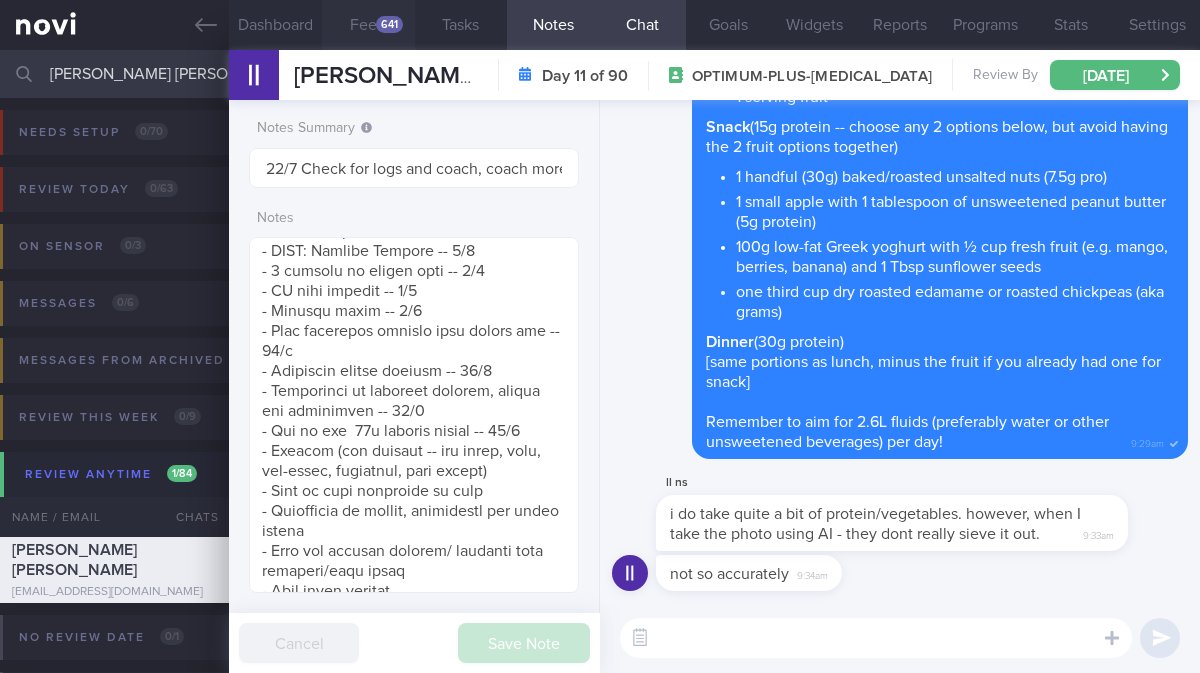 scroll, scrollTop: 999832, scrollLeft: 999721, axis: both 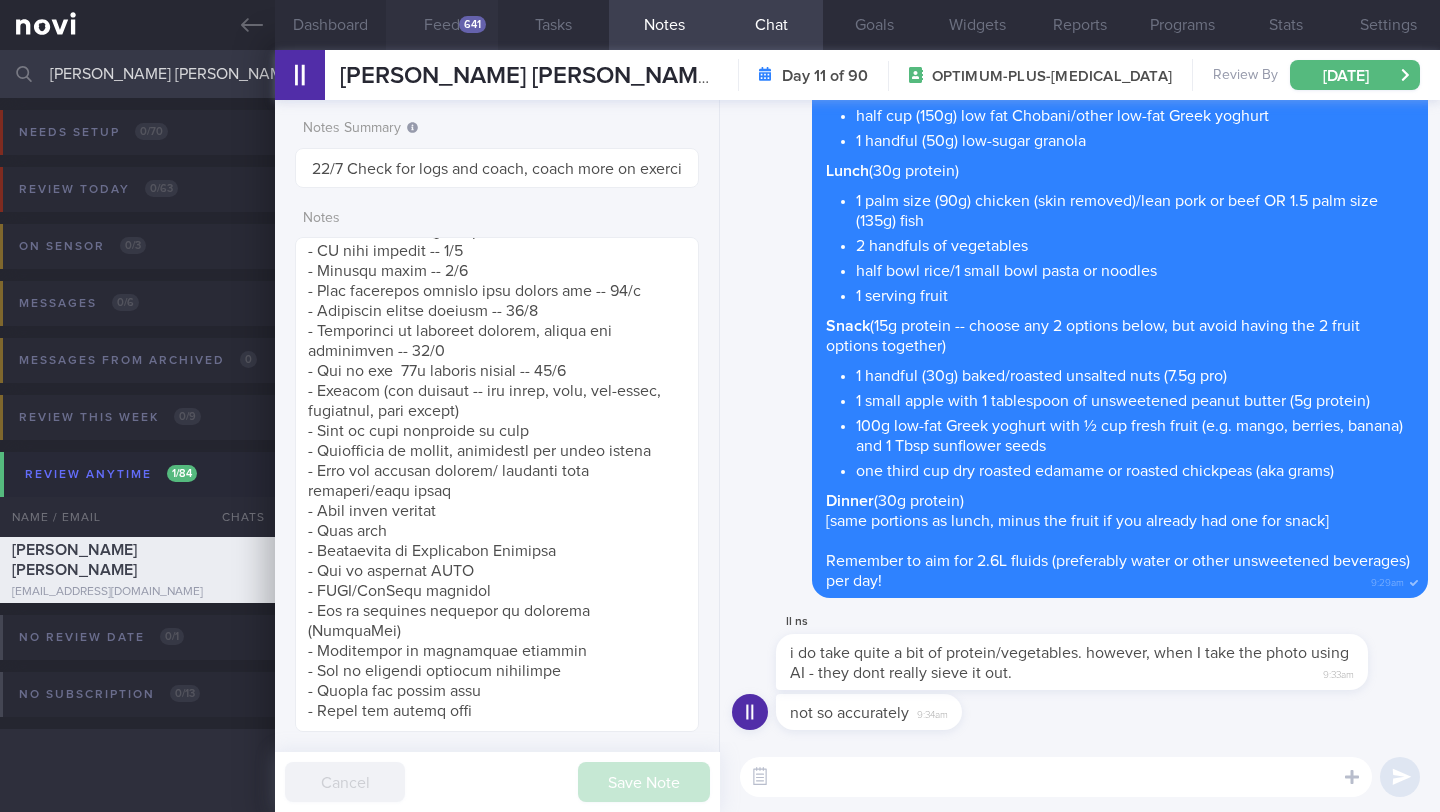 click on "Feed
641" at bounding box center [441, 25] 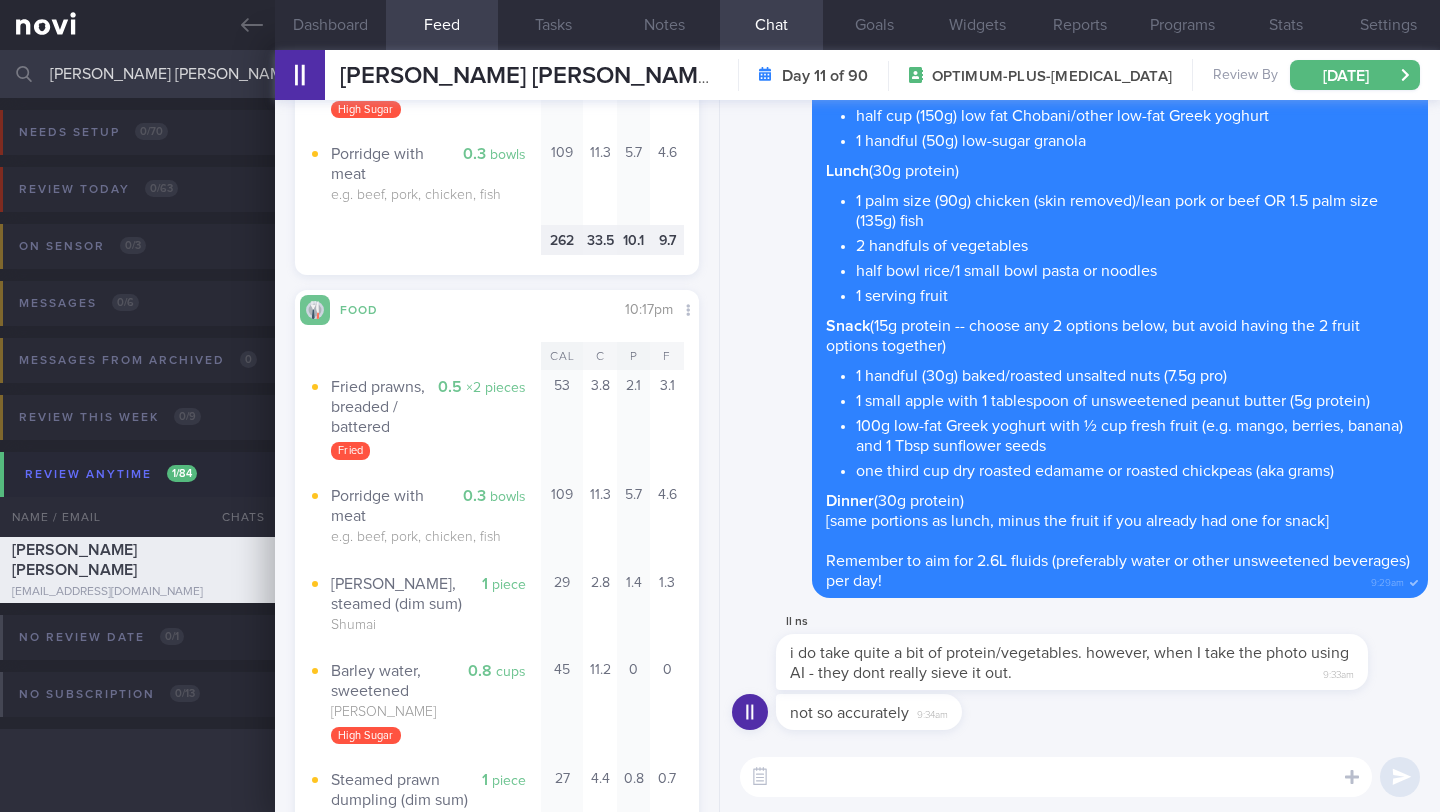 scroll, scrollTop: 5113, scrollLeft: 0, axis: vertical 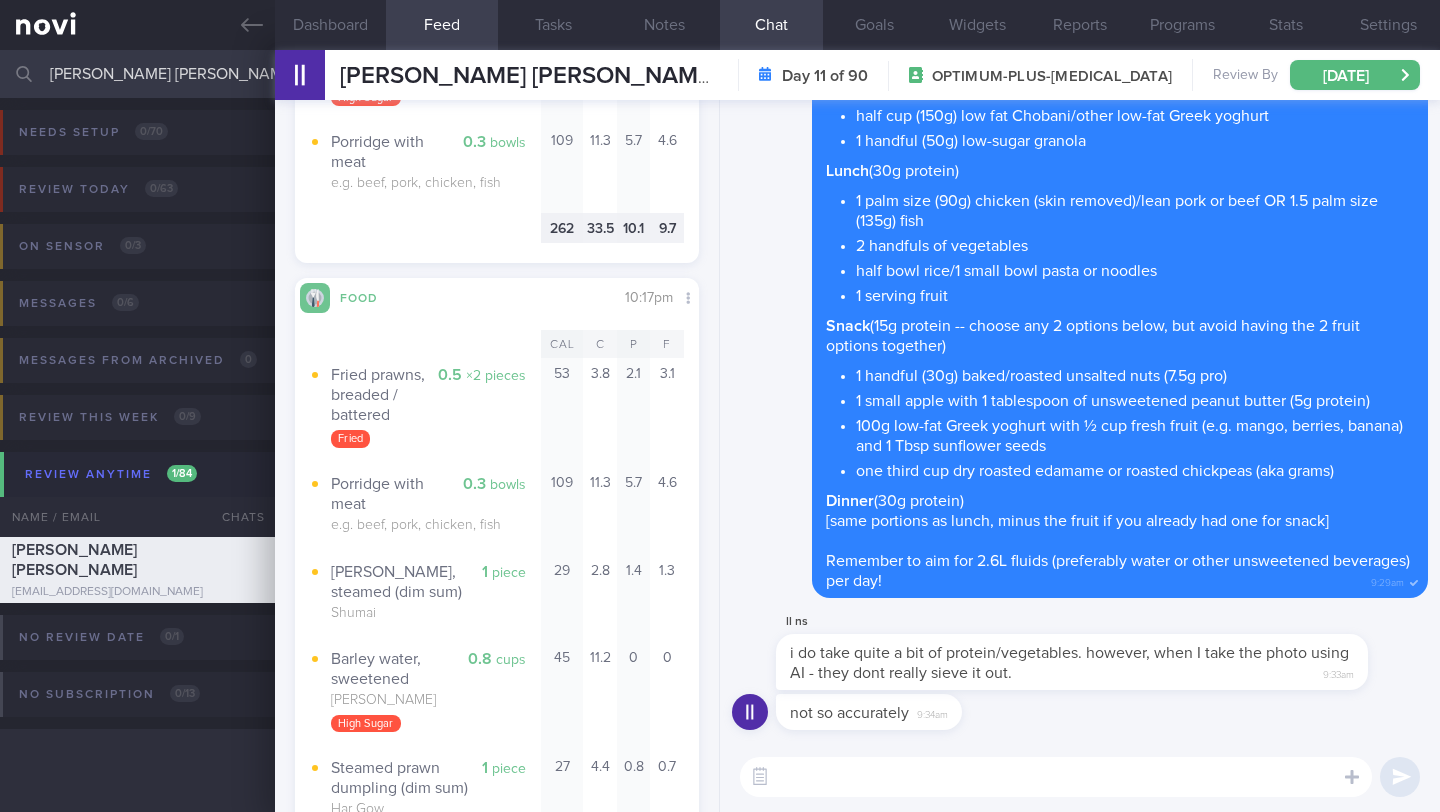 click at bounding box center [1056, 777] 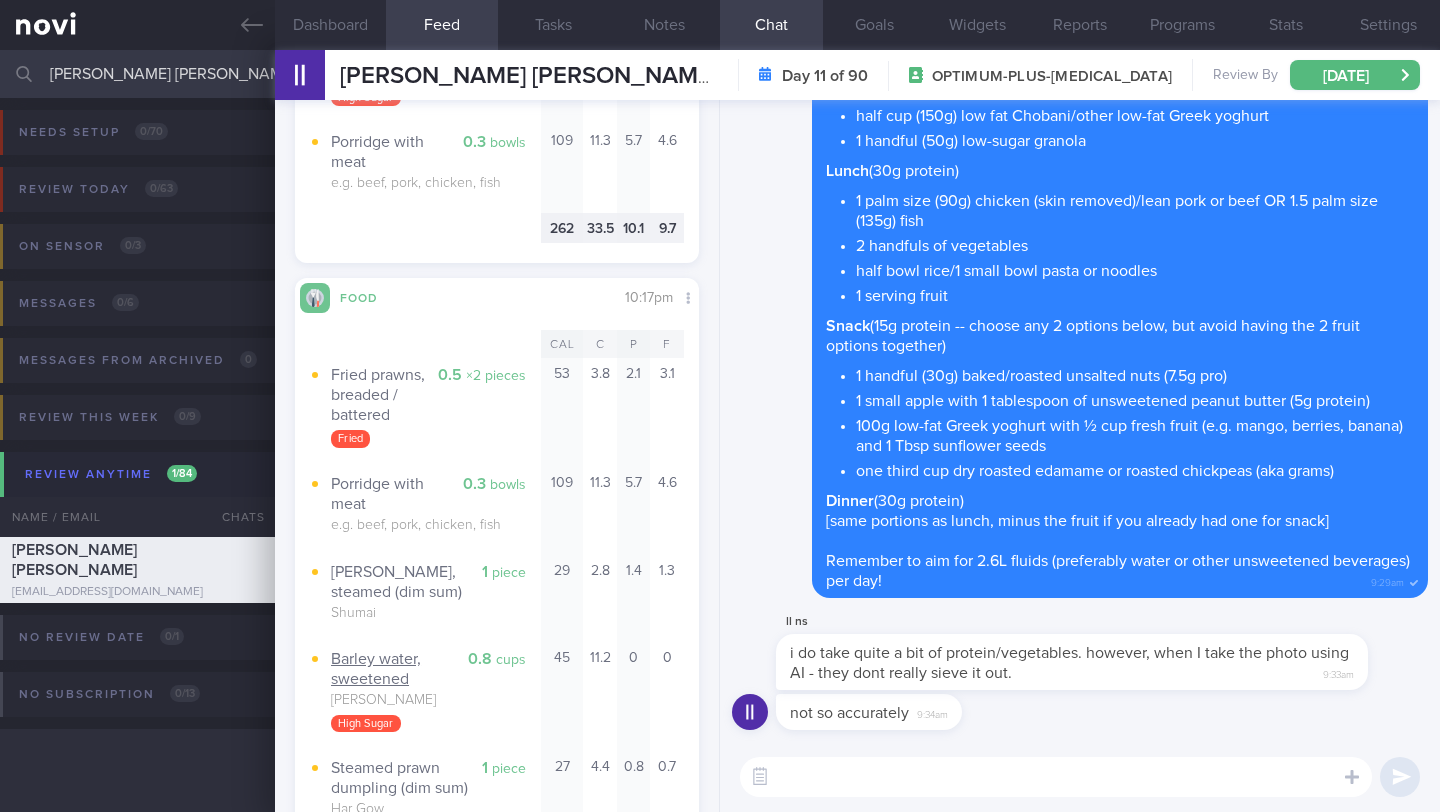 scroll, scrollTop: 5303, scrollLeft: 0, axis: vertical 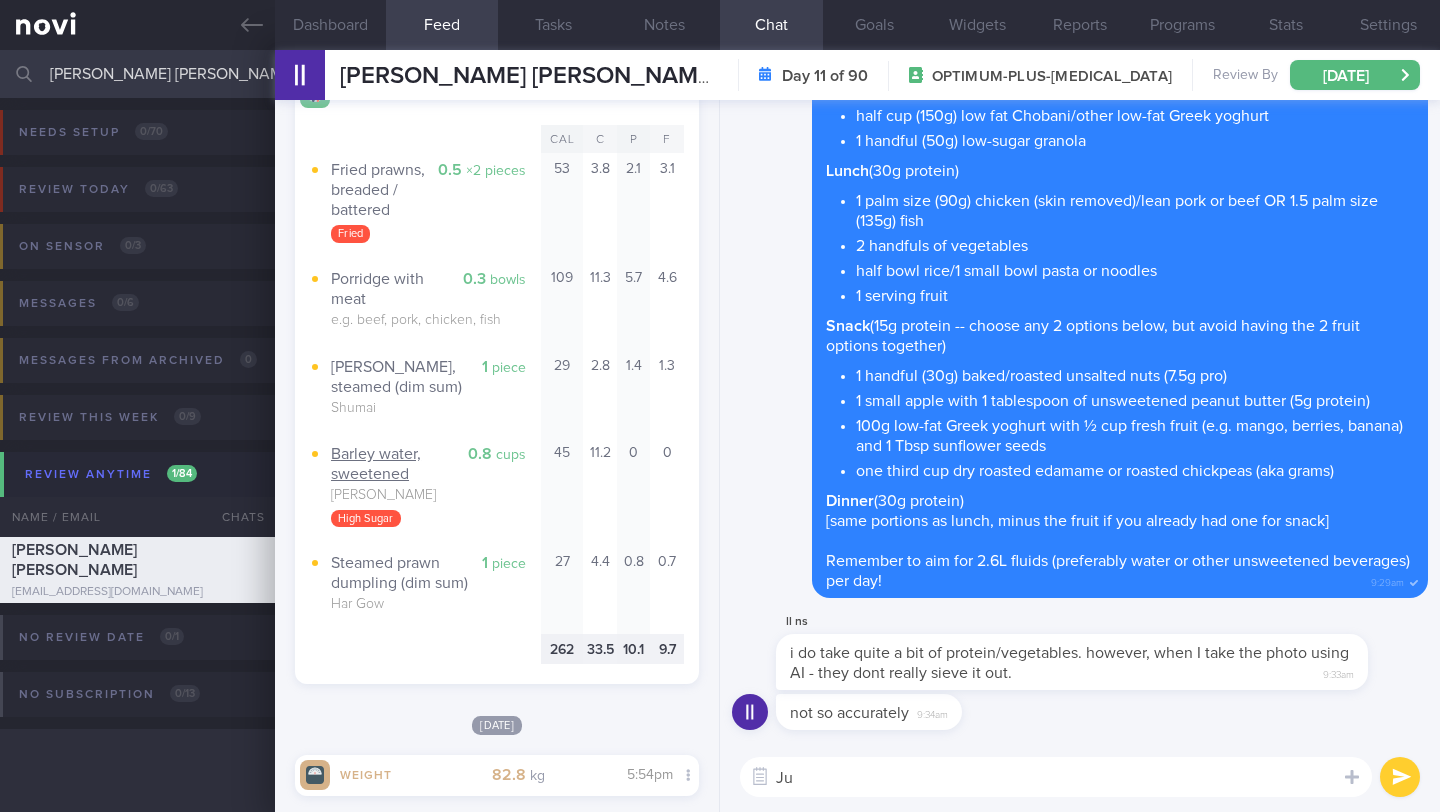 type on "J" 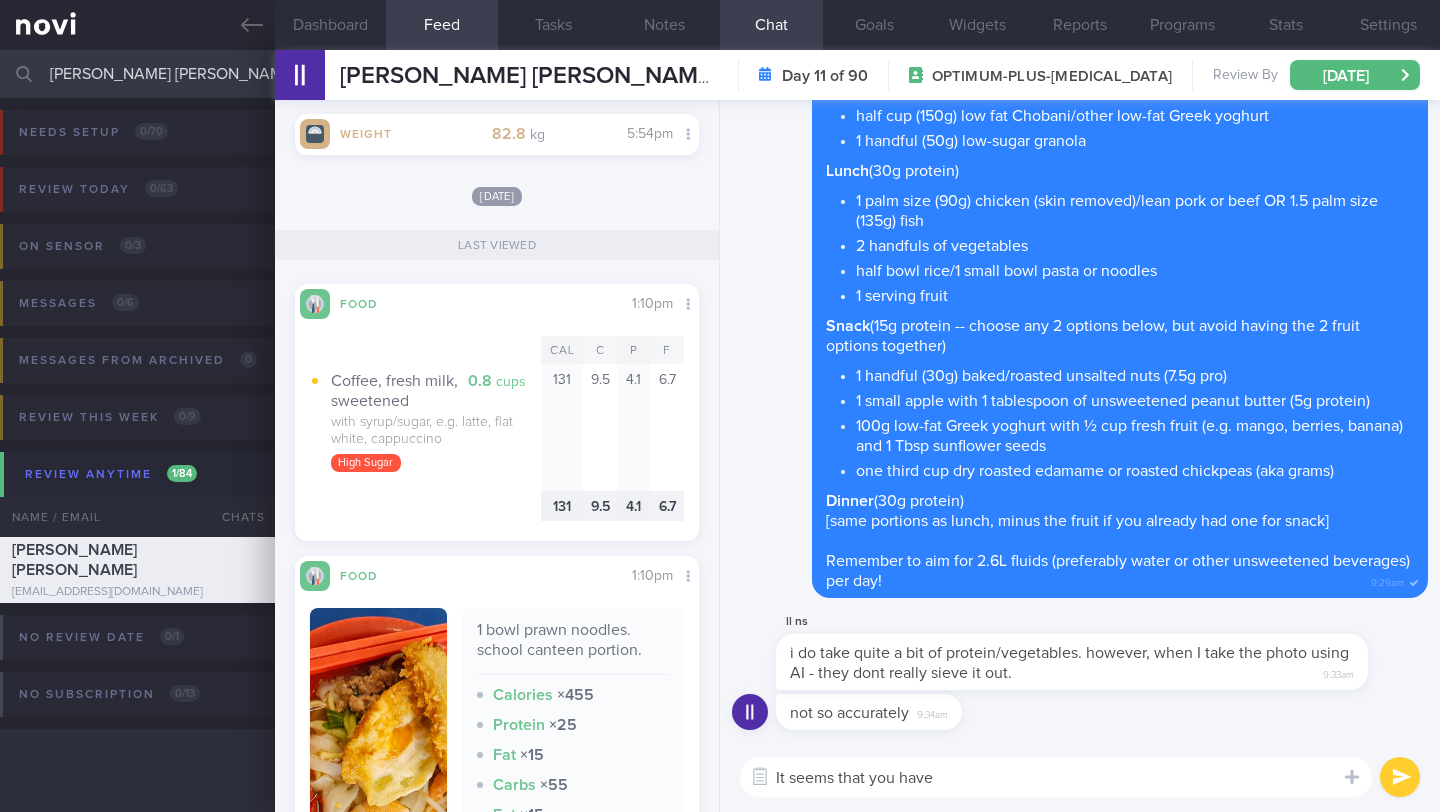 scroll, scrollTop: 5677, scrollLeft: 0, axis: vertical 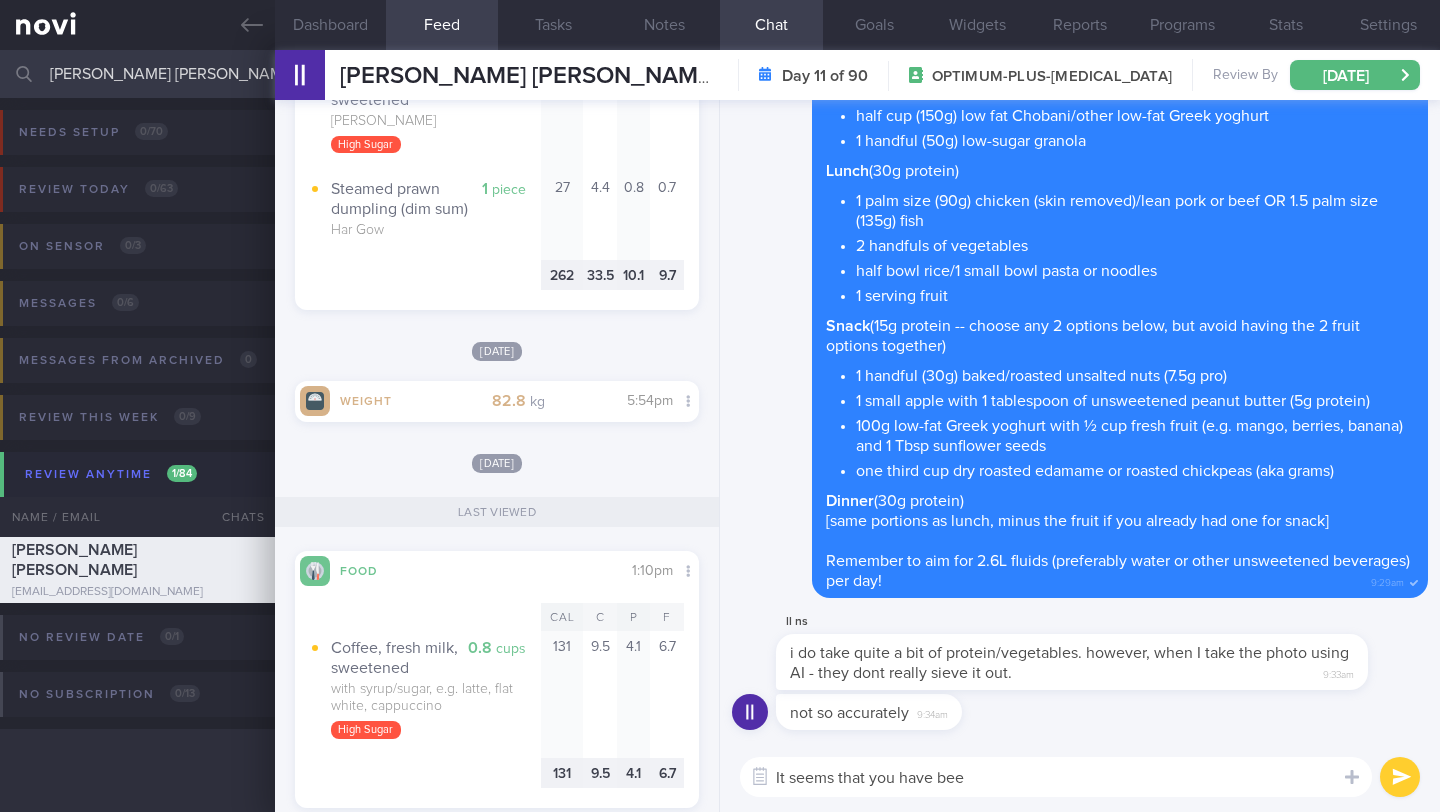 drag, startPoint x: 983, startPoint y: 776, endPoint x: 736, endPoint y: 765, distance: 247.24481 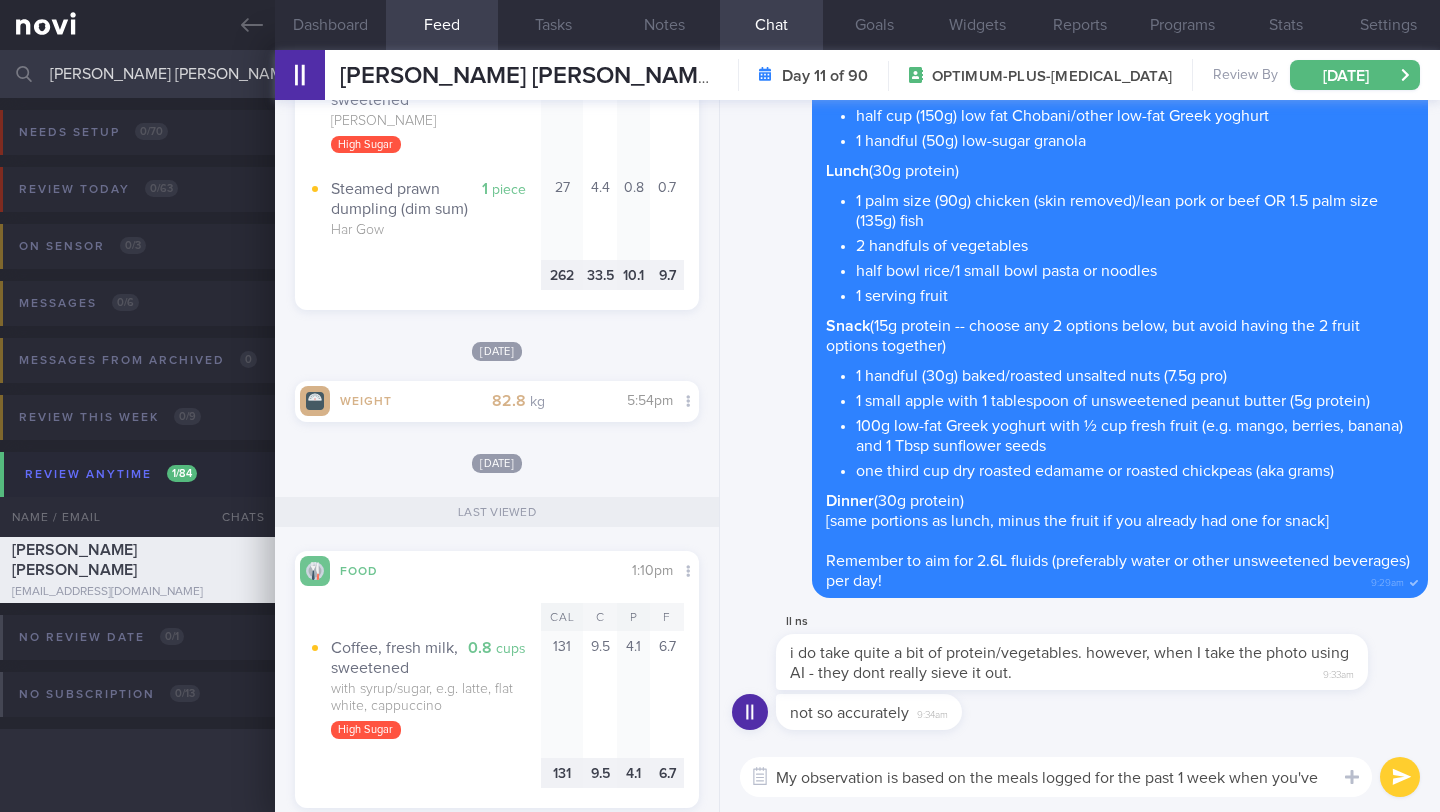 scroll, scrollTop: 0, scrollLeft: 0, axis: both 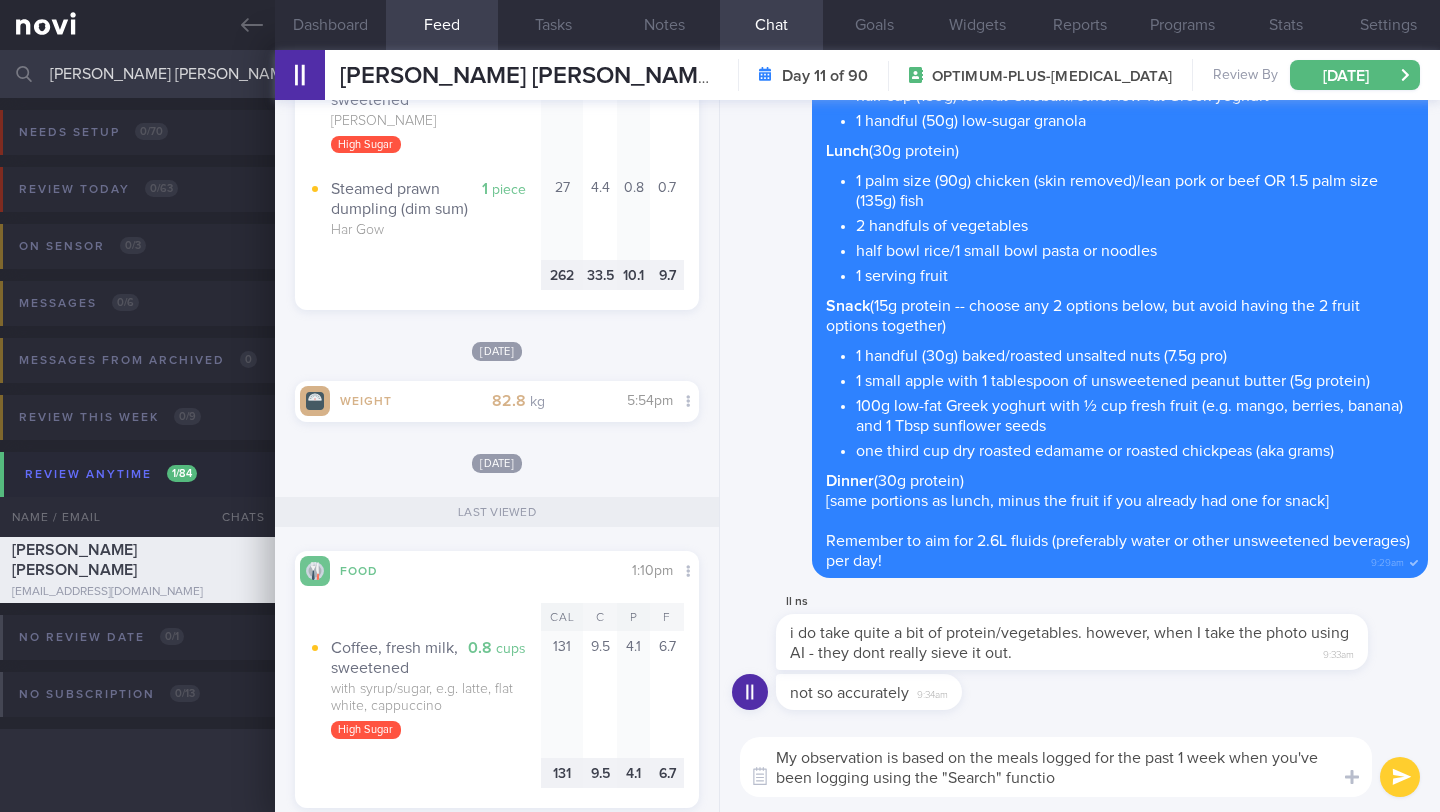 type on "My observation is based on the meals logged for the past 1 week when you've been logging using the "Search" function" 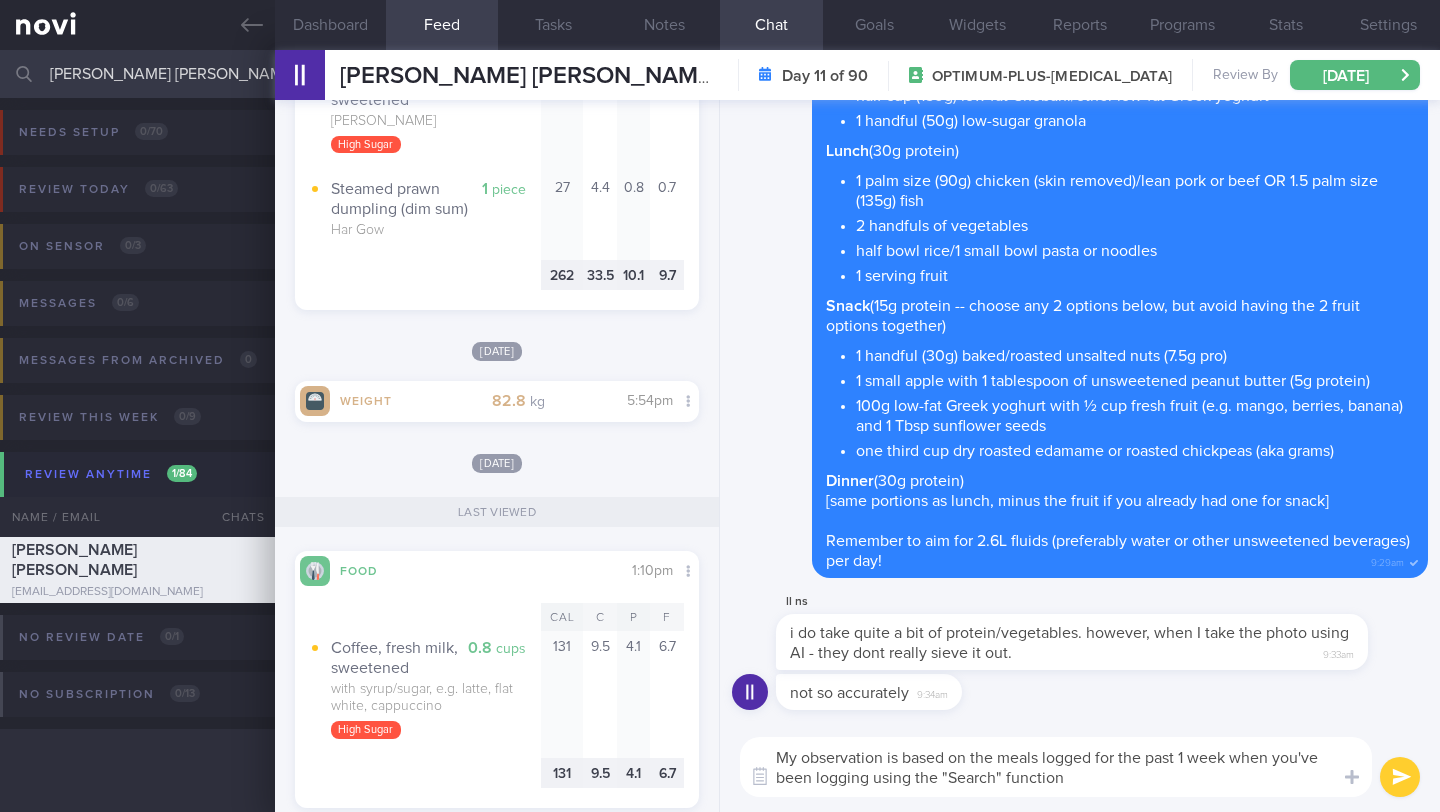 drag, startPoint x: 776, startPoint y: 762, endPoint x: 1147, endPoint y: 780, distance: 371.4364 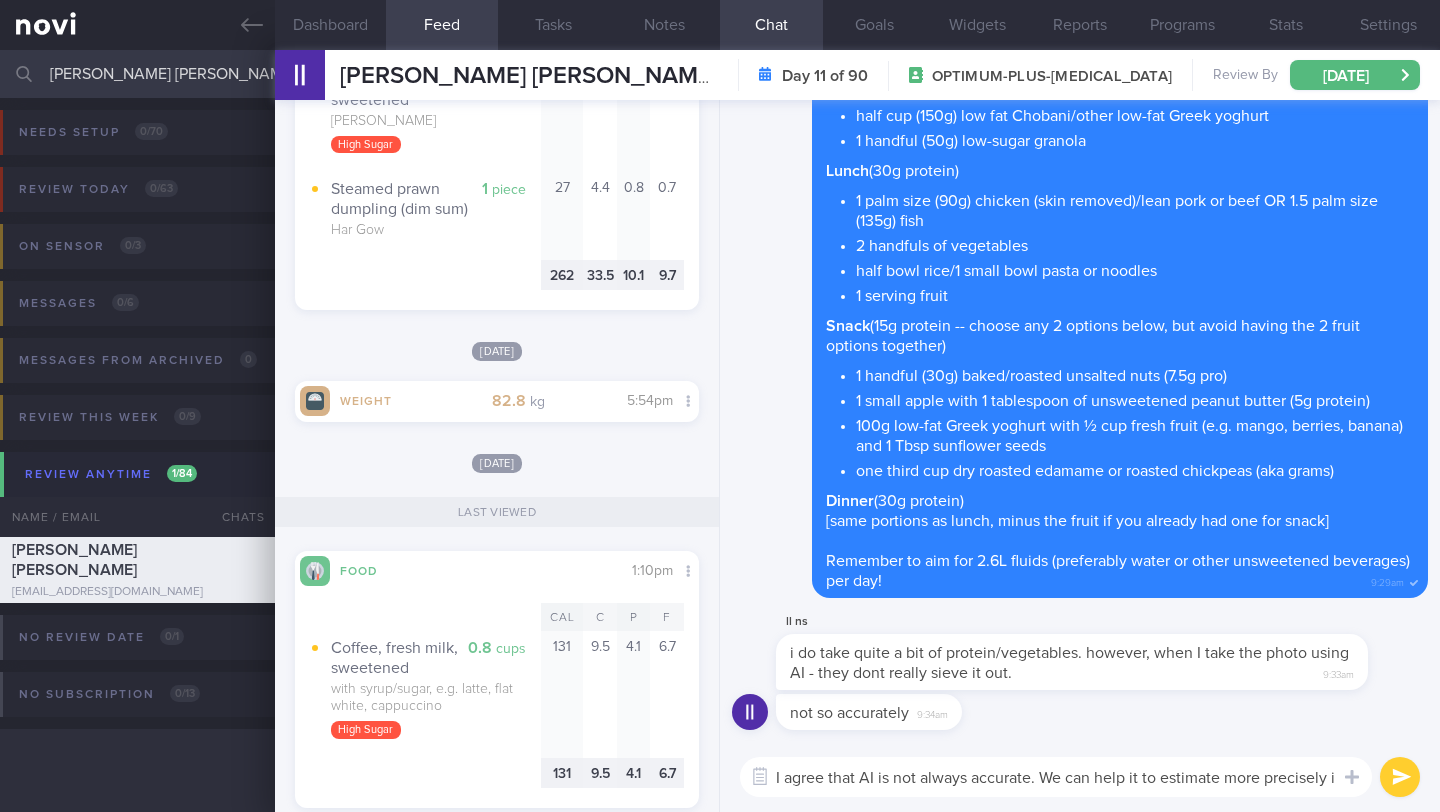 scroll, scrollTop: 0, scrollLeft: 0, axis: both 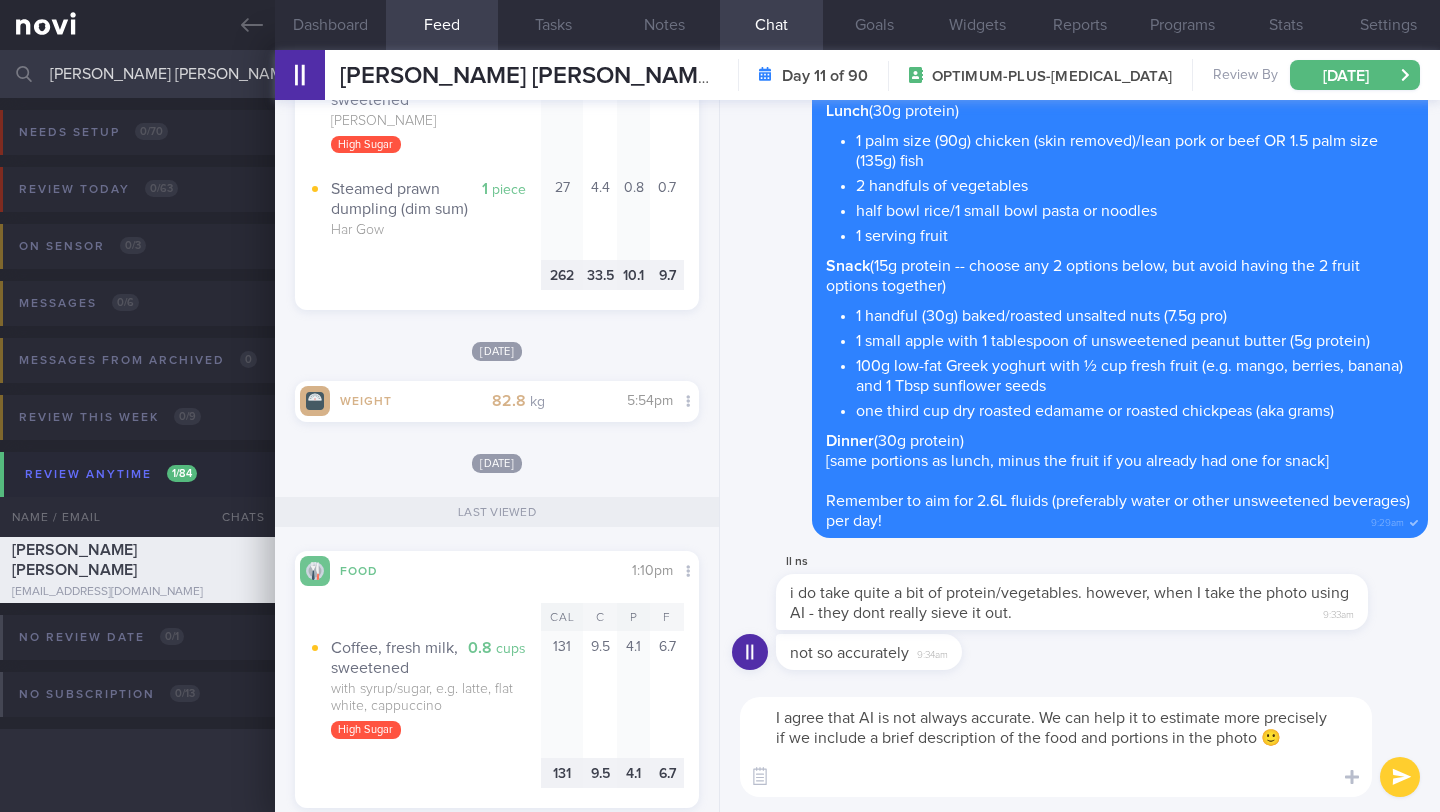 paste on "My observation is based on the meals logged for the past 1 week when you've been logging using the "Search" function" 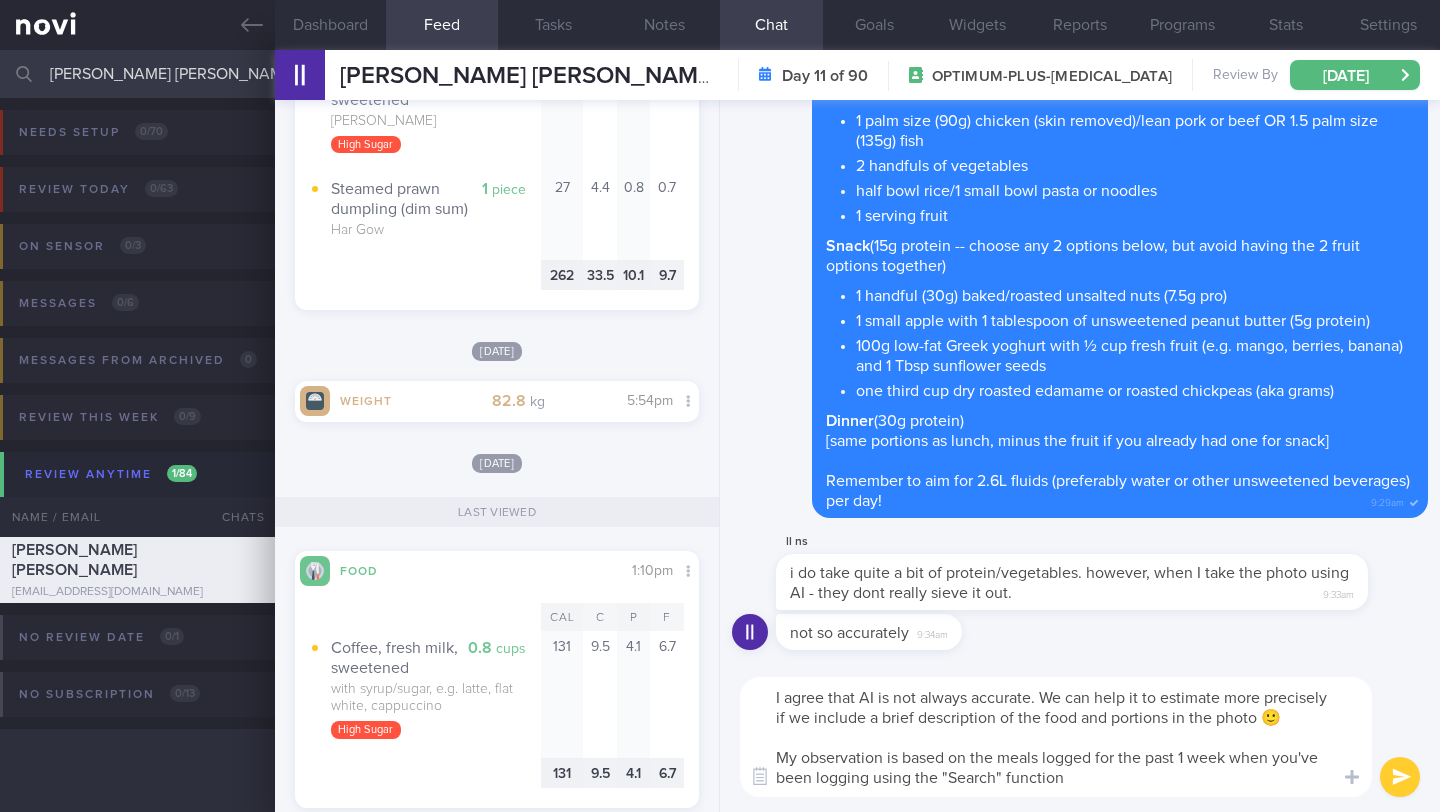 scroll, scrollTop: 20, scrollLeft: 0, axis: vertical 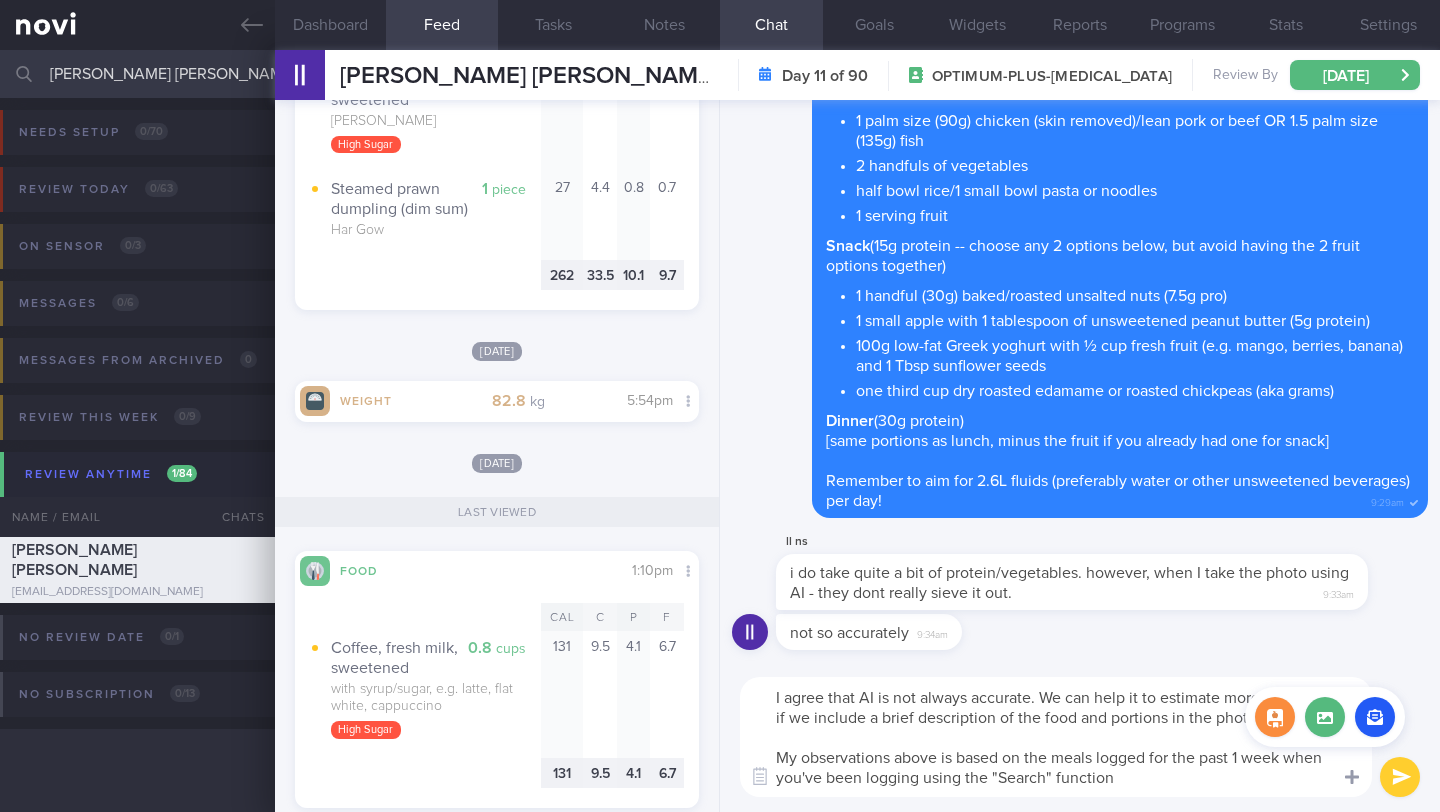 type on "I agree that AI is not always accurate. We can help it to estimate more precisely if we include a brief description of the food and portions in the photo 🙂
My observations above is based on the meals logged for the past 1 week when you've been logging using the "Search" function" 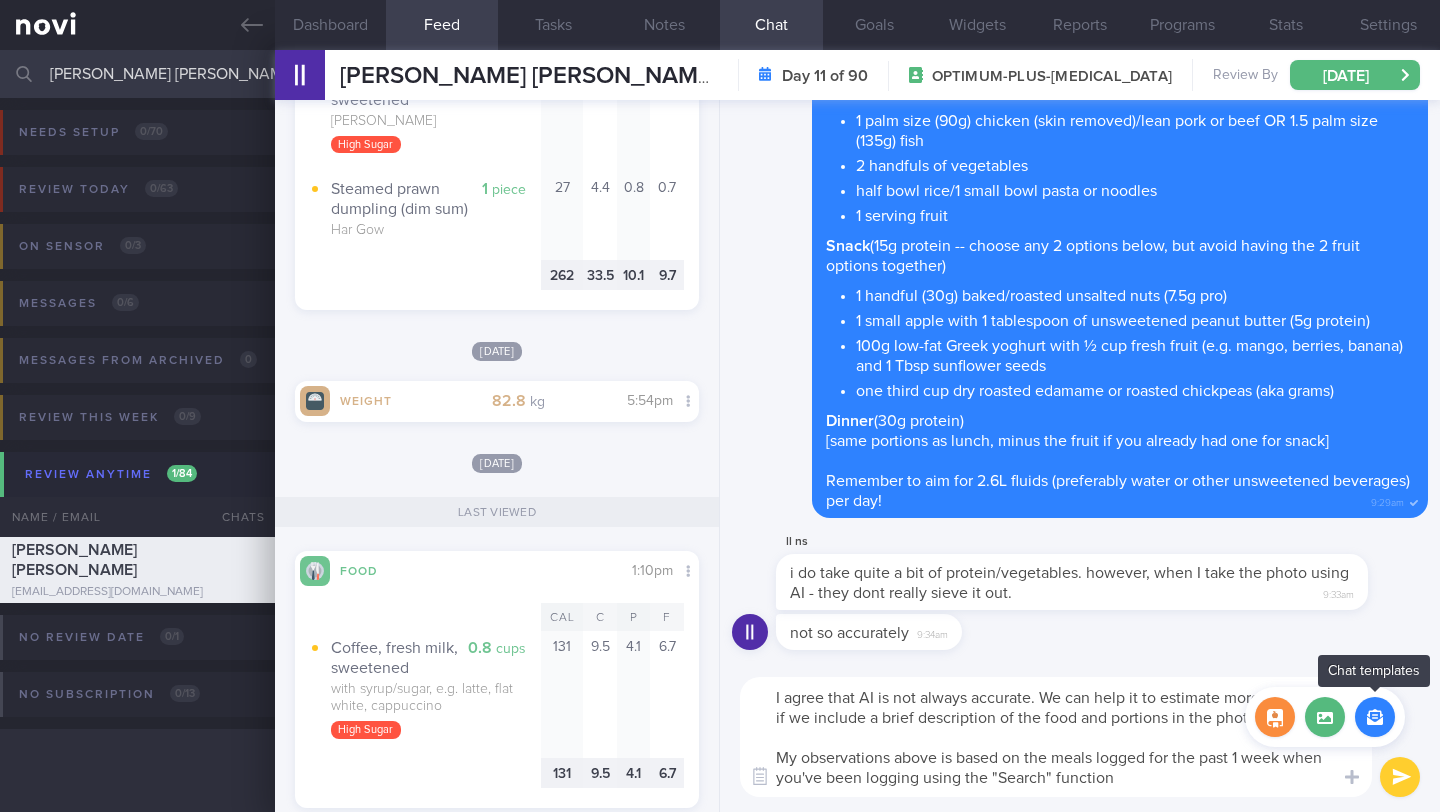 drag, startPoint x: 1366, startPoint y: 767, endPoint x: 1377, endPoint y: 724, distance: 44.38468 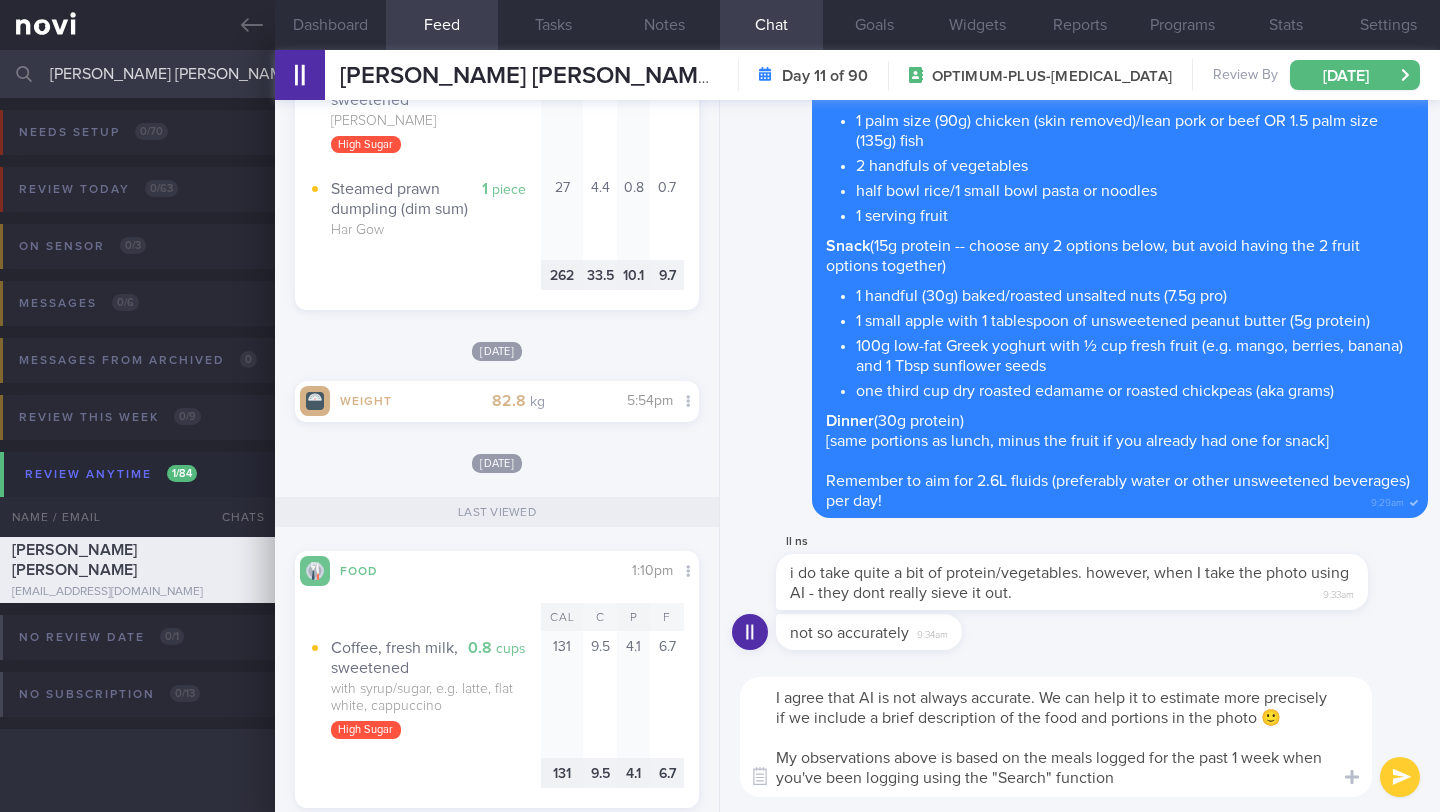 click on "I agree that AI is not always accurate. We can help it to estimate more precisely if we include a brief description of the food and portions in the photo 🙂
My observations above is based on the meals logged for the past 1 week when you've been logging using the "Search" function" at bounding box center (1056, 737) 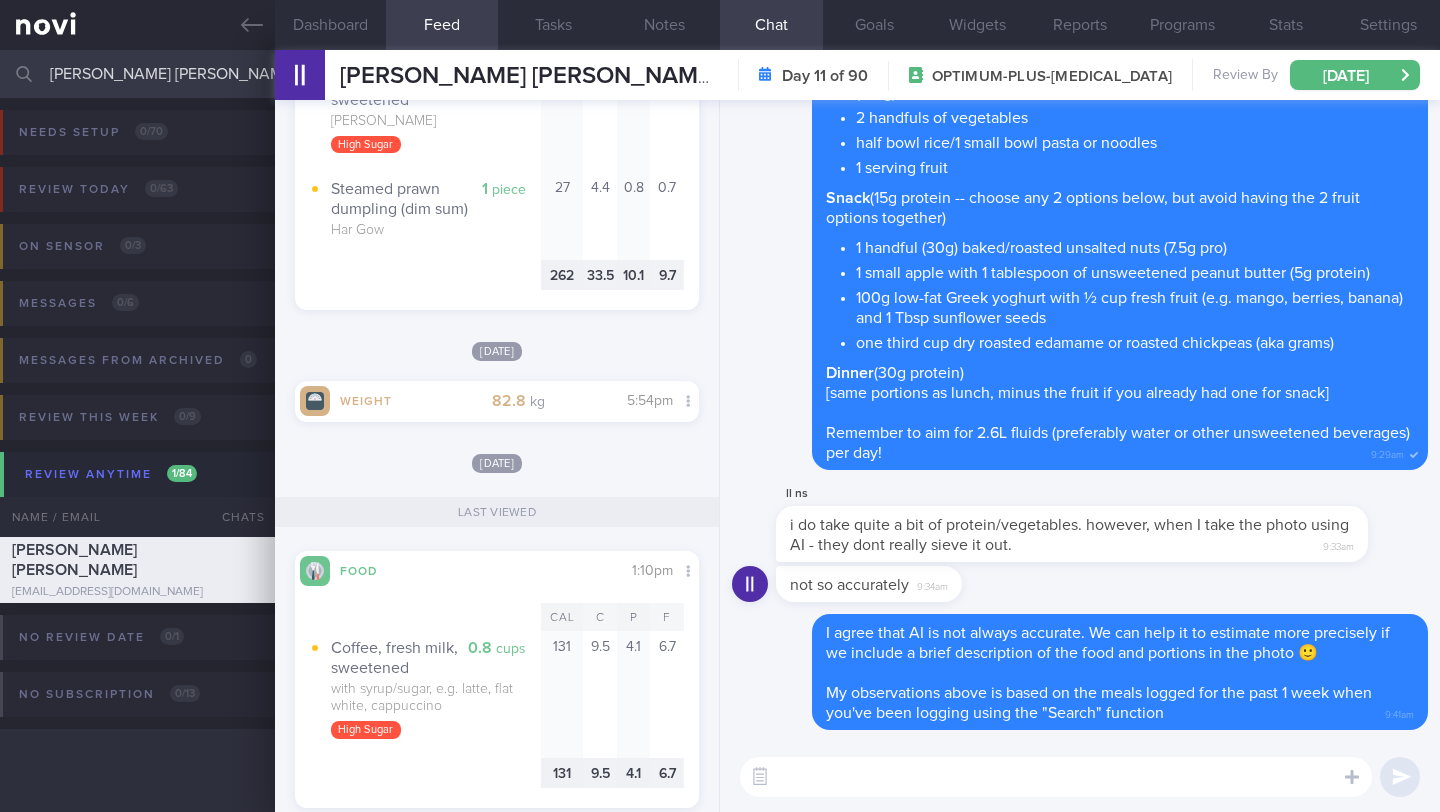 scroll, scrollTop: 0, scrollLeft: 0, axis: both 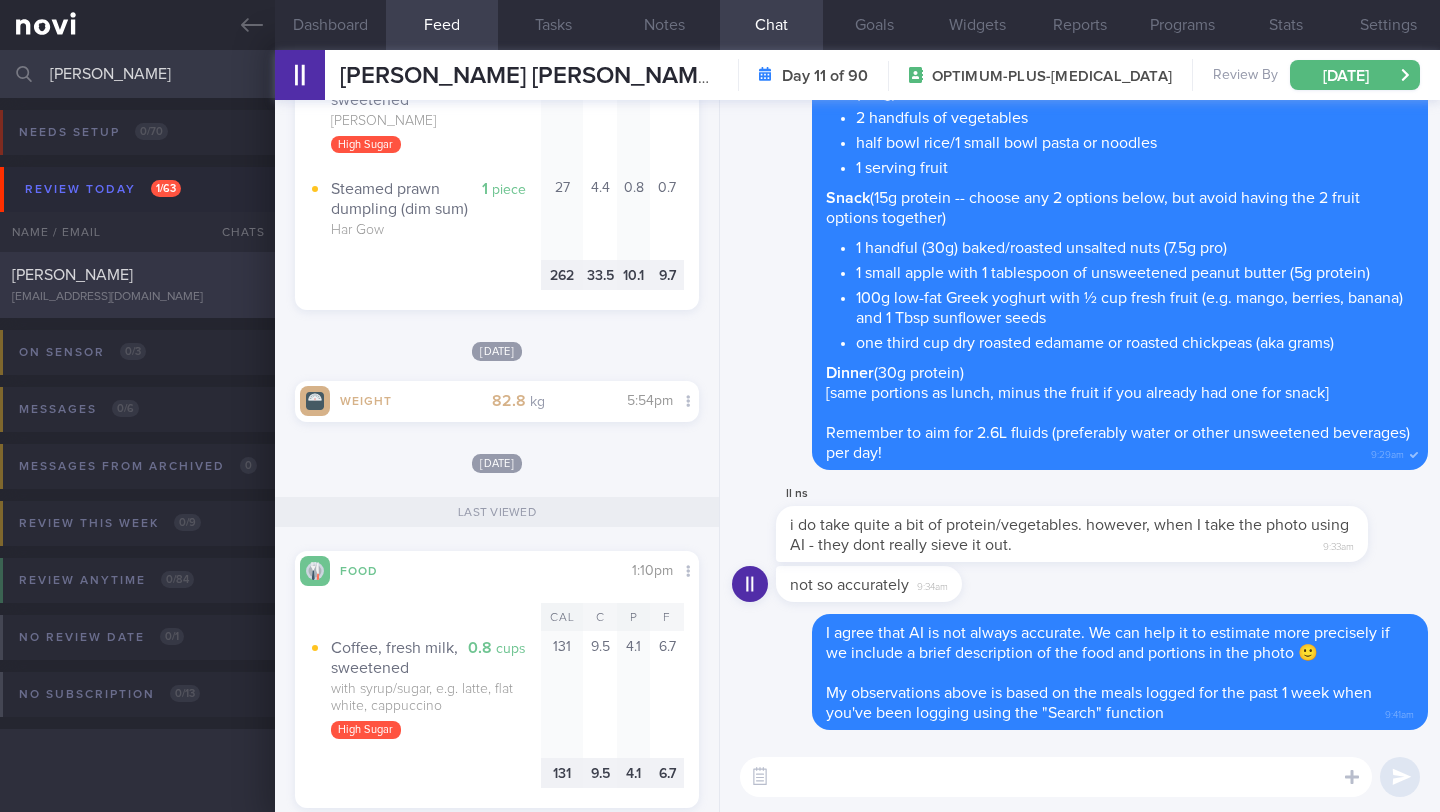 type on "[PERSON_NAME]" 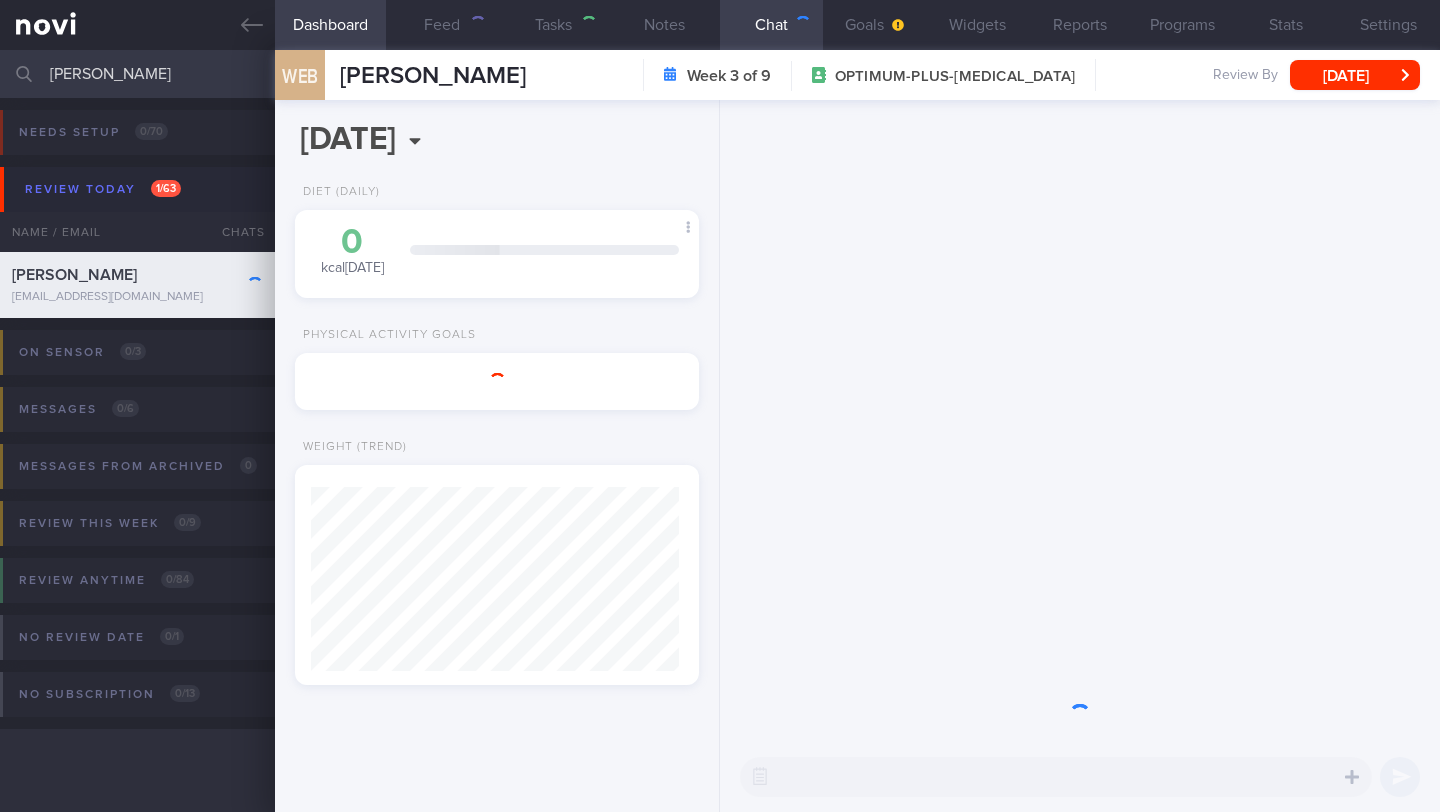 scroll, scrollTop: 999816, scrollLeft: 999632, axis: both 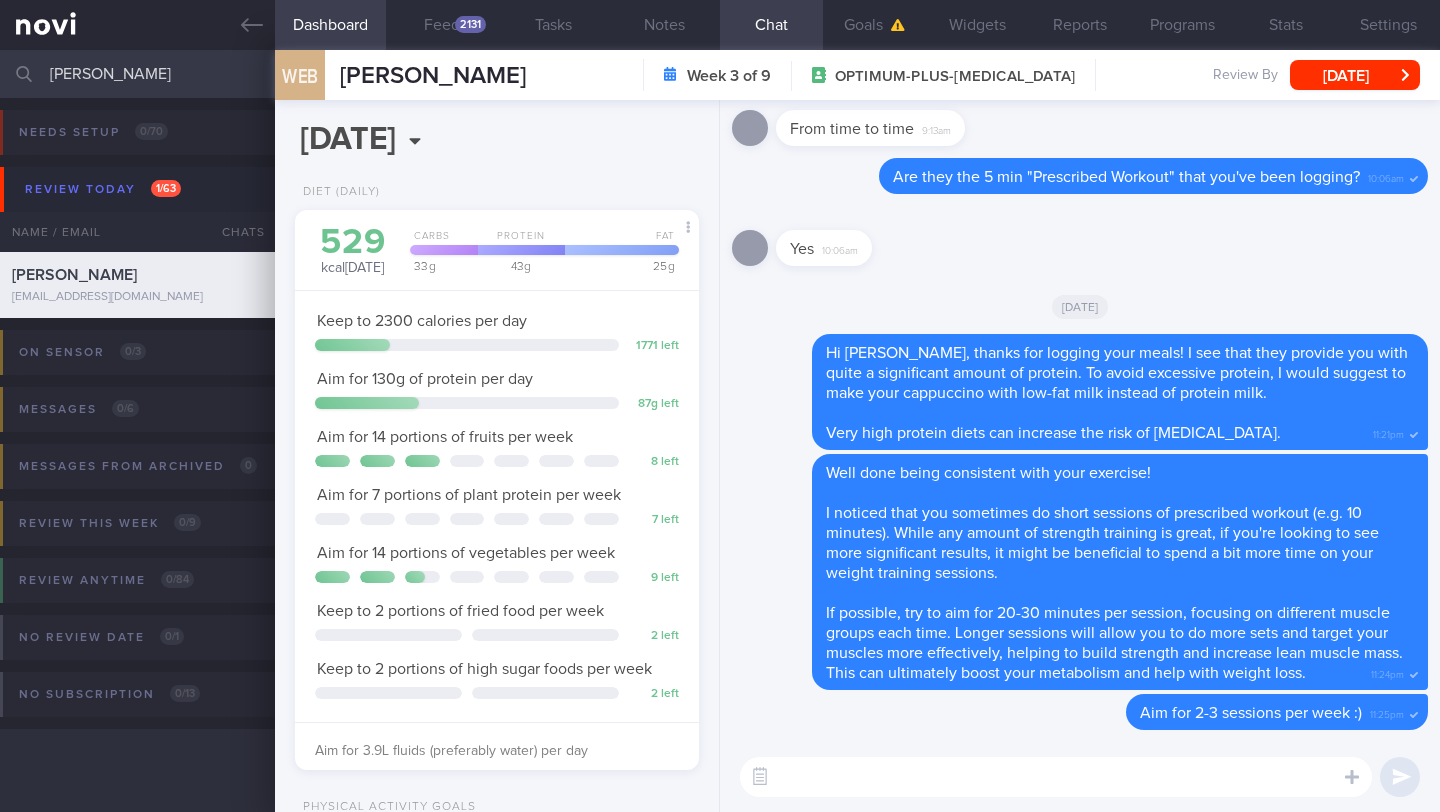 click at bounding box center (1056, 777) 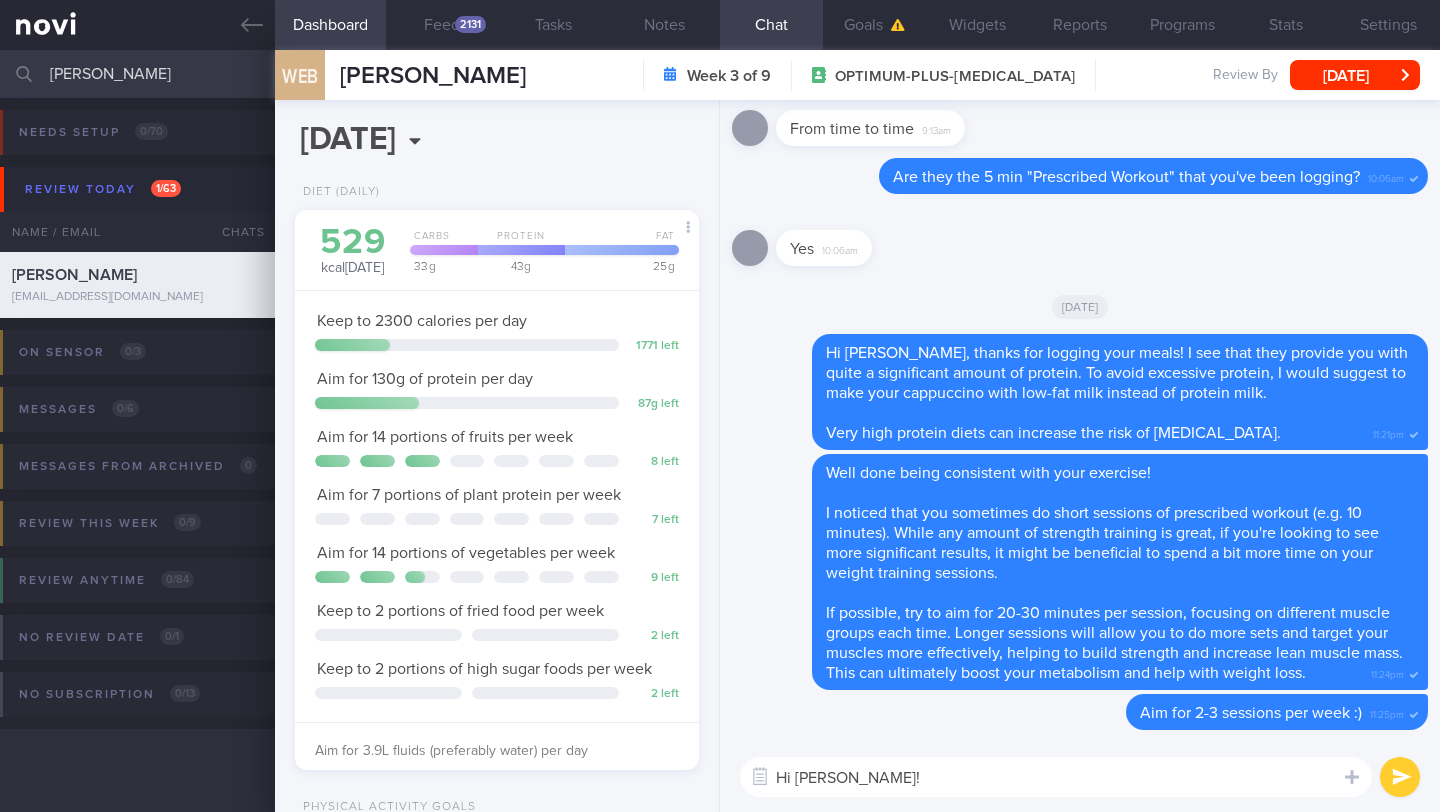 scroll, scrollTop: 999795, scrollLeft: 999647, axis: both 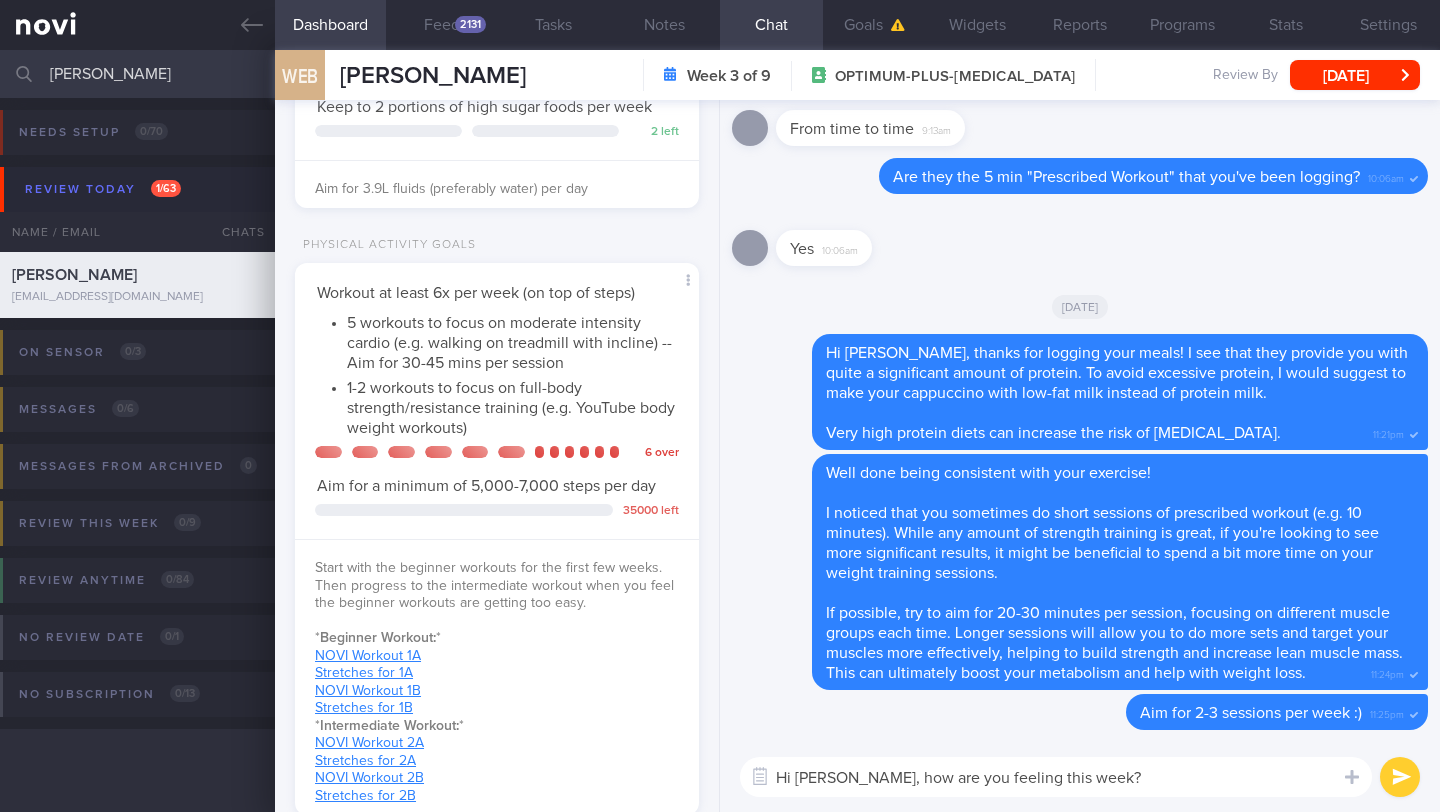 type on "Hi [PERSON_NAME], how are you feeling this week? 🙂" 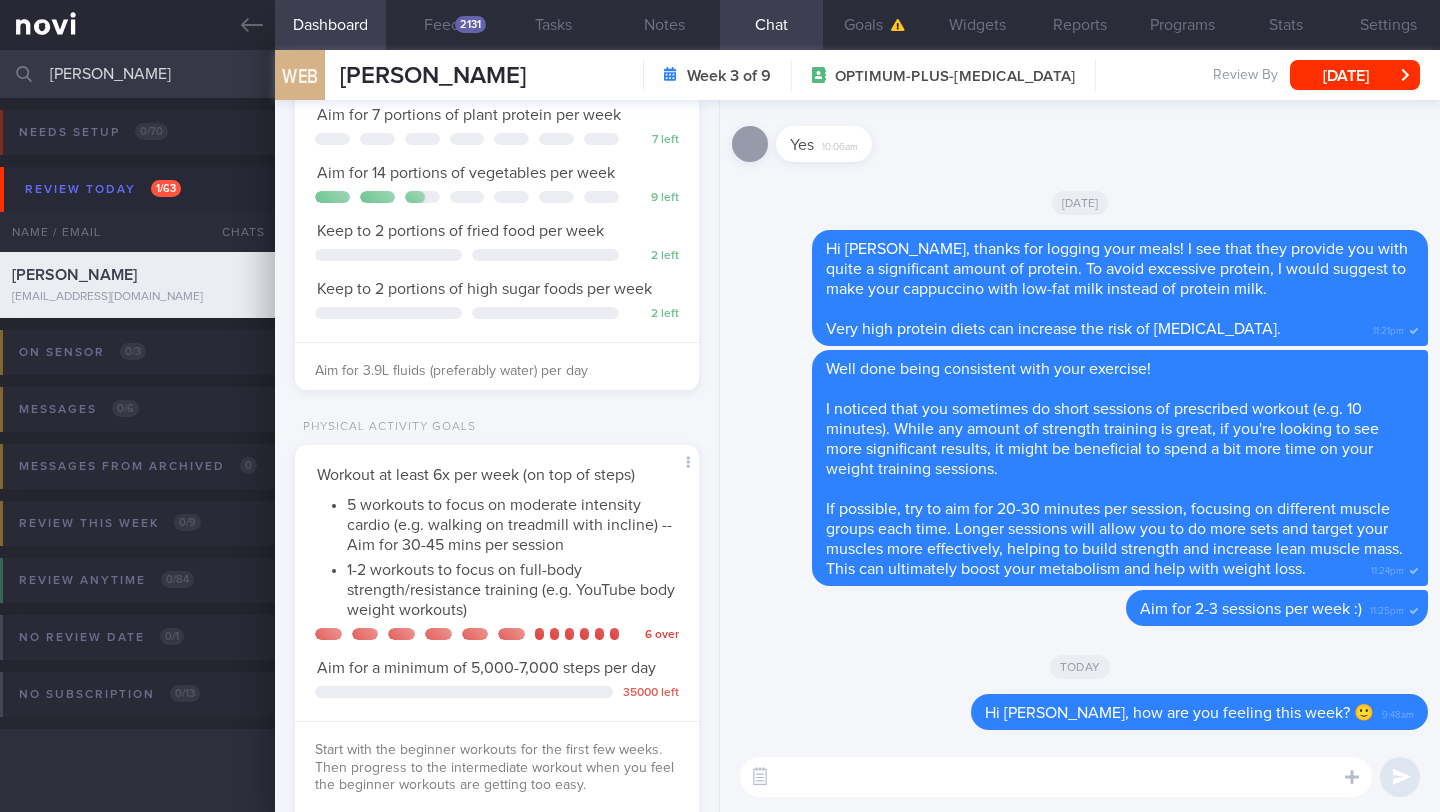 scroll, scrollTop: 0, scrollLeft: 0, axis: both 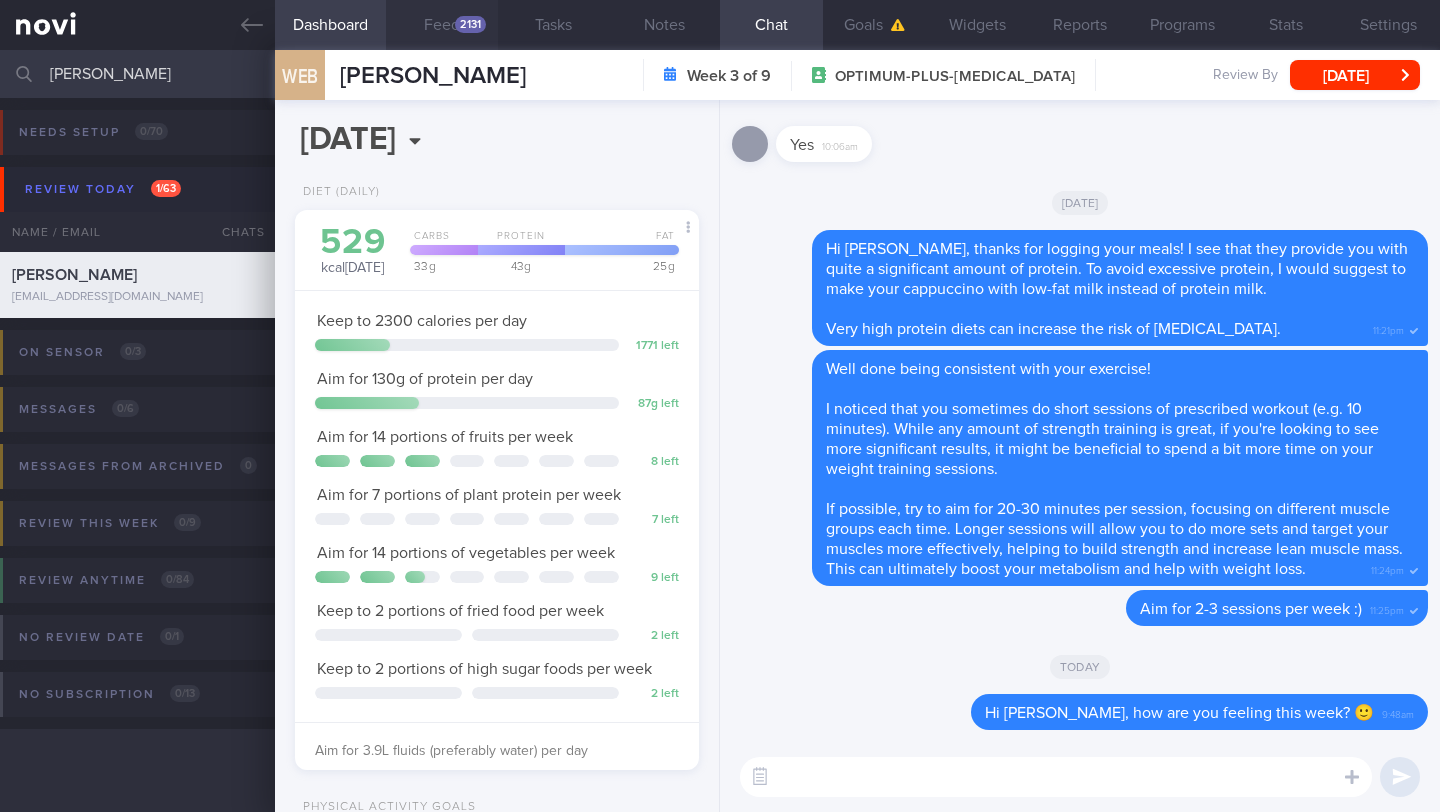 type 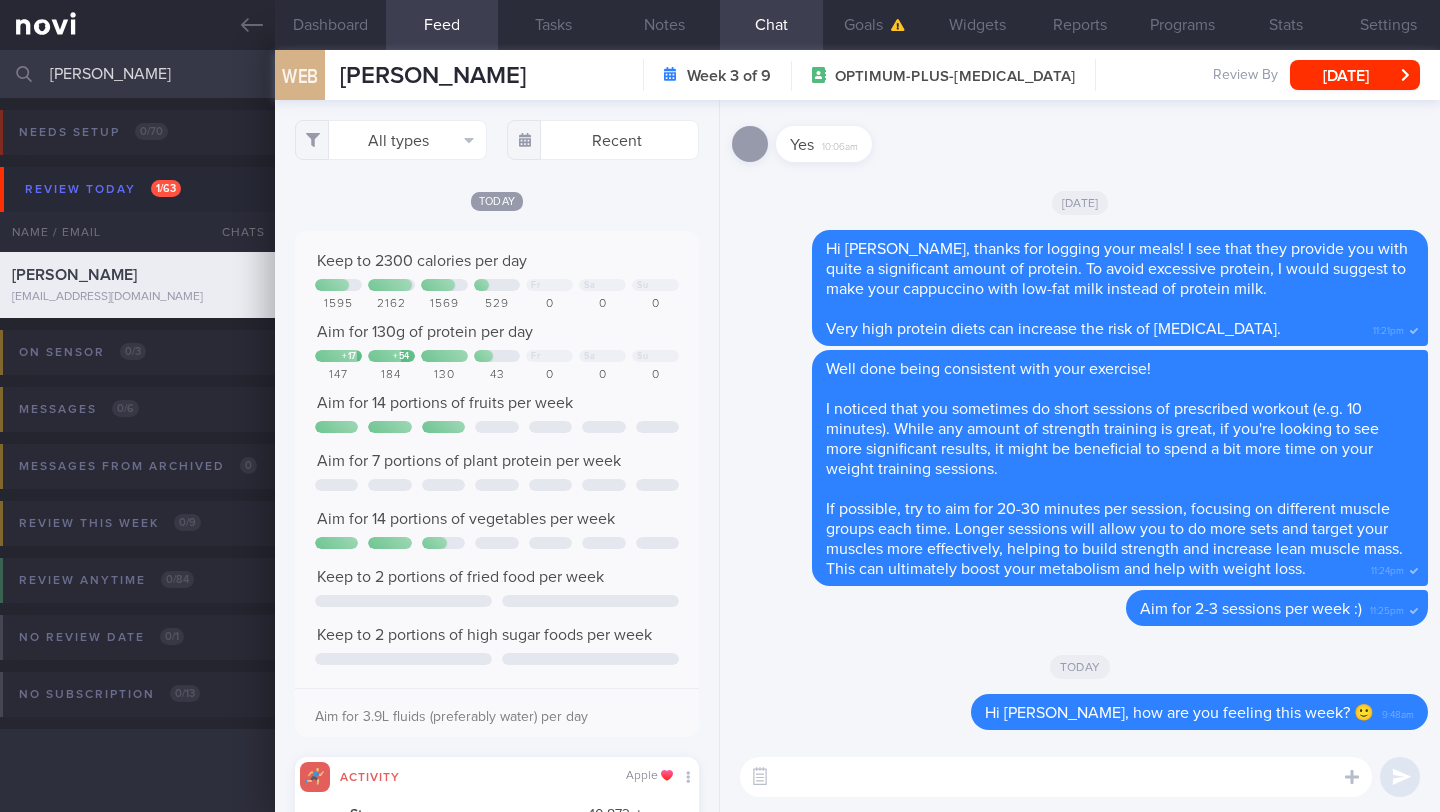 scroll, scrollTop: 999910, scrollLeft: 999637, axis: both 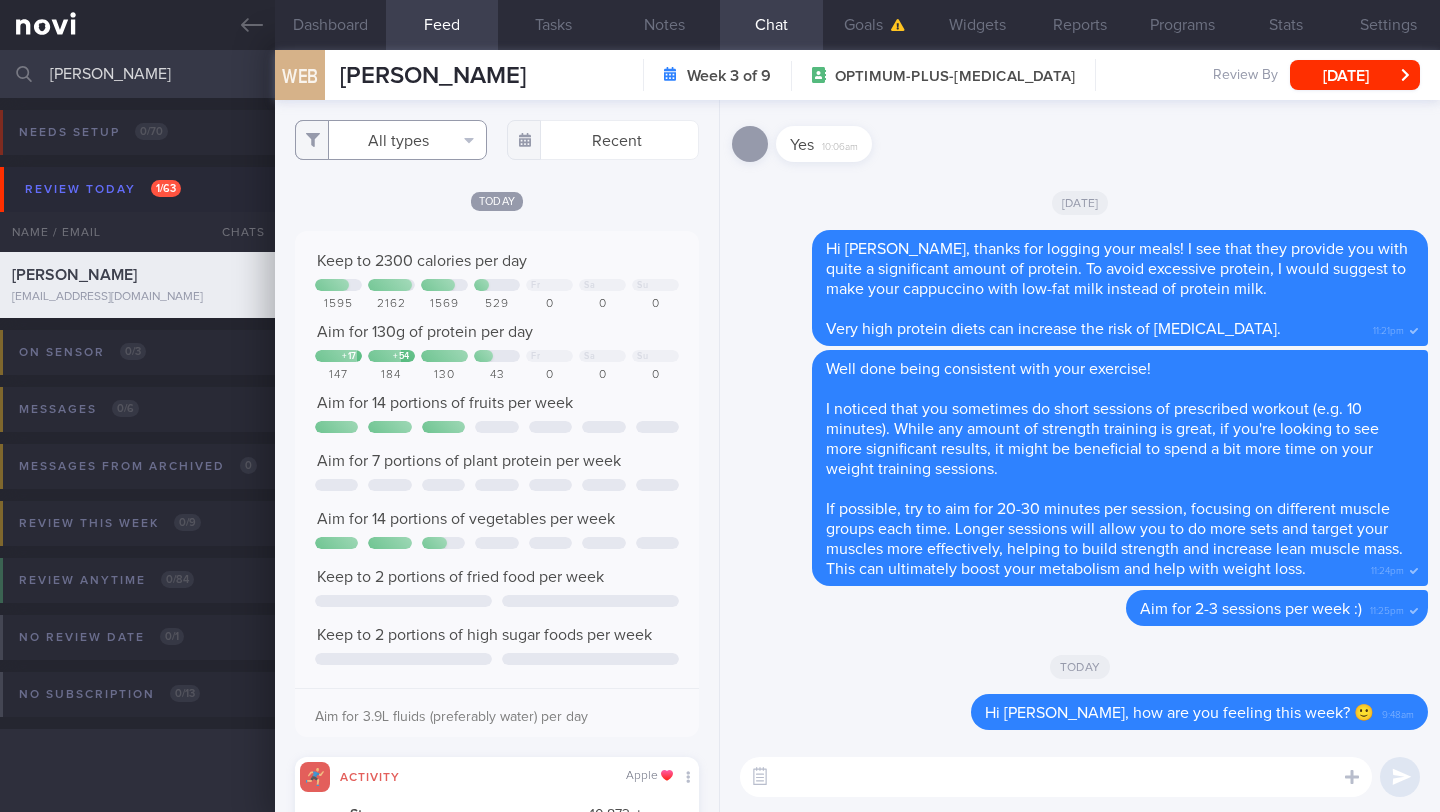 click on "All types" at bounding box center [391, 140] 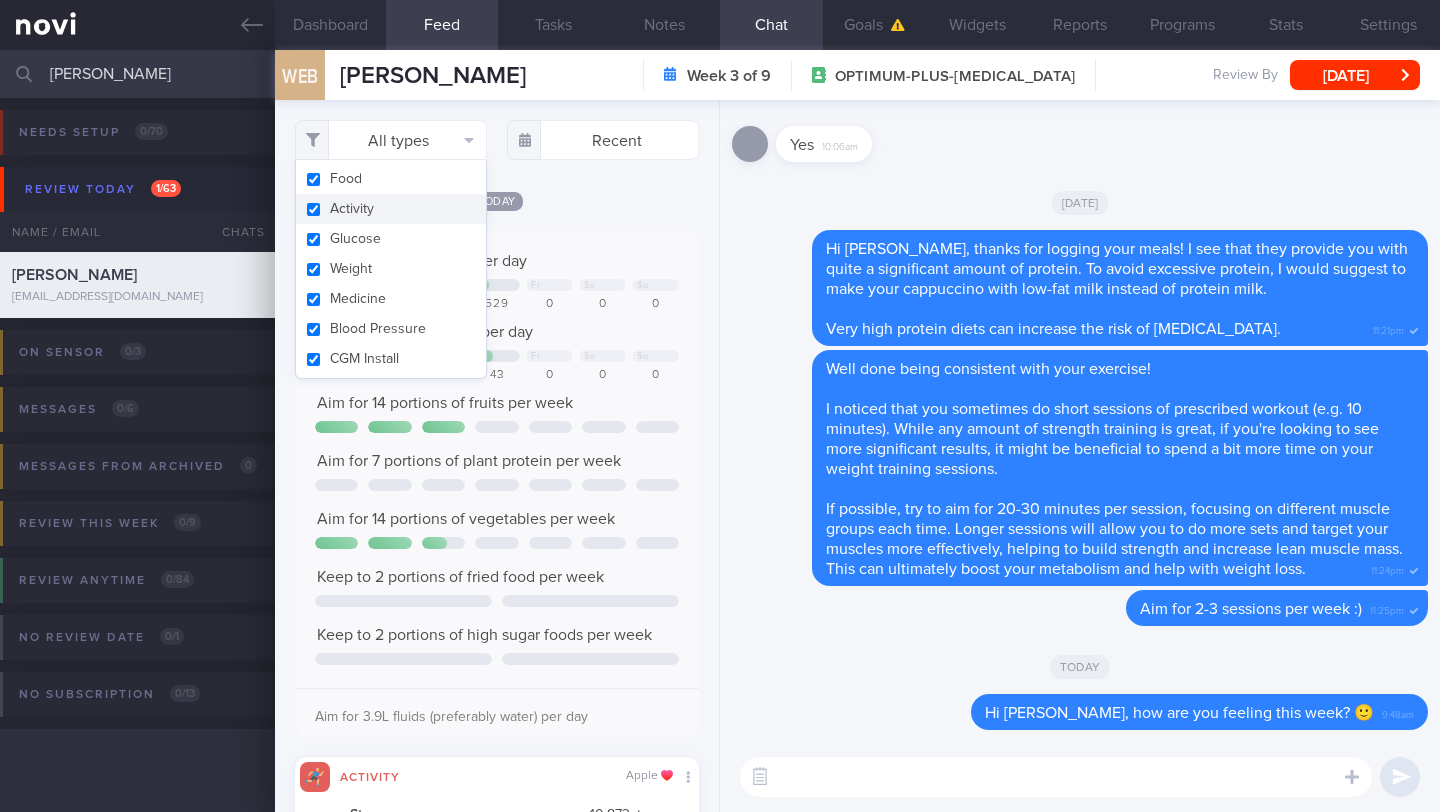 click on "Activity" at bounding box center [391, 209] 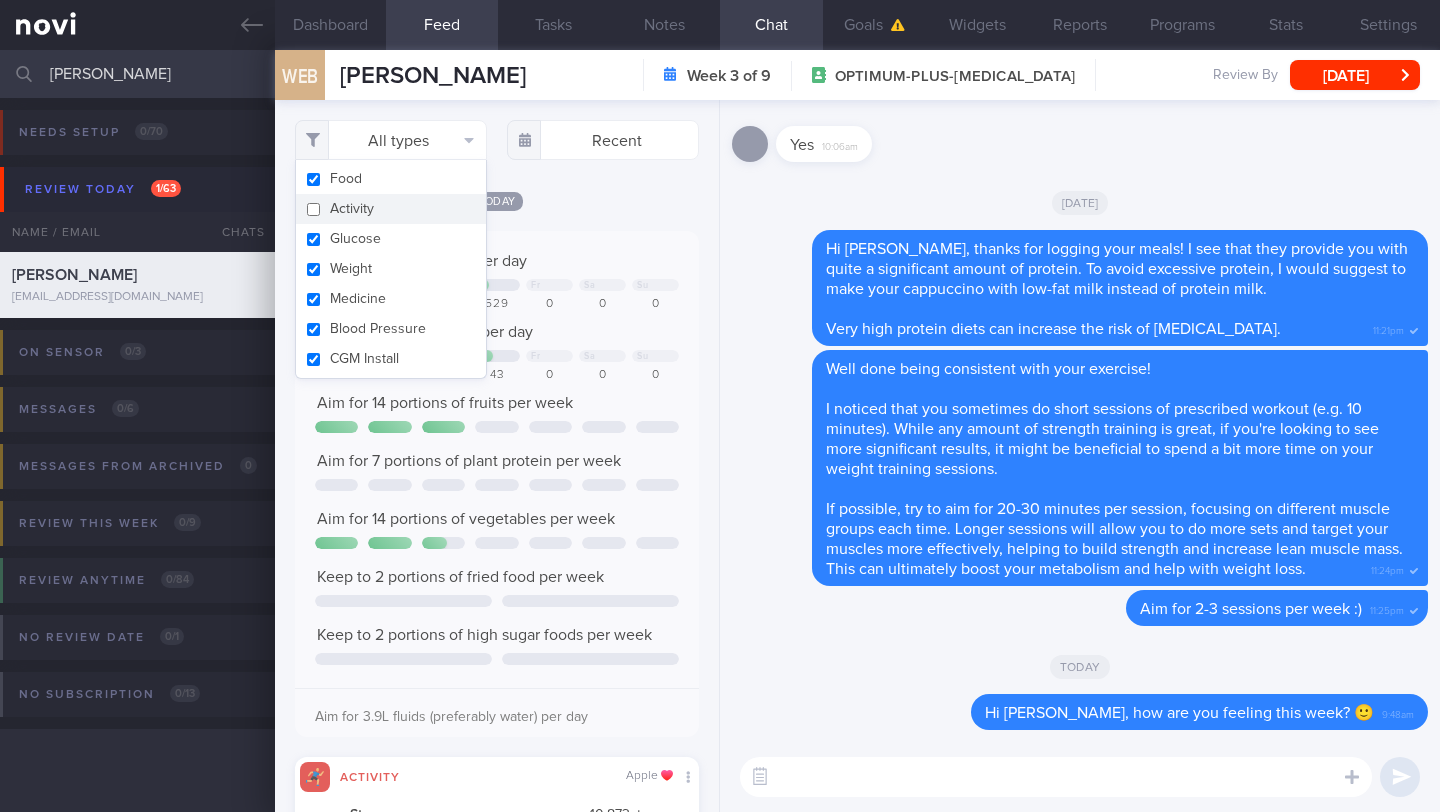 checkbox on "false" 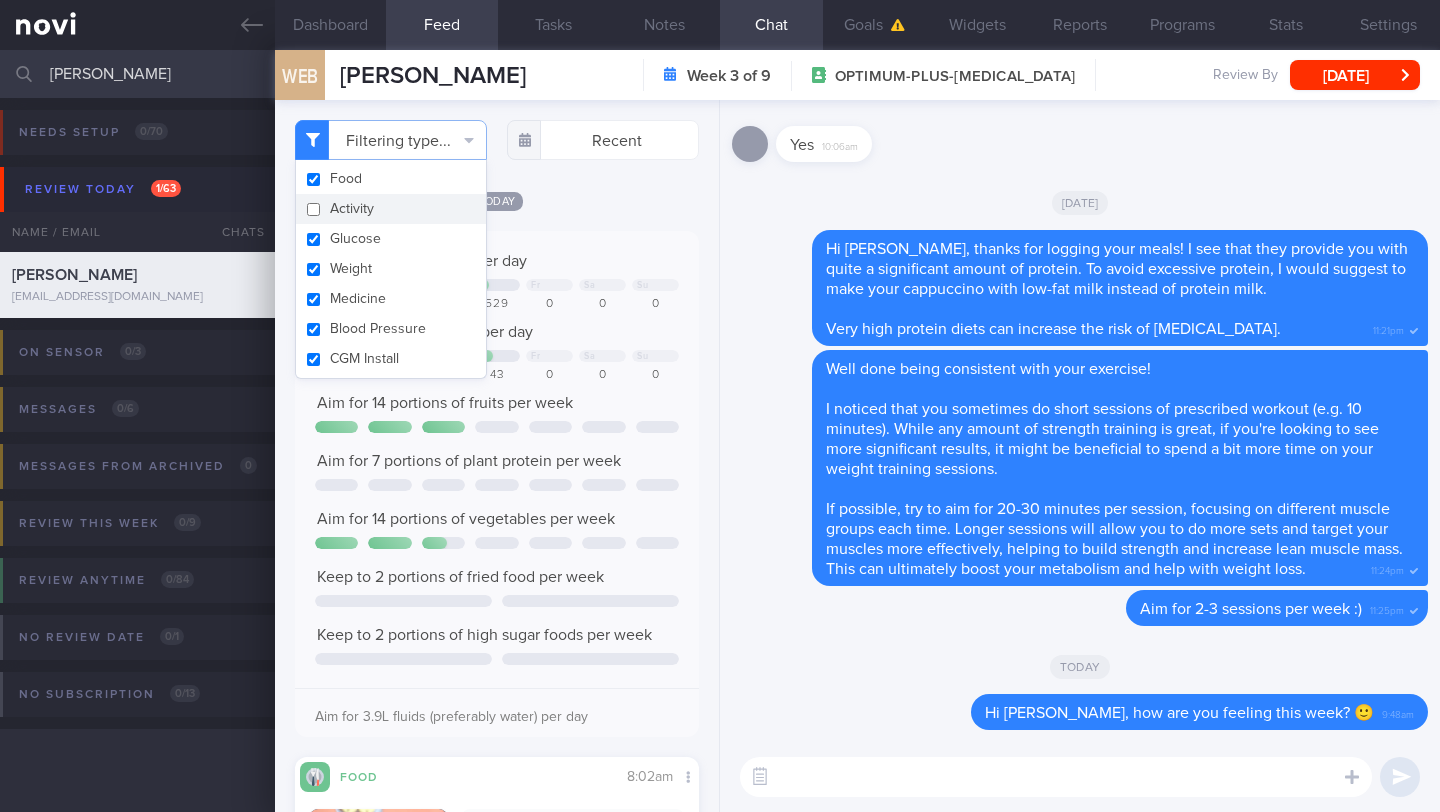 click on "Today" at bounding box center [497, 200] 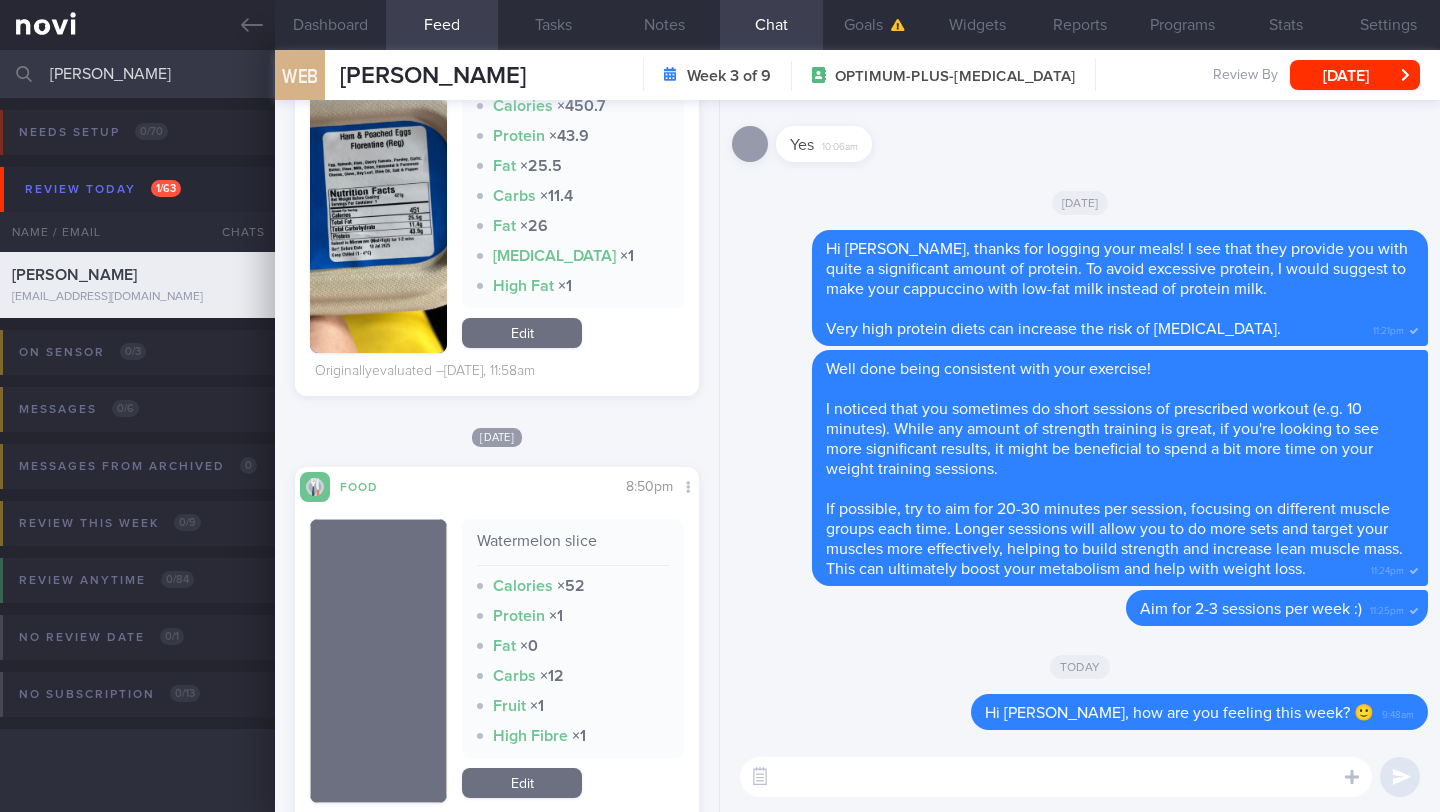 click on "Watermelon slice" at bounding box center (573, 548) 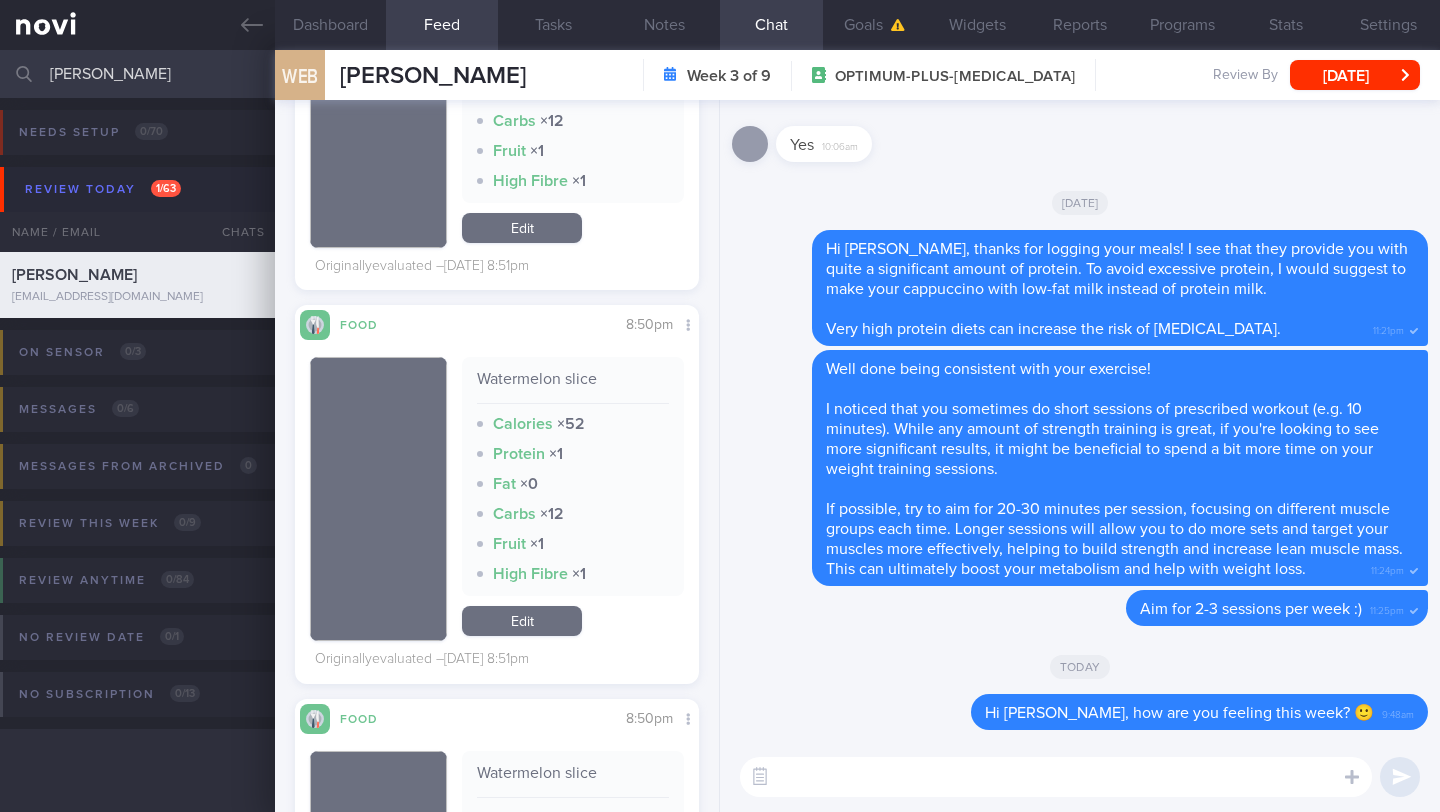 click on "Protein
×  1" at bounding box center [573, 454] 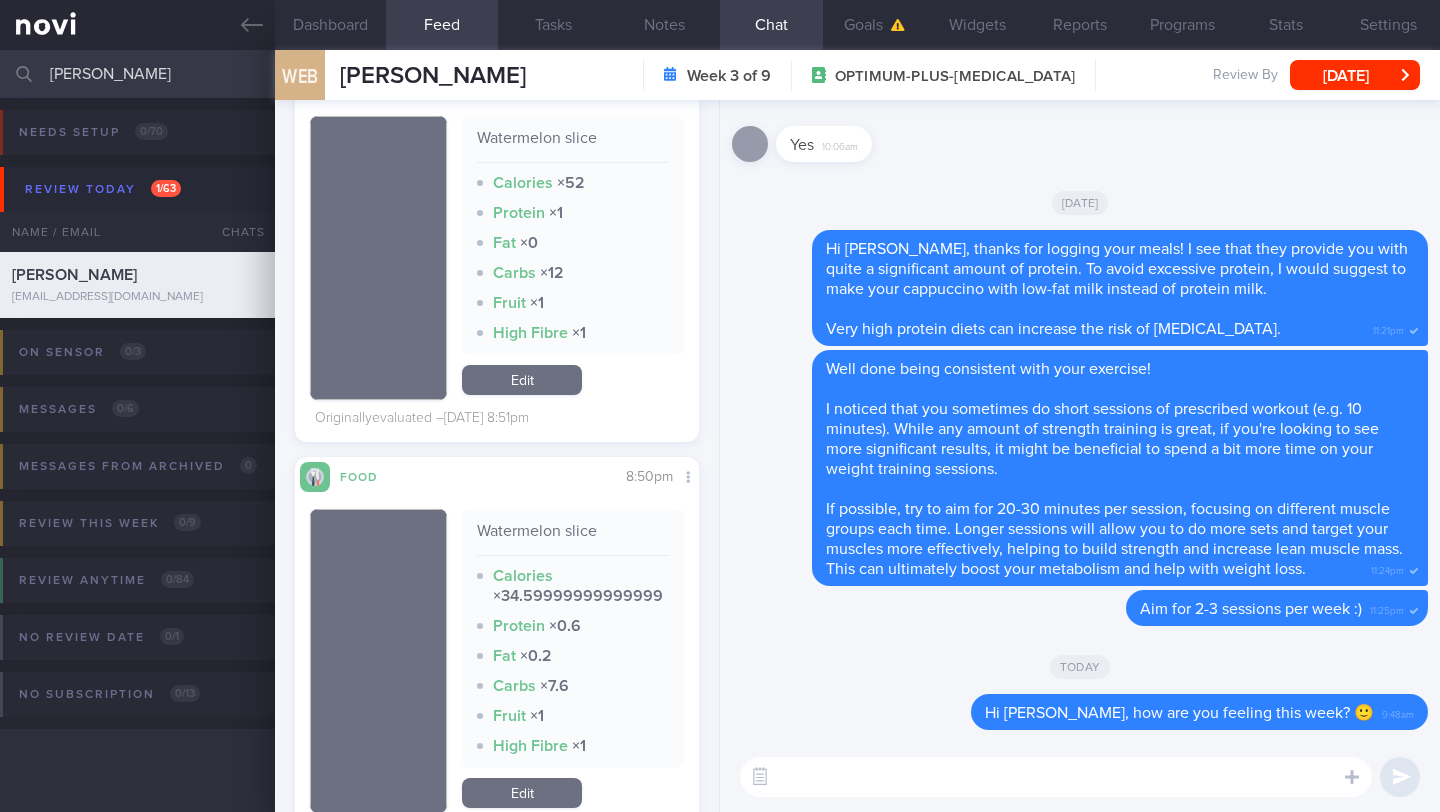 click on "Watermelon slice
Calories
×  34.59999999999999
Protein
×  0.6
Fat
×  0.2
Carbs
×  7.6
Fruit
×  1
High Fibre
×  1" at bounding box center (573, 638) 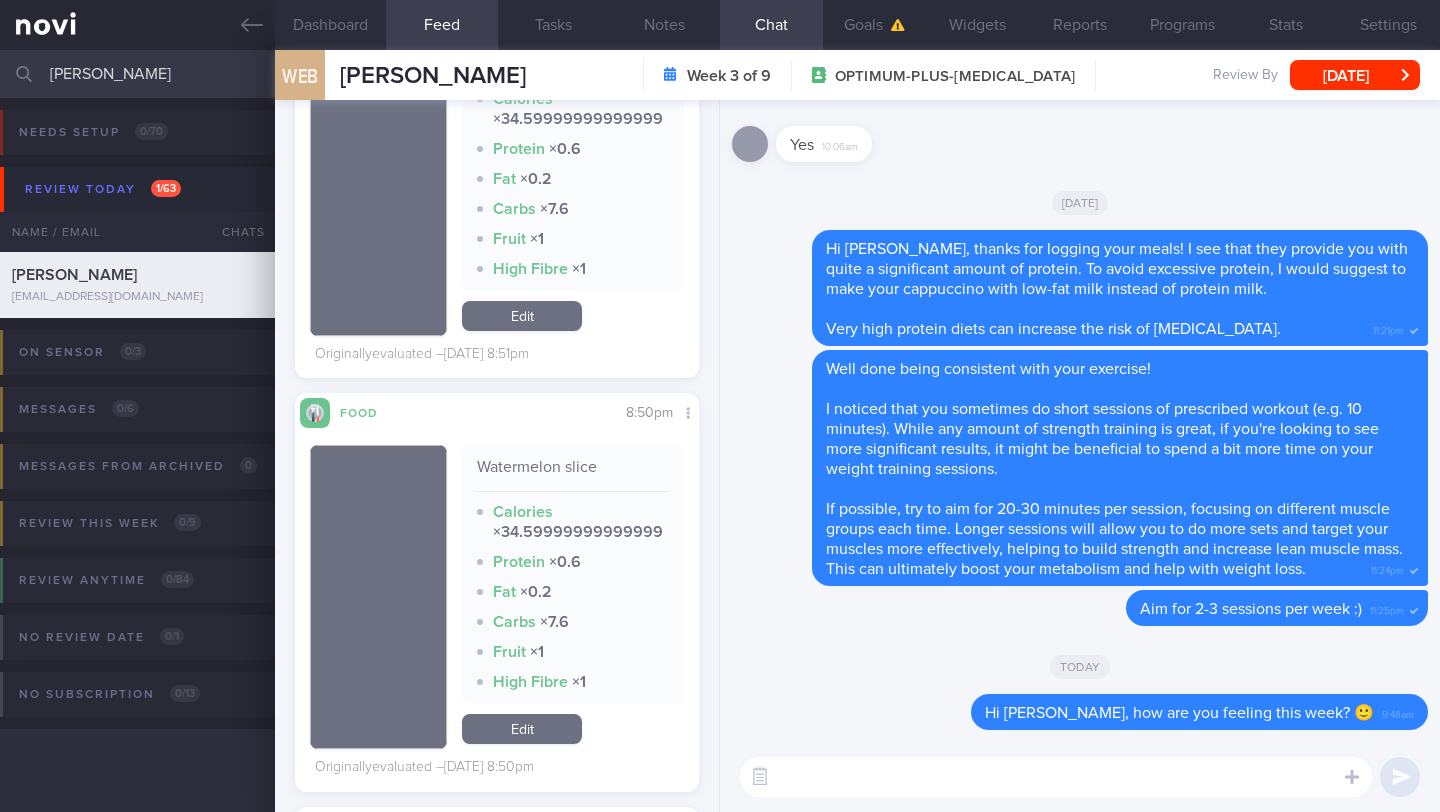 click on "Calories
×  34.59999999999999" at bounding box center (573, 522) 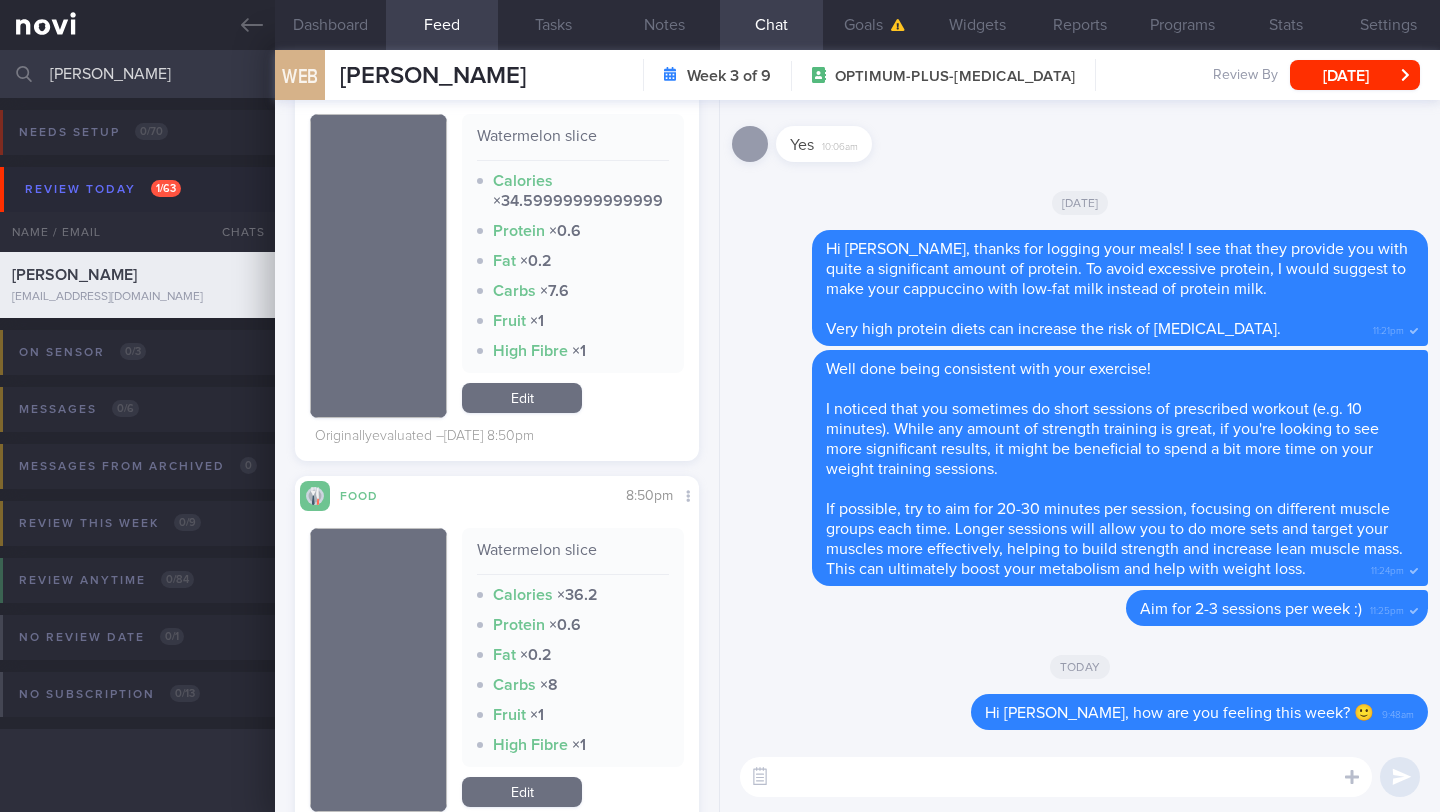 click on "Food
Share
8:50pm
Watermelon slice
Calories
×  36.2
Protein
×  0.6
Fat
×  0.2
Carbs
×  8
Fruit
×  1
High Fibre
×  1
Edit
Originally  evaluated
–" at bounding box center (497, 665) 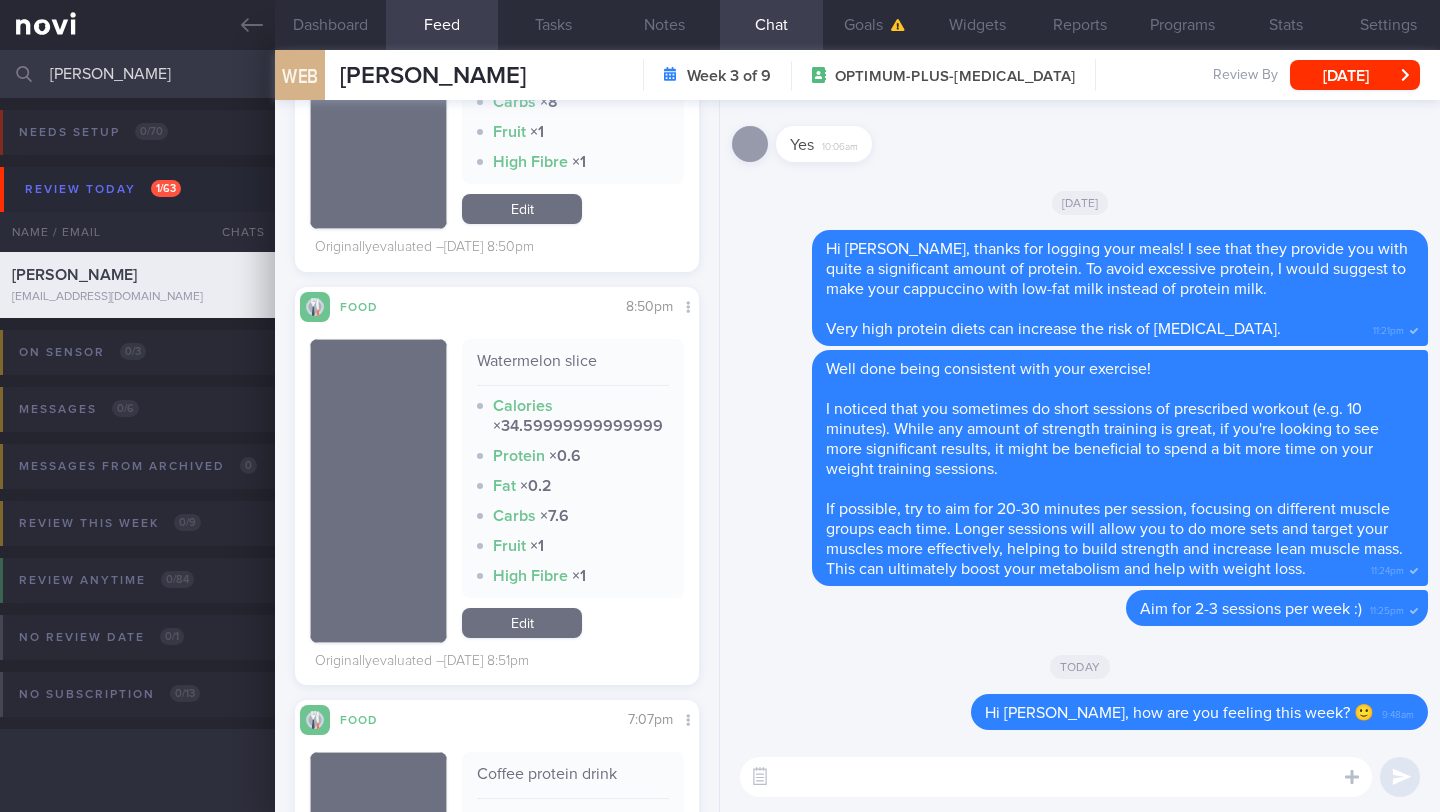 click on "×  7.6" at bounding box center [554, 516] 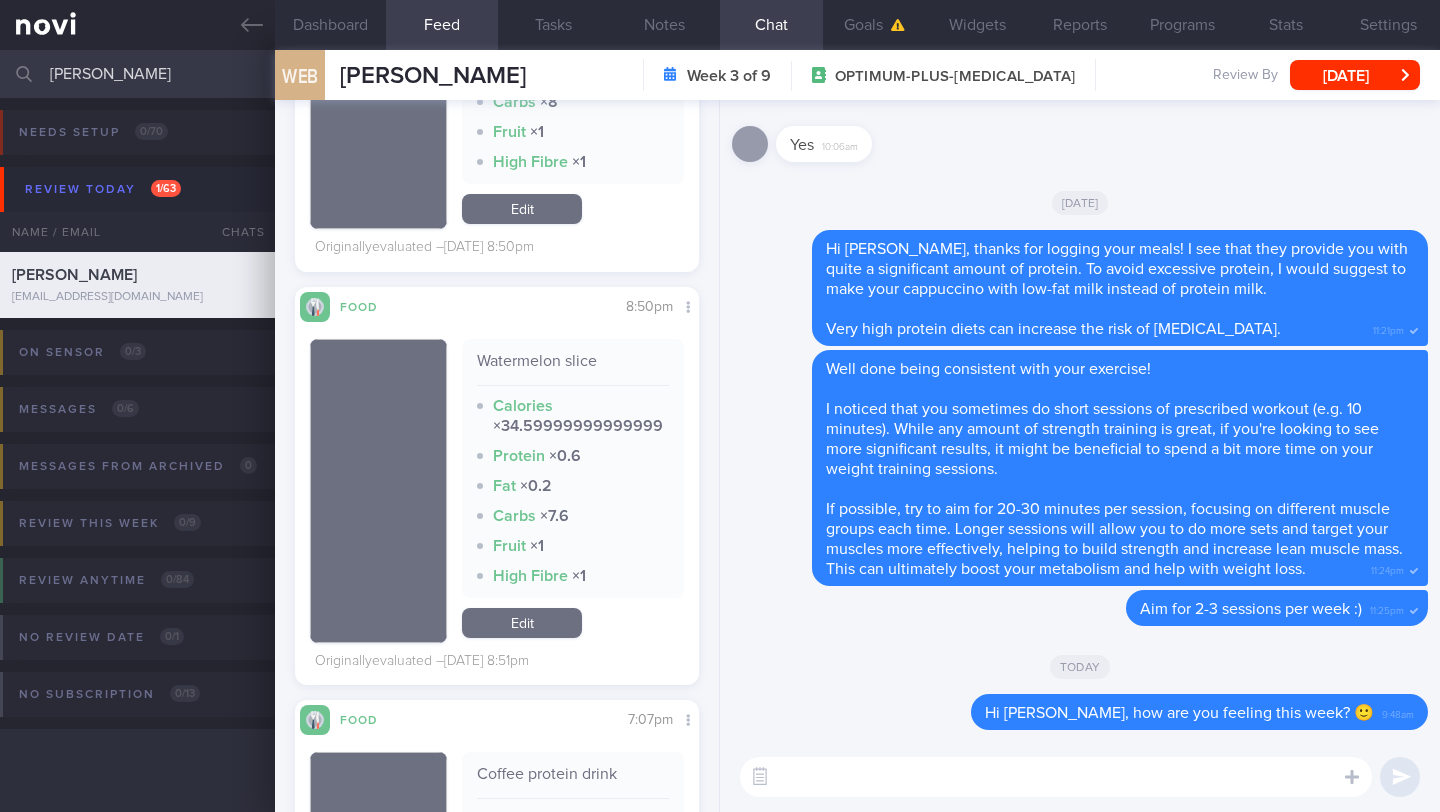 click at bounding box center (1056, 777) 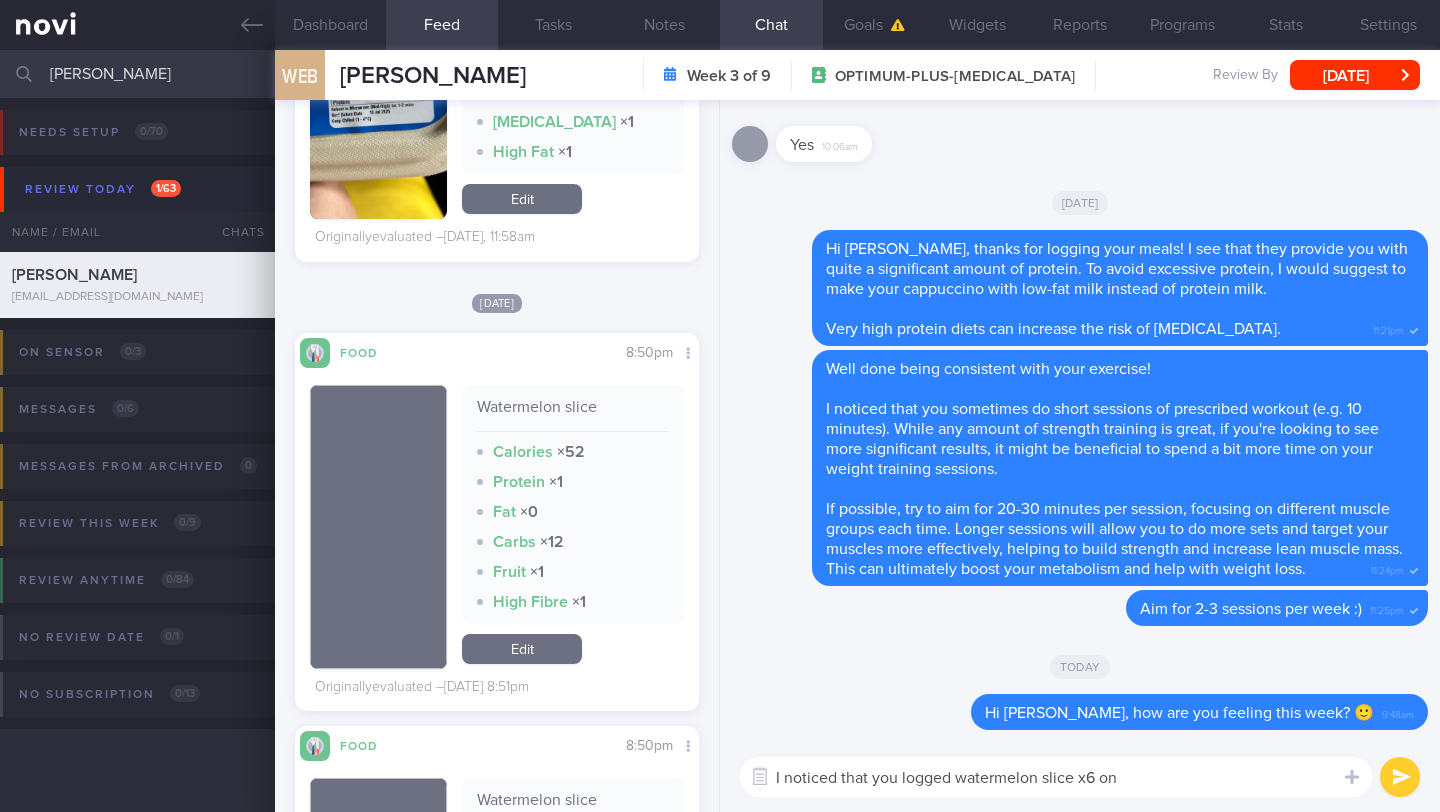scroll, scrollTop: 1813, scrollLeft: 0, axis: vertical 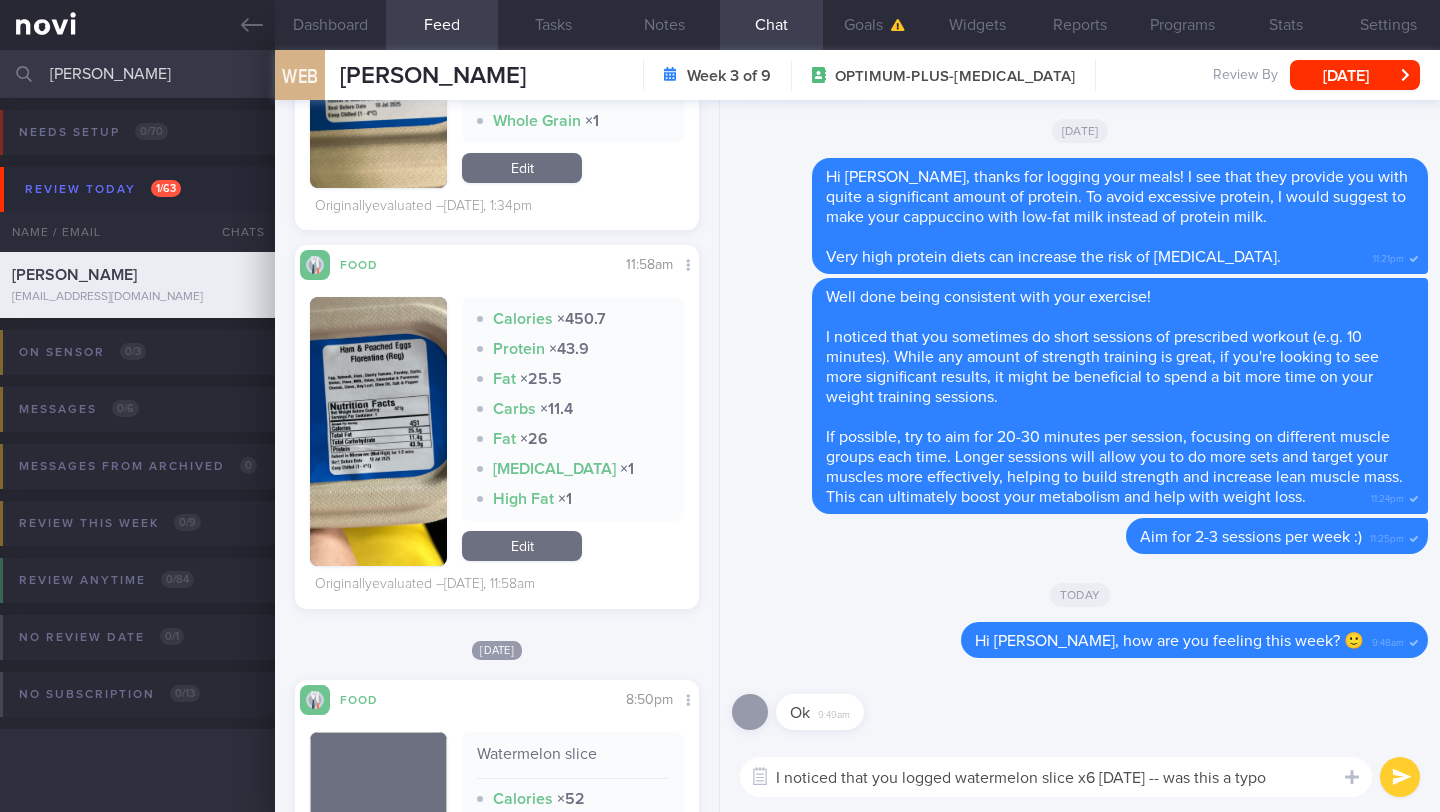 type on "I noticed that you logged watermelon slice x6 [DATE] -- was this a typo?" 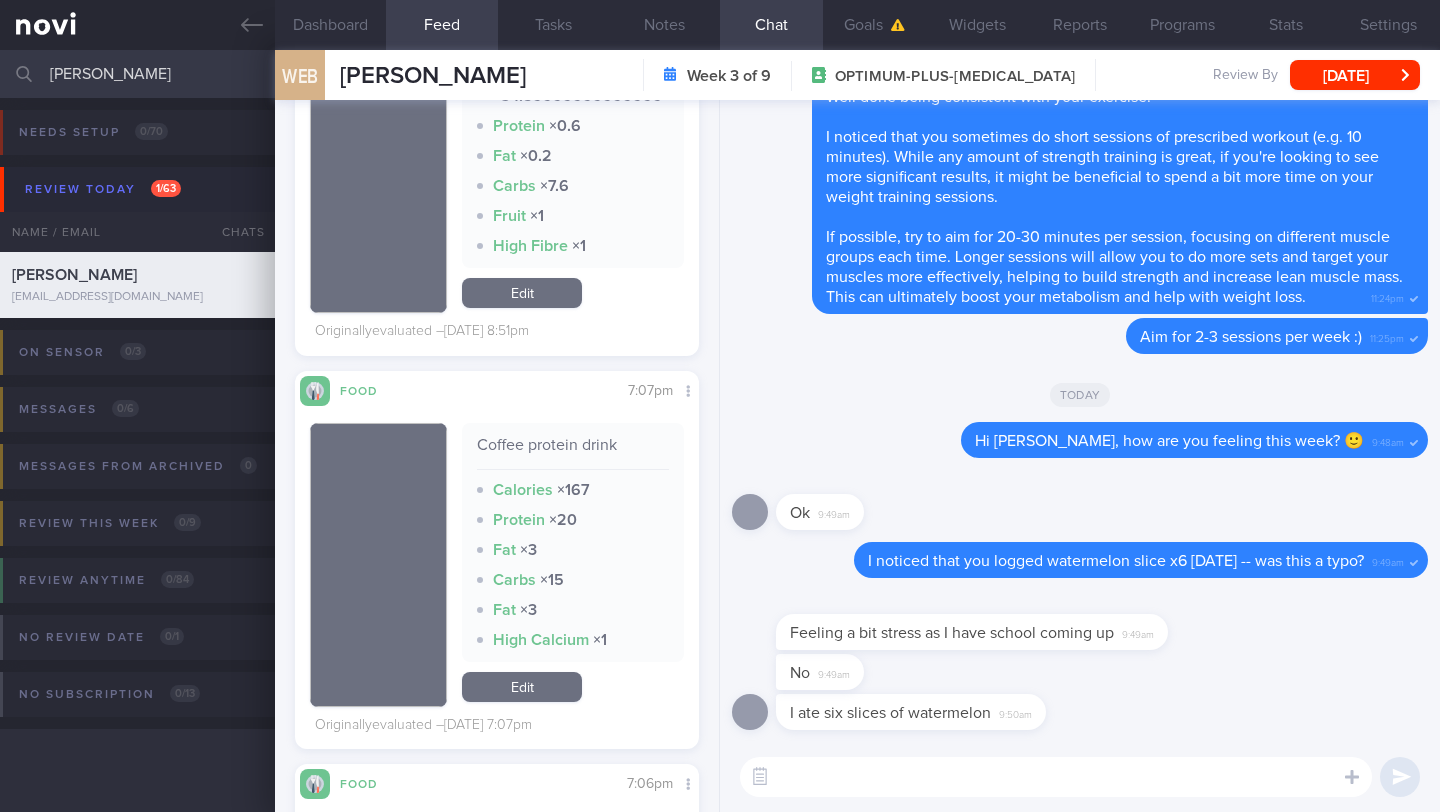 scroll, scrollTop: 4738, scrollLeft: 0, axis: vertical 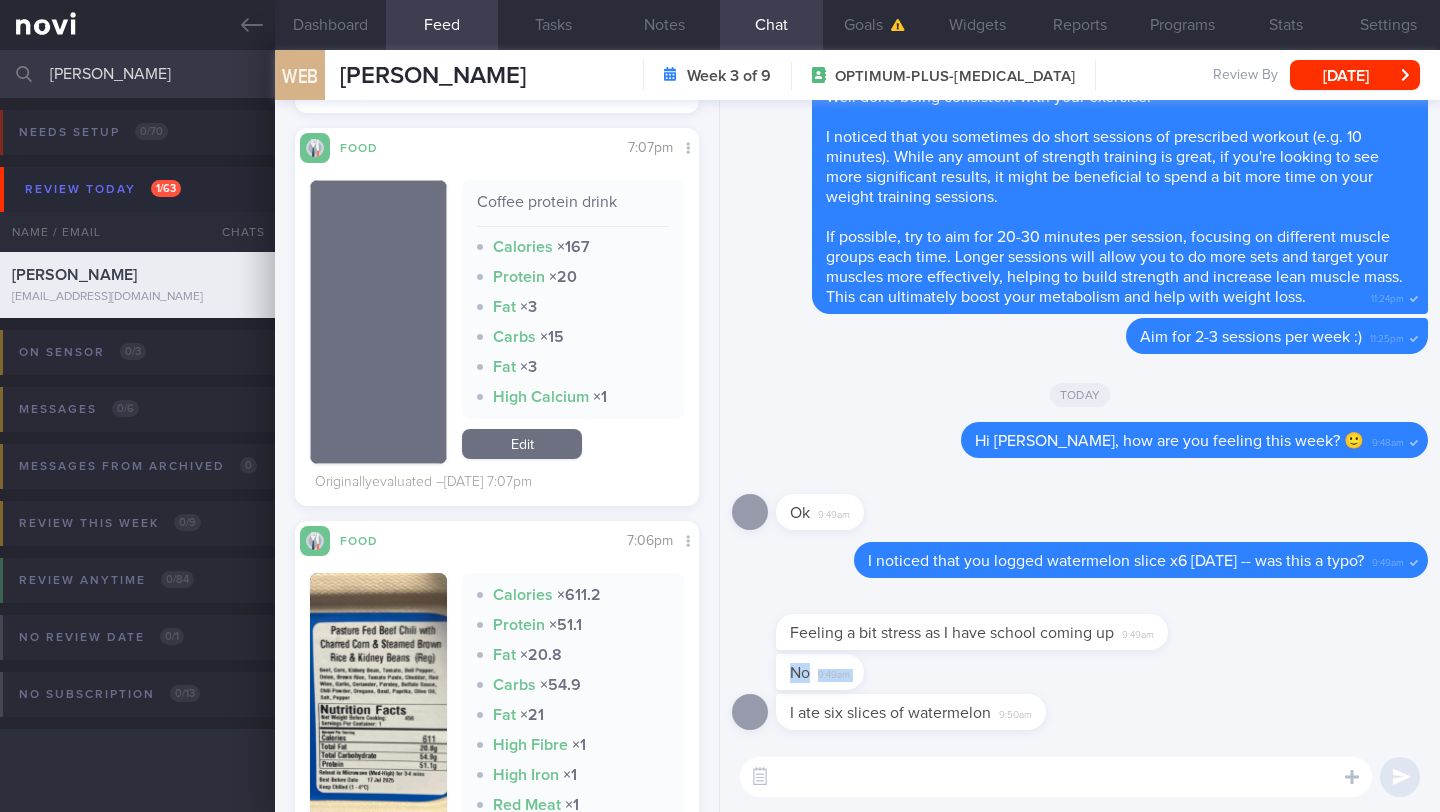 drag, startPoint x: 783, startPoint y: 635, endPoint x: 1151, endPoint y: 656, distance: 368.5987 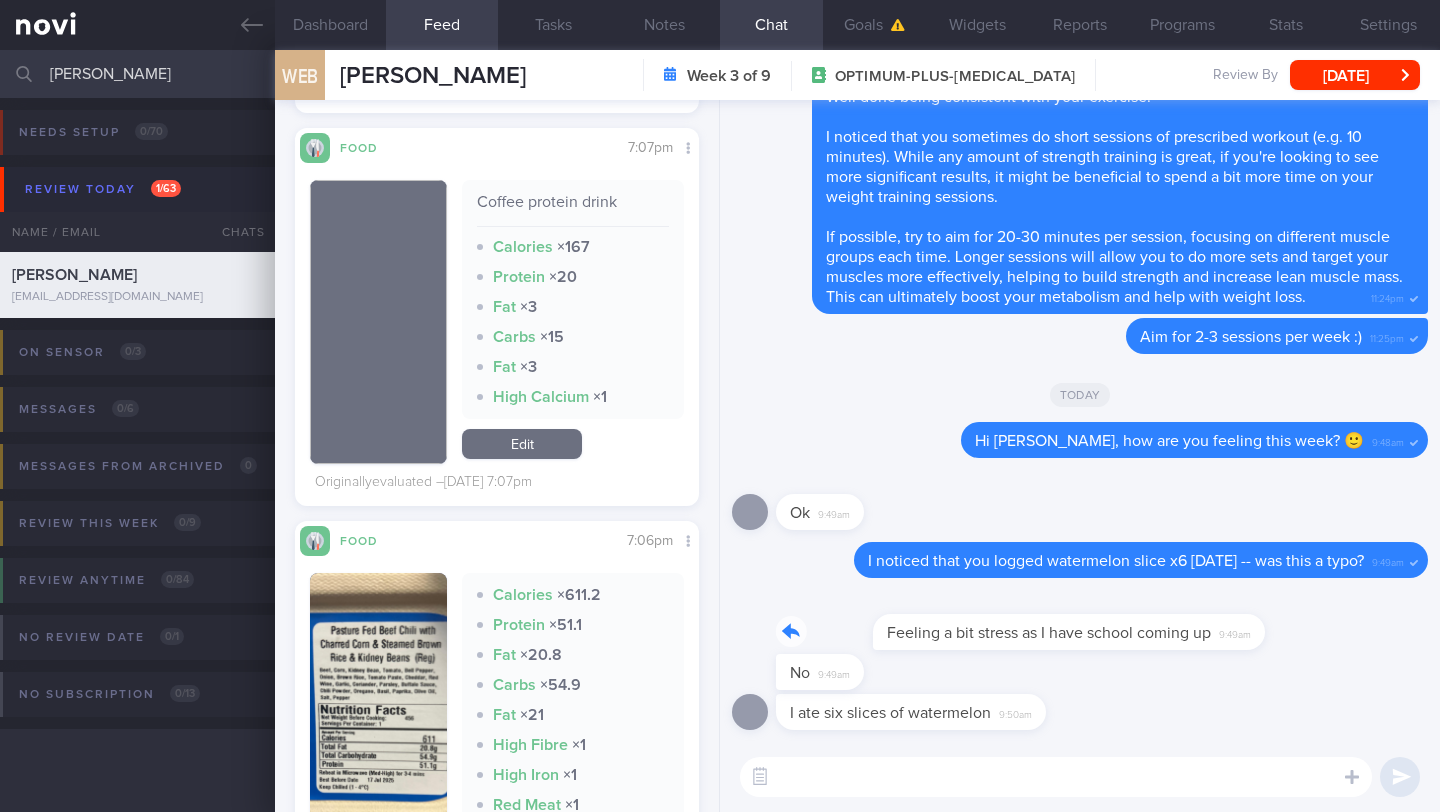 drag, startPoint x: 786, startPoint y: 636, endPoint x: 1302, endPoint y: 633, distance: 516.0087 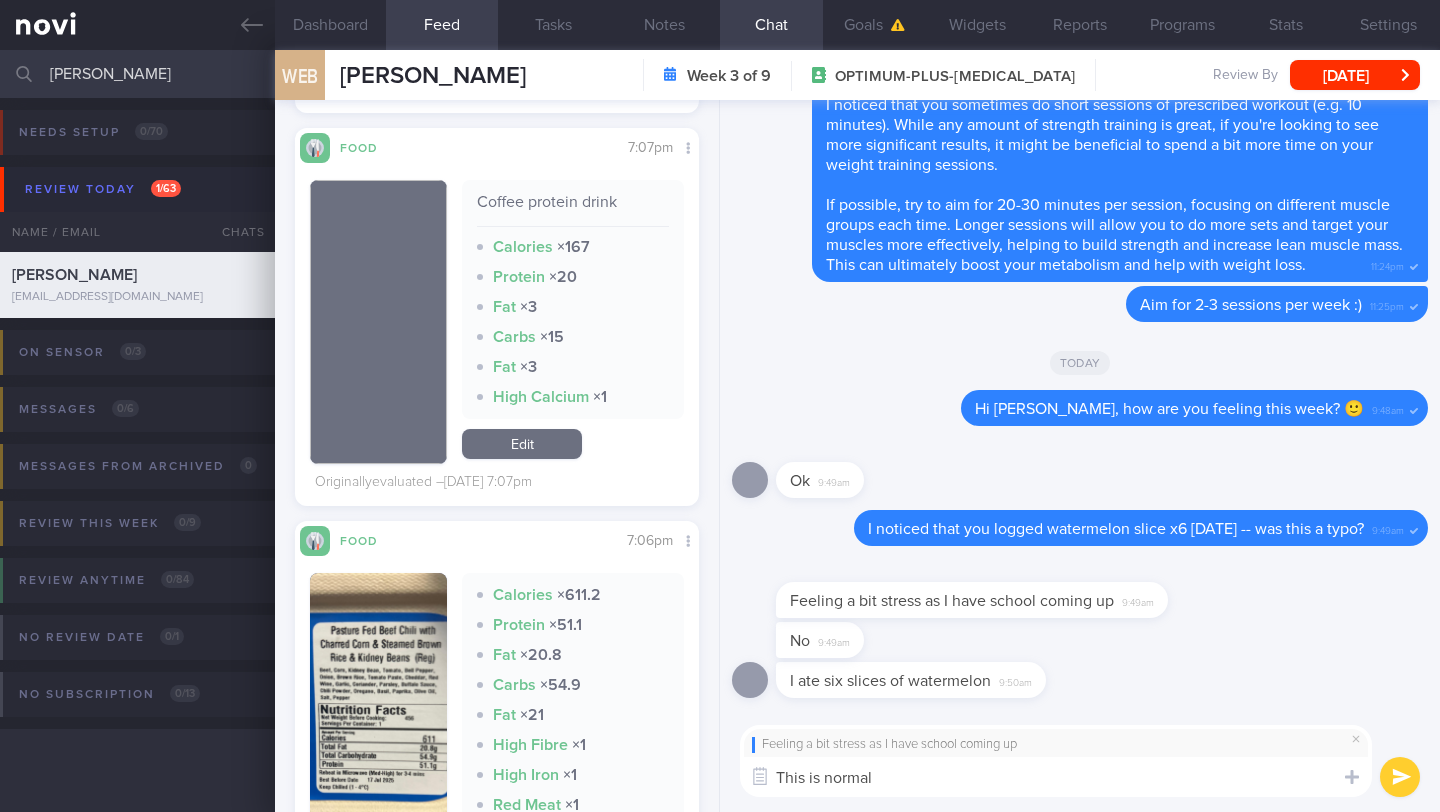 click on "WEB
[PERSON_NAME]
[PERSON_NAME]
[PERSON_NAME][EMAIL_ADDRESS][DOMAIN_NAME]" at bounding box center (400, 75) 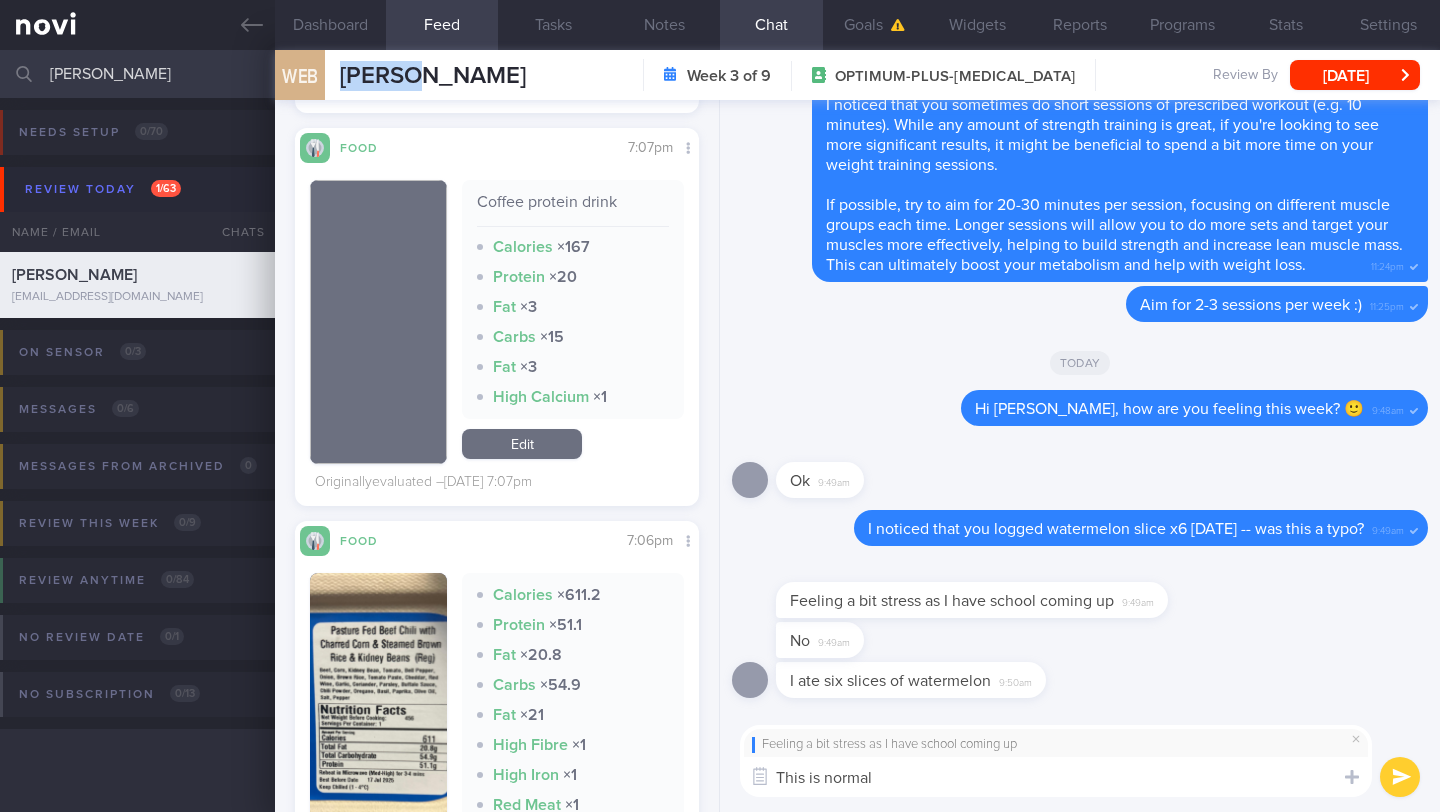 click on "WEB
[PERSON_NAME]
[PERSON_NAME]
[PERSON_NAME][EMAIL_ADDRESS][DOMAIN_NAME]" at bounding box center (400, 75) 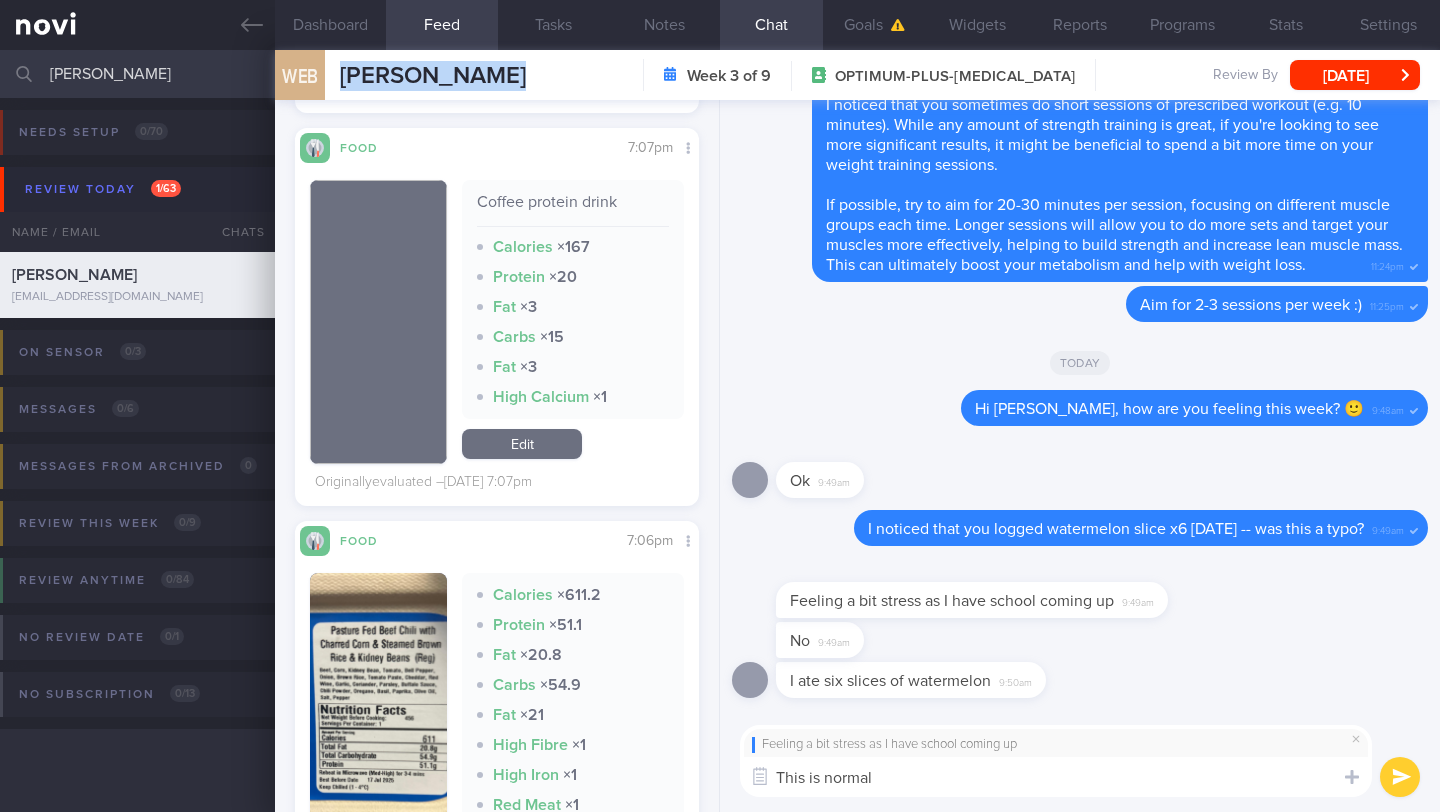 click on "WEB
[PERSON_NAME]
[PERSON_NAME]
[PERSON_NAME][EMAIL_ADDRESS][DOMAIN_NAME]" at bounding box center [400, 75] 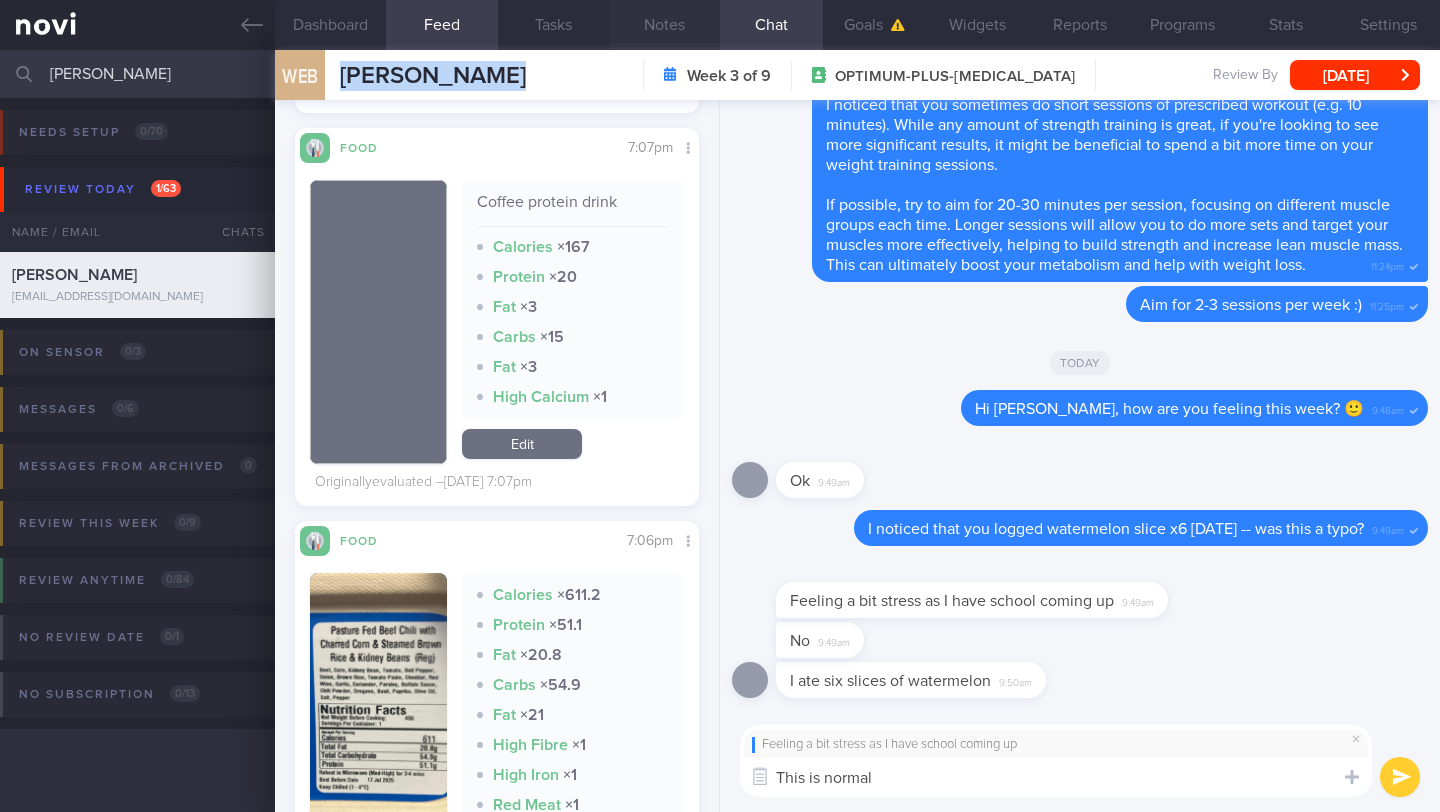 click on "Notes" at bounding box center [664, 25] 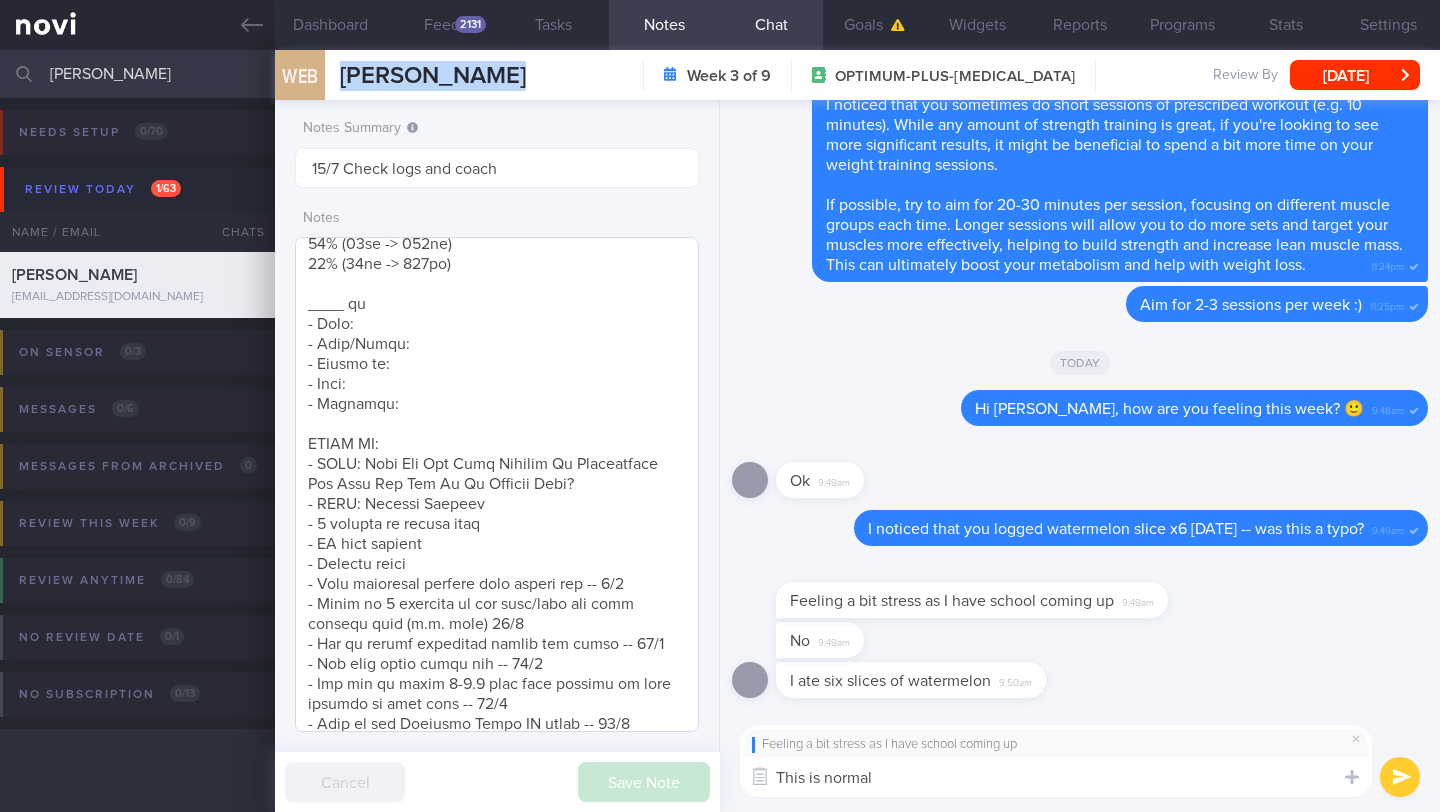 scroll, scrollTop: 293, scrollLeft: 0, axis: vertical 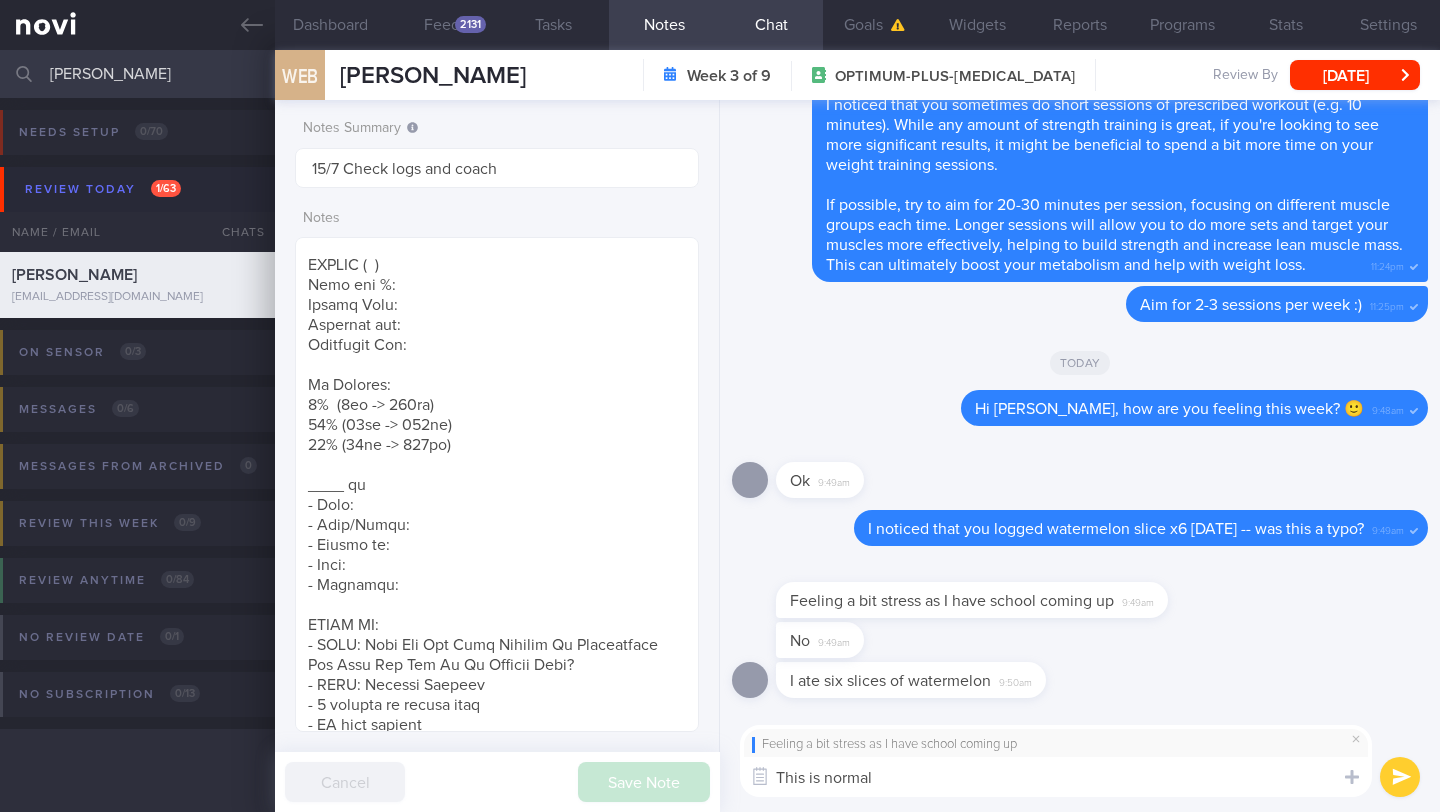click on "This is normal" at bounding box center (1056, 777) 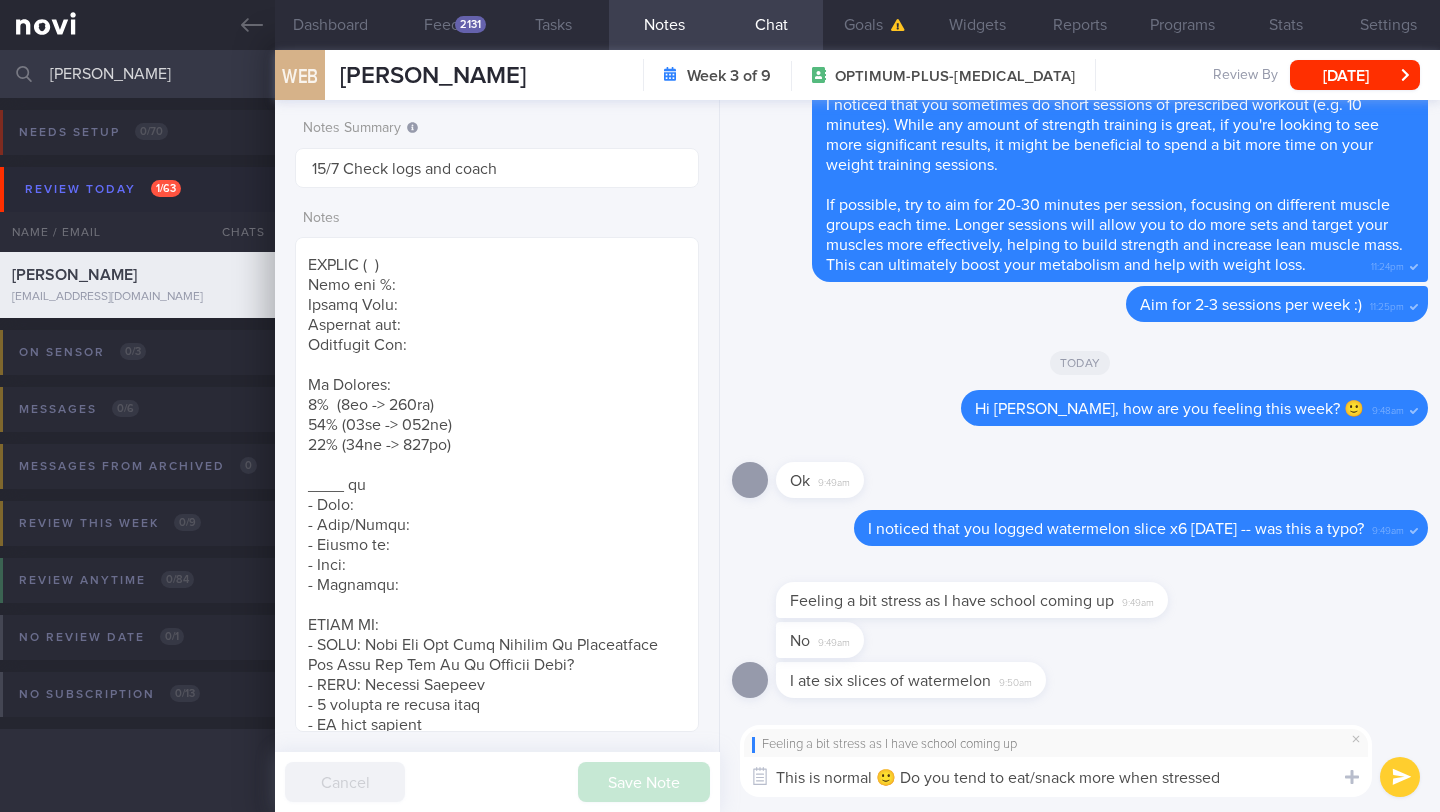 type on "This is normal 🙂 Do you tend to eat/snack more when stressed?" 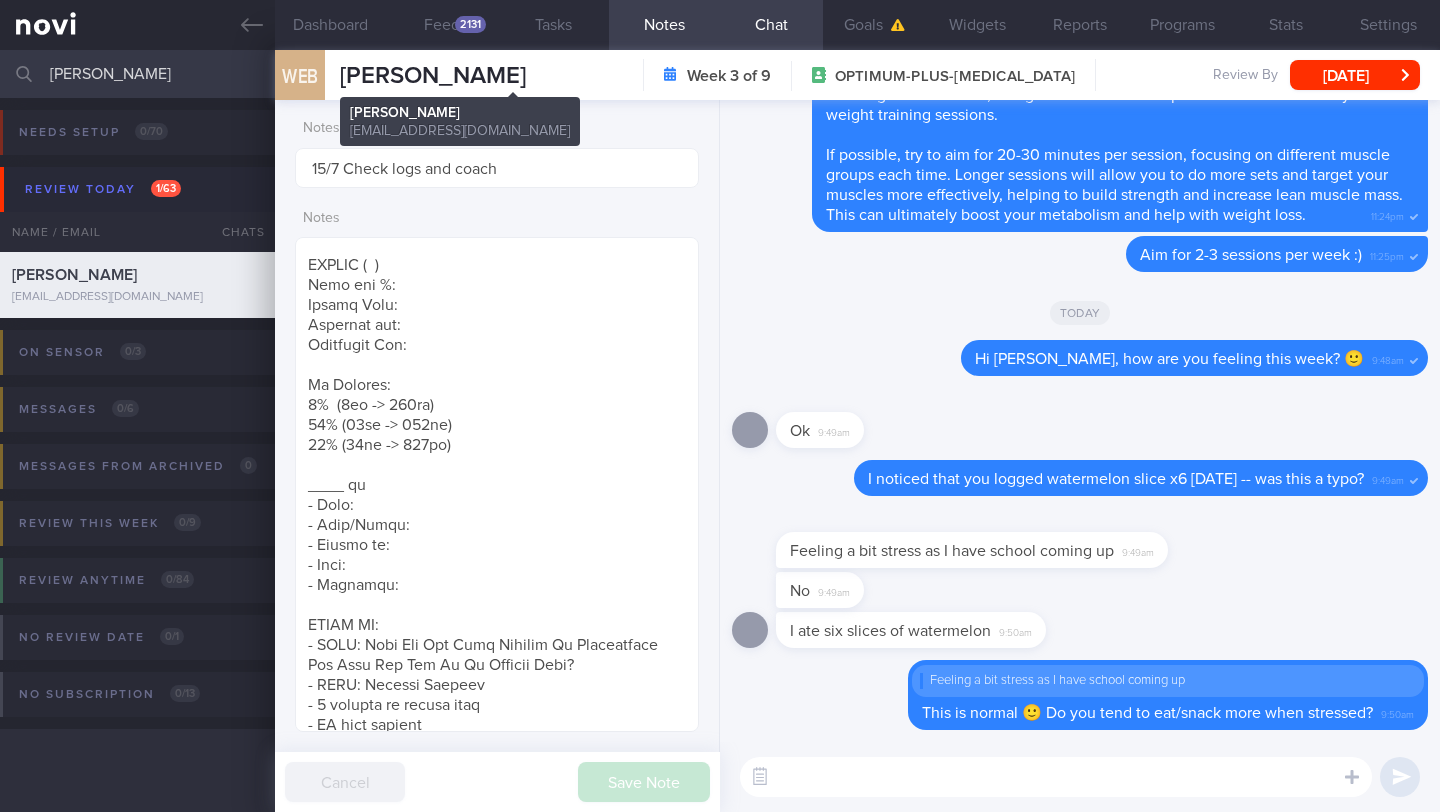 type 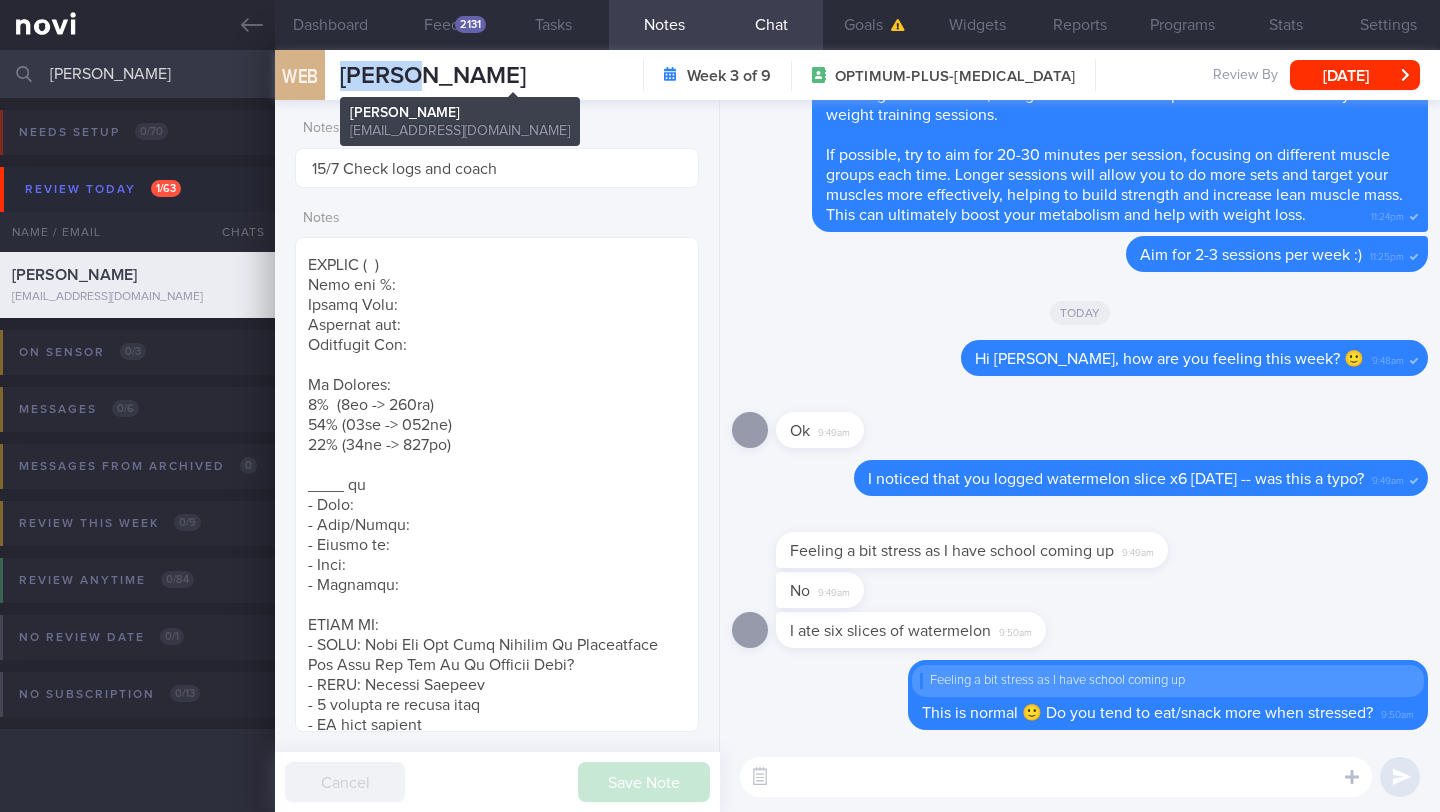 click on "[PERSON_NAME]" at bounding box center [433, 76] 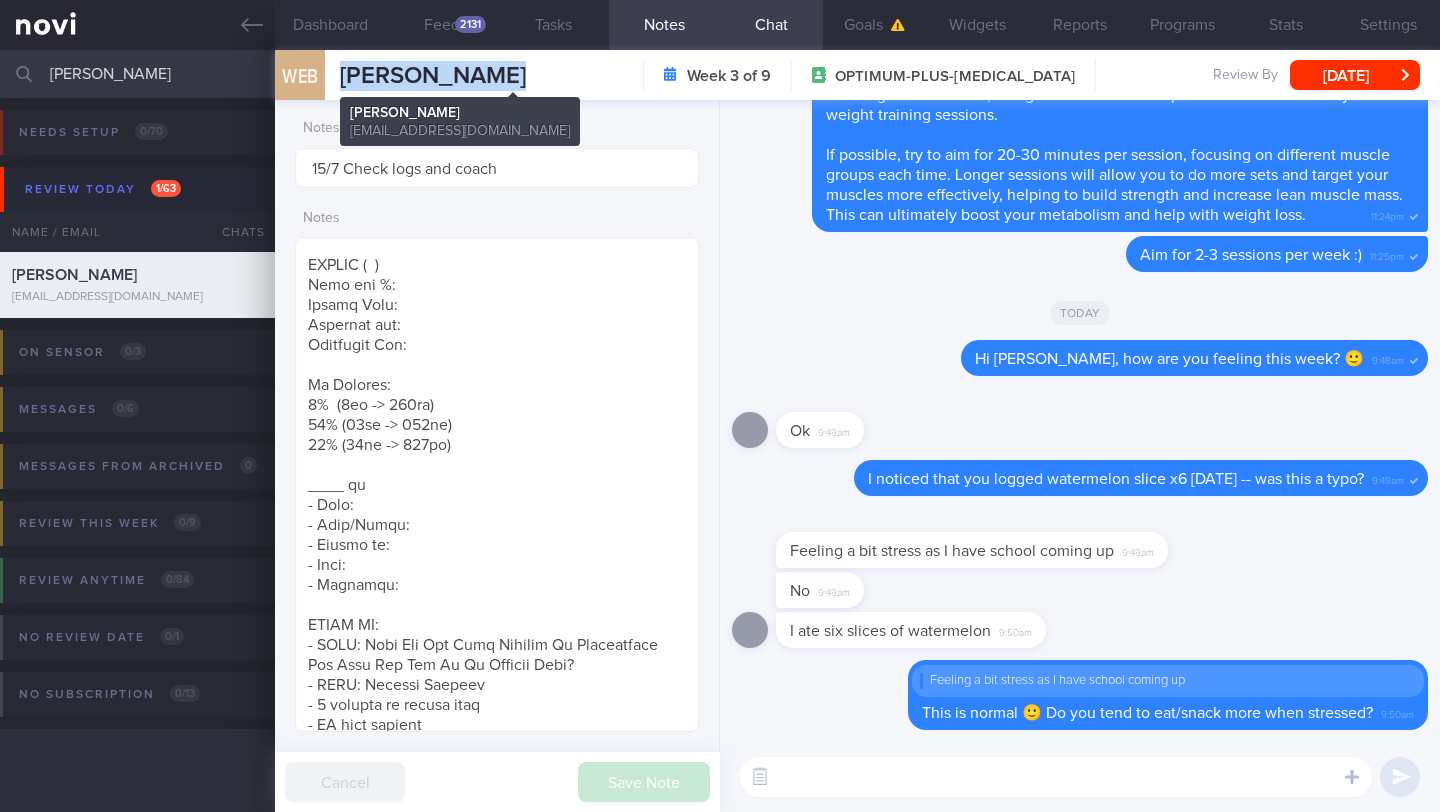 click on "[PERSON_NAME]" at bounding box center (433, 76) 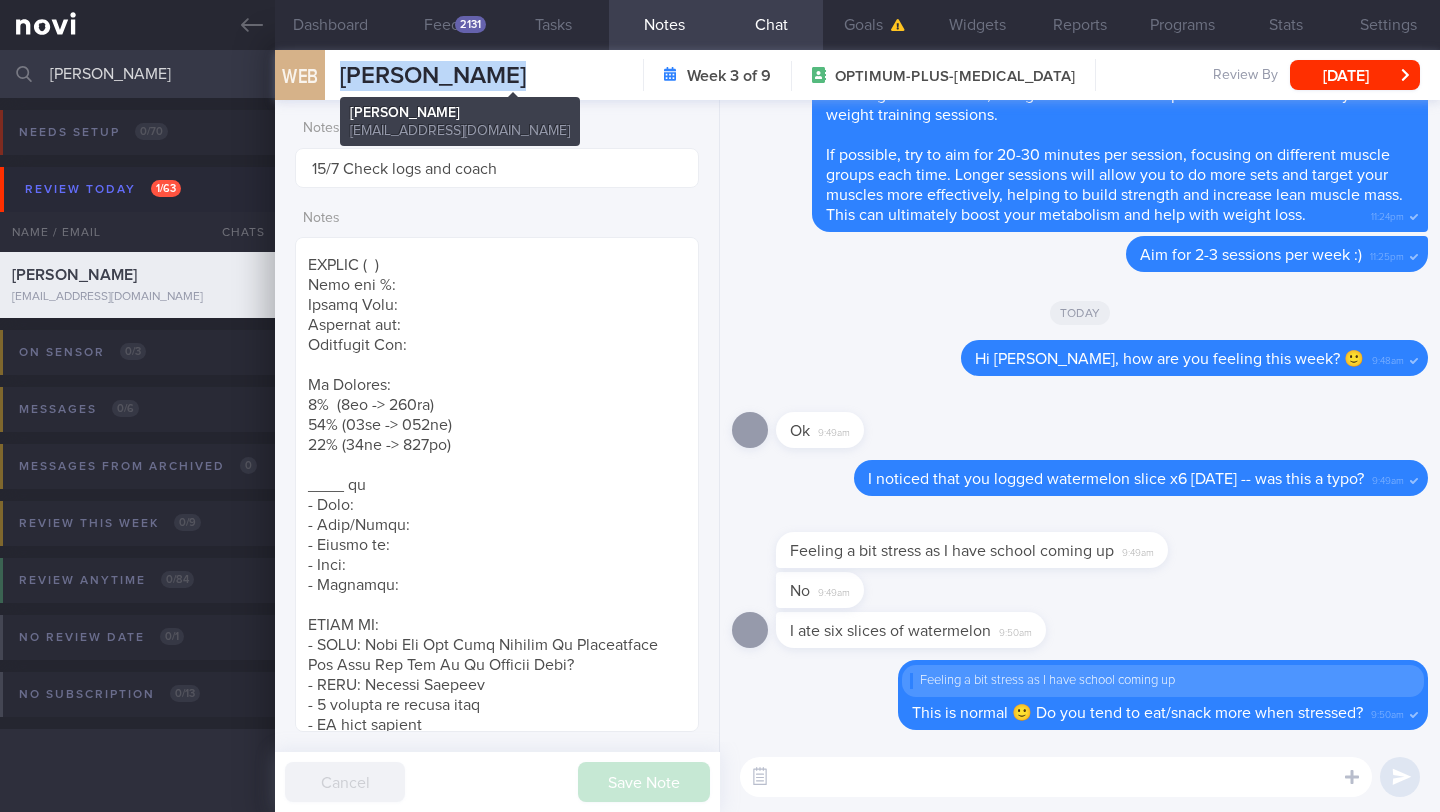 copy on "[PERSON_NAME] BINTORO
[PERSON_NAME] BINTORO
[PERSON_NAME][EMAIL_ADDRESS][DOMAIN_NAME]" 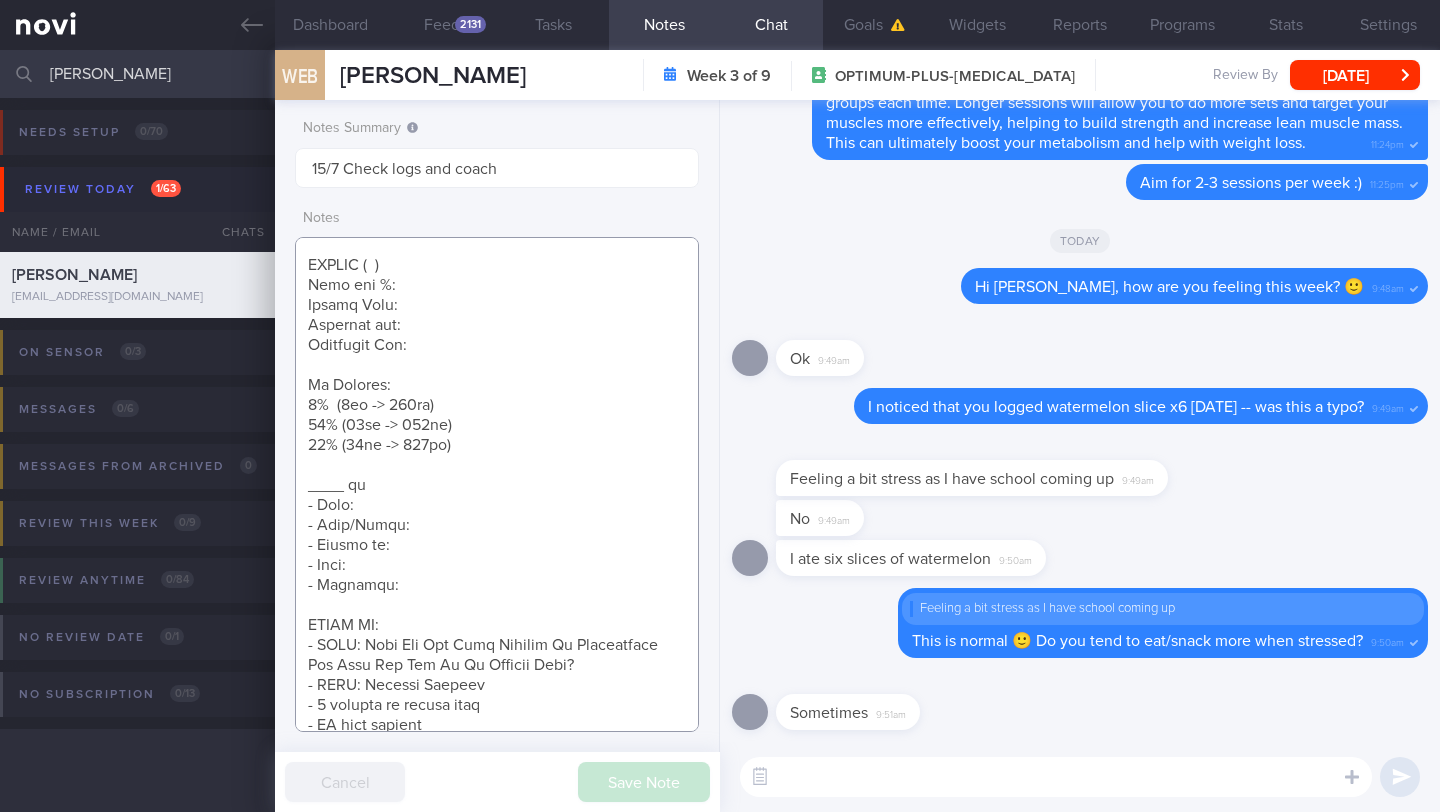 drag, startPoint x: 351, startPoint y: 486, endPoint x: 297, endPoint y: 480, distance: 54.33231 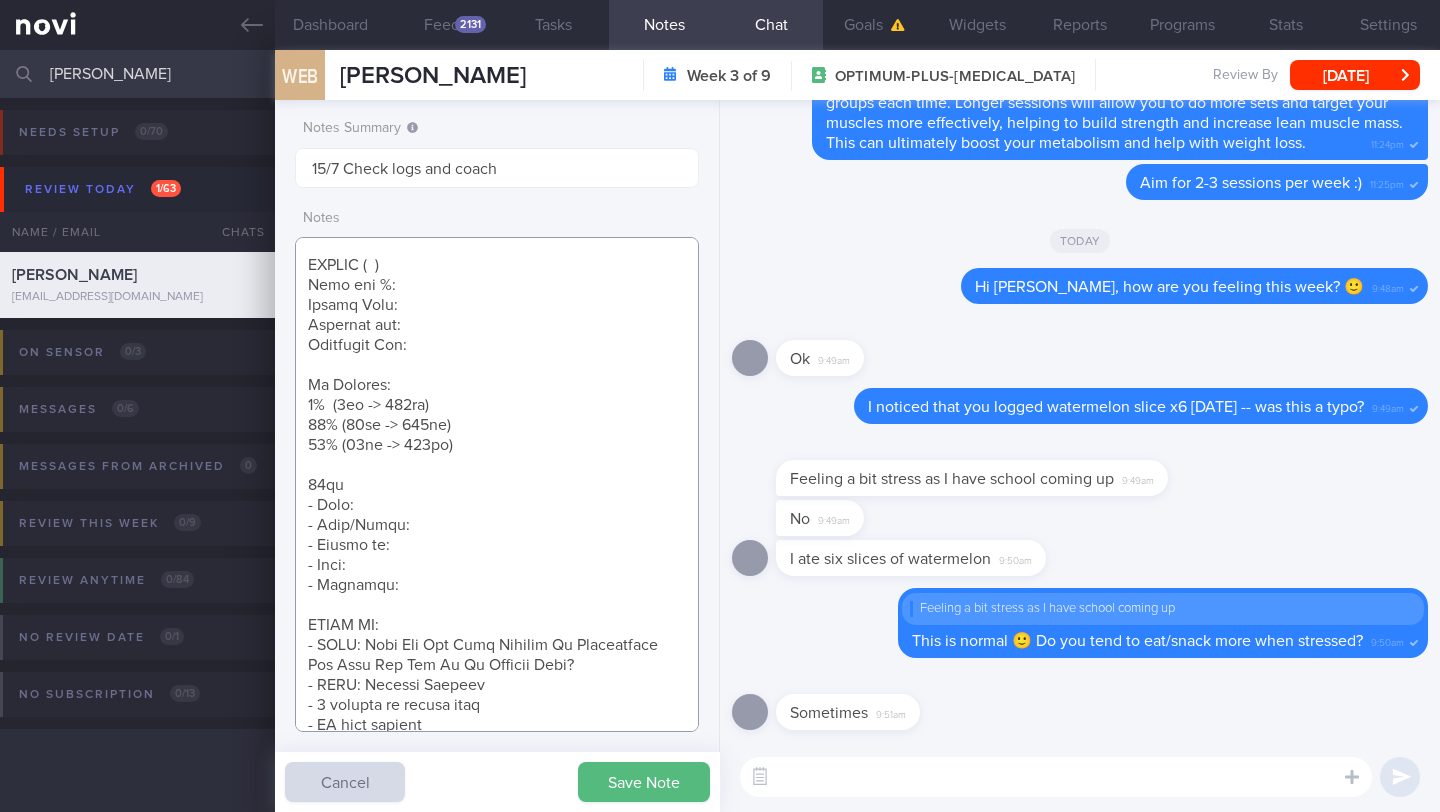 click at bounding box center [497, 484] 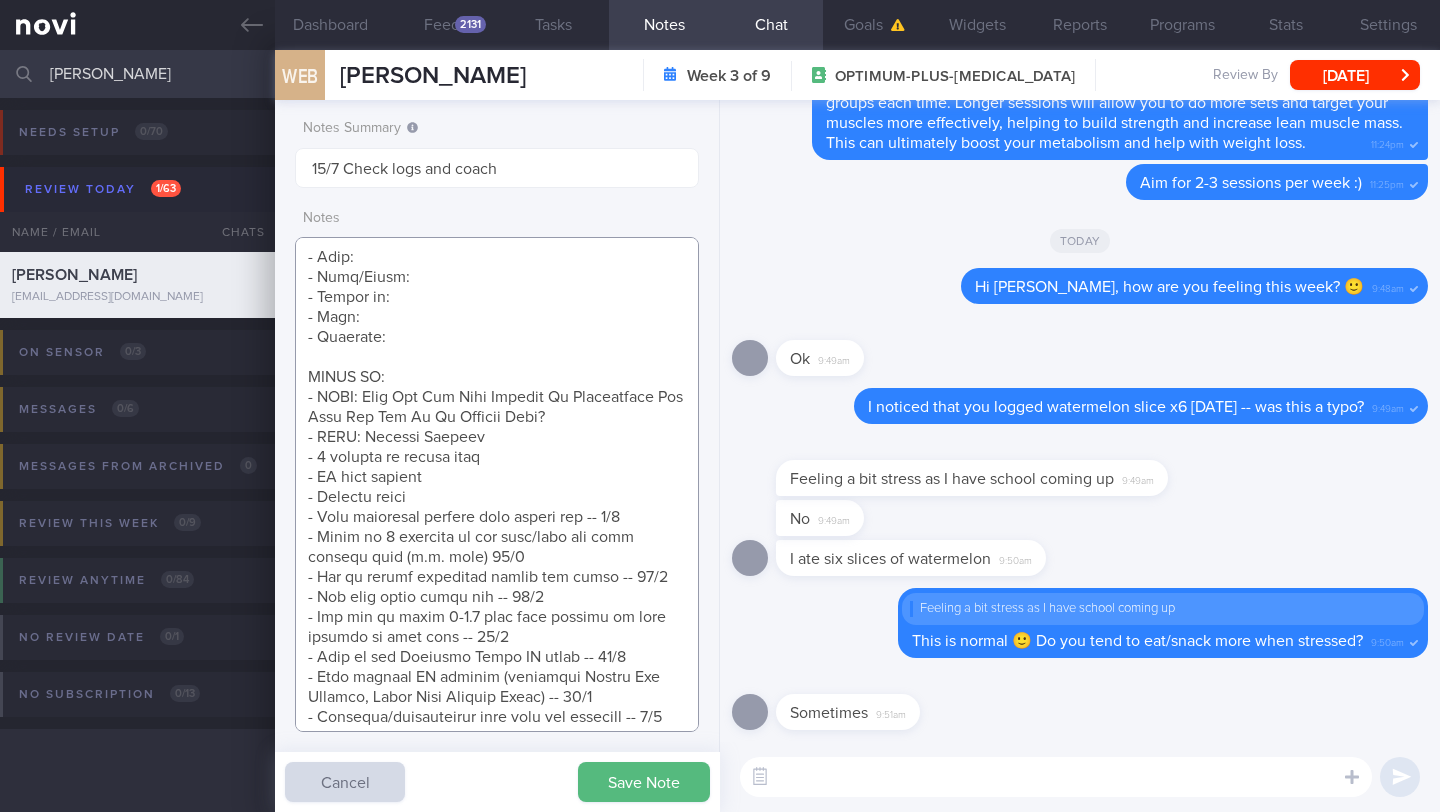 scroll, scrollTop: 444, scrollLeft: 0, axis: vertical 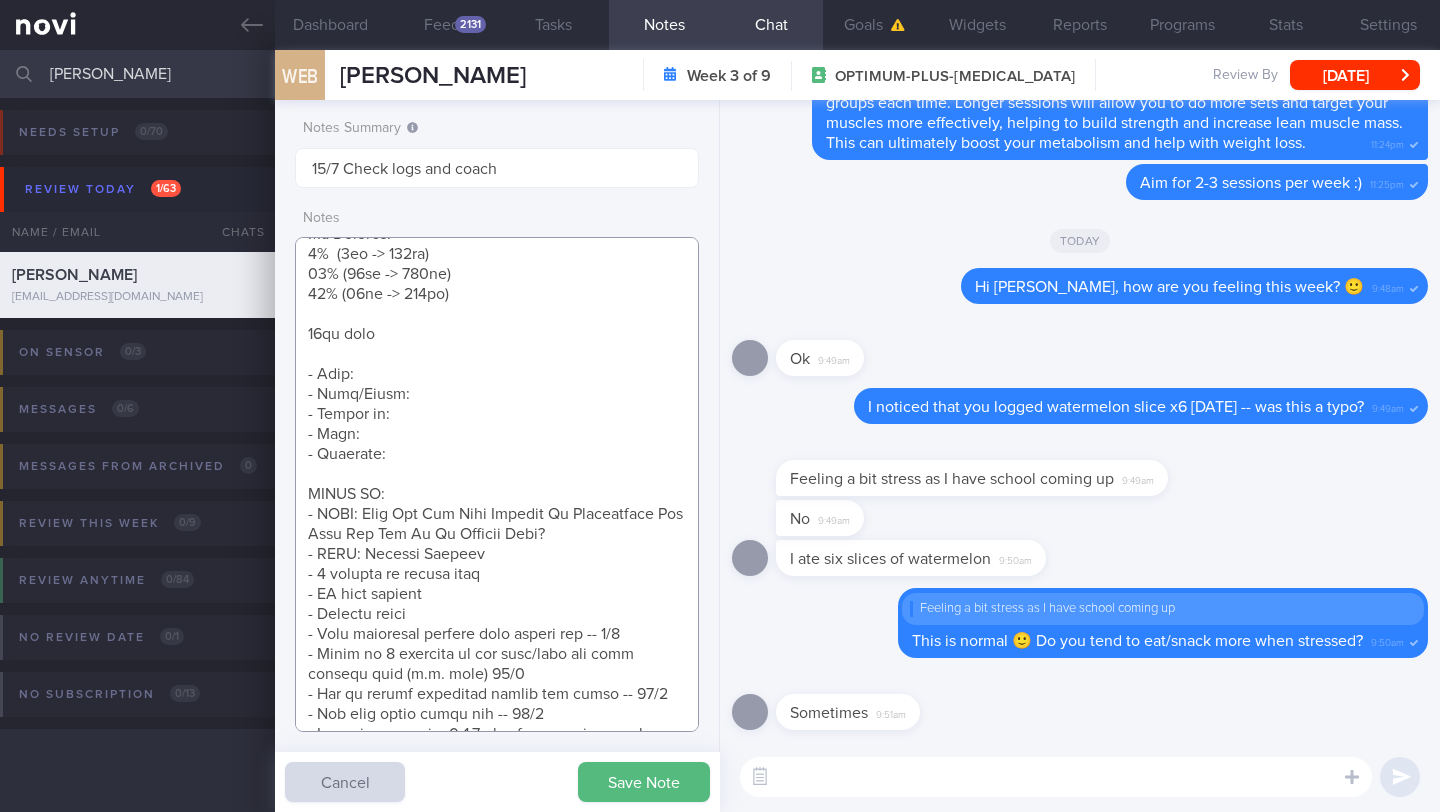 paste on "Student
Part time retail staff at [PERSON_NAME] Pharmacy" 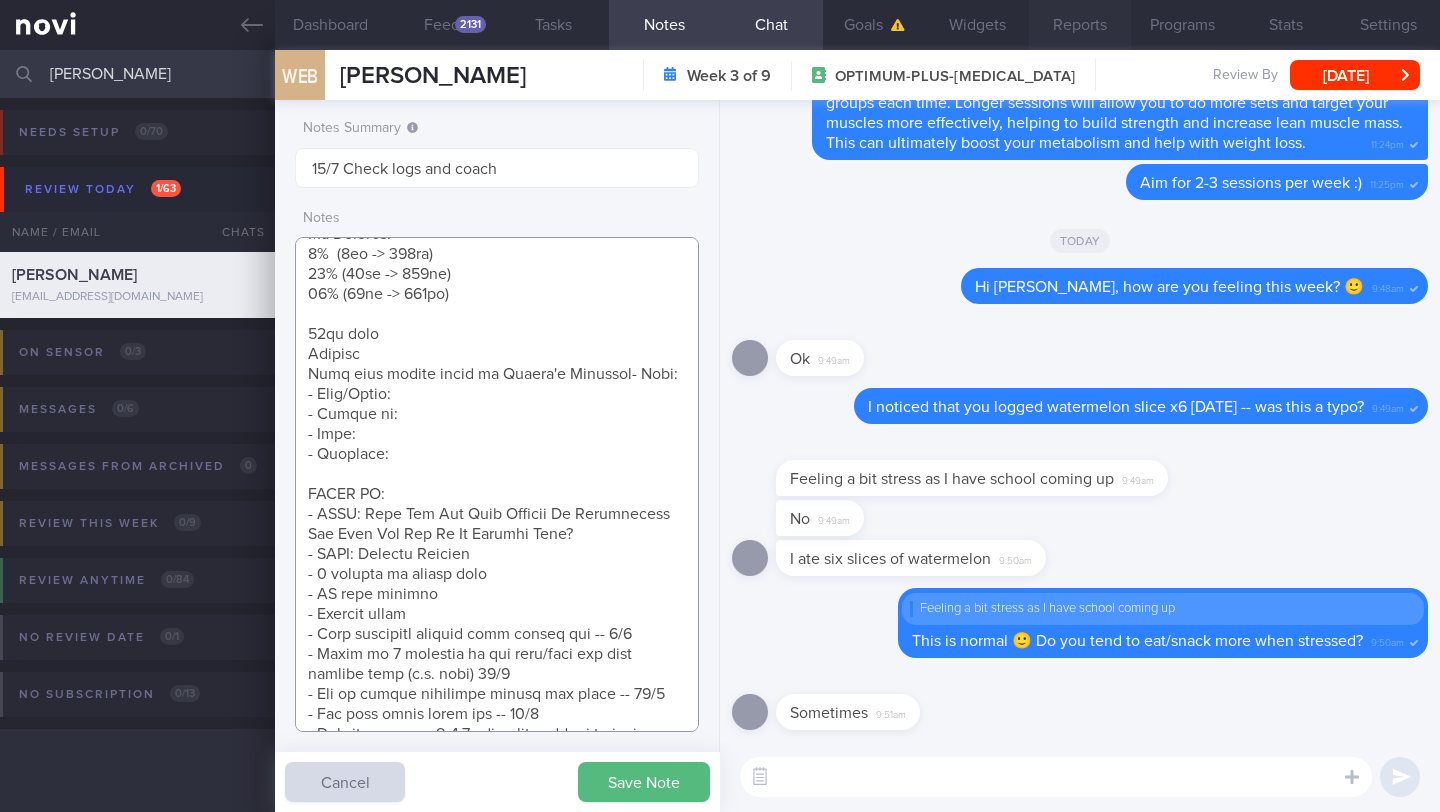 type on "SUPPORT NEEDED:
CHALLENGE:
- OVERALL: ([DATE]) Tolerated [MEDICAL_DATA] 3mg. Mild heart burn. Effects on appetite and satiety subdued. Ready to escalate. Been careful w diet.
Also increased physical activity consistently. Tanita shows reduction in body fat but also muscle mass. Aim to meet protein targets. [MEDICAL_DATA] noted. [MEDICAL_DATA]. BP again elevated. Start [MEDICAL_DATA] 5mg OM
Wt trend: ([DATE]) 128.5kg--> (25/6) 121.7kg
TANITA (  )
Body fat %:
Muscle Mass:
Visceral fat:
Metabolic Age:
Wt Targets:
5%  (6kg -> 122kg)
10% (13kg -> 116kg)
15% (19kg -> 109kg)
[DEMOGRAPHIC_DATA] [DEMOGRAPHIC_DATA]
Student
Part time retail staff at [PERSON_NAME] Pharmacy- Pmhx:
- Meds/Supps:
- Social hx:
- Diet:
- Exercise:
SHARE ON:
- NOVI: What Are The Side Effects Of [MEDICAL_DATA] And What Can You Do To Relieve Them?
- NOVI: Calorie Deficit
- 4 pillars of weight loss
- AI food logging
- Portion guide
- Make healthier choices when eating out -- 4/6
- Limit to 2 servings of red meat/week and dark poultry meat (e.g. duck) 11/6
- Enc to choo..." 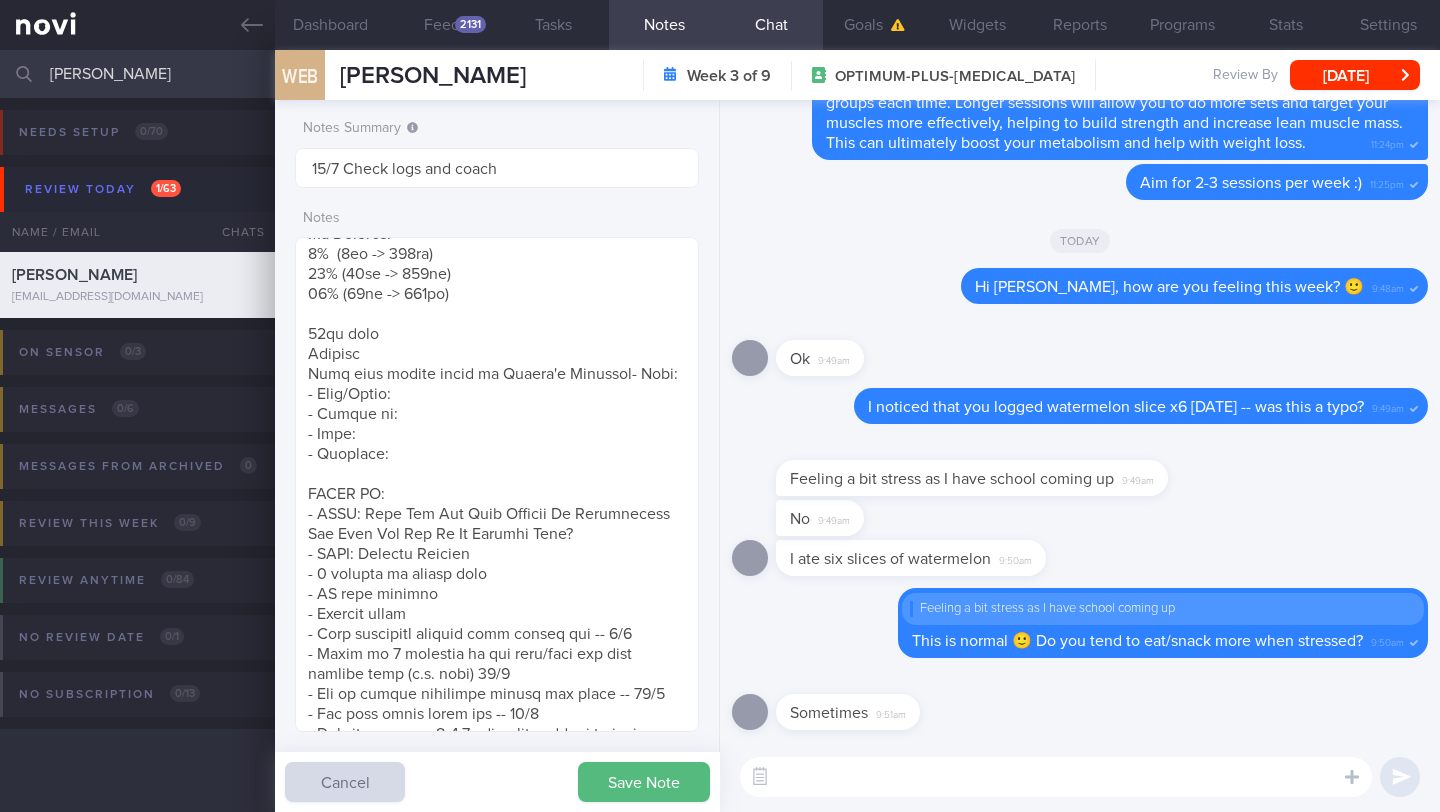 click at bounding box center (1056, 777) 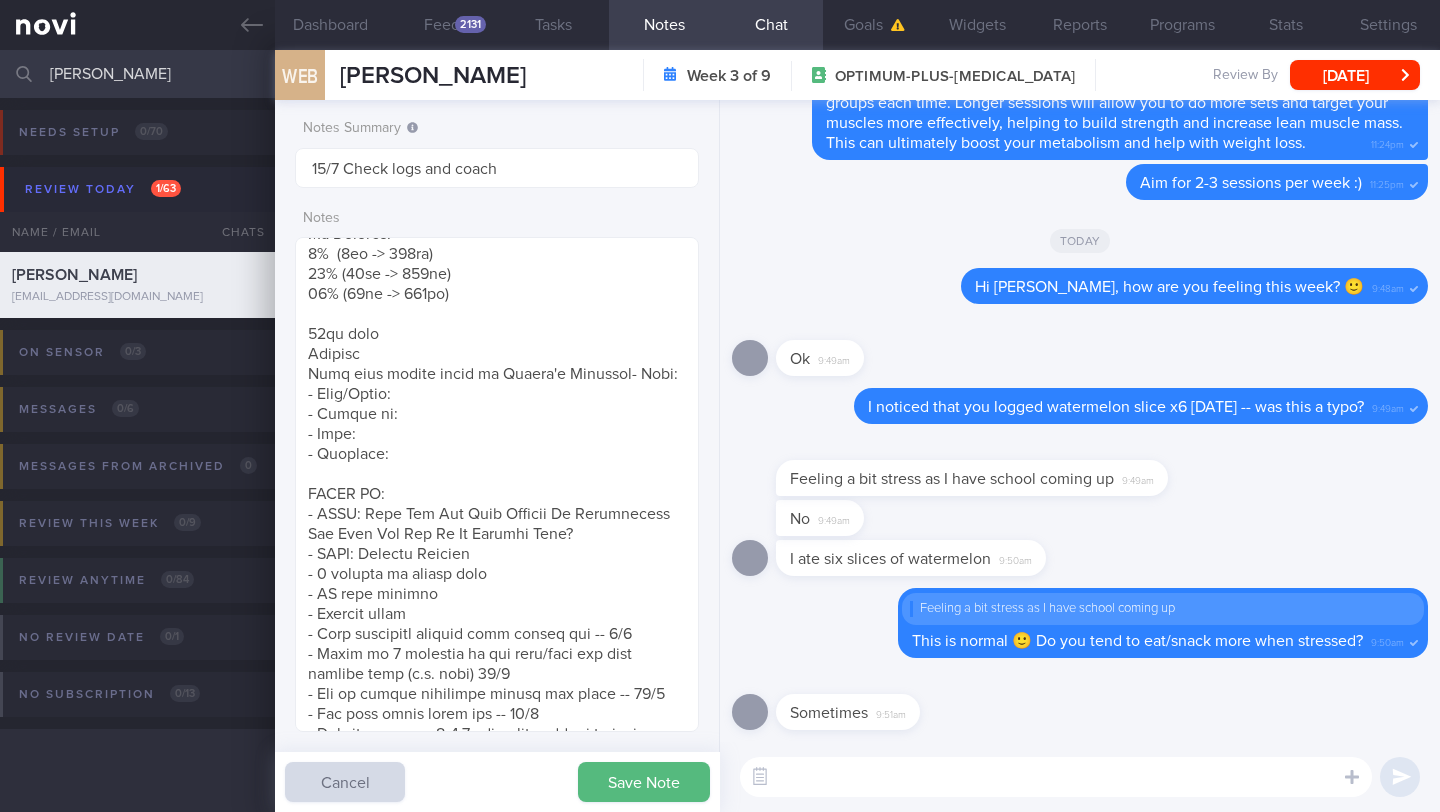 paste on "Stress hormones, especially [MEDICAL_DATA], can increase sugar cravings and promote fat storage—particularly around the belly." 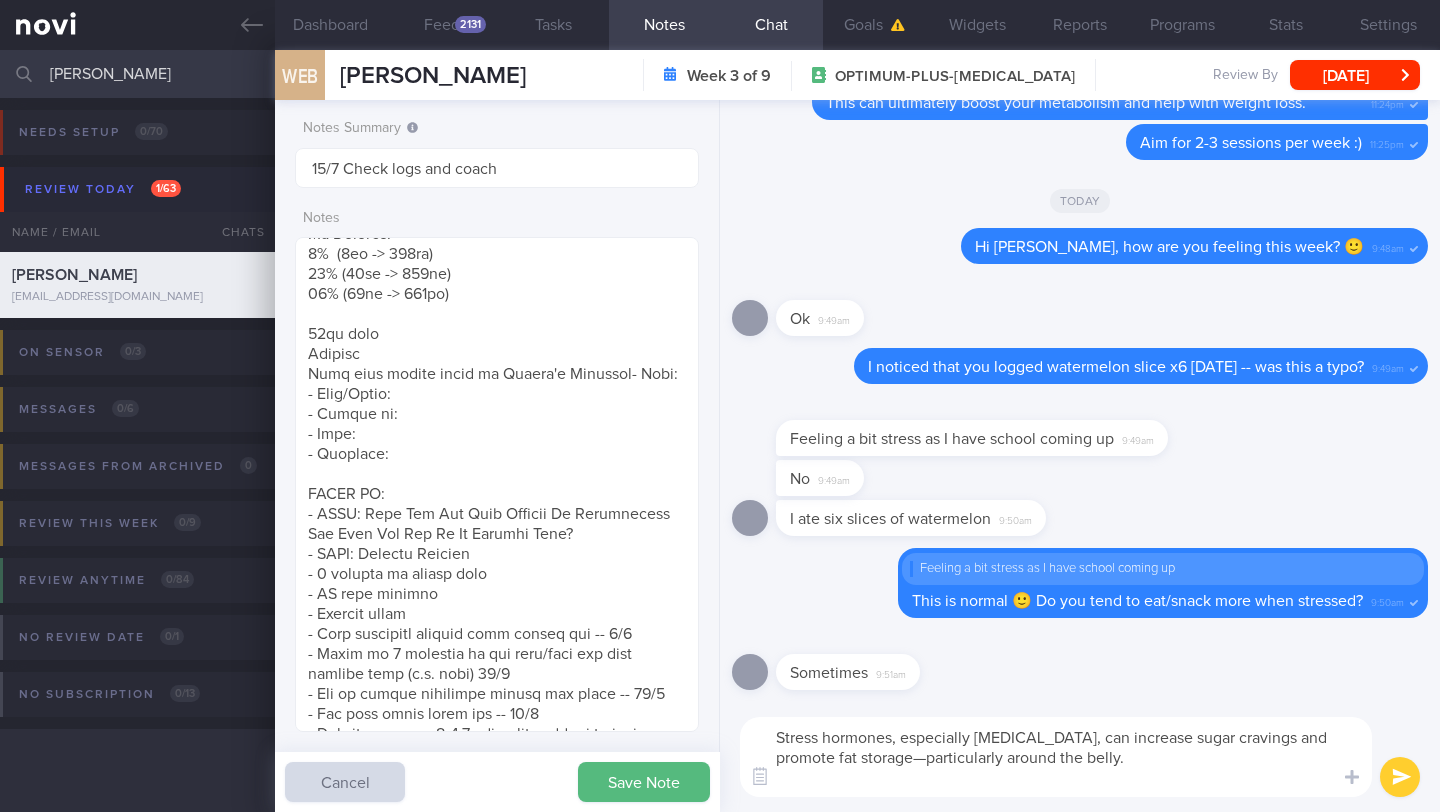 scroll, scrollTop: 0, scrollLeft: 0, axis: both 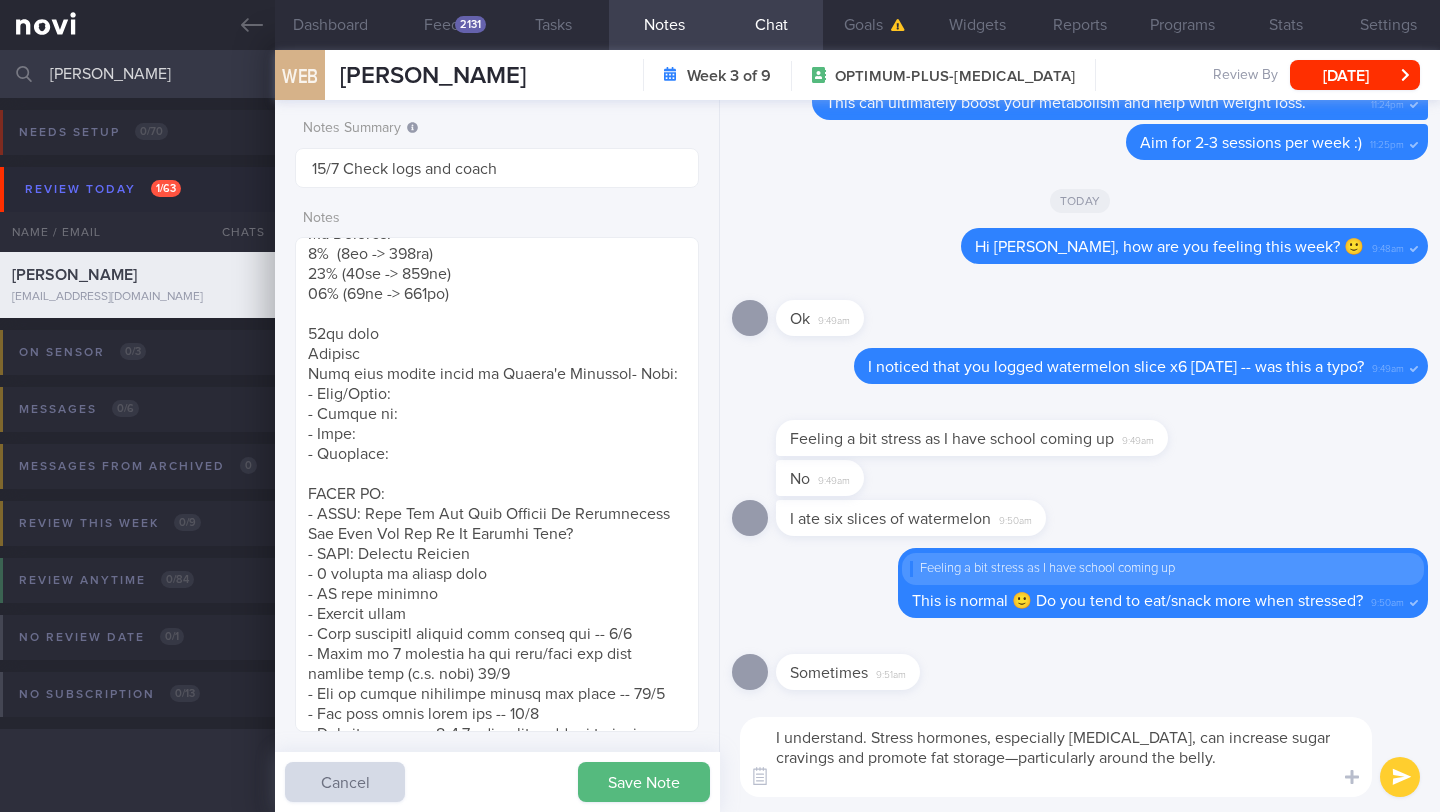 drag, startPoint x: 1163, startPoint y: 754, endPoint x: 776, endPoint y: 713, distance: 389.16577 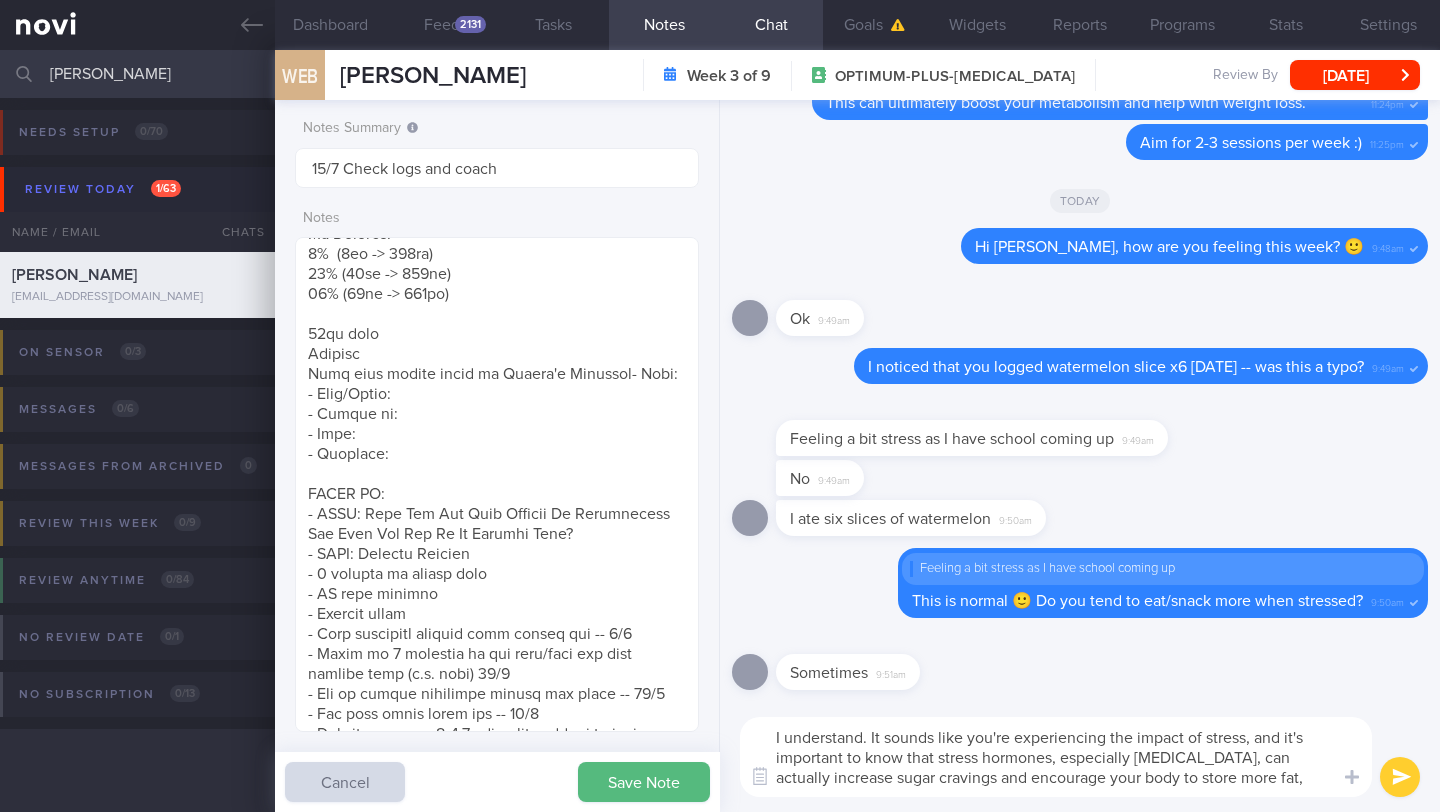 scroll, scrollTop: 0, scrollLeft: 0, axis: both 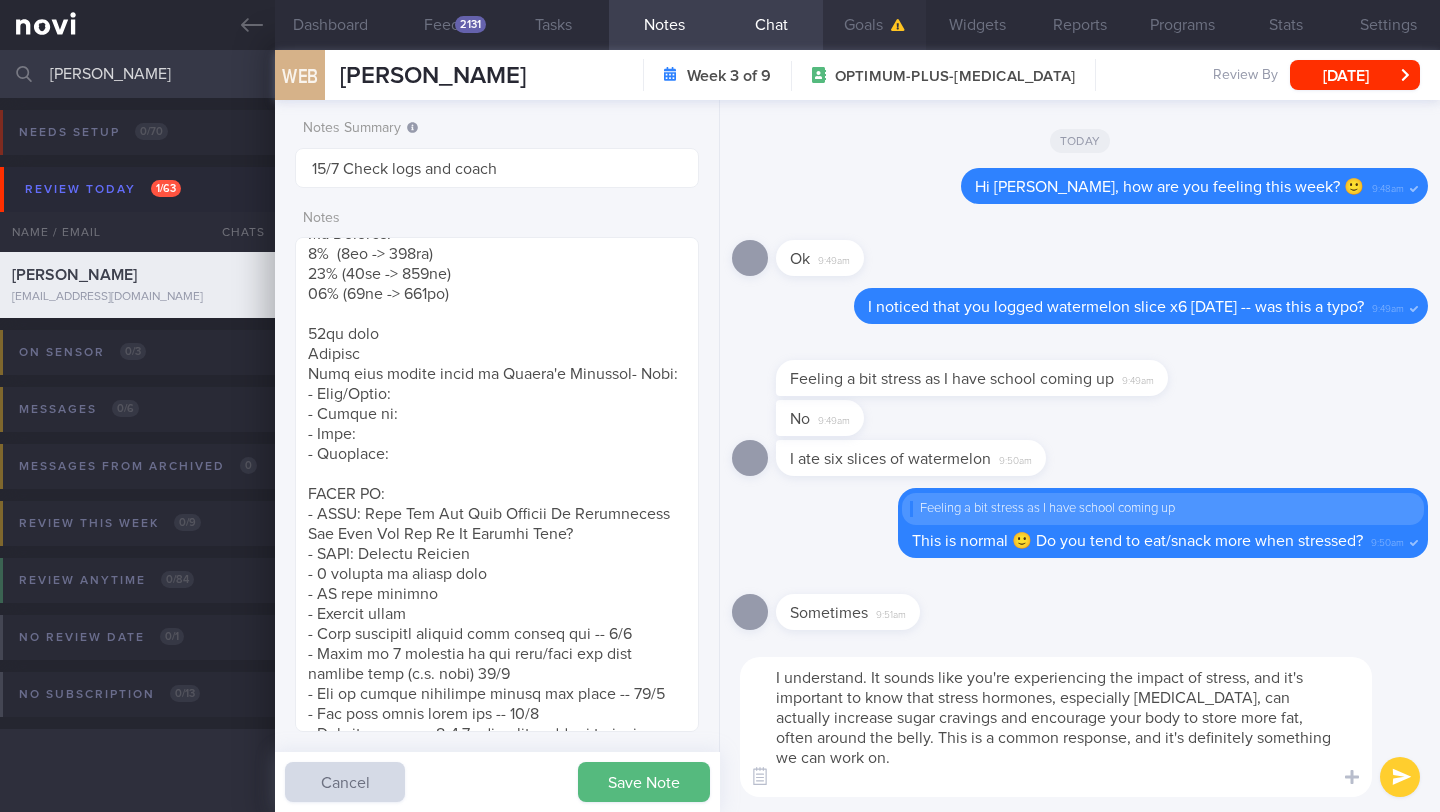 type on "I understand. It sounds like you're experiencing the impact of stress, and it's important to know that stress hormones, especially [MEDICAL_DATA], can actually increase sugar cravings and encourage your body to store more fat, often around the belly. This is a common response, and it's definitely something we can work on." 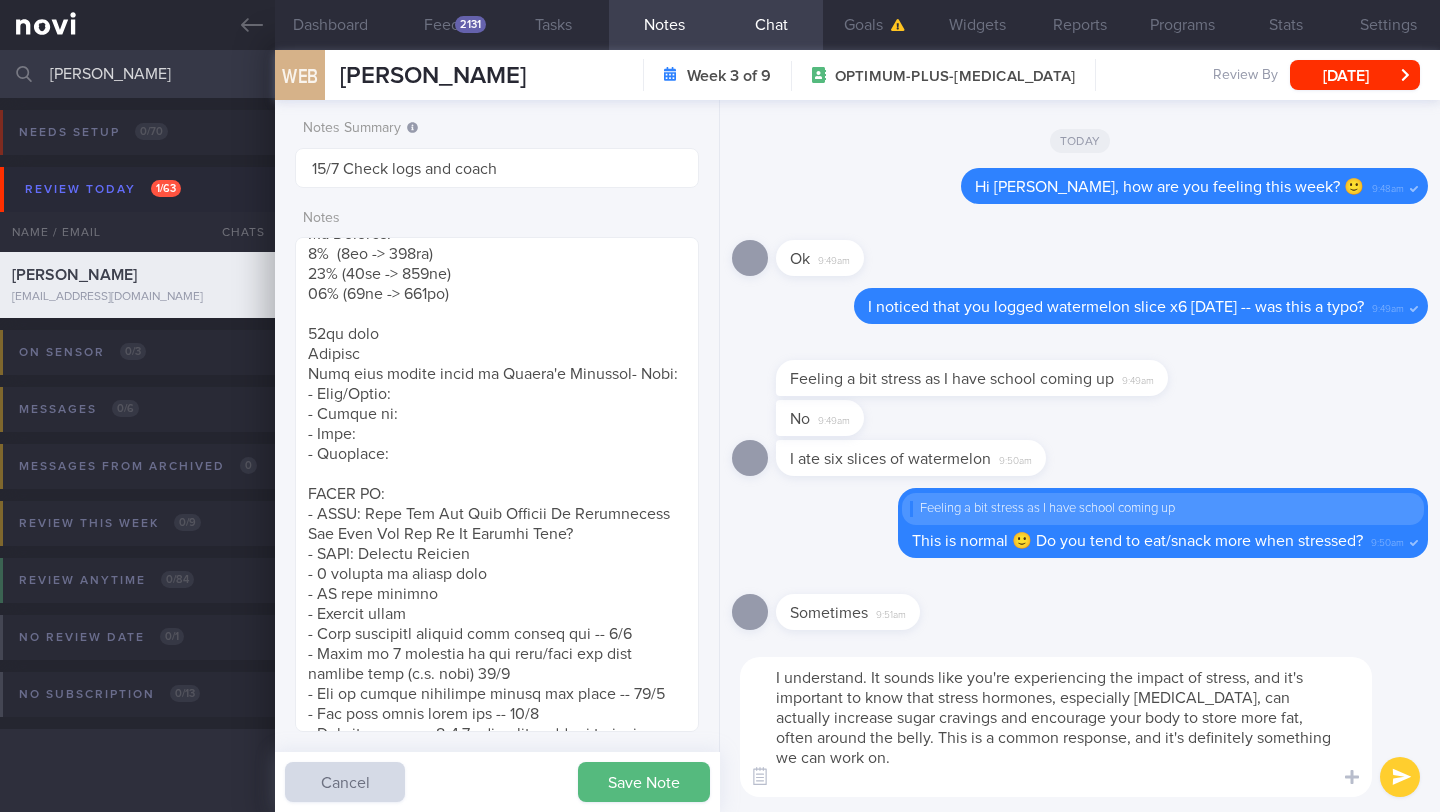 click at bounding box center [1400, 777] 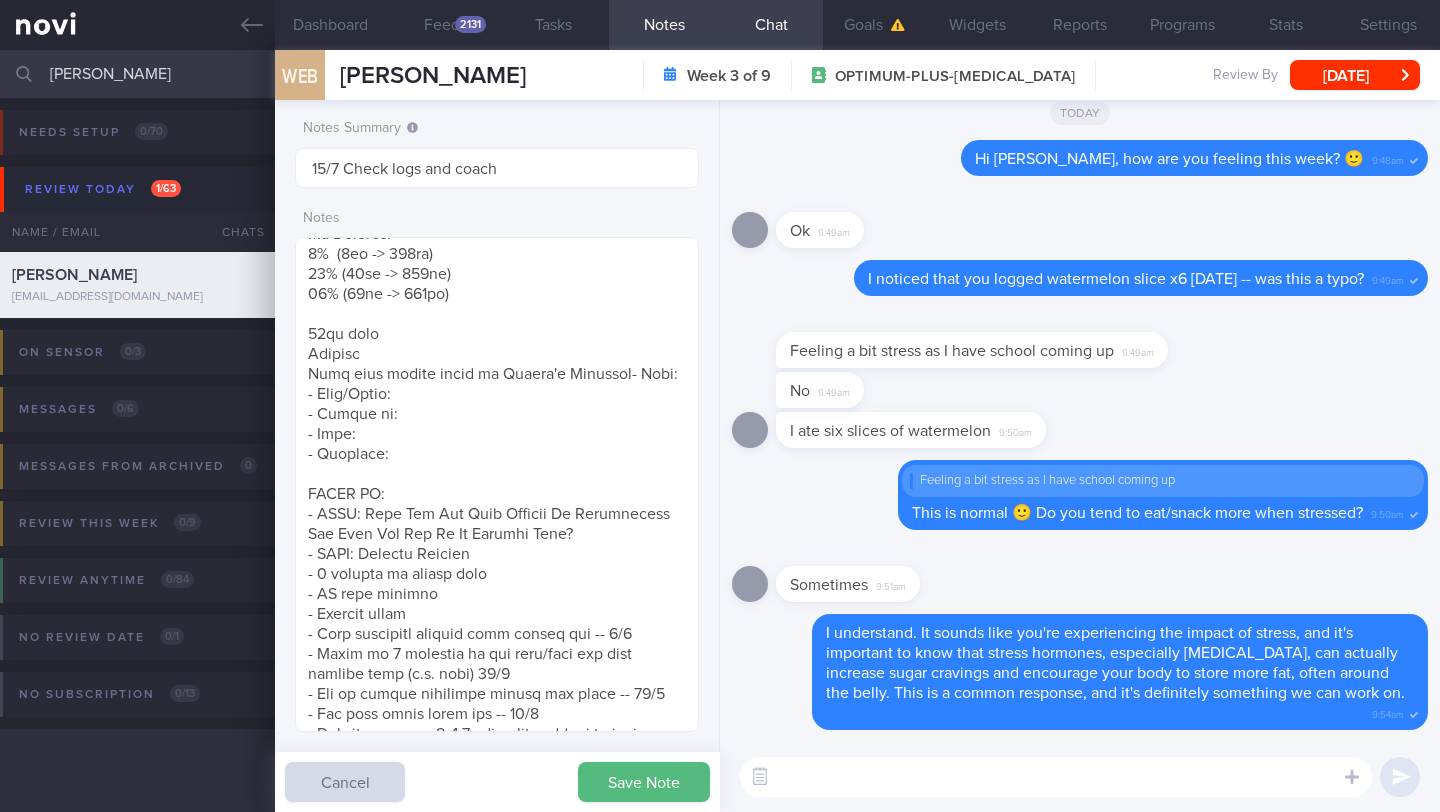 paste on "Incorporating regular exercise can be a great way to lower stress levels and reduce those cravings. You might also find stress-reducing practices like yoga, meditation, or [MEDICAL_DATA] helpful.
Here’s a helpful resource with more information and practical tips on coping with stress from [HealthHub]([URL][DOMAIN_NAME]) 😌" 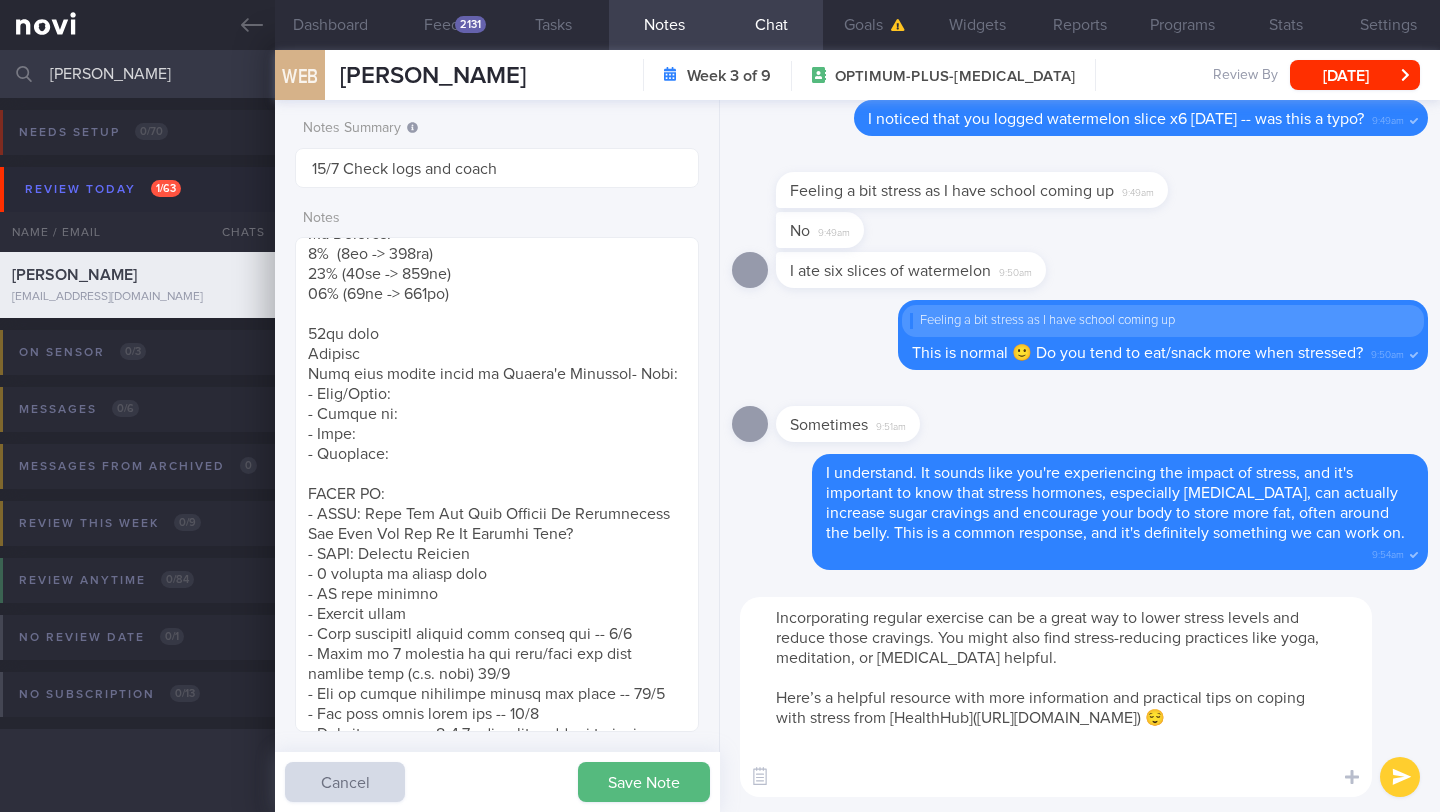 scroll, scrollTop: 0, scrollLeft: 0, axis: both 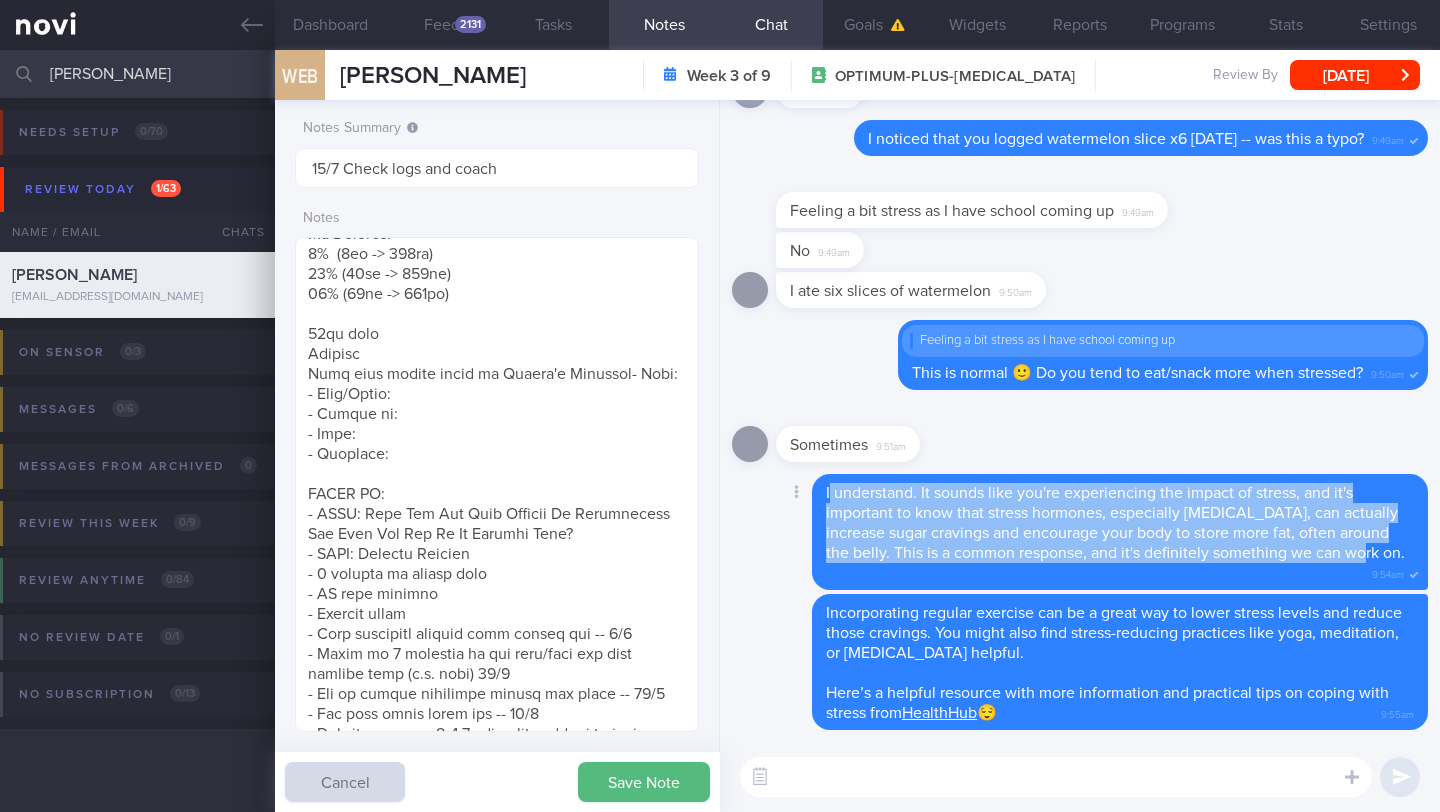 drag, startPoint x: 828, startPoint y: 514, endPoint x: 1344, endPoint y: 579, distance: 520.0779 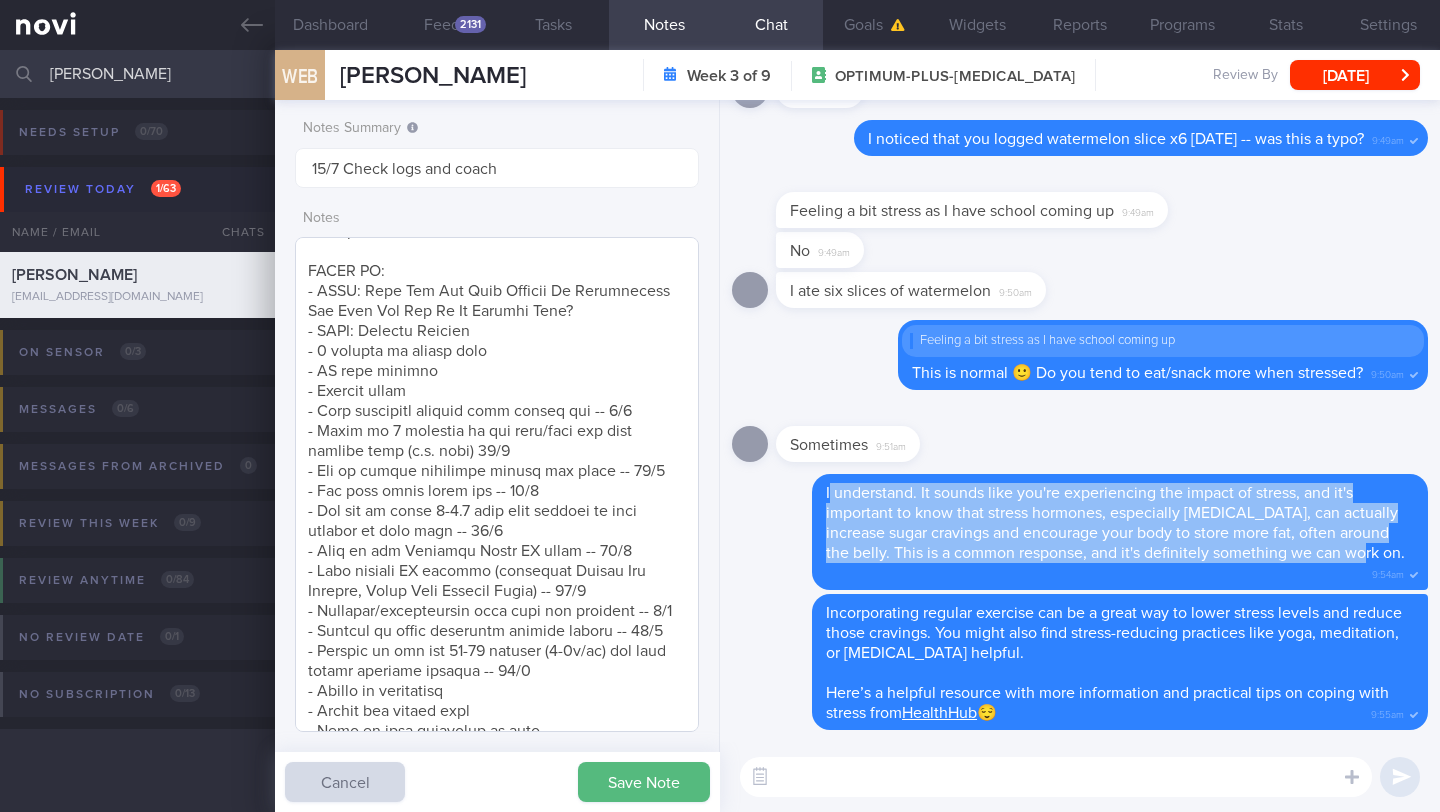 scroll, scrollTop: 697, scrollLeft: 0, axis: vertical 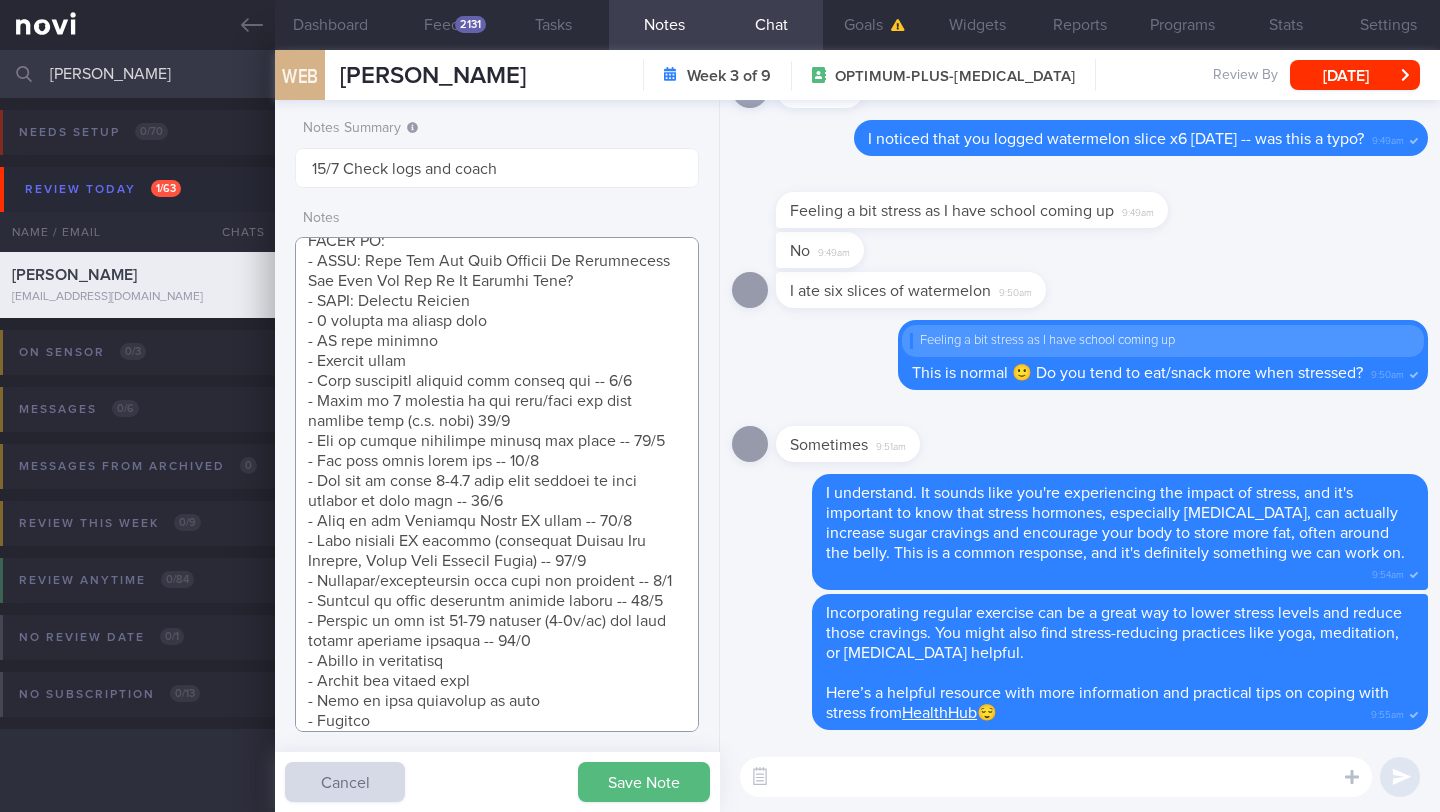 click at bounding box center [497, 484] 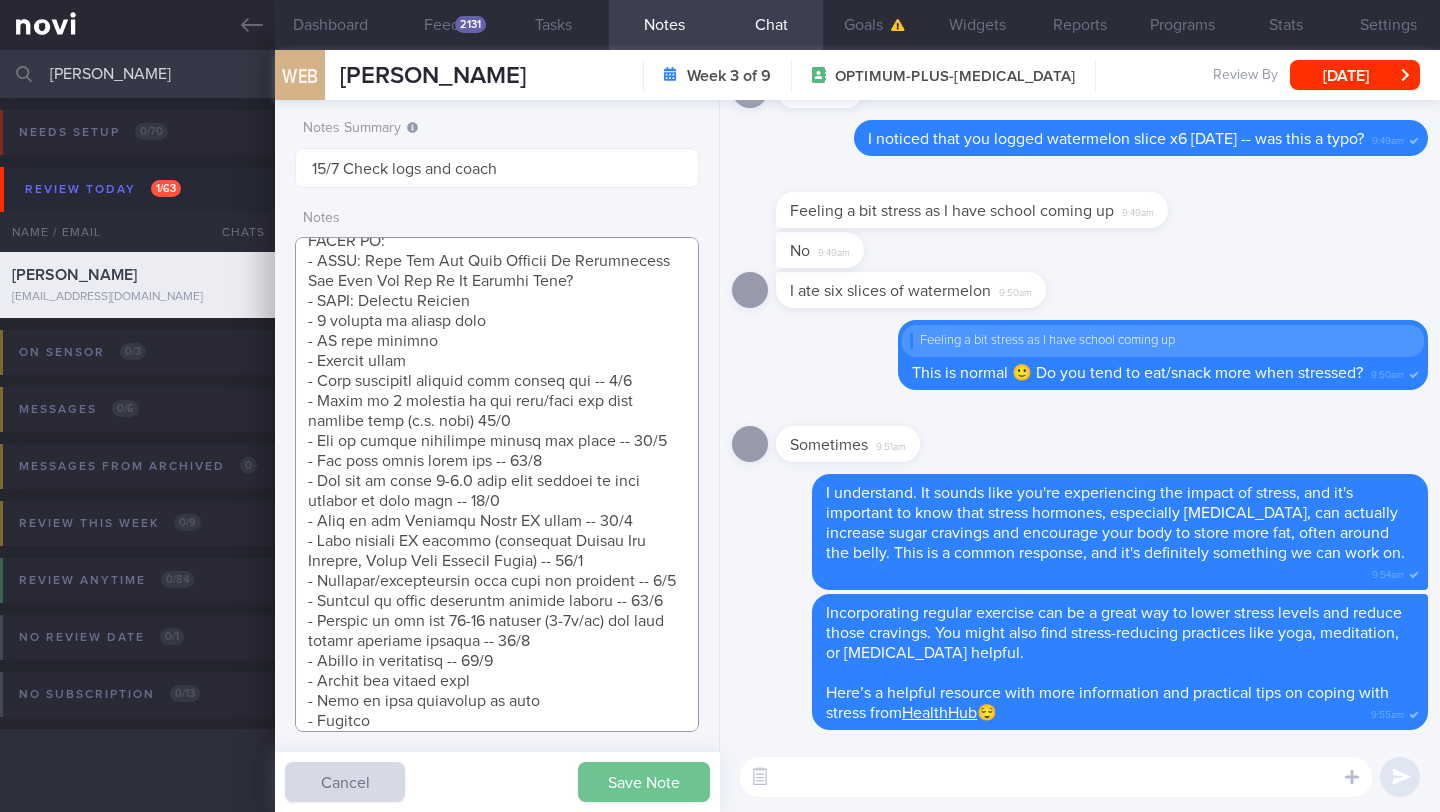 type on "SUPPORT NEEDED:
CHALLENGE:
- OVERALL: ([DATE]) Tolerated [MEDICAL_DATA] 3mg. Mild heart burn. Effects on appetite and satiety subdued. Ready to escalate. Been careful w diet.
Also increased physical activity consistently. Tanita shows reduction in body fat but also muscle mass. Aim to meet protein targets. [MEDICAL_DATA] noted. [MEDICAL_DATA]. BP again elevated. Start [MEDICAL_DATA] 5mg OM
Wt trend: ([DATE]) 128.5kg--> (25/6) 121.7kg
TANITA (  )
Body fat %:
Muscle Mass:
Visceral fat:
Metabolic Age:
Wt Targets:
5%  (6kg -> 122kg)
10% (13kg -> 116kg)
15% (19kg -> 109kg)
[DEMOGRAPHIC_DATA] [DEMOGRAPHIC_DATA]
Student
Part time retail staff at [PERSON_NAME] Pharmacy- Pmhx:
- Meds/Supps:
- Social hx:
- Diet:
- Exercise:
SHARE ON:
- NOVI: What Are The Side Effects Of [MEDICAL_DATA] And What Can You Do To Relieve Them?
- NOVI: Calorie Deficit
- 4 pillars of weight loss
- AI food logging
- Portion guide
- Make healthier choices when eating out -- 4/6
- Limit to 2 servings of red meat/week and dark poultry meat (e.g. duck) 11/6
- Enc to choo..." 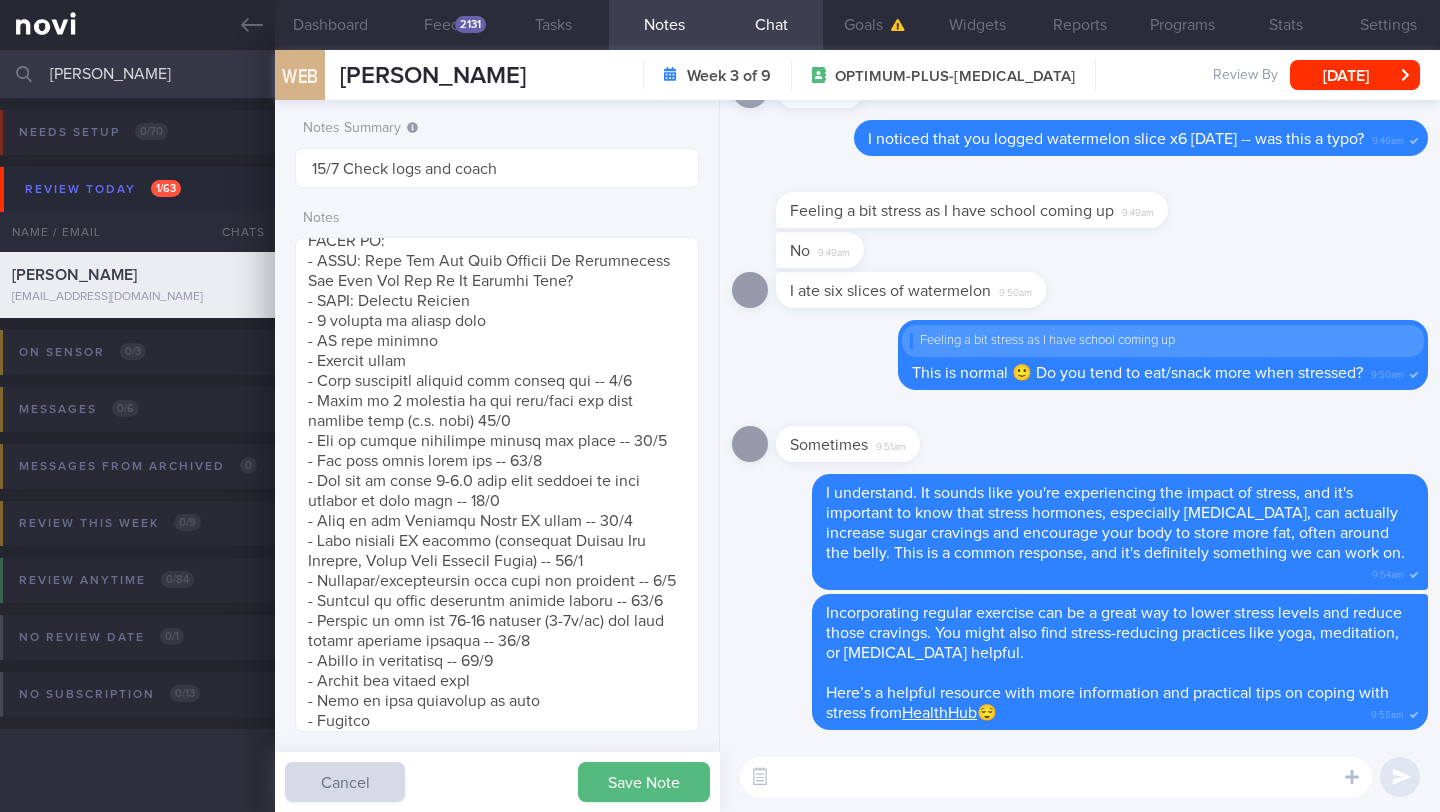 drag, startPoint x: 621, startPoint y: 777, endPoint x: 617, endPoint y: 763, distance: 14.56022 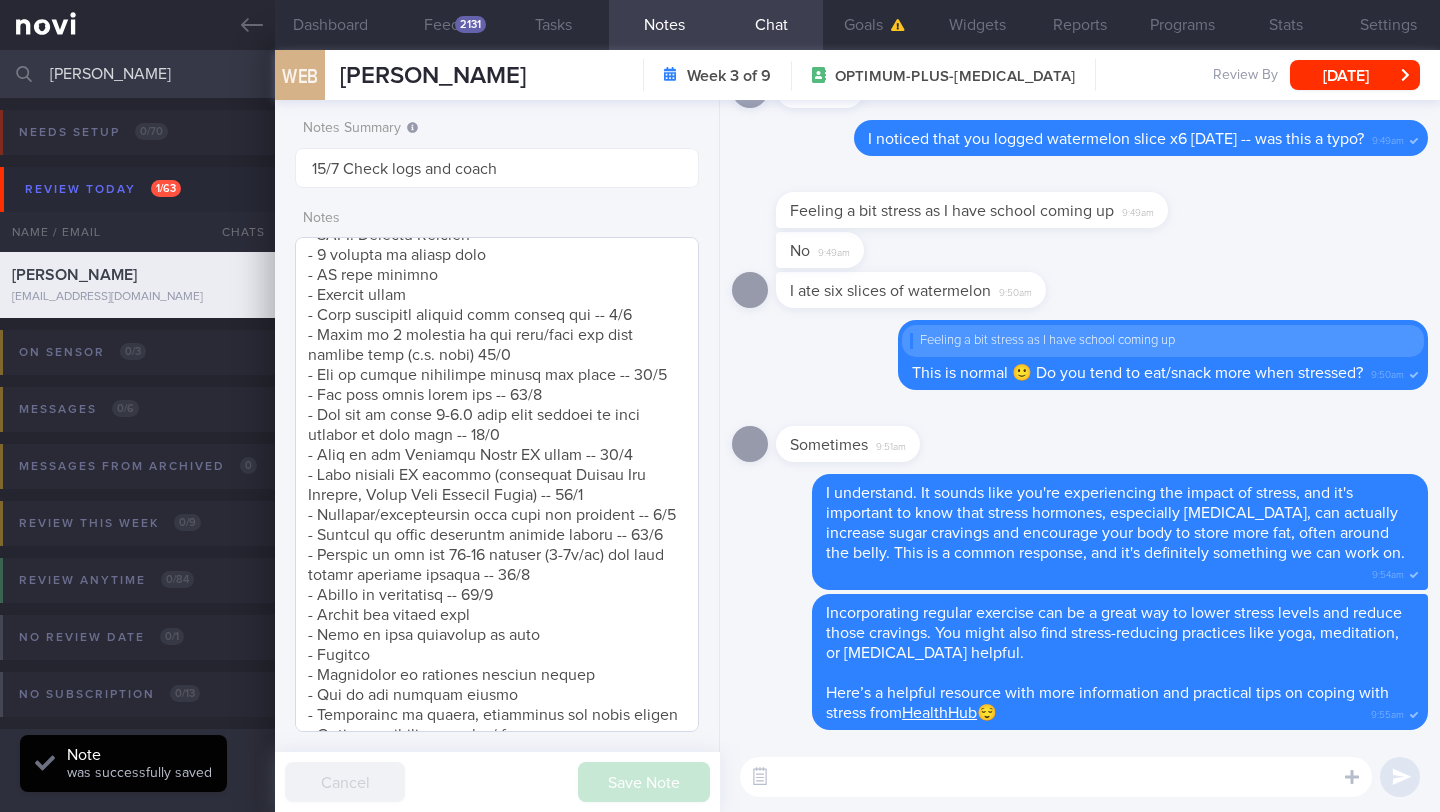 scroll, scrollTop: 1014, scrollLeft: 0, axis: vertical 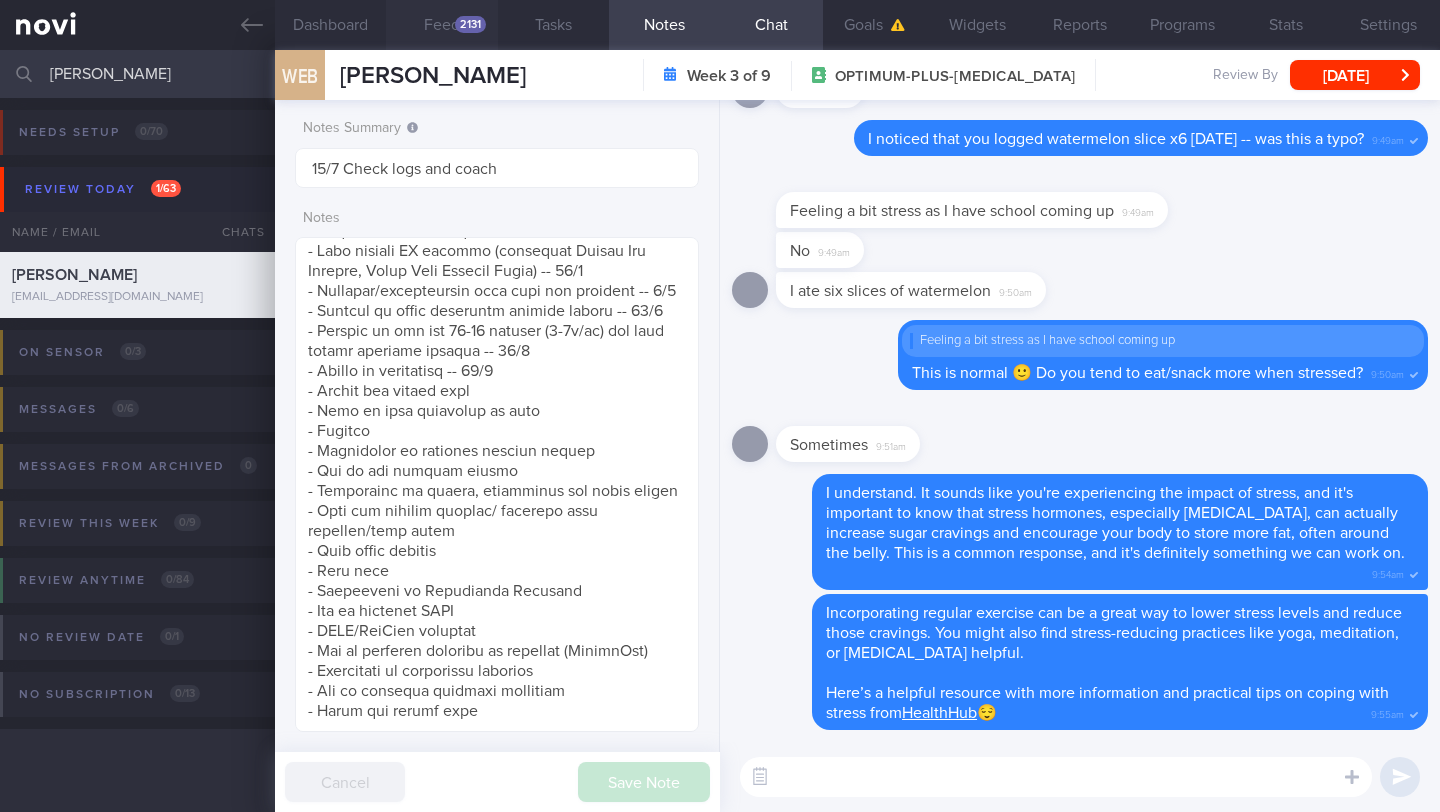 click on "Feed
2131" at bounding box center [441, 25] 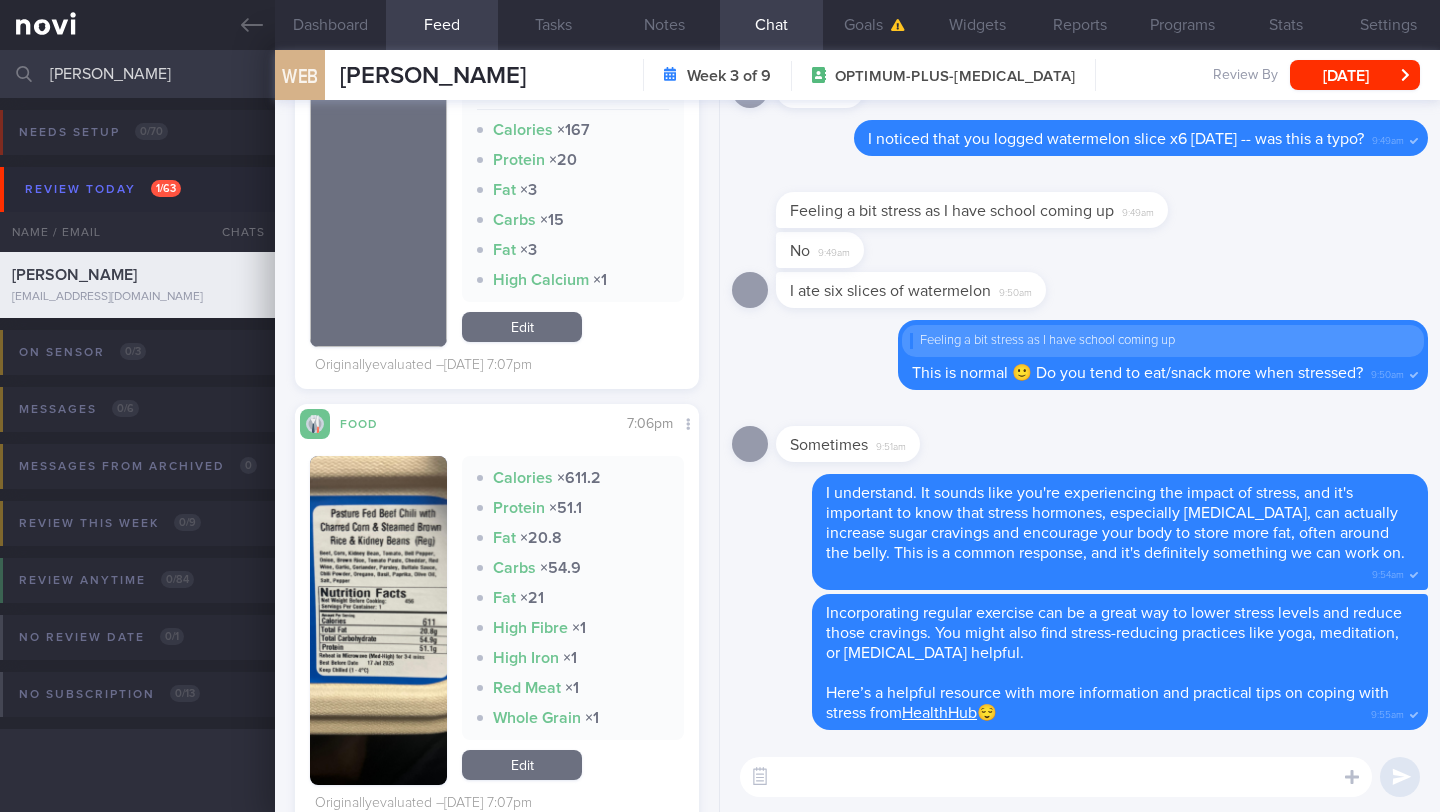 scroll, scrollTop: 5148, scrollLeft: 0, axis: vertical 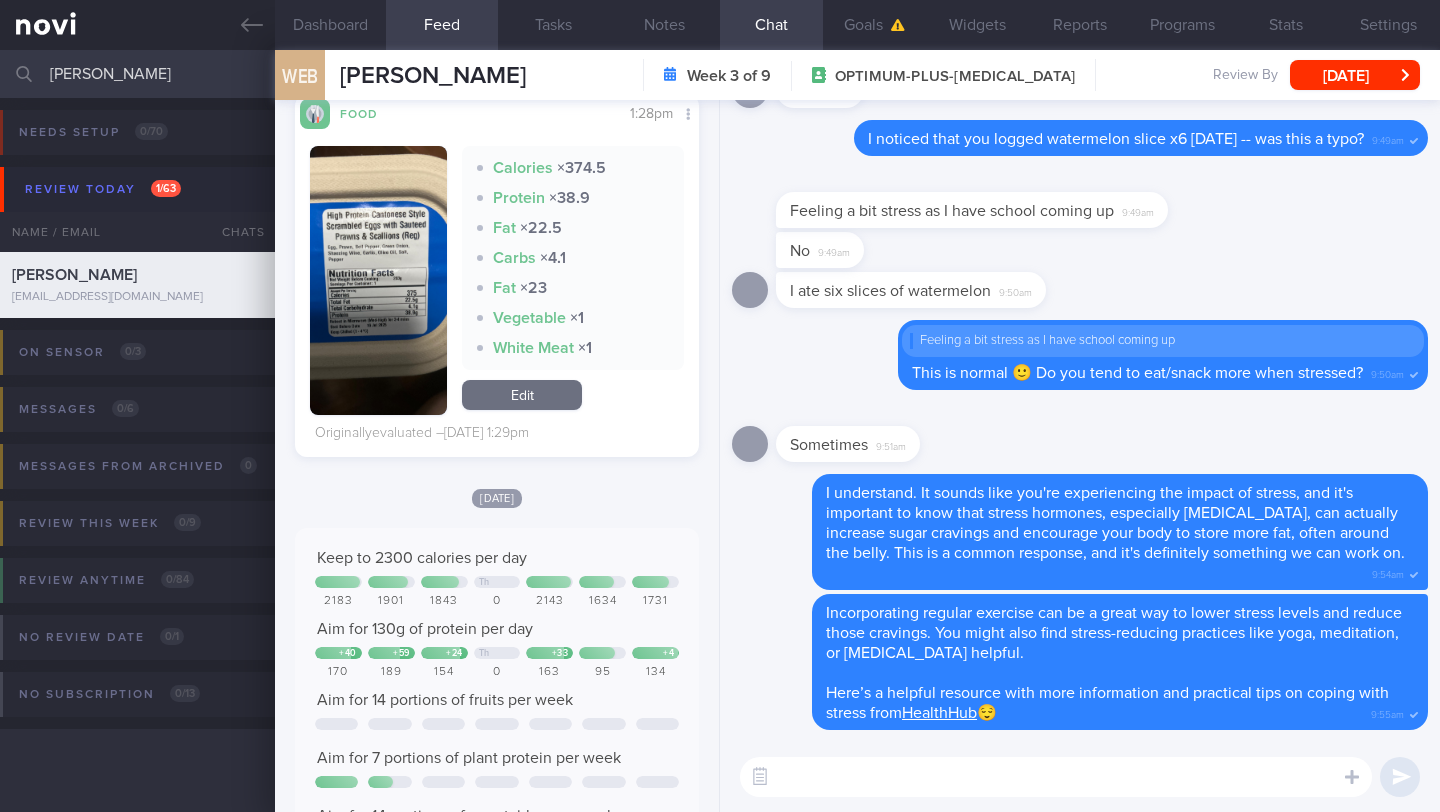 click at bounding box center (1056, 777) 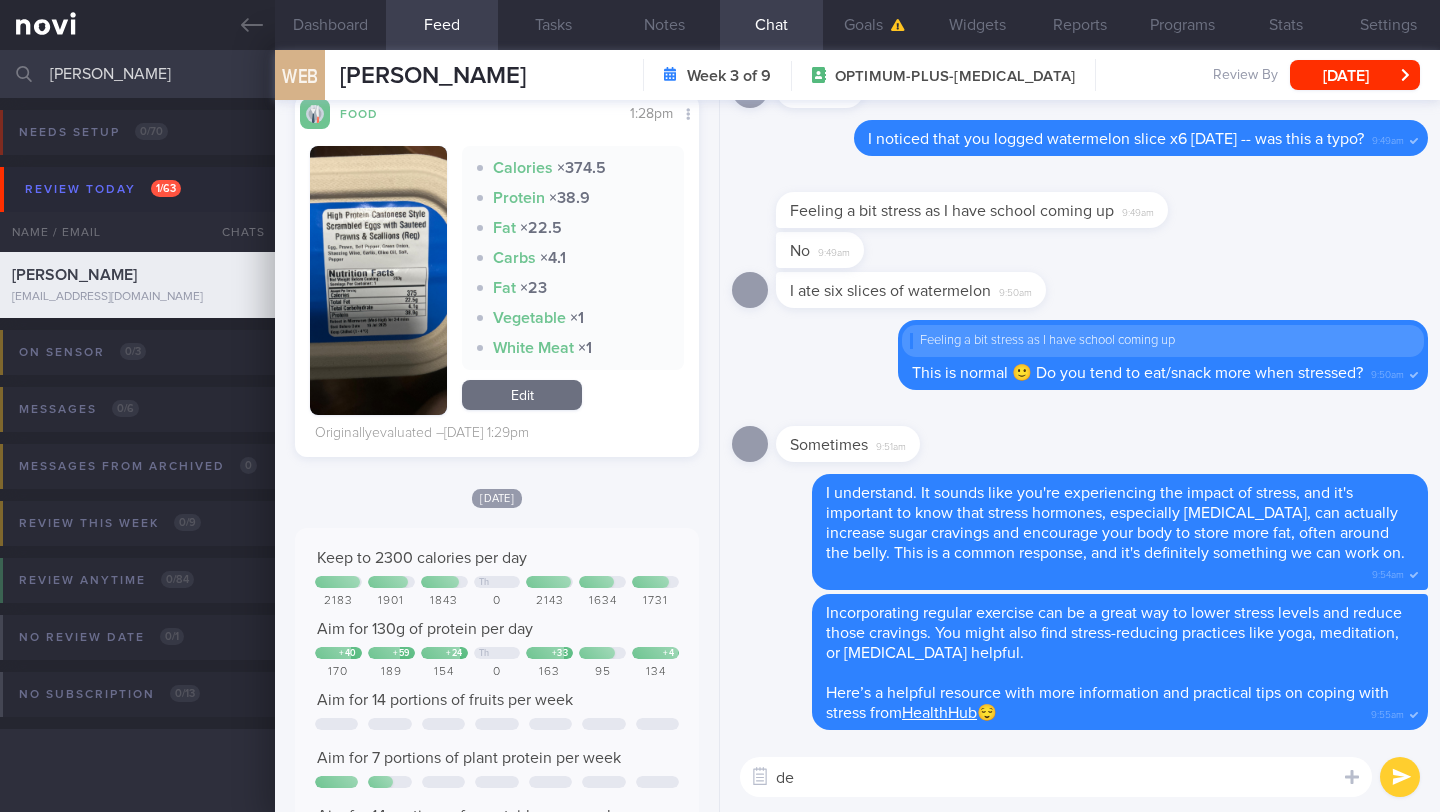type on "d" 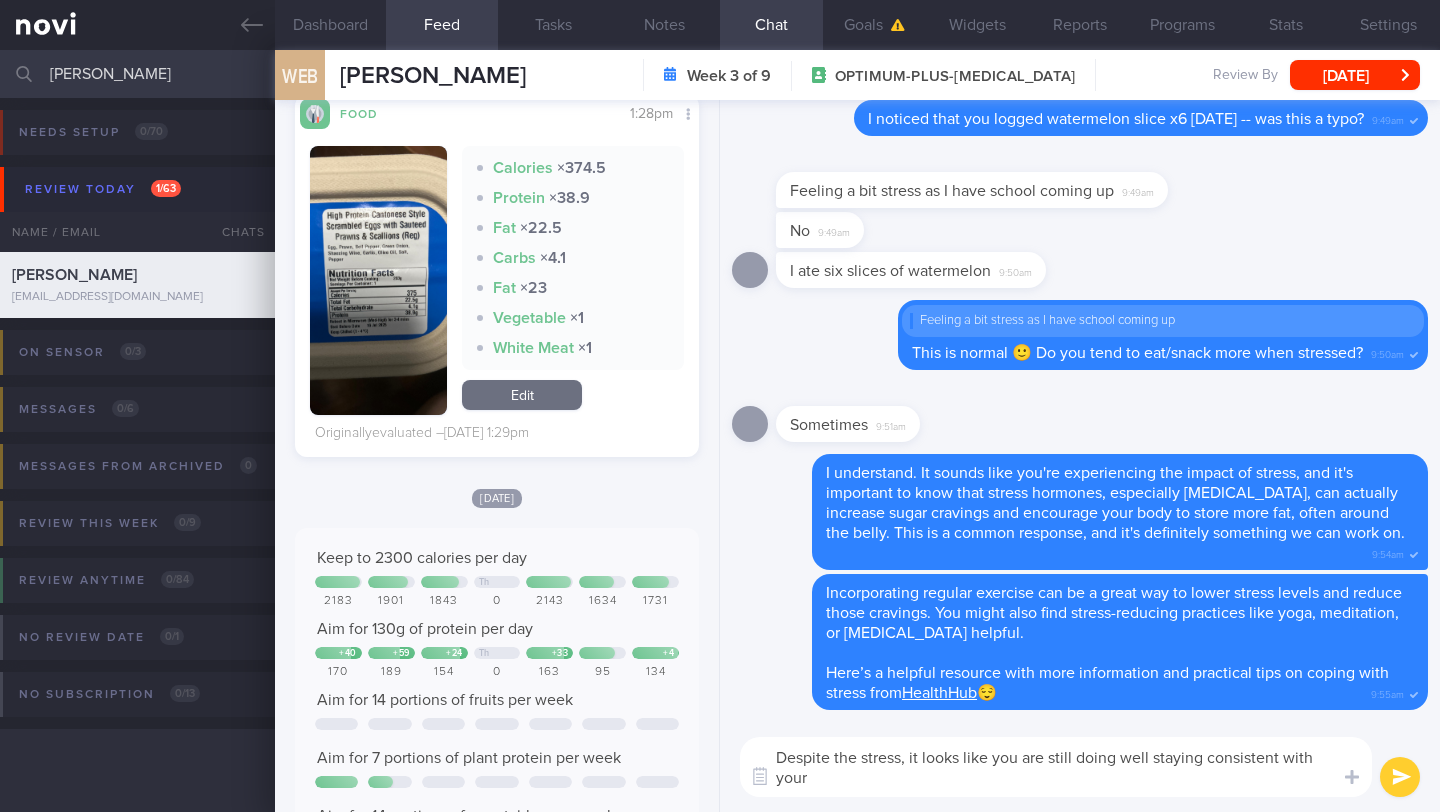 scroll, scrollTop: 0, scrollLeft: 0, axis: both 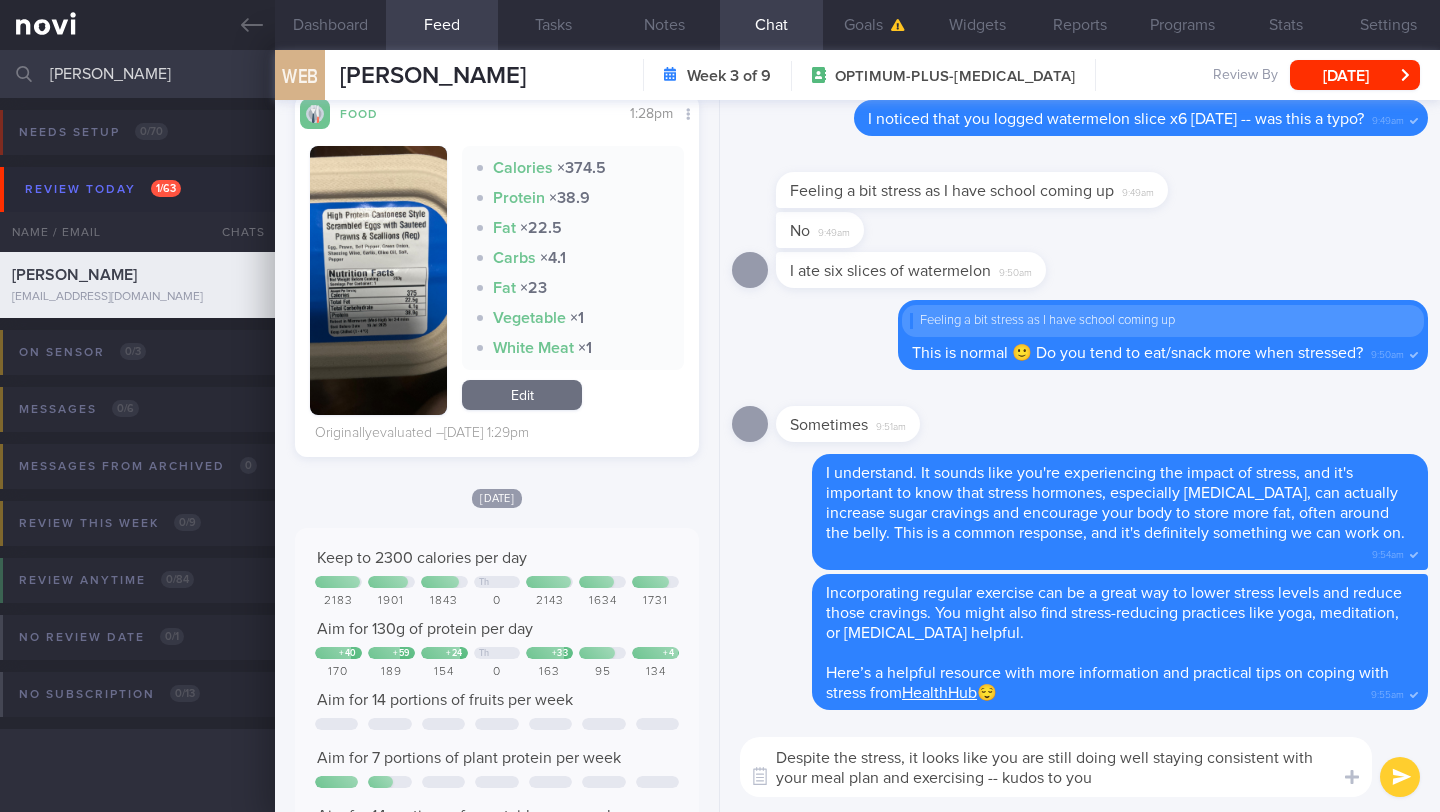 type on "Despite the stress, it looks like you are still doing well staying consistent with your meal plan and exercising -- kudos to you!" 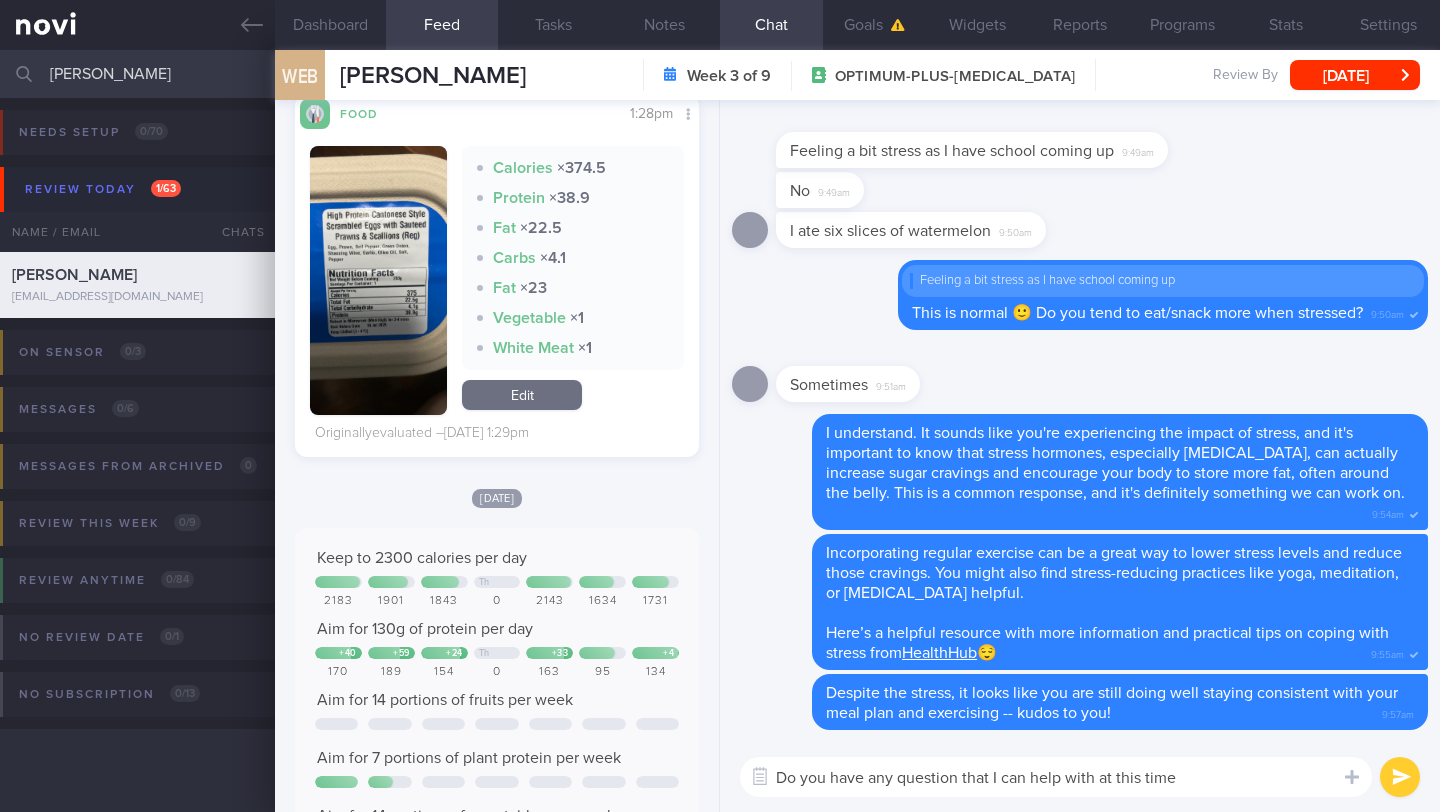 type on "Do you have any question that I can help with at this time?" 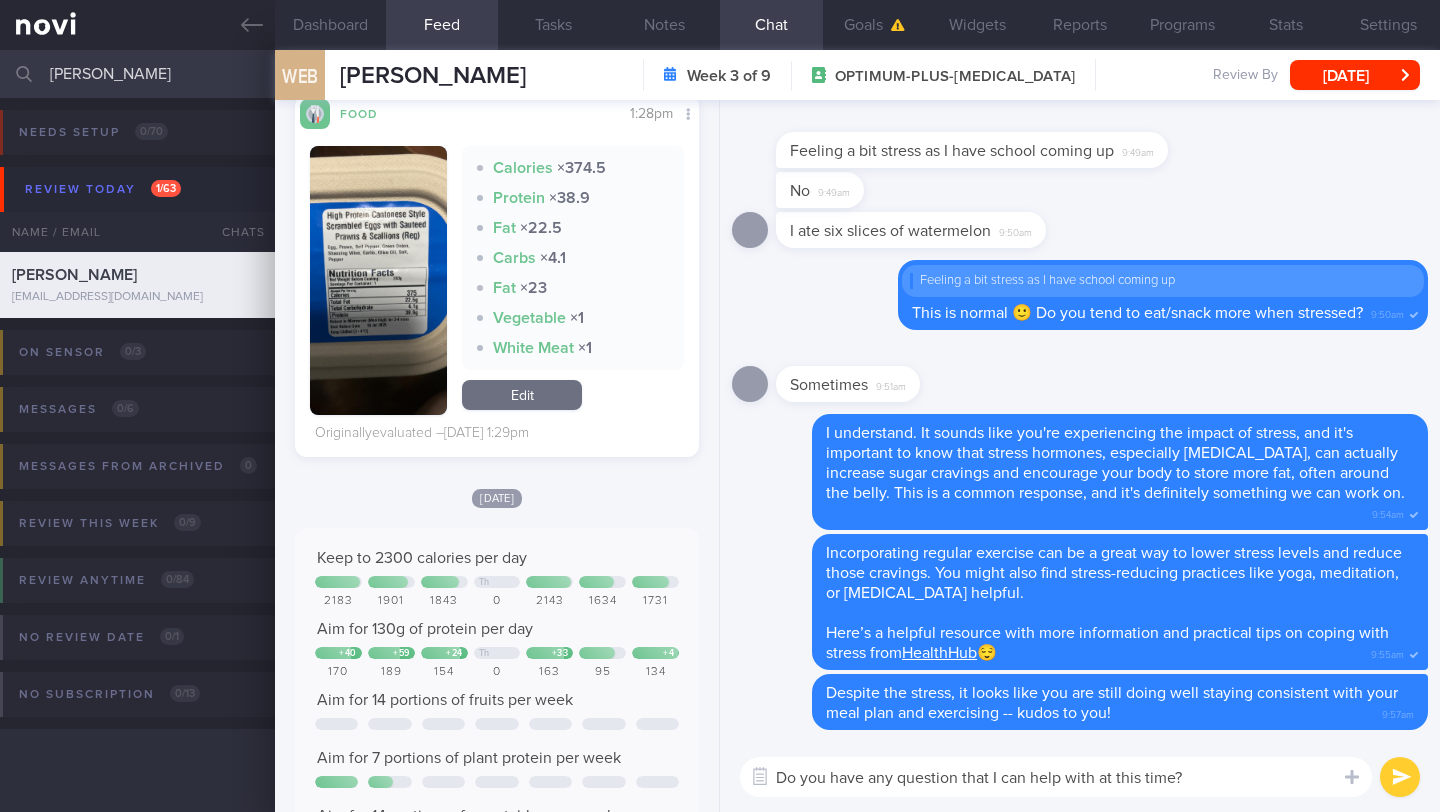 type 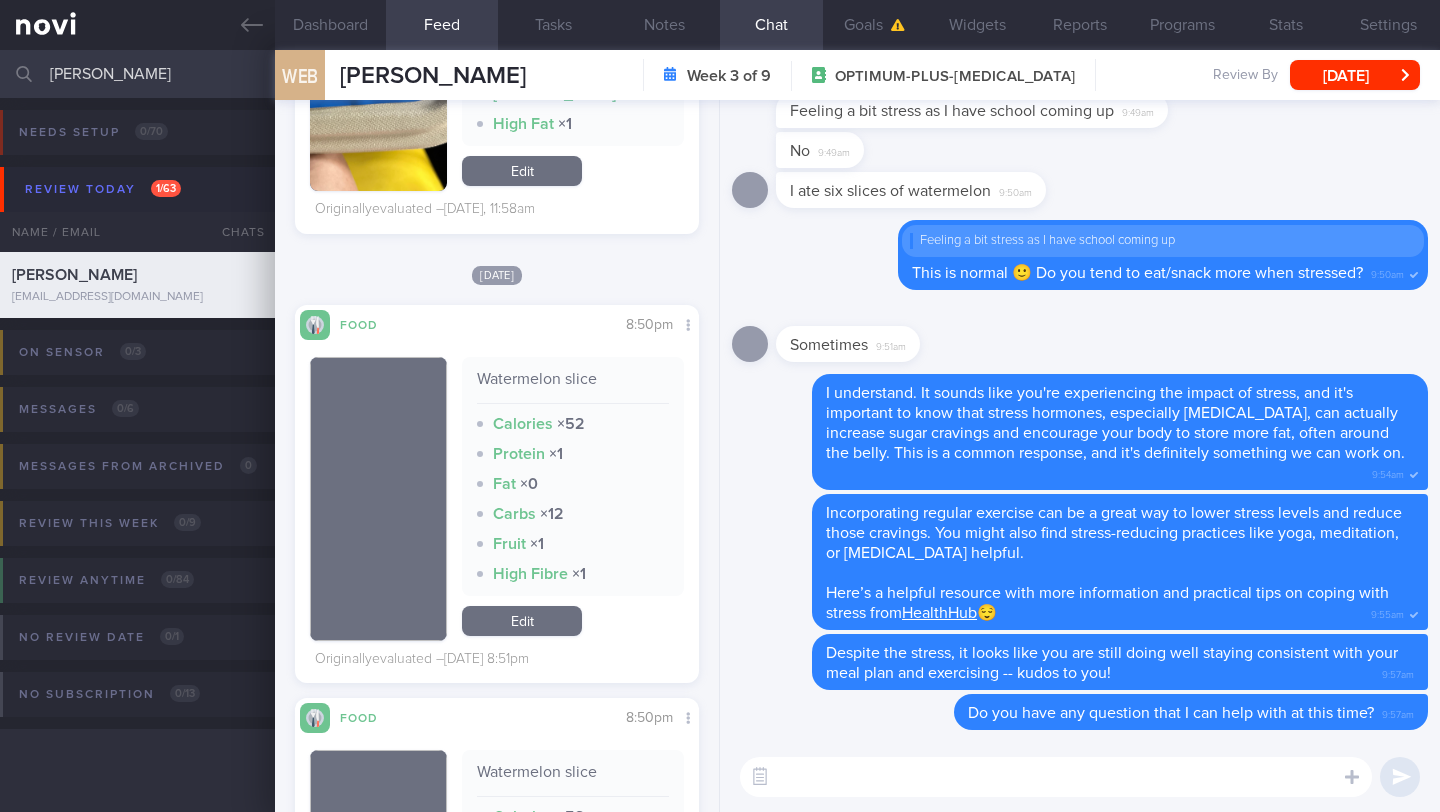 scroll, scrollTop: 984, scrollLeft: 0, axis: vertical 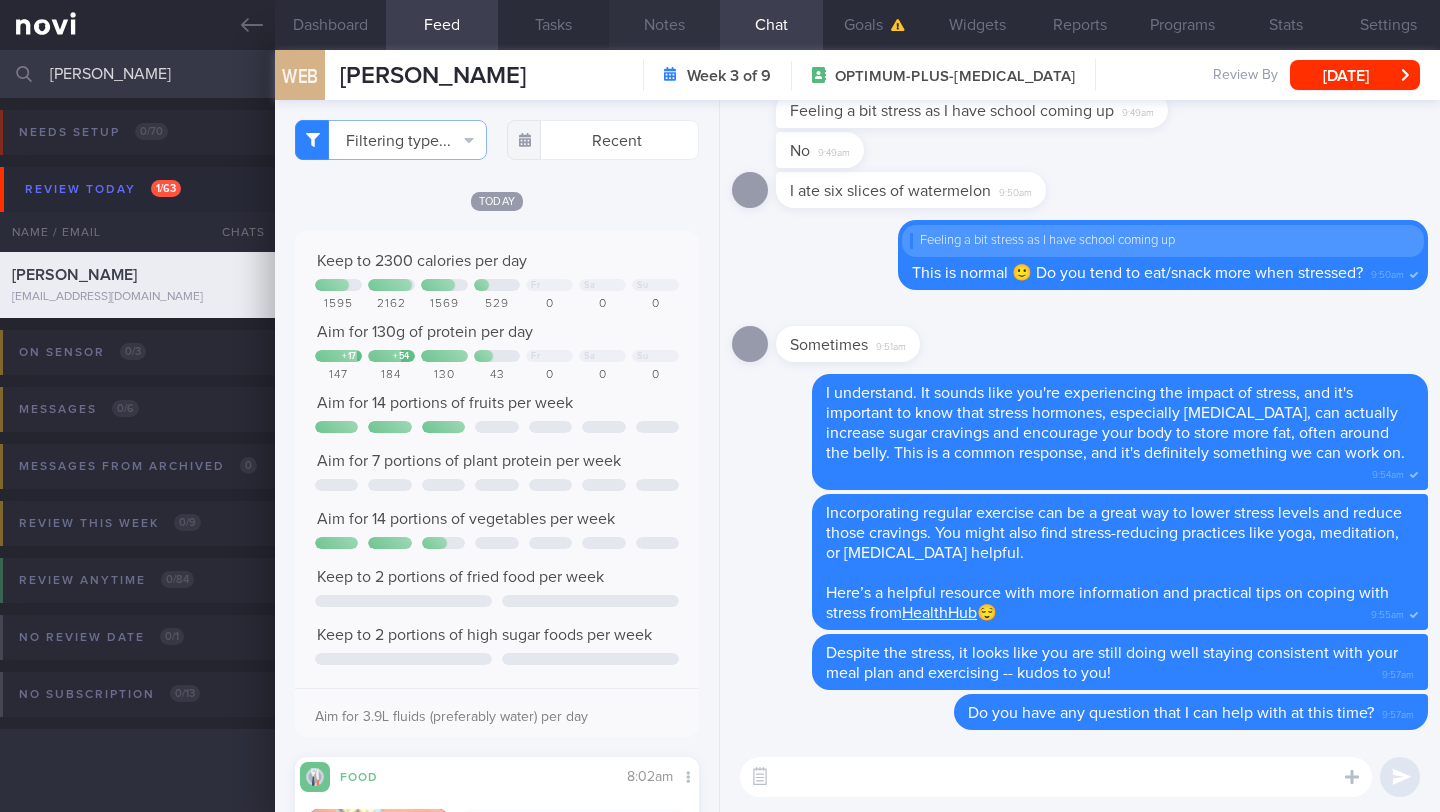 click on "Notes" at bounding box center (664, 25) 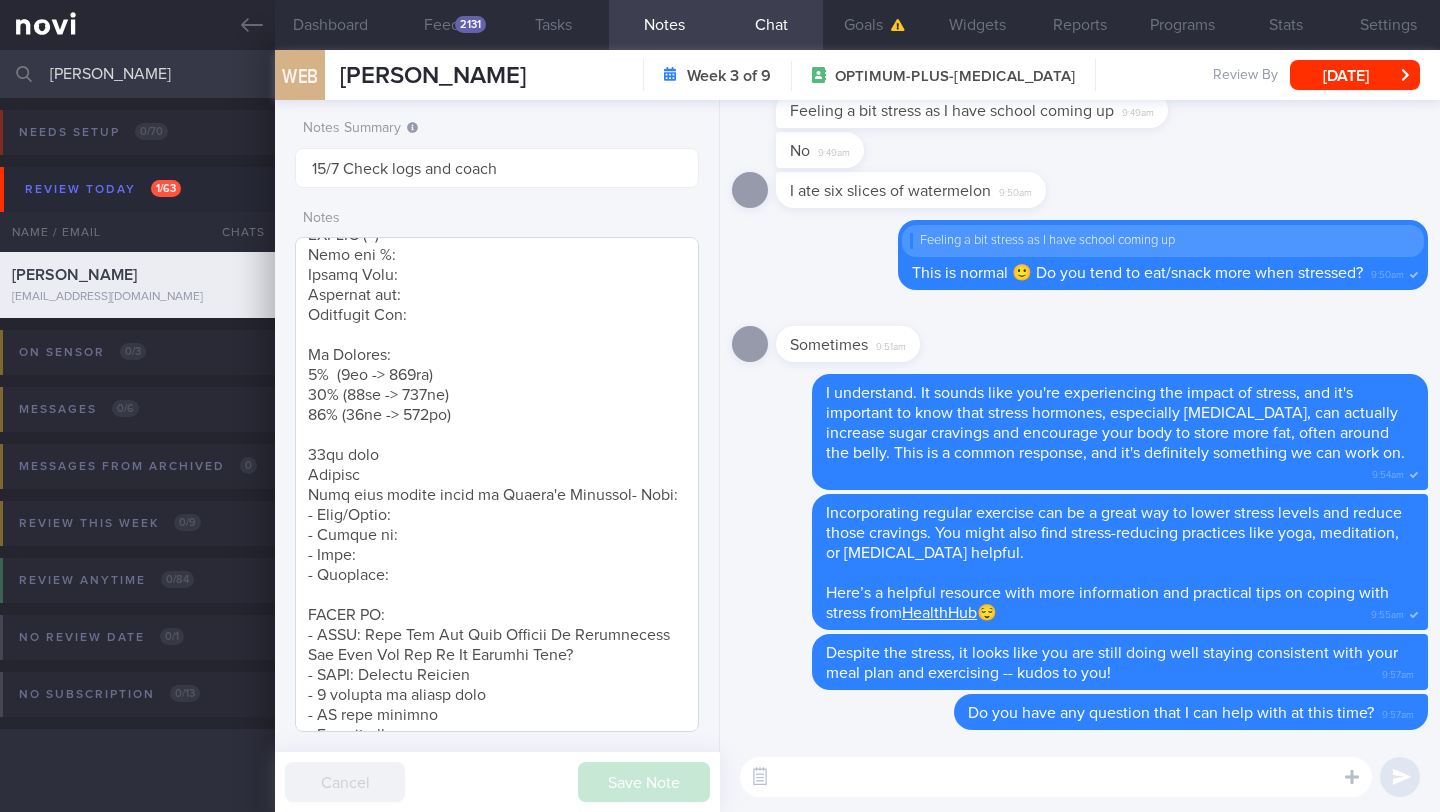 scroll, scrollTop: 0, scrollLeft: 0, axis: both 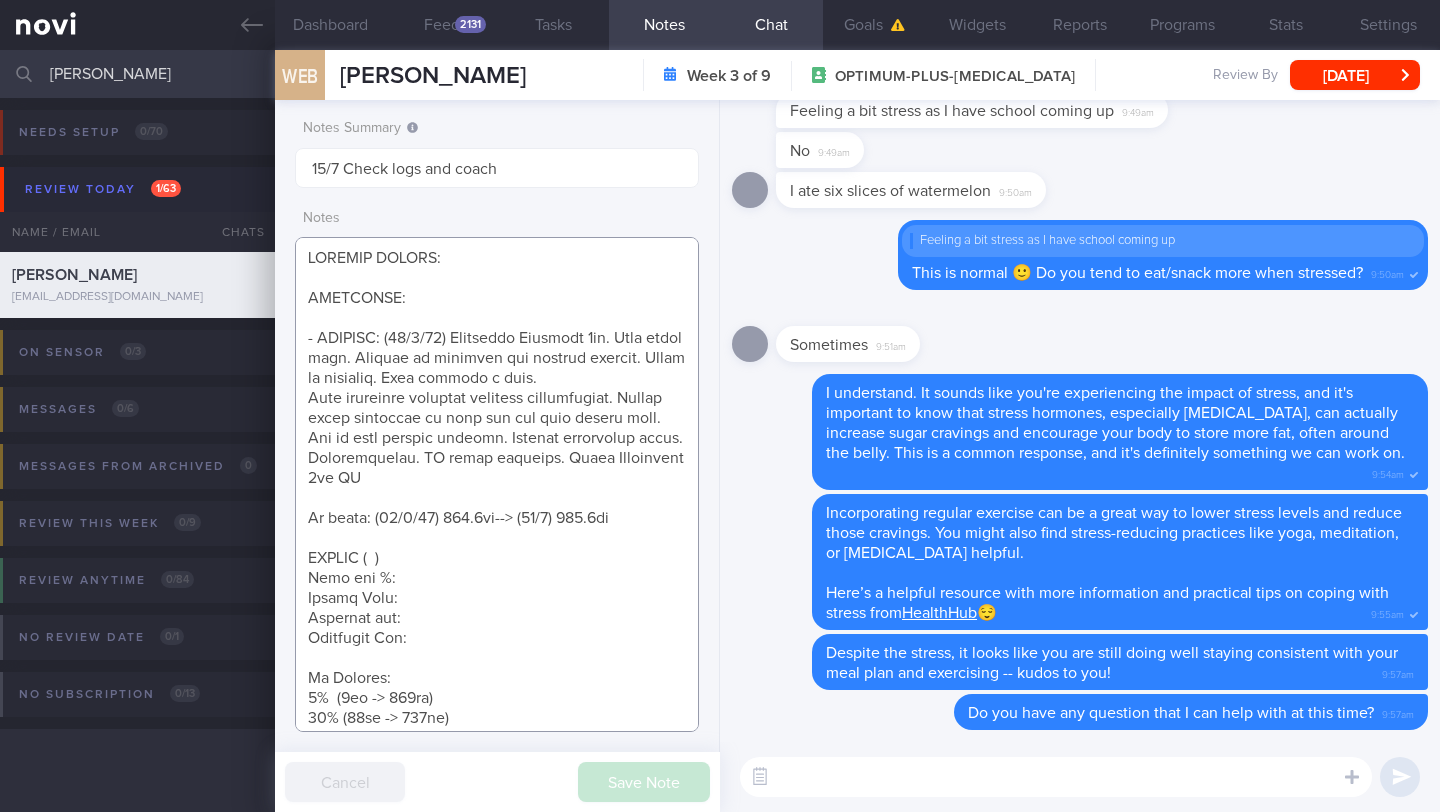 click at bounding box center [497, 484] 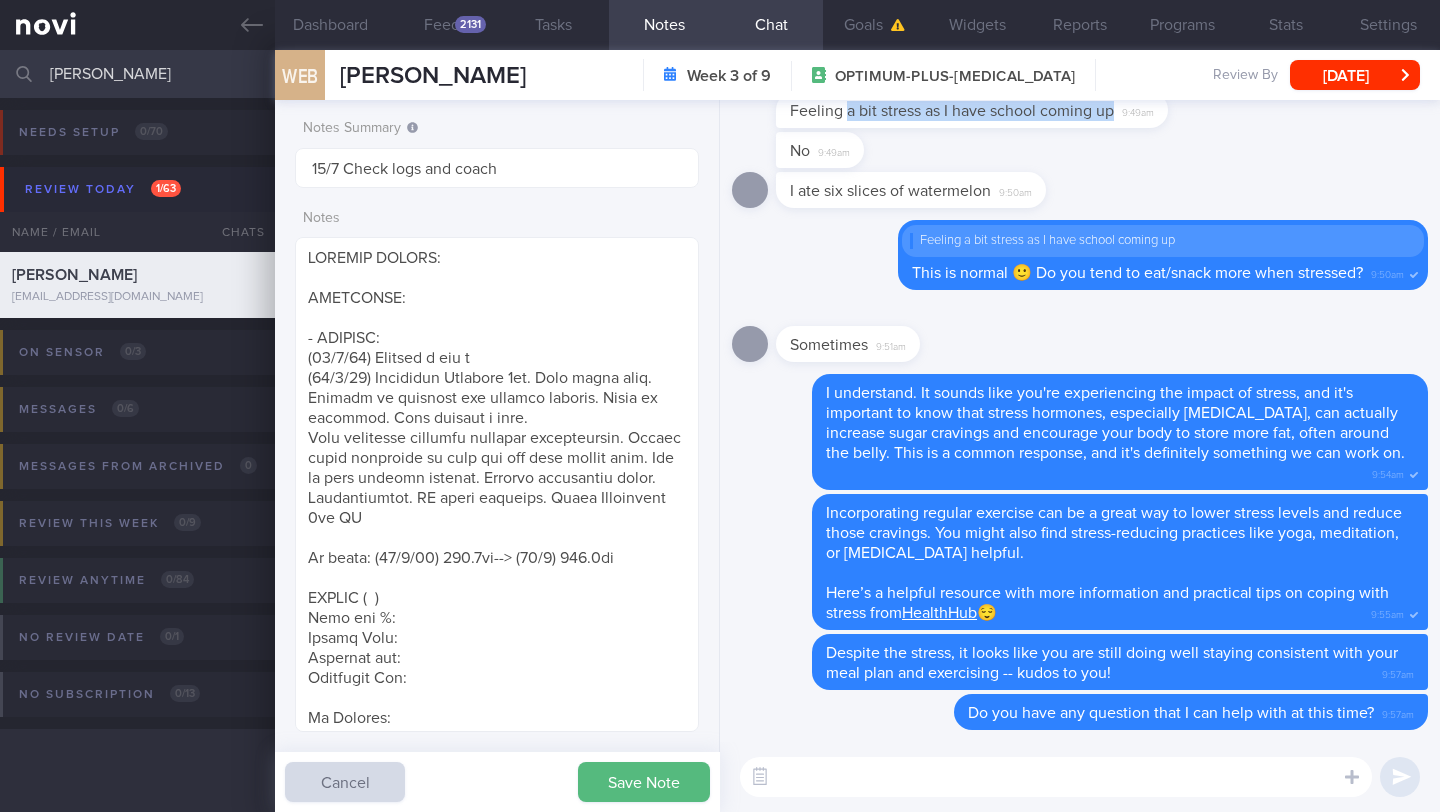 drag, startPoint x: 852, startPoint y: 132, endPoint x: 1115, endPoint y: 129, distance: 263.01712 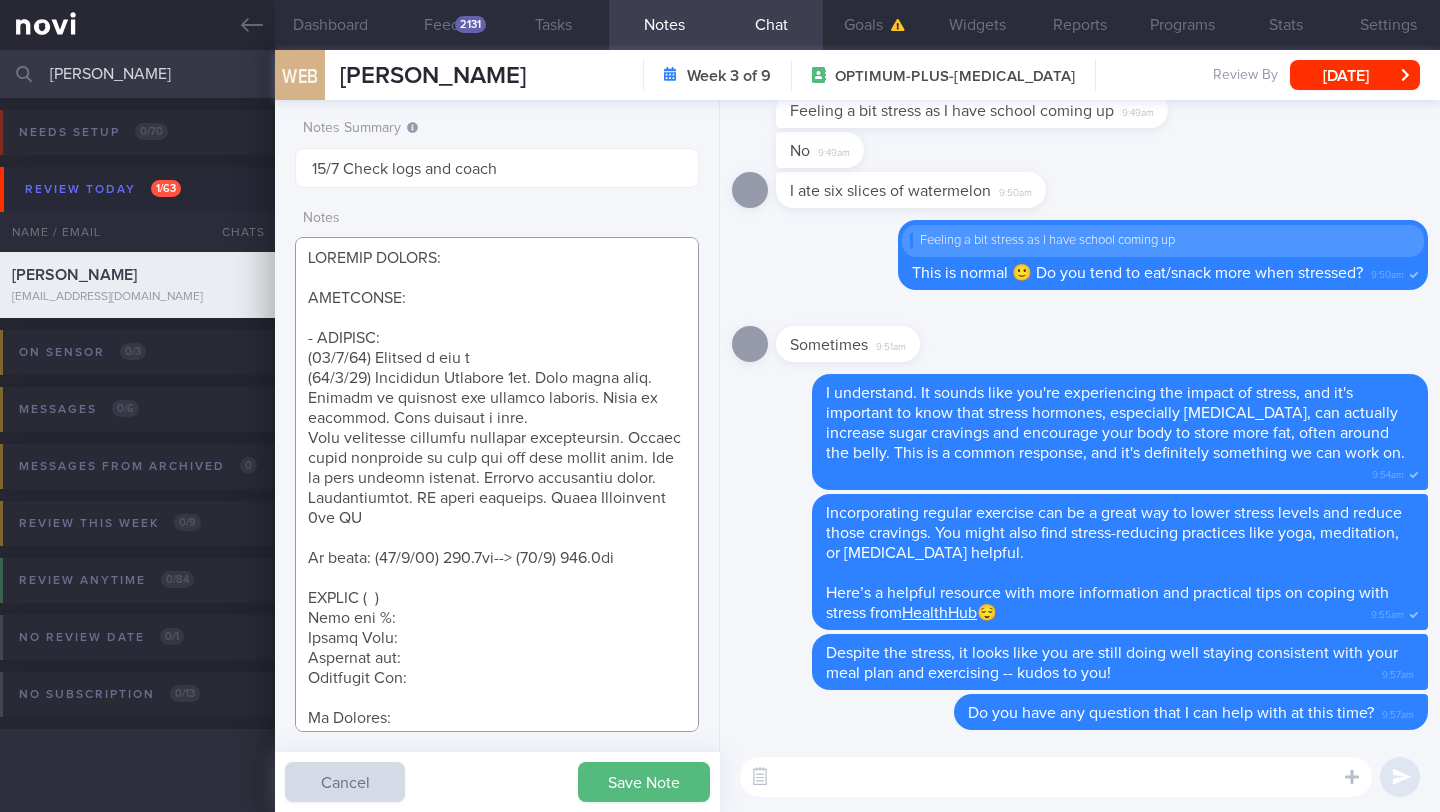 drag, startPoint x: 494, startPoint y: 355, endPoint x: 428, endPoint y: 361, distance: 66.27216 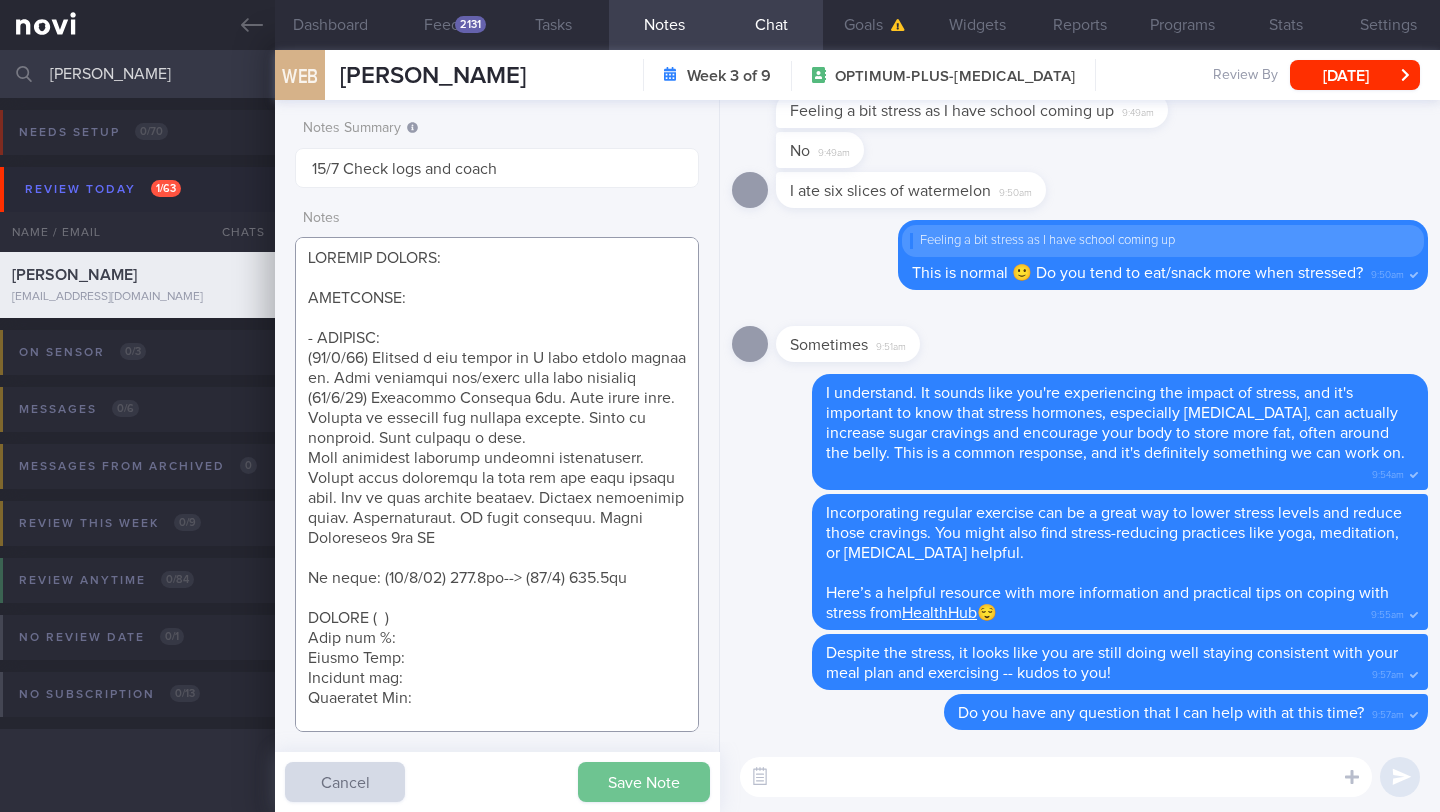 type on "SUPPORT NEEDED:
CHALLENGE:
- OVERALL:
([DATE]) Feeling a bit stress as I have school coming up. Will sometimes eat/snack more when stressed
([DATE]) Tolerated [MEDICAL_DATA] 3mg. Mild heart burn. Effects on appetite and satiety subdued. Ready to escalate. Been careful w diet.
Also increased physical activity consistently. Tanita shows reduction in body fat but also muscle mass. Aim to meet protein targets. [MEDICAL_DATA] noted. [MEDICAL_DATA]. BP again elevated. Start [MEDICAL_DATA] 5mg OM
Wt trend: ([DATE]) 128.5kg--> (25/6) 121.7kg
TANITA (  )
Body fat %:
Muscle Mass:
Visceral fat:
Metabolic Age:
Wt Targets:
5%  (6kg -> 122kg)
10% (13kg -> 116kg)
15% (19kg -> 109kg)
[DEMOGRAPHIC_DATA] [DEMOGRAPHIC_DATA]
Student
Part time retail staff at [PERSON_NAME] Pharmacy- Pmhx:
- Meds/Supps:
- Social hx:
- Diet:
- Exercise:
SHARE ON:
- NOVI: What Are The Side Effects Of [MEDICAL_DATA] And What Can You Do To Relieve Them?
- [GEOGRAPHIC_DATA]: Calorie Deficit
- 4 pillars of weight loss
- AI food logging
- Portion guide
- Make healthier choices when eatin..." 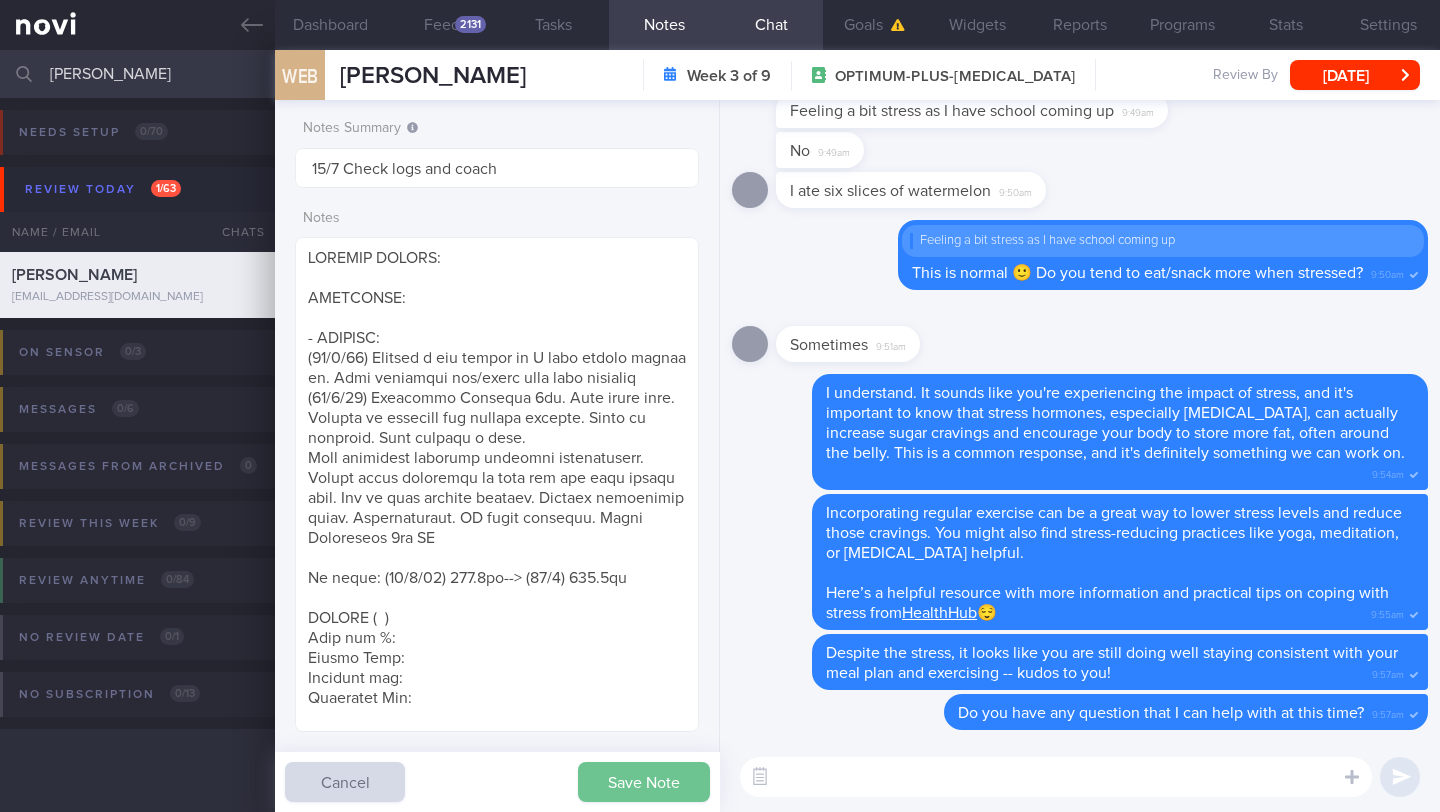 click on "Save Note" at bounding box center (644, 782) 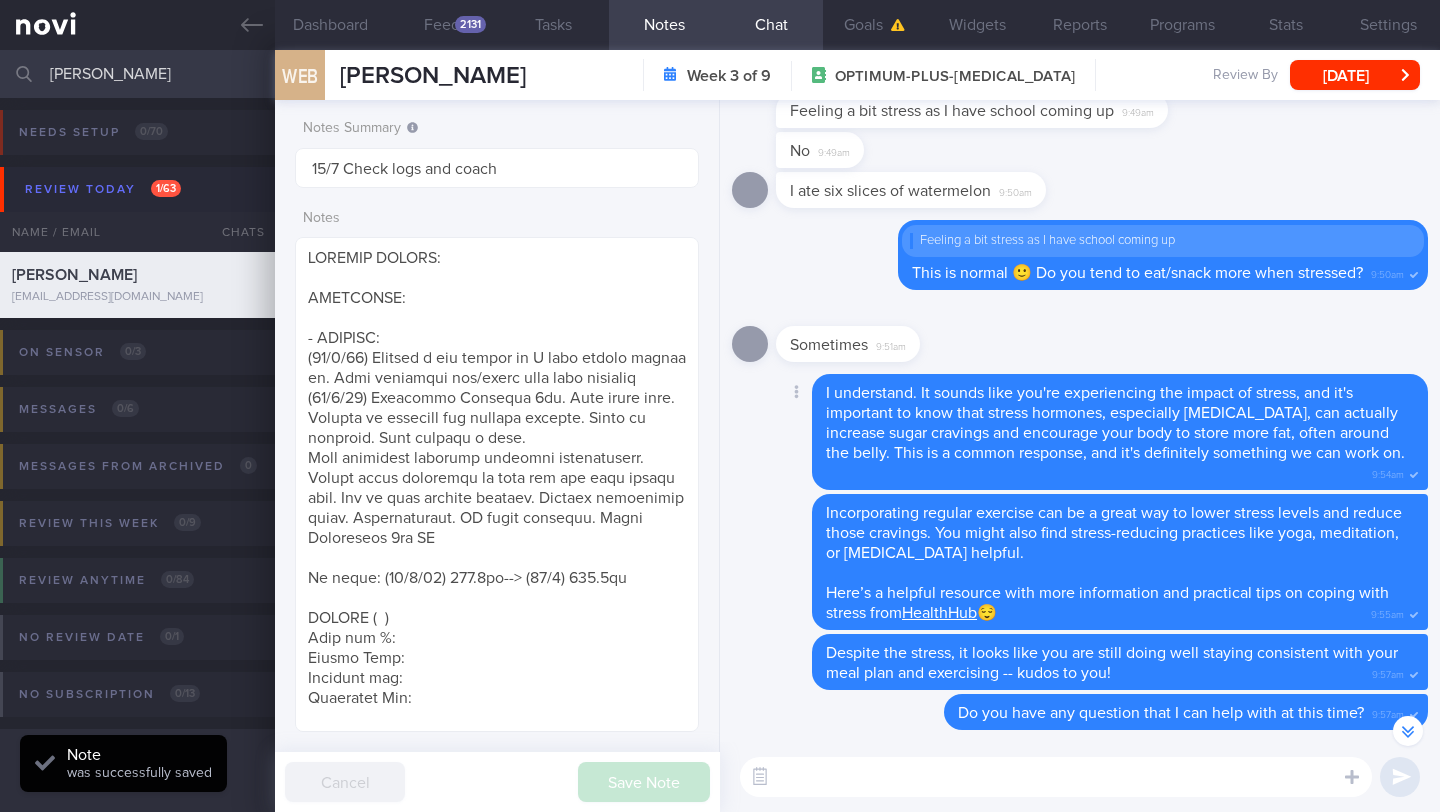 scroll, scrollTop: -71, scrollLeft: 0, axis: vertical 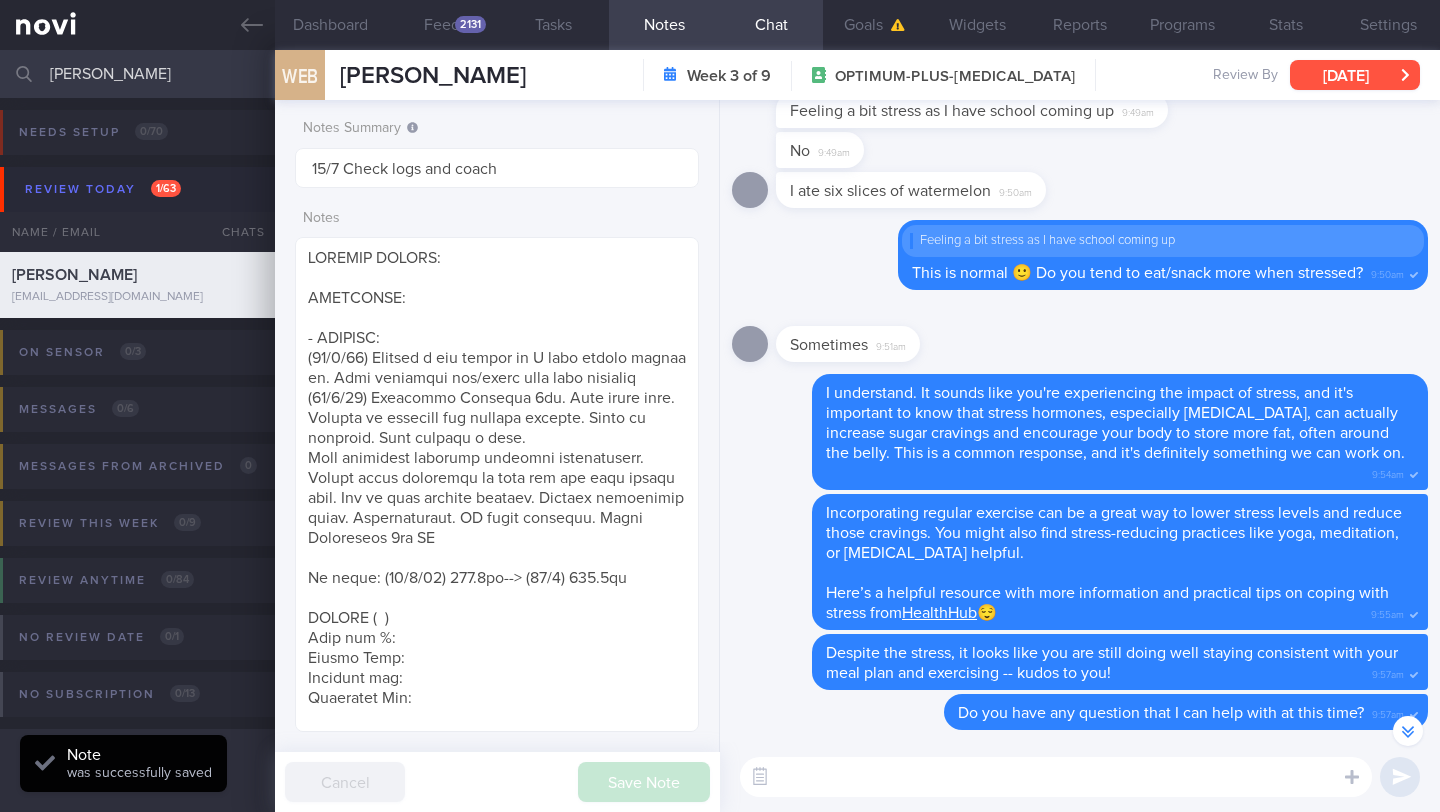 click on "[DATE]" at bounding box center (1355, 75) 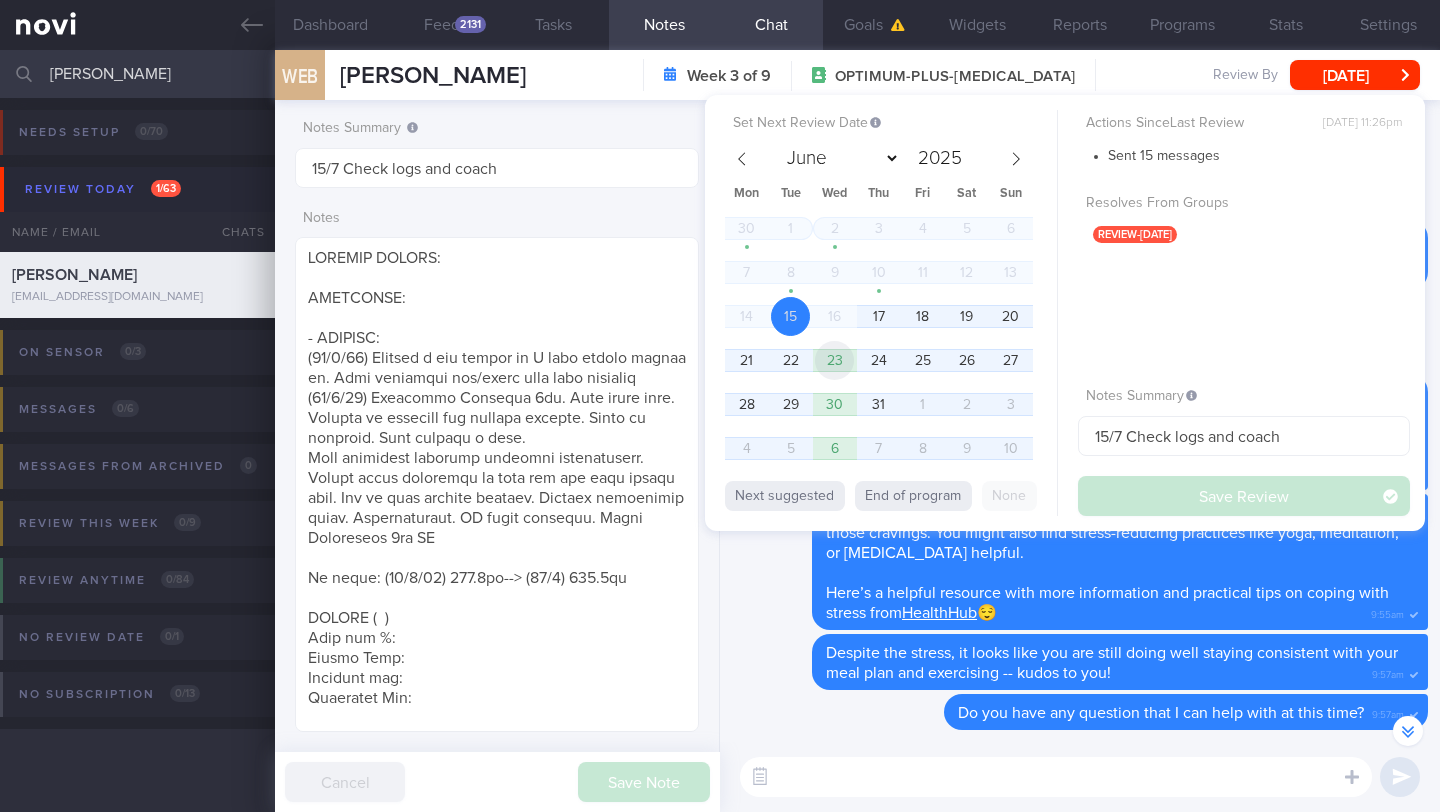 click on "23" at bounding box center (834, 360) 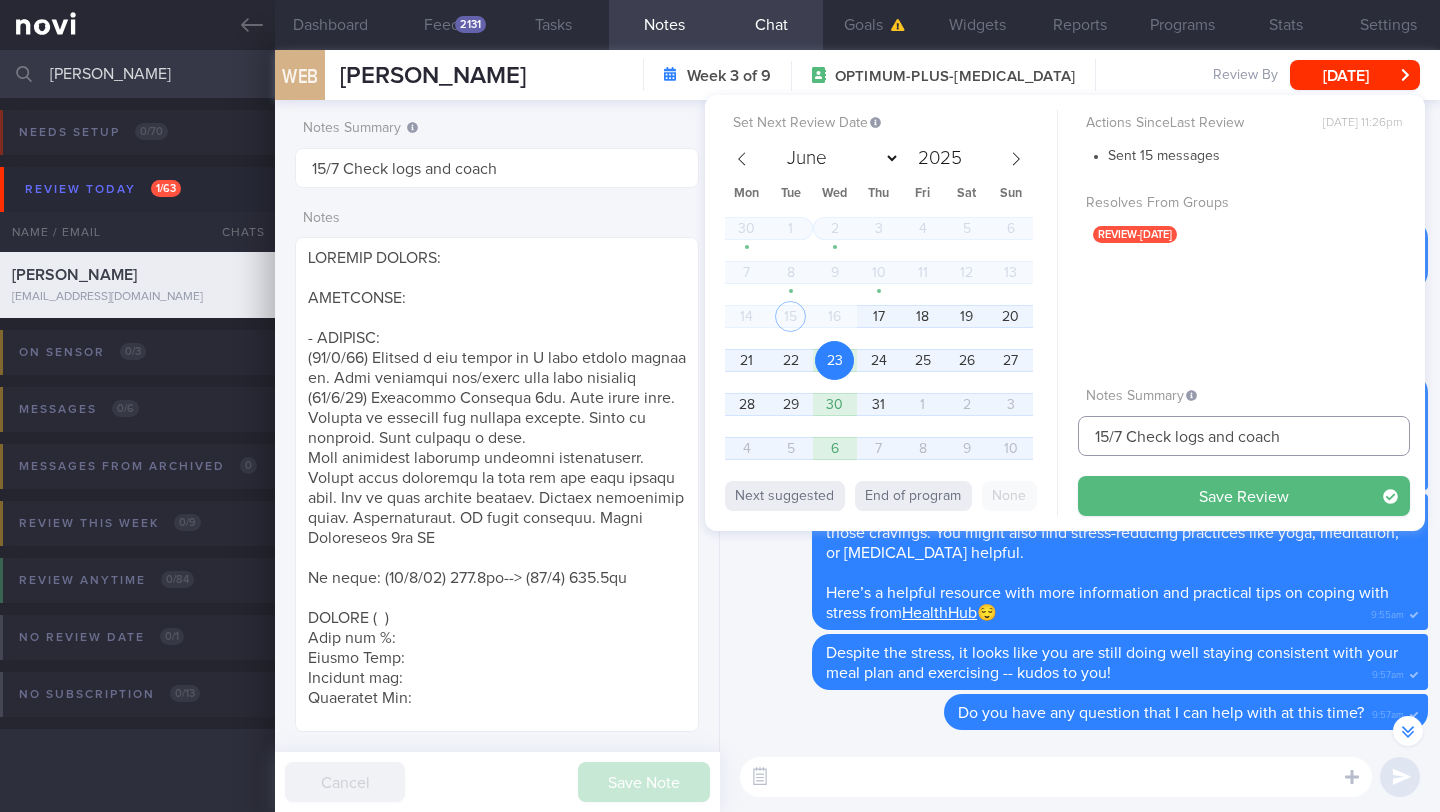 drag, startPoint x: 1111, startPoint y: 440, endPoint x: 1061, endPoint y: 436, distance: 50.159744 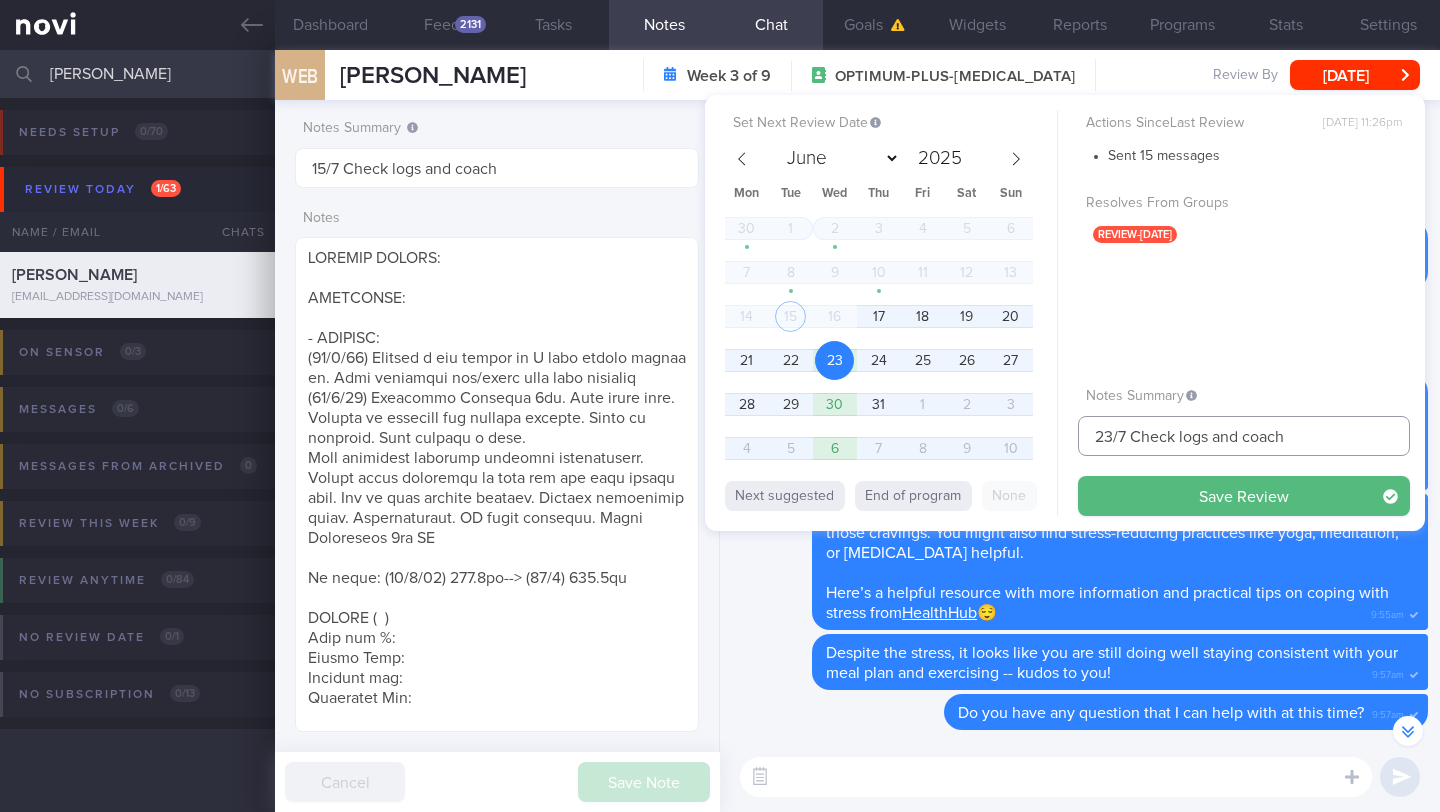 type on "23/7 Check logs and coach" 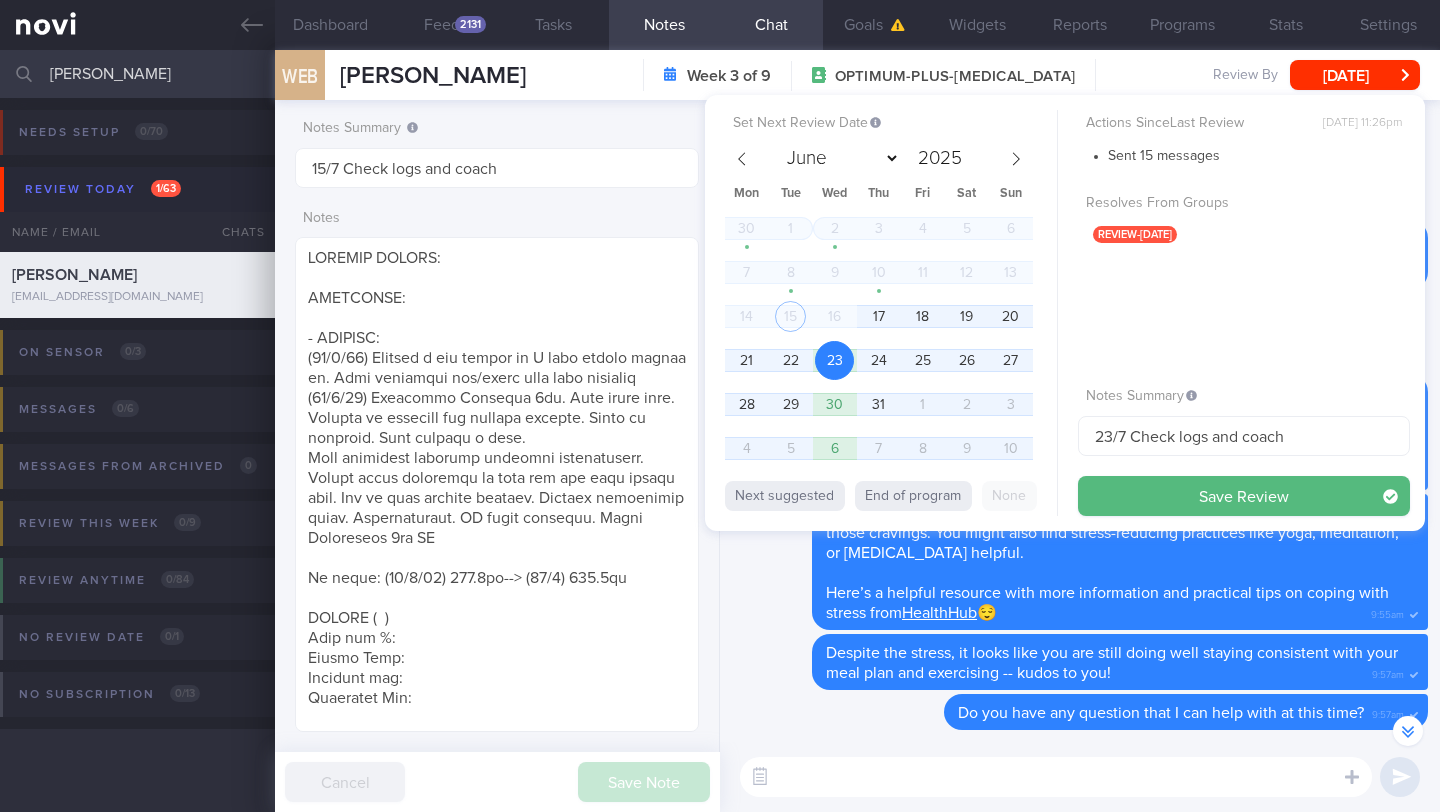 click on "Set Next Review Date
[DATE] June July August September October November [DATE]
Mon Tue Wed Thu Fri Sat Sun
30 1 2 3 4 5 6 7 8 9 10 11 12 13 14 15 16 17 18 19 20 21 22 23 24 25 26 27 28 29 30 31 1 2 3 4 5 6 7 8 9 10
Next suggested
End of program
None
Actions Since
Last Review
[DATE] 11:26pm
Sent 15 messages
Resolves From Groups
review-[DATE]
Notes Summary" at bounding box center (1065, 313) 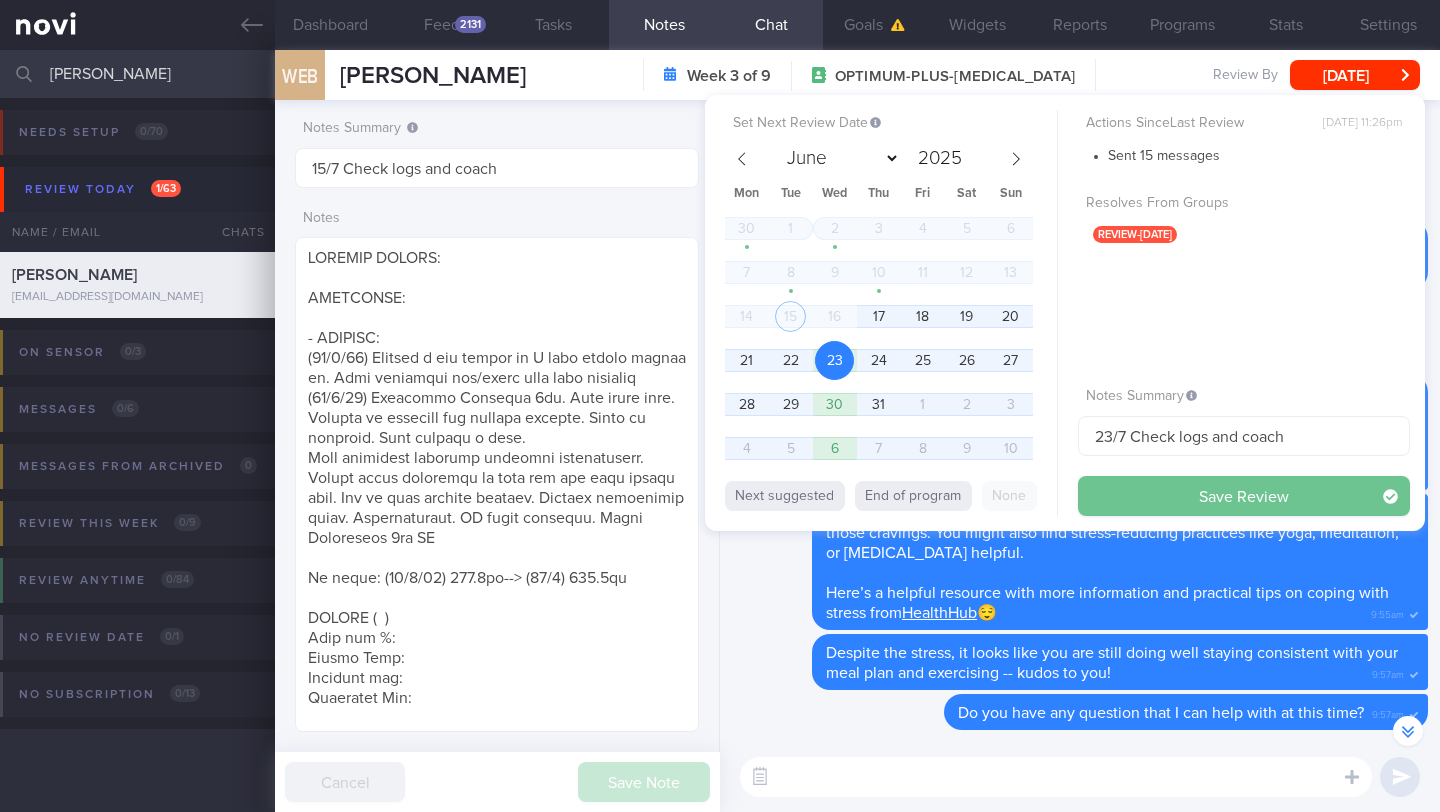 click on "Save Review" at bounding box center (1244, 496) 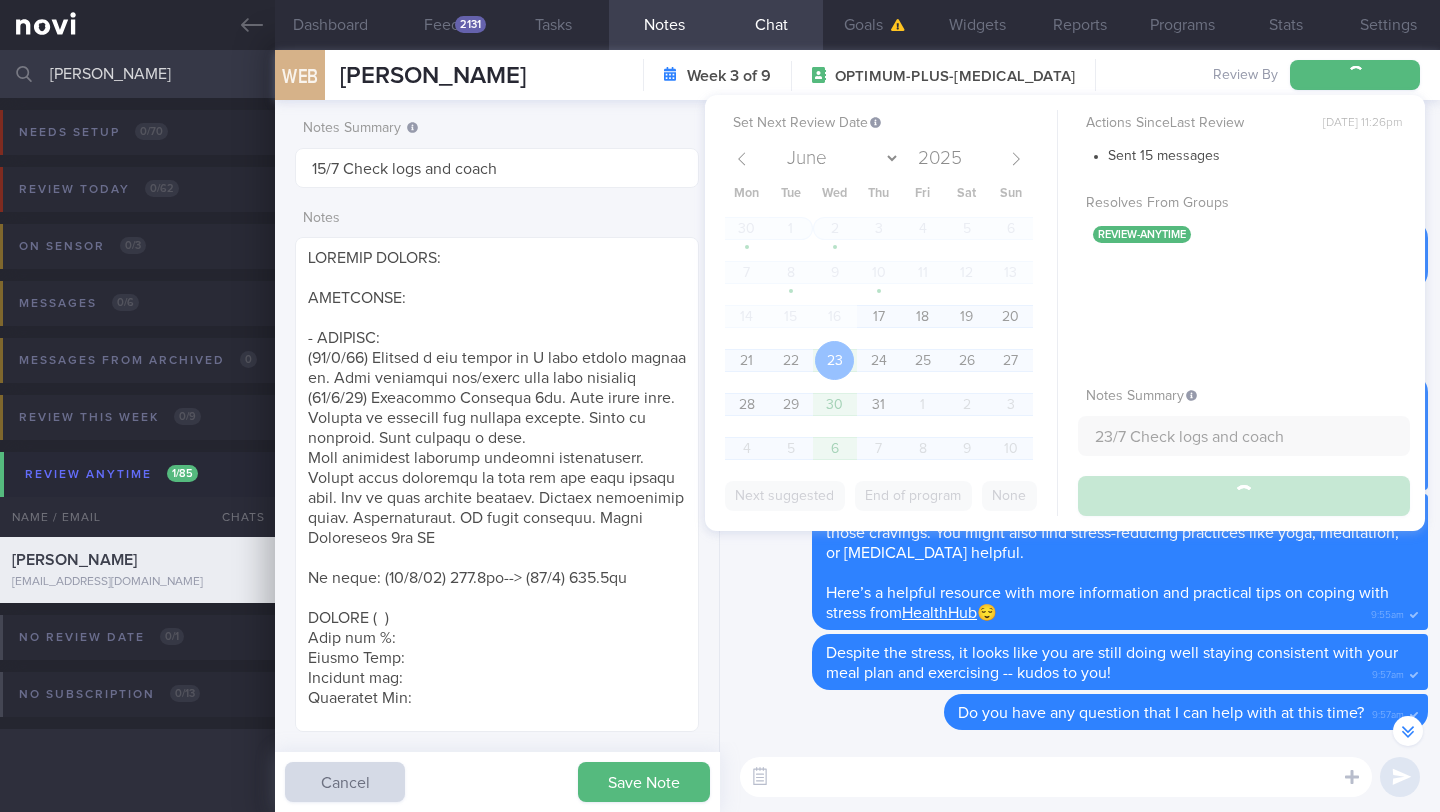 type on "23/7 Check logs and coach" 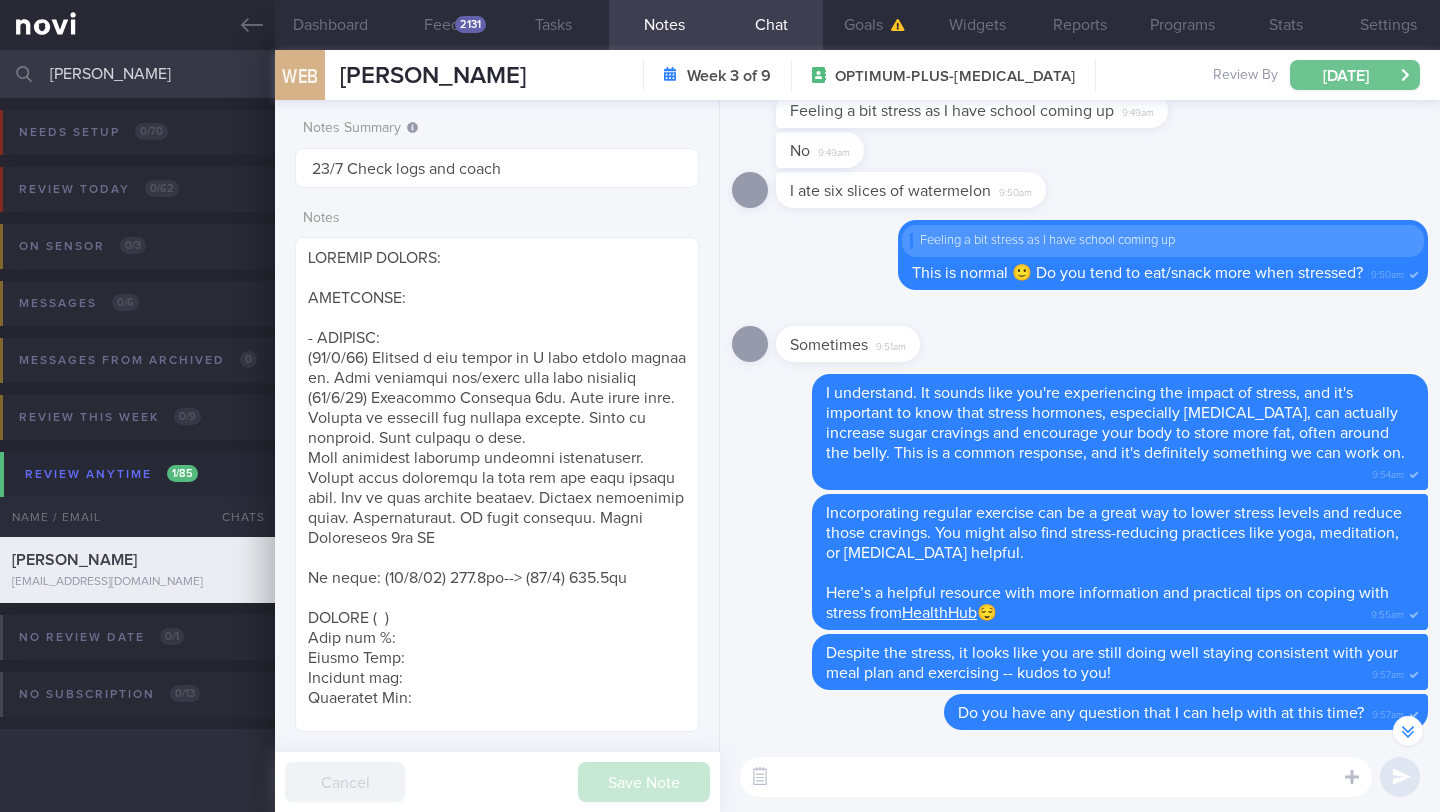 click on "[DATE]" at bounding box center (1355, 75) 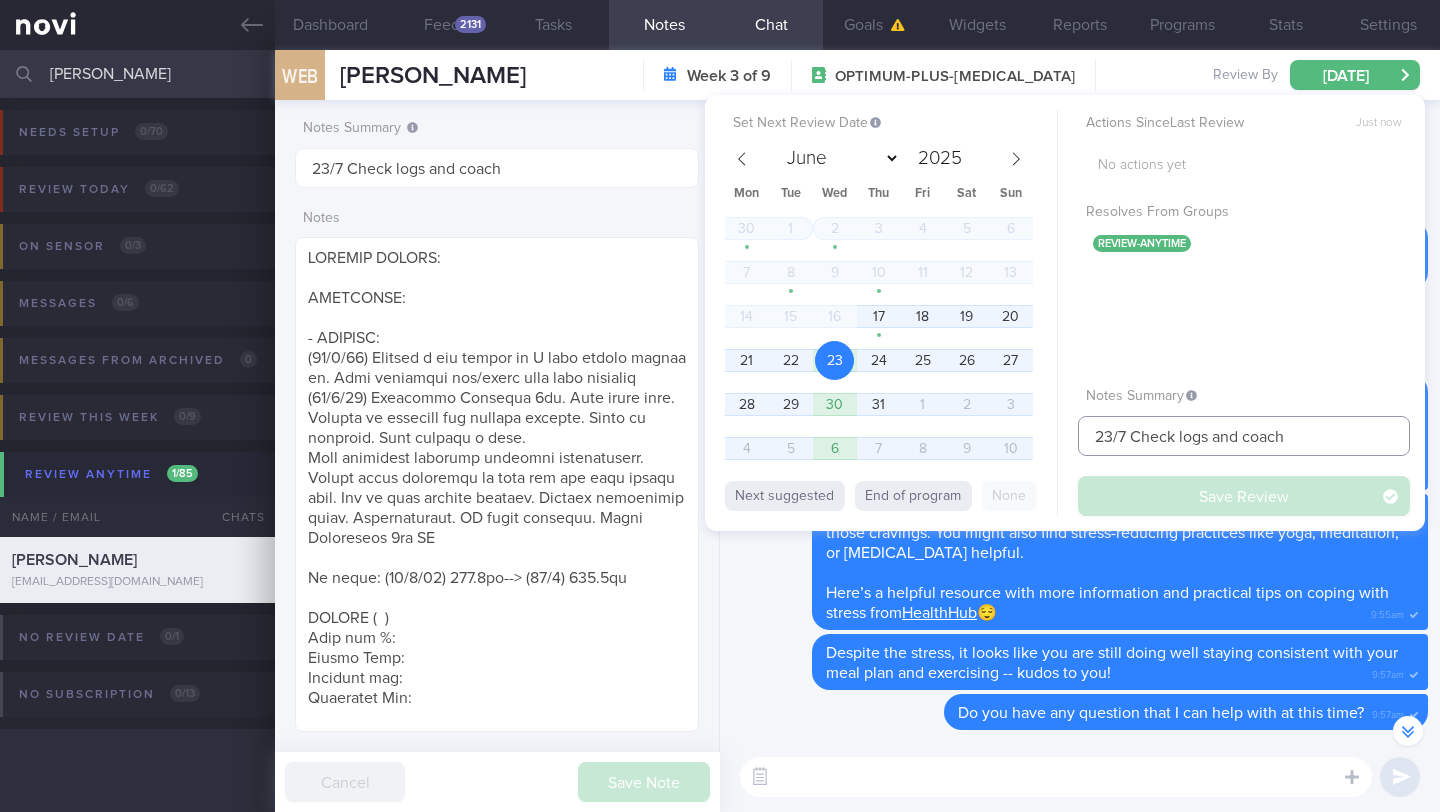 click on "23/7 Check logs and coach" at bounding box center (1244, 436) 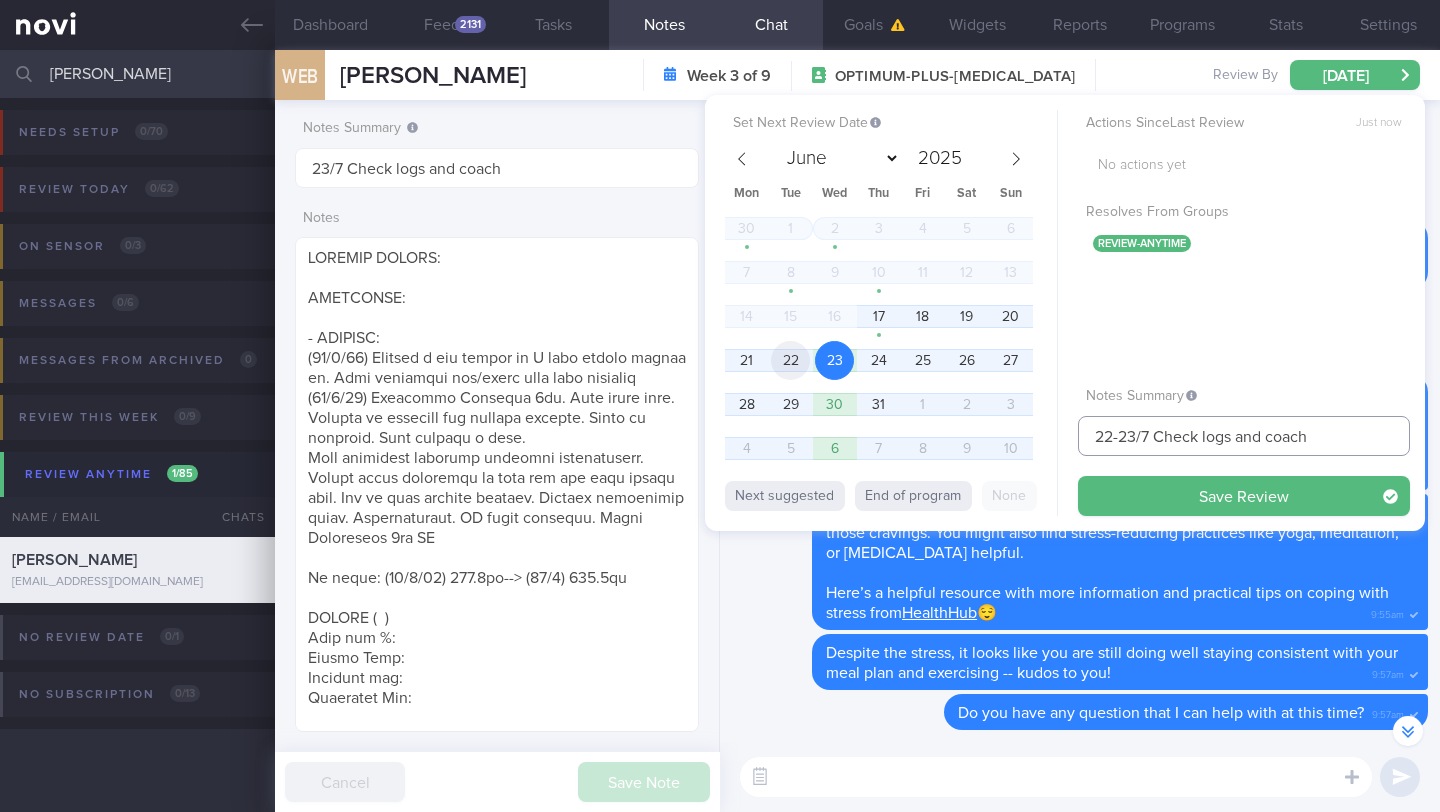 type on "22-23/7 Check logs and coach" 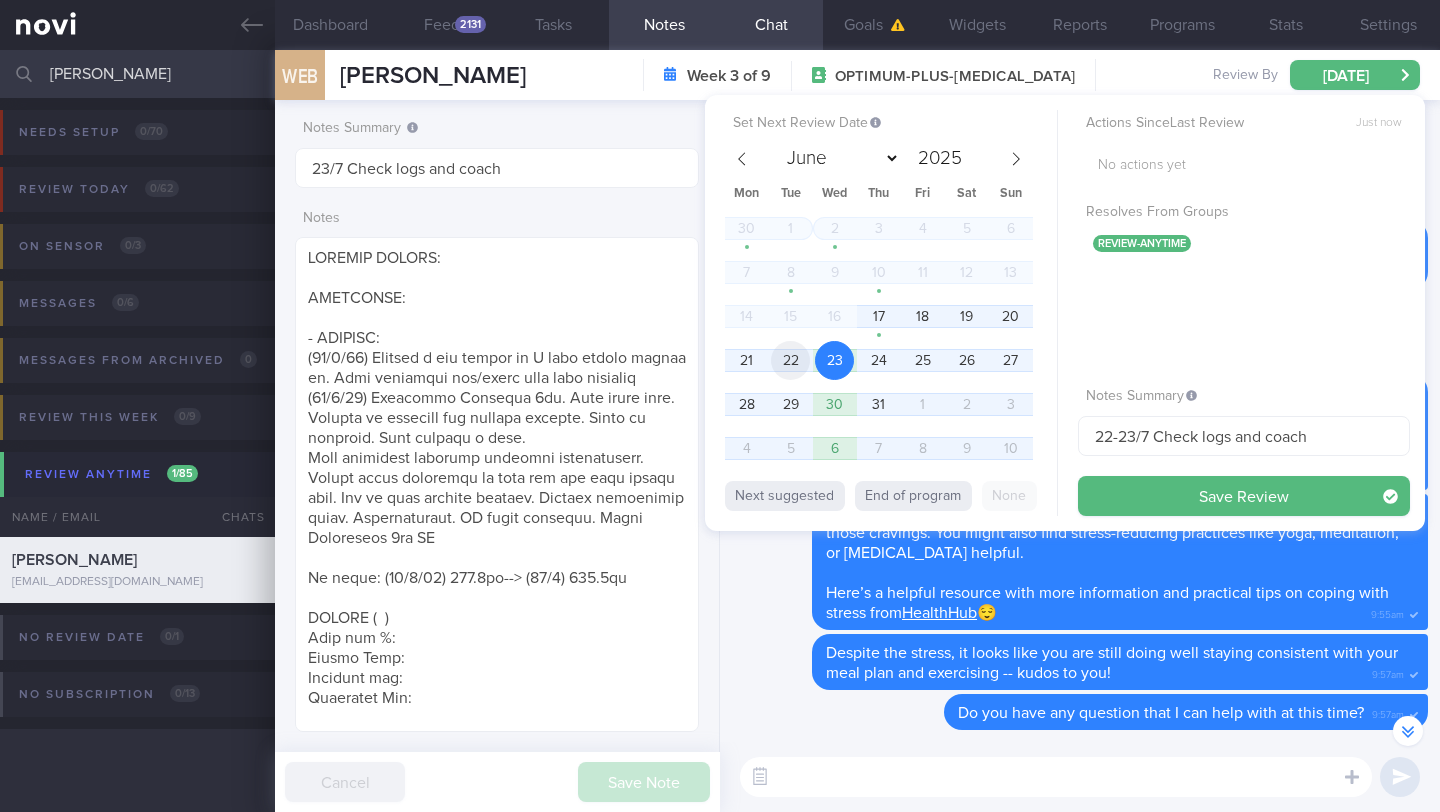 click on "22" at bounding box center (790, 360) 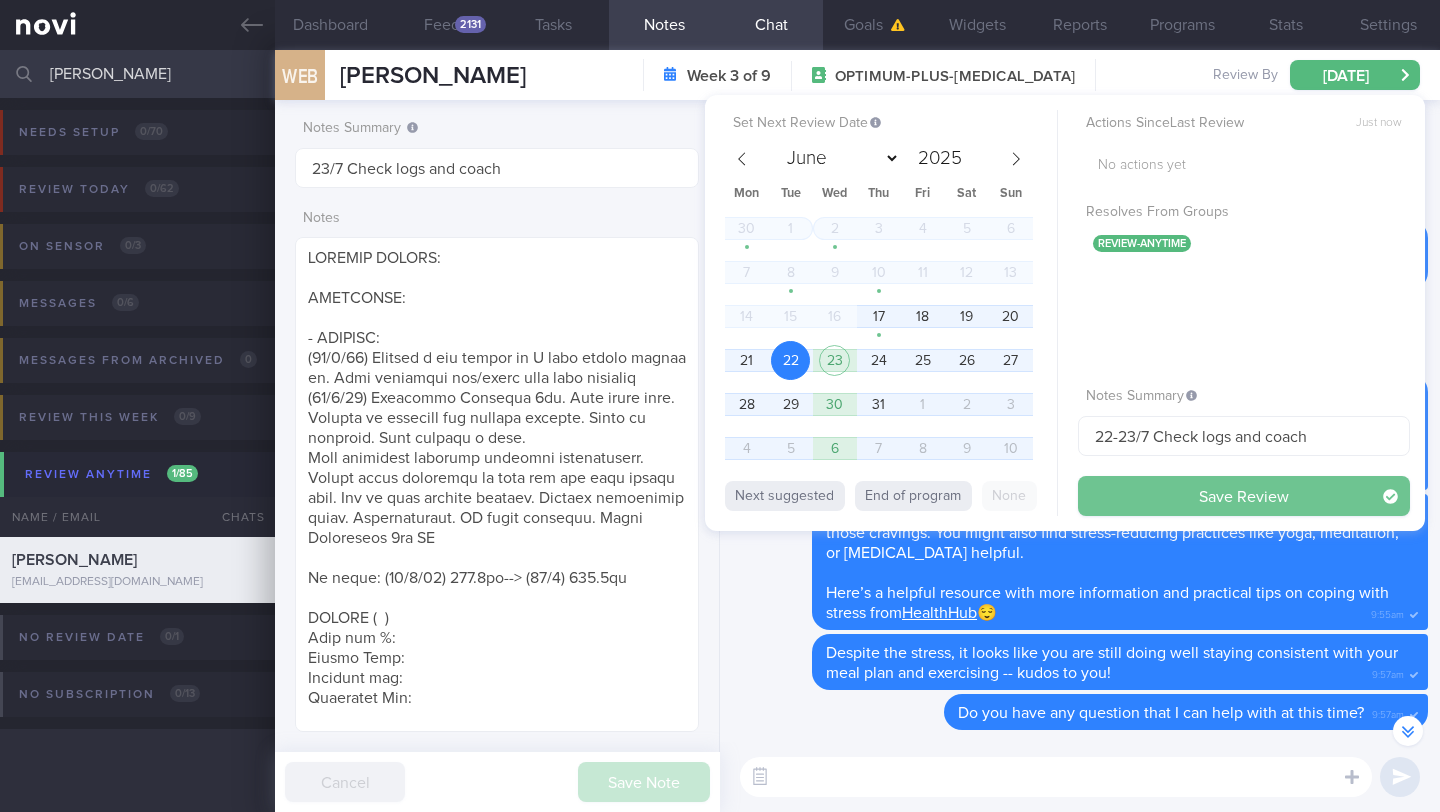 click on "Save Review" at bounding box center (1244, 496) 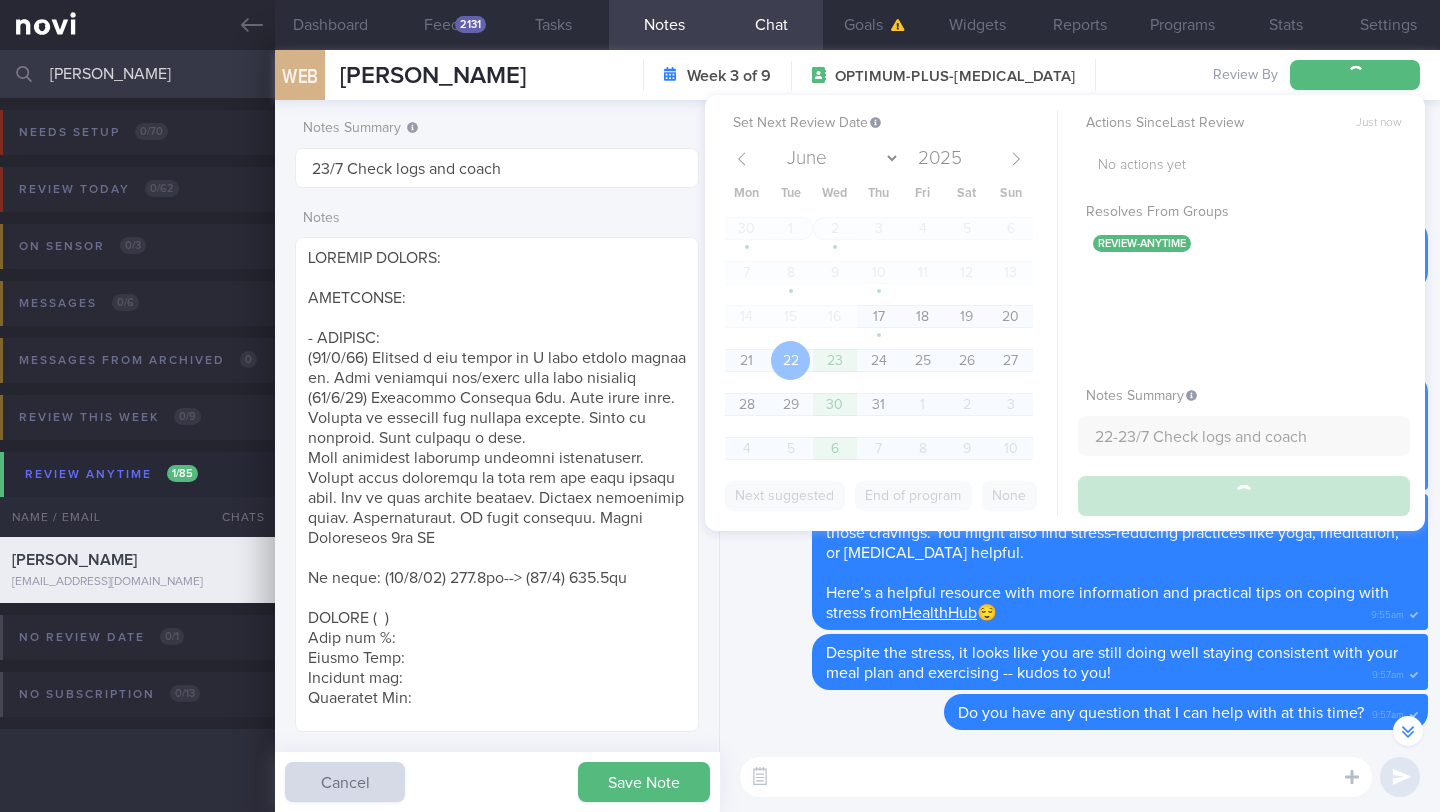 type on "22-23/7 Check logs and coach" 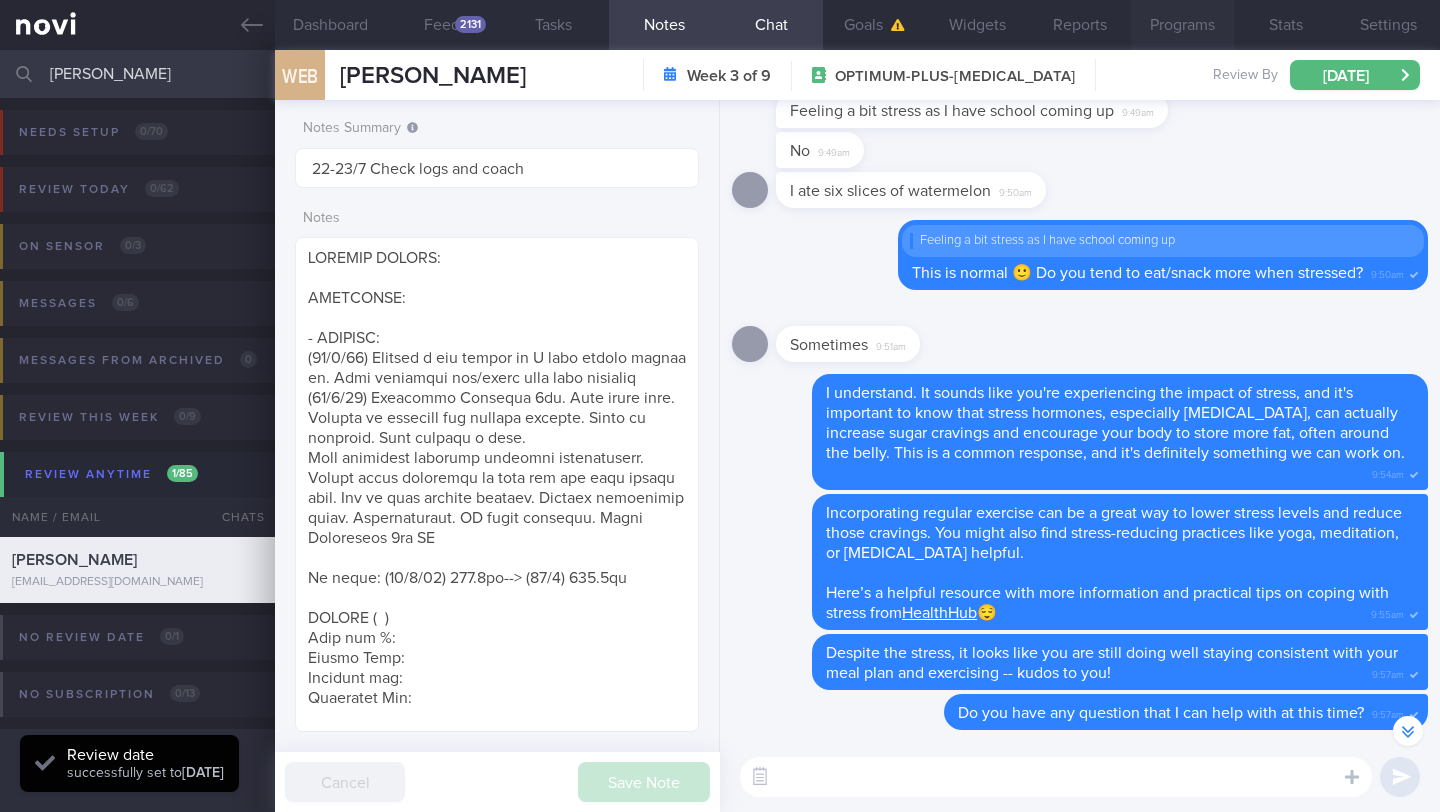 click on "Programs" at bounding box center [1182, 25] 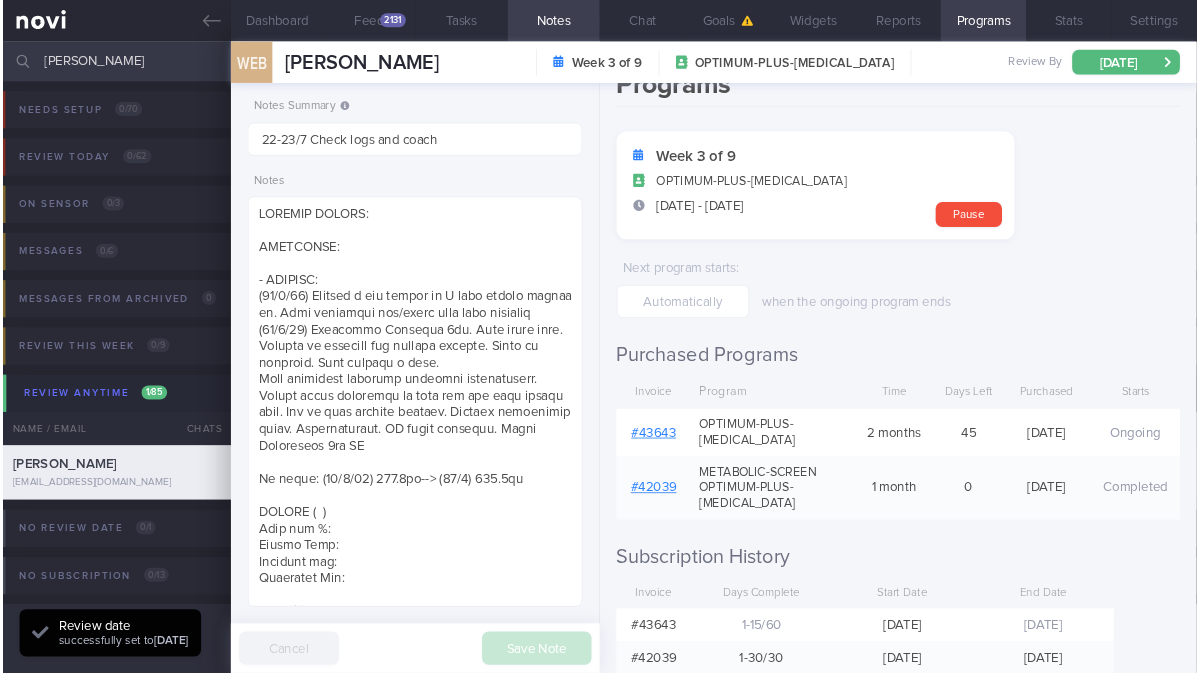 scroll, scrollTop: 91, scrollLeft: 0, axis: vertical 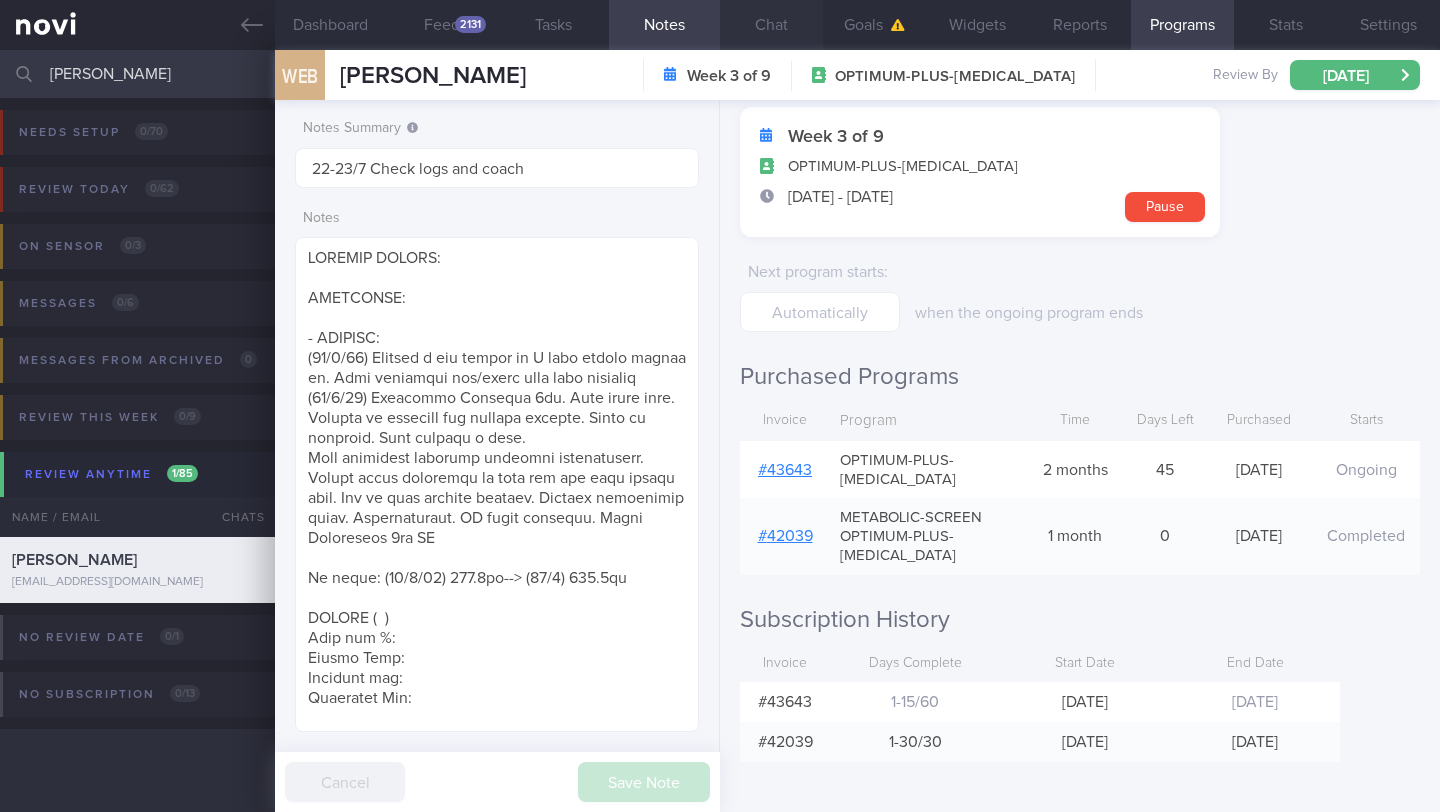 click on "Chat" at bounding box center [771, 25] 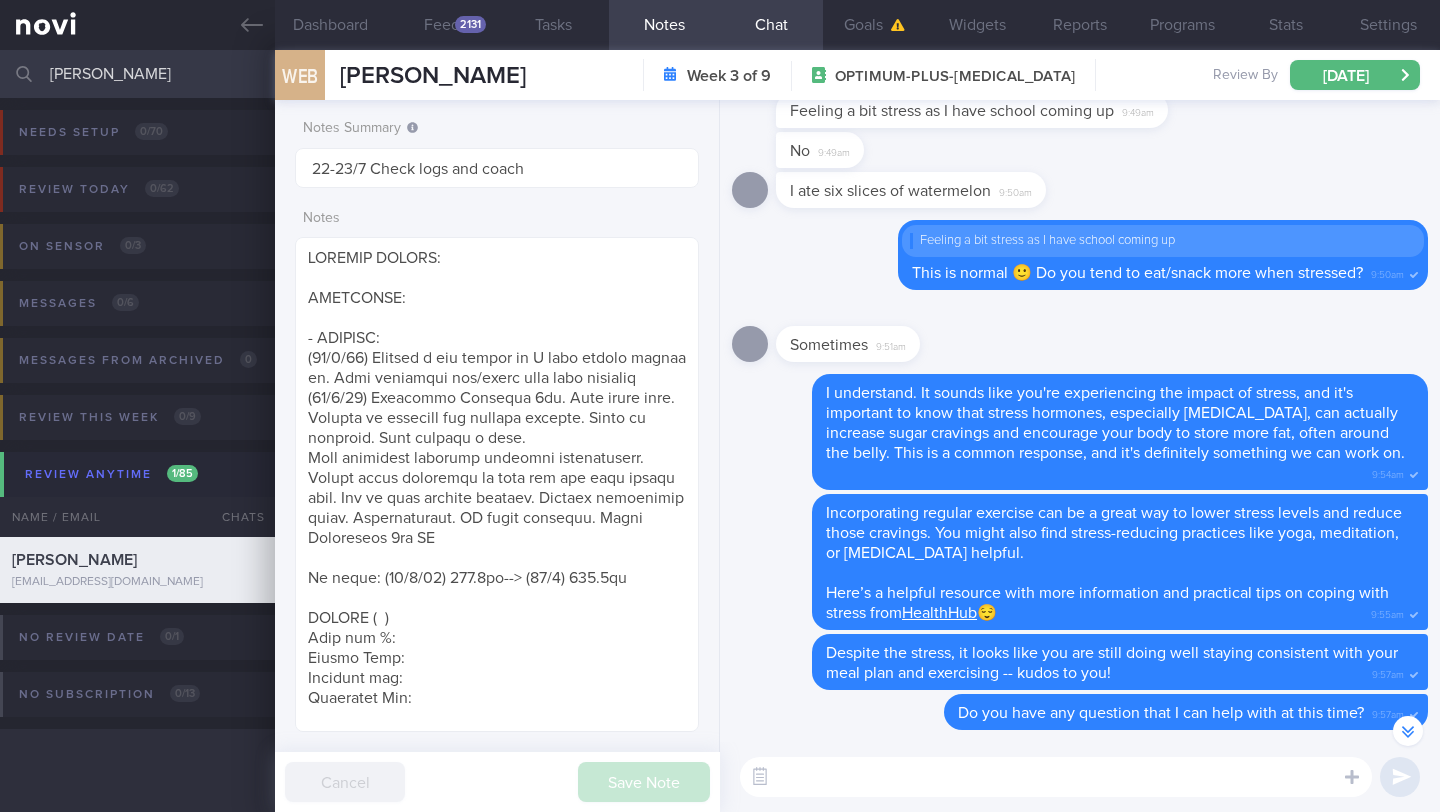 click on "[PERSON_NAME]" at bounding box center [720, 74] 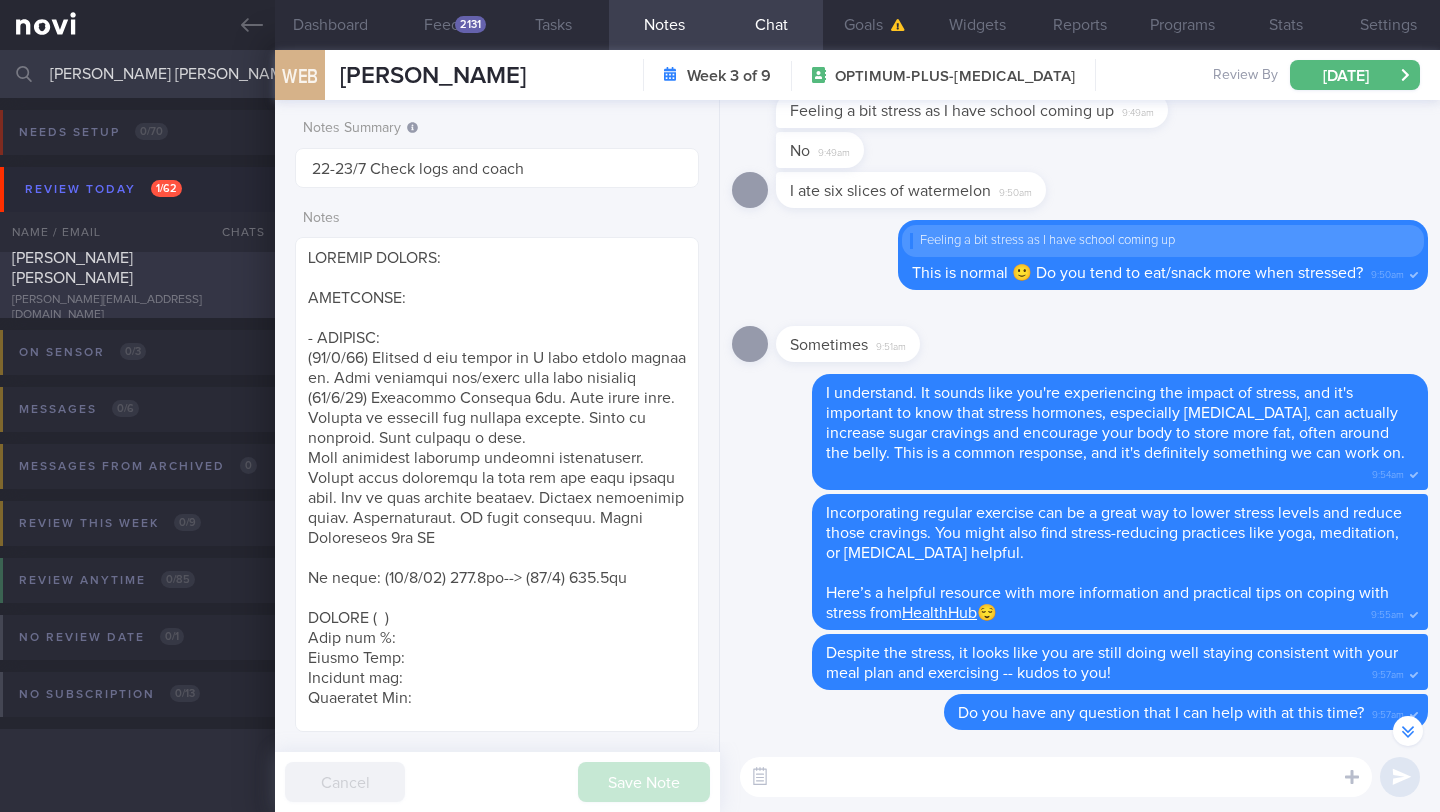 type on "[PERSON_NAME] [PERSON_NAME]" 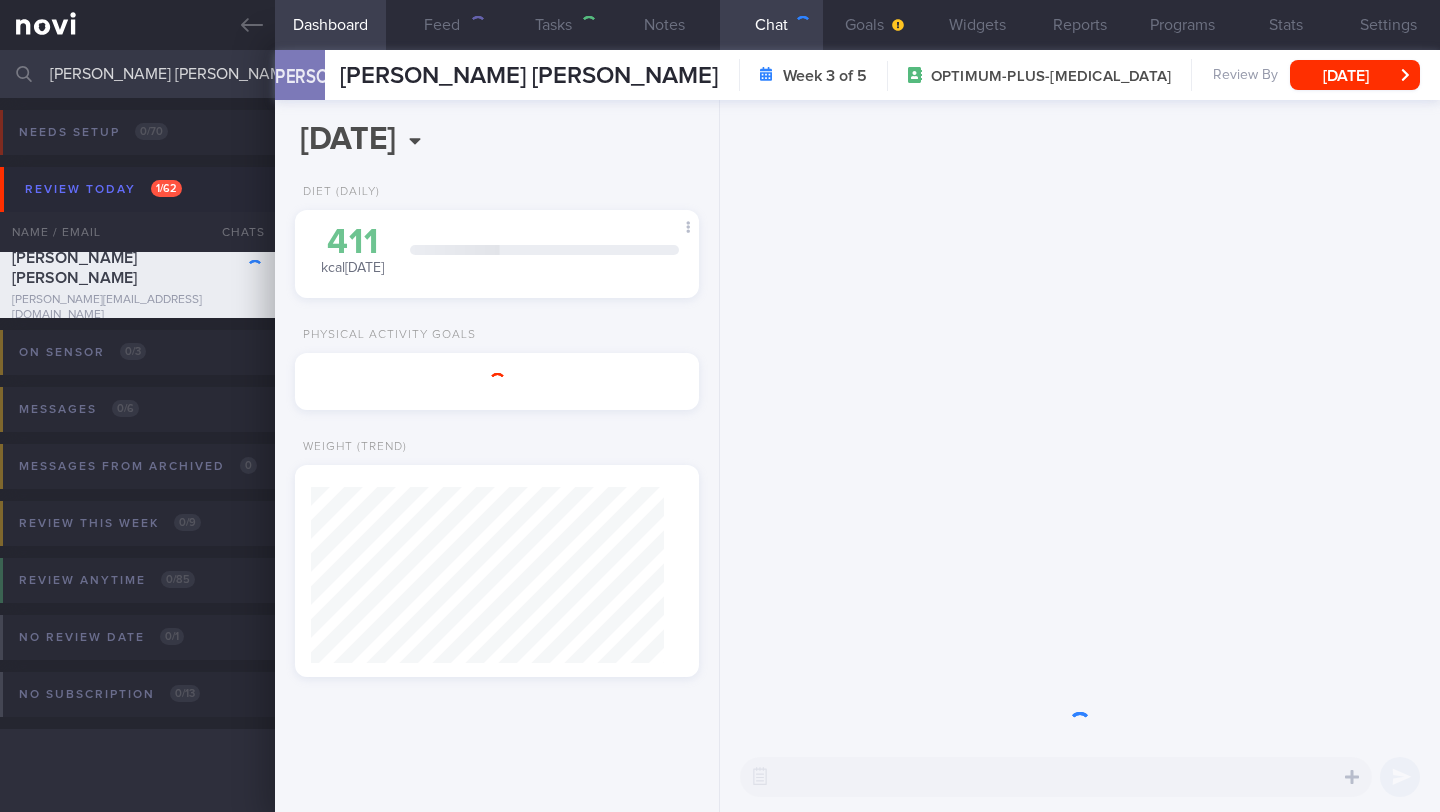 scroll, scrollTop: 0, scrollLeft: 0, axis: both 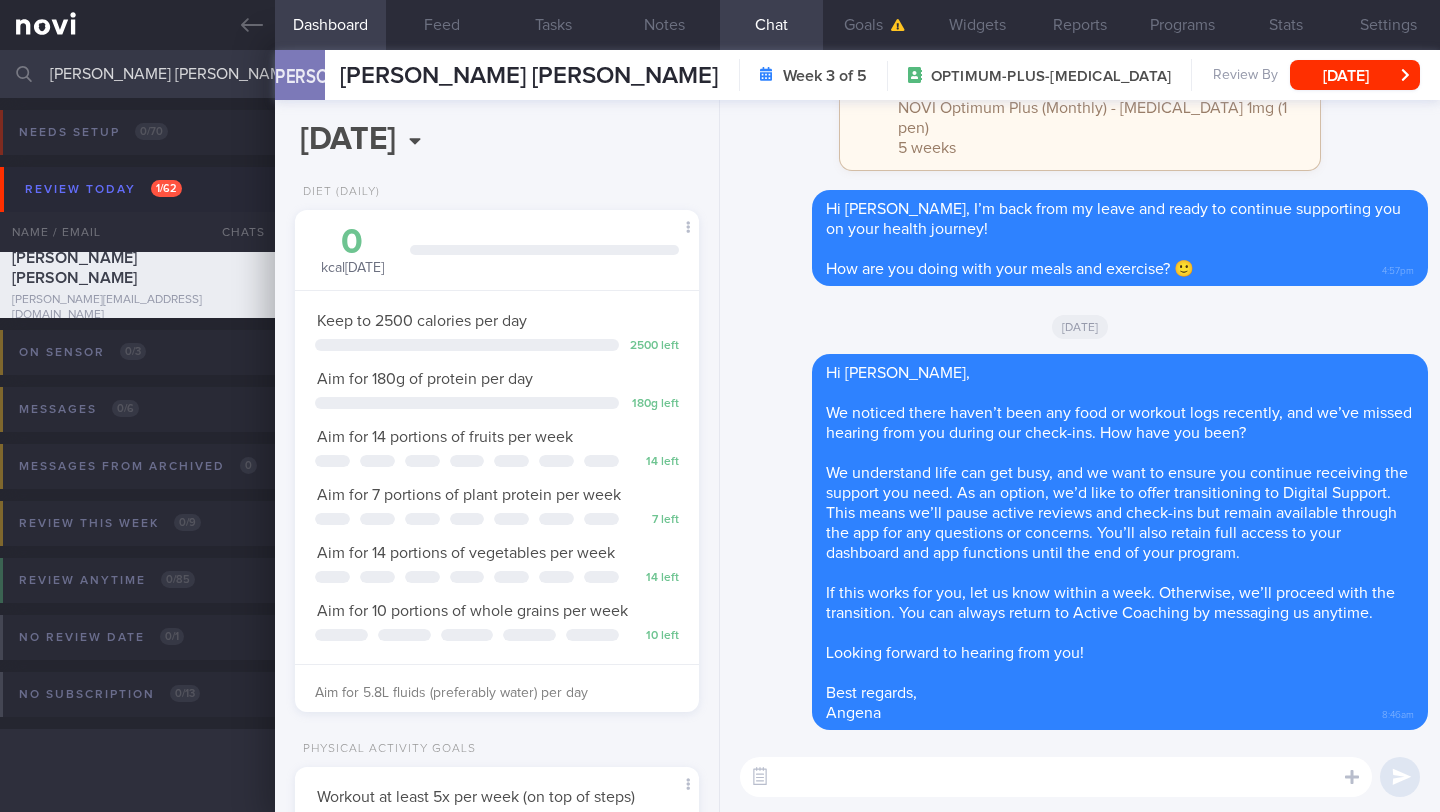click at bounding box center [1056, 777] 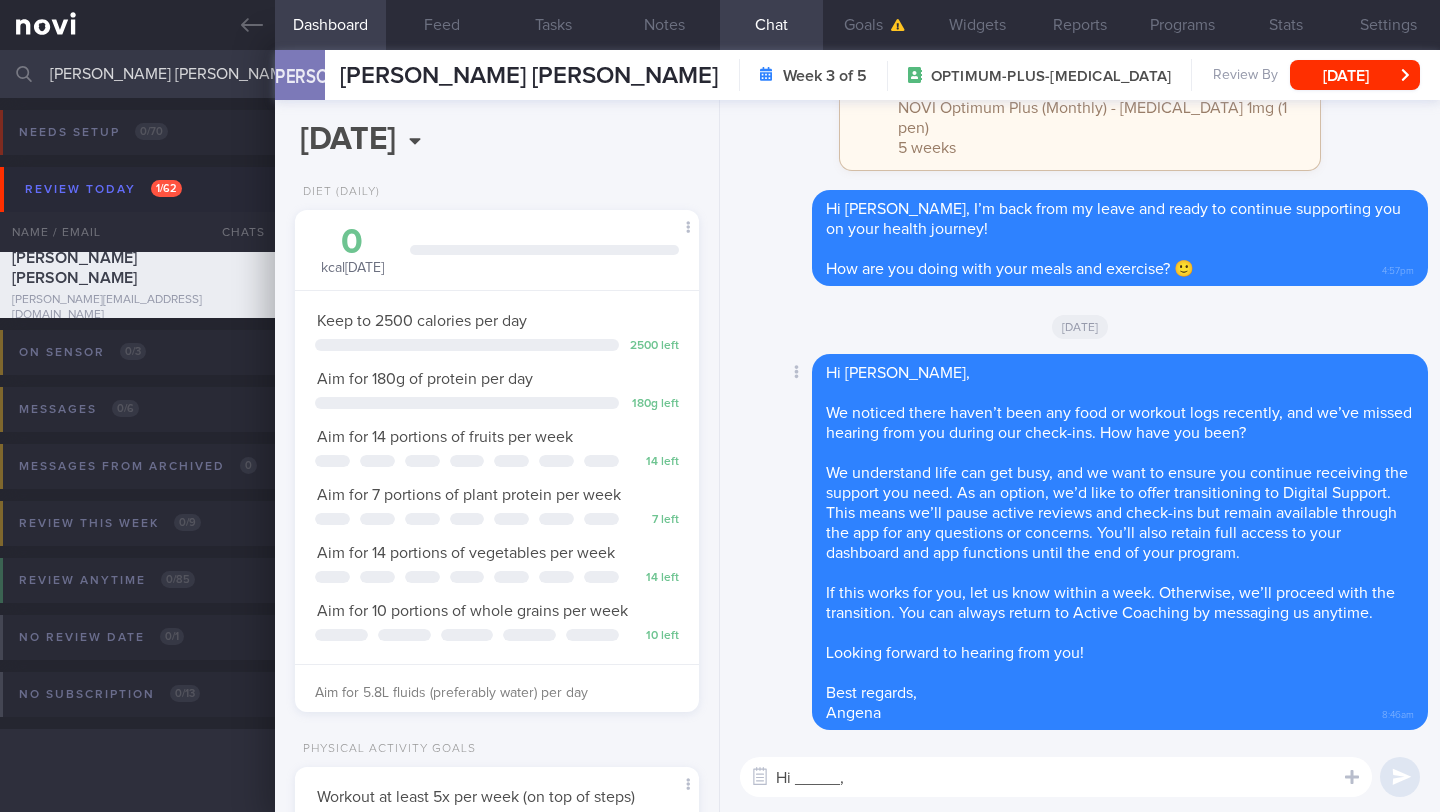 scroll, scrollTop: 20, scrollLeft: 0, axis: vertical 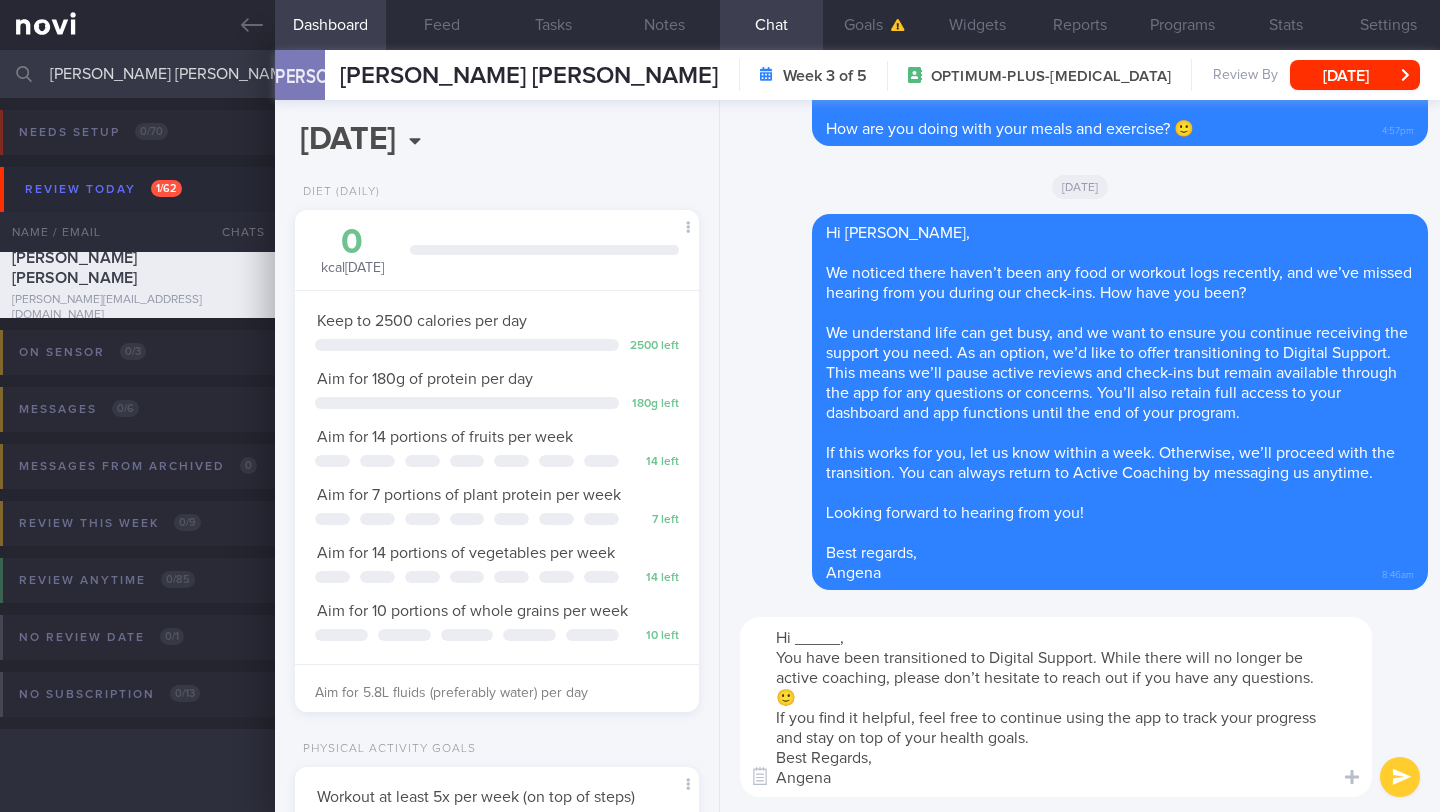 click on "Hi _____,
You have been transitioned to Digital Support. While there will no longer be active coaching, please don’t hesitate to reach out if you have any questions. 🙂
If you find it helpful, feel free to continue using the app to track your progress and stay on top of your health goals.
Best Regards,
Angena" at bounding box center (1056, 707) 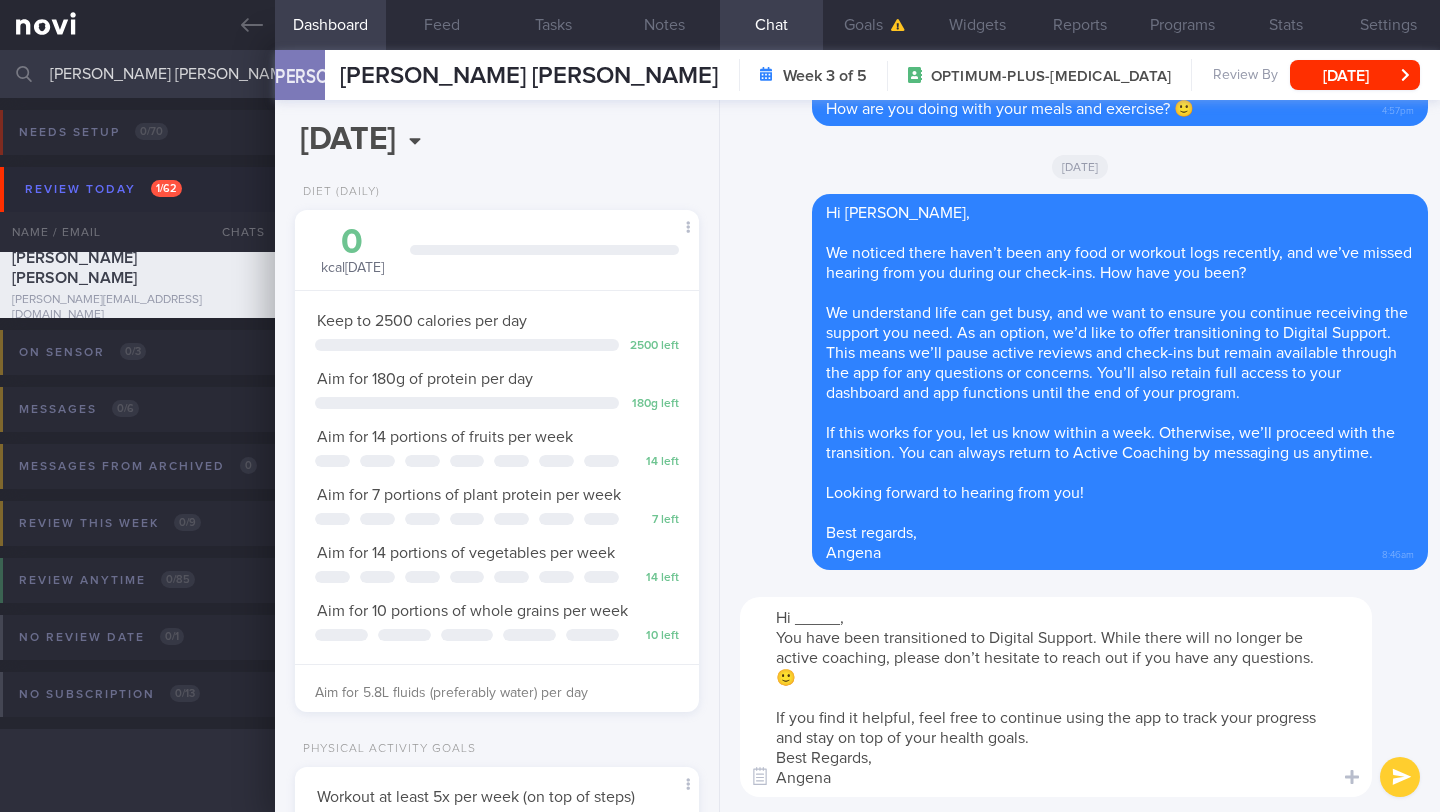 scroll, scrollTop: 20, scrollLeft: 0, axis: vertical 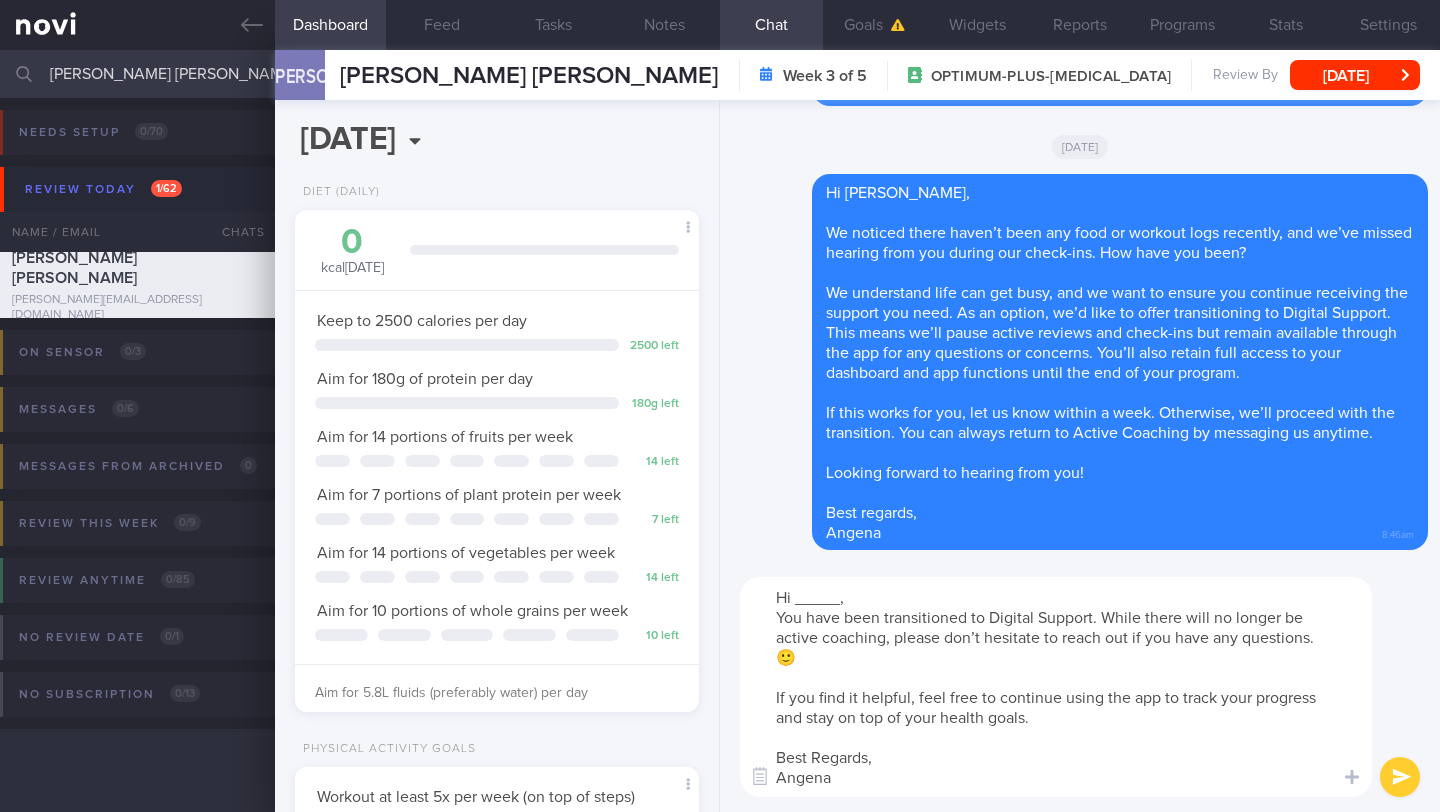 click on "Hi _____,
You have been transitioned to Digital Support. While there will no longer be active coaching, please don’t hesitate to reach out if you have any questions. 🙂
If you find it helpful, feel free to continue using the app to track your progress and stay on top of your health goals.
Best Regards,
Angena" at bounding box center (1056, 687) 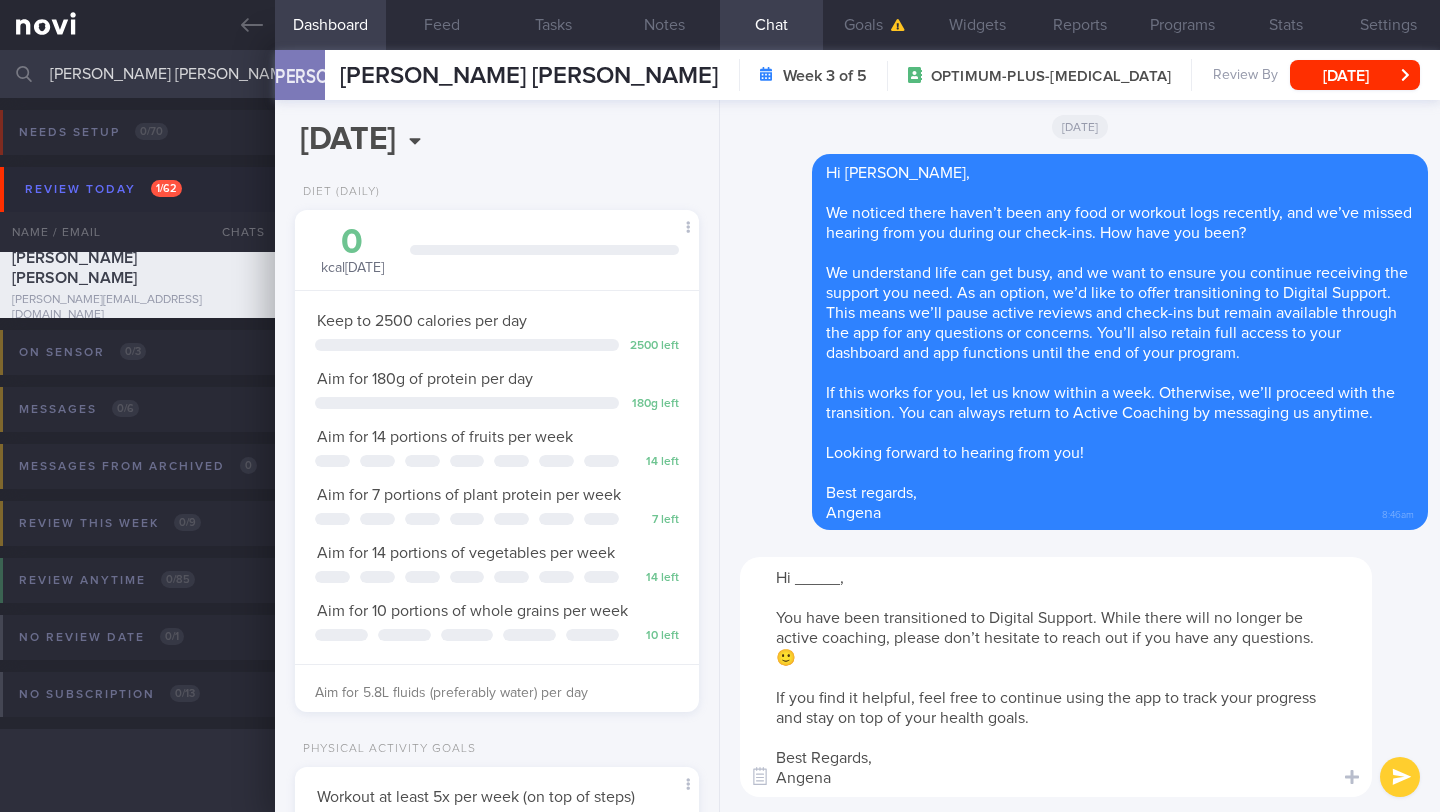 drag, startPoint x: 840, startPoint y: 576, endPoint x: 793, endPoint y: 580, distance: 47.169907 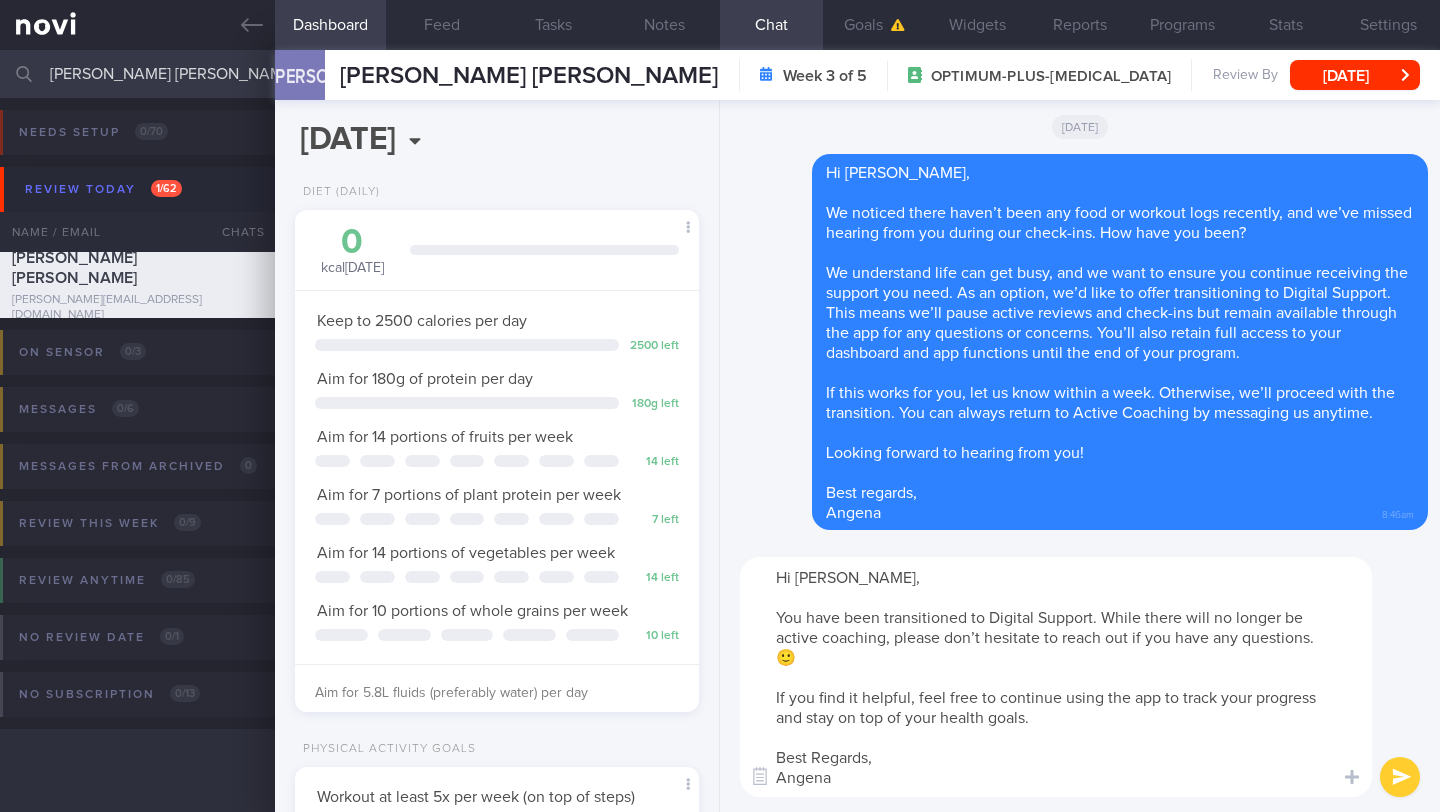type on "Hi [PERSON_NAME],
You have been transitioned to Digital Support. While there will no longer be active coaching, please don’t hesitate to reach out if you have any questions. 🙂
If you find it helpful, feel free to continue using the app to track your progress and stay on top of your health goals.
Best Regards,
Angena" 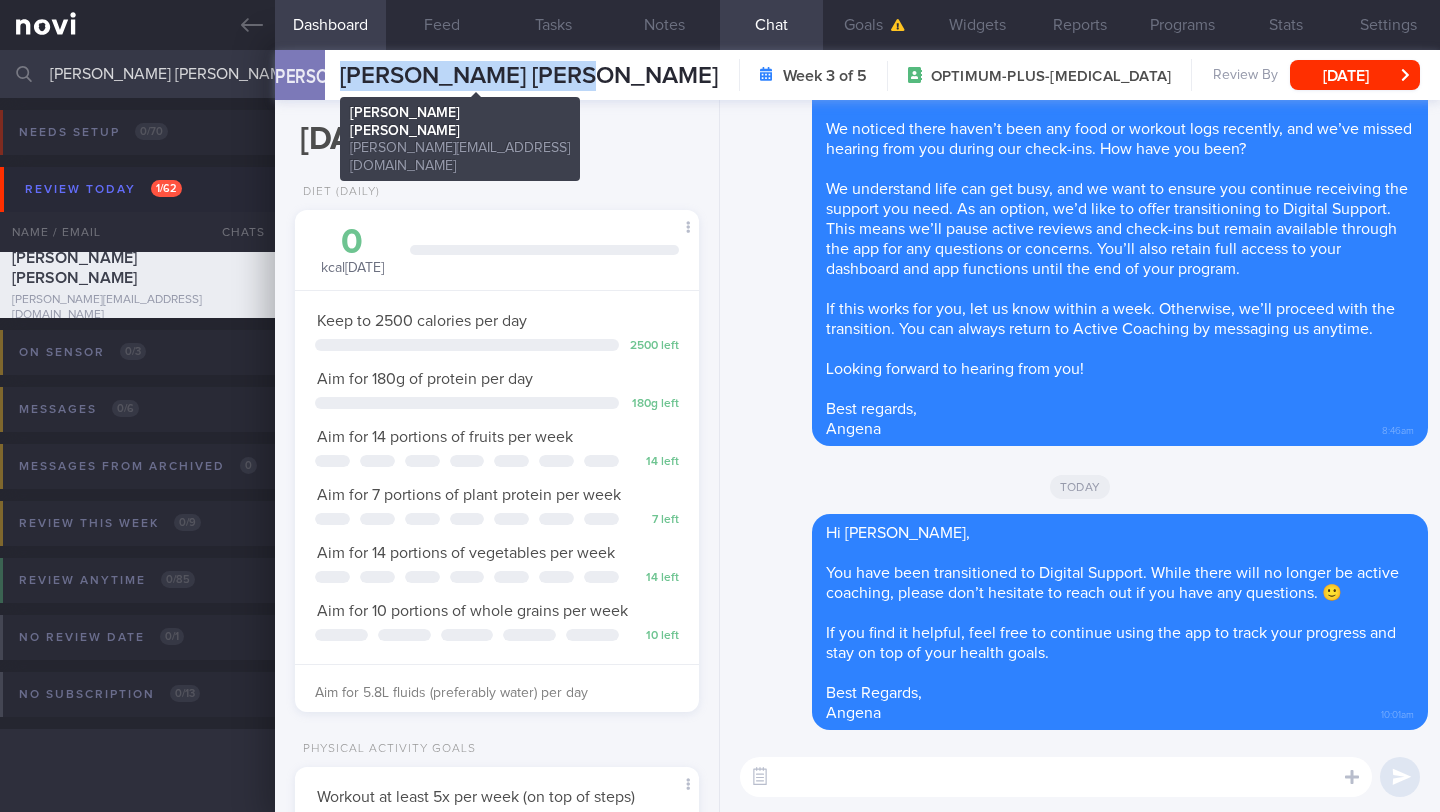 drag, startPoint x: 614, startPoint y: 72, endPoint x: 335, endPoint y: 63, distance: 279.1451 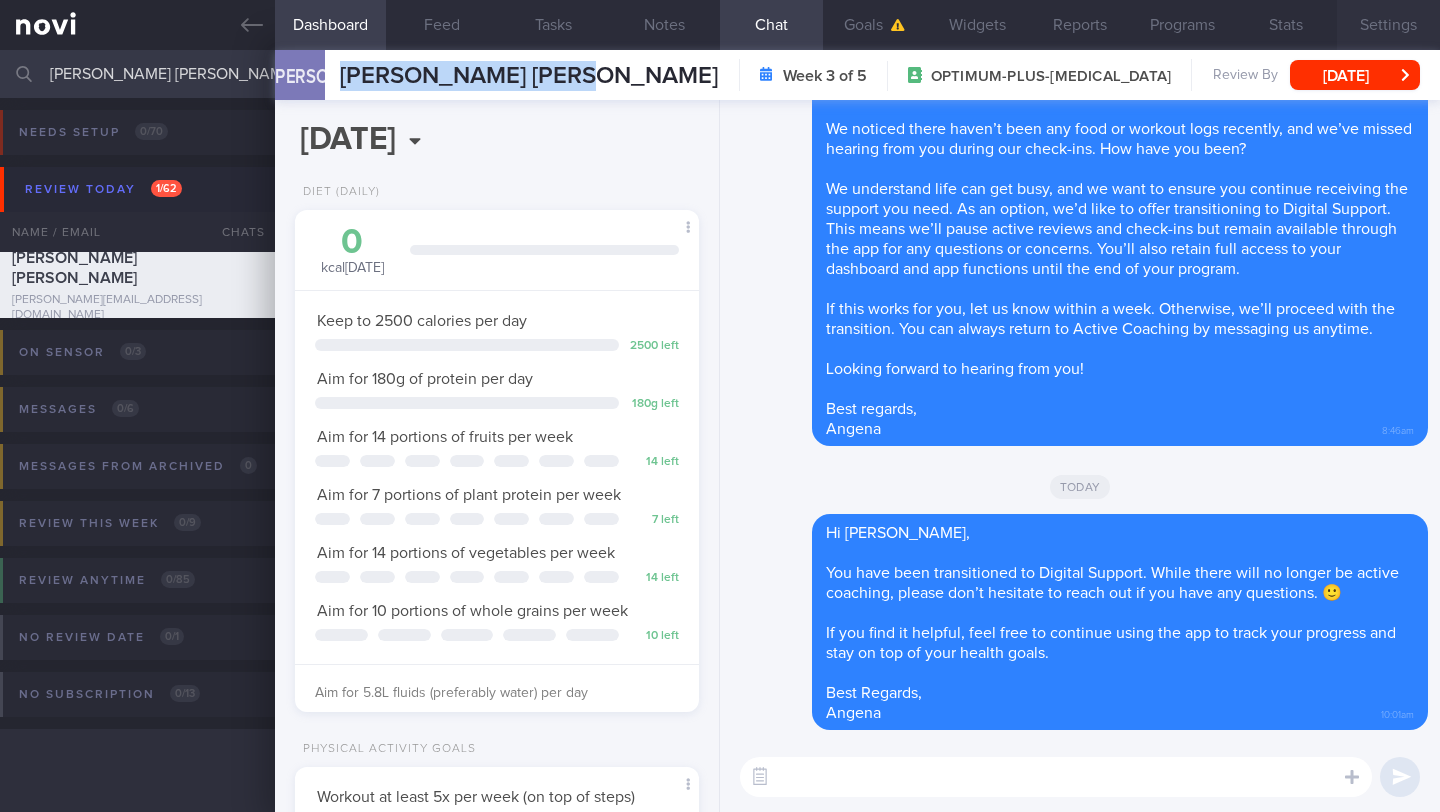 click on "Settings" at bounding box center (1388, 25) 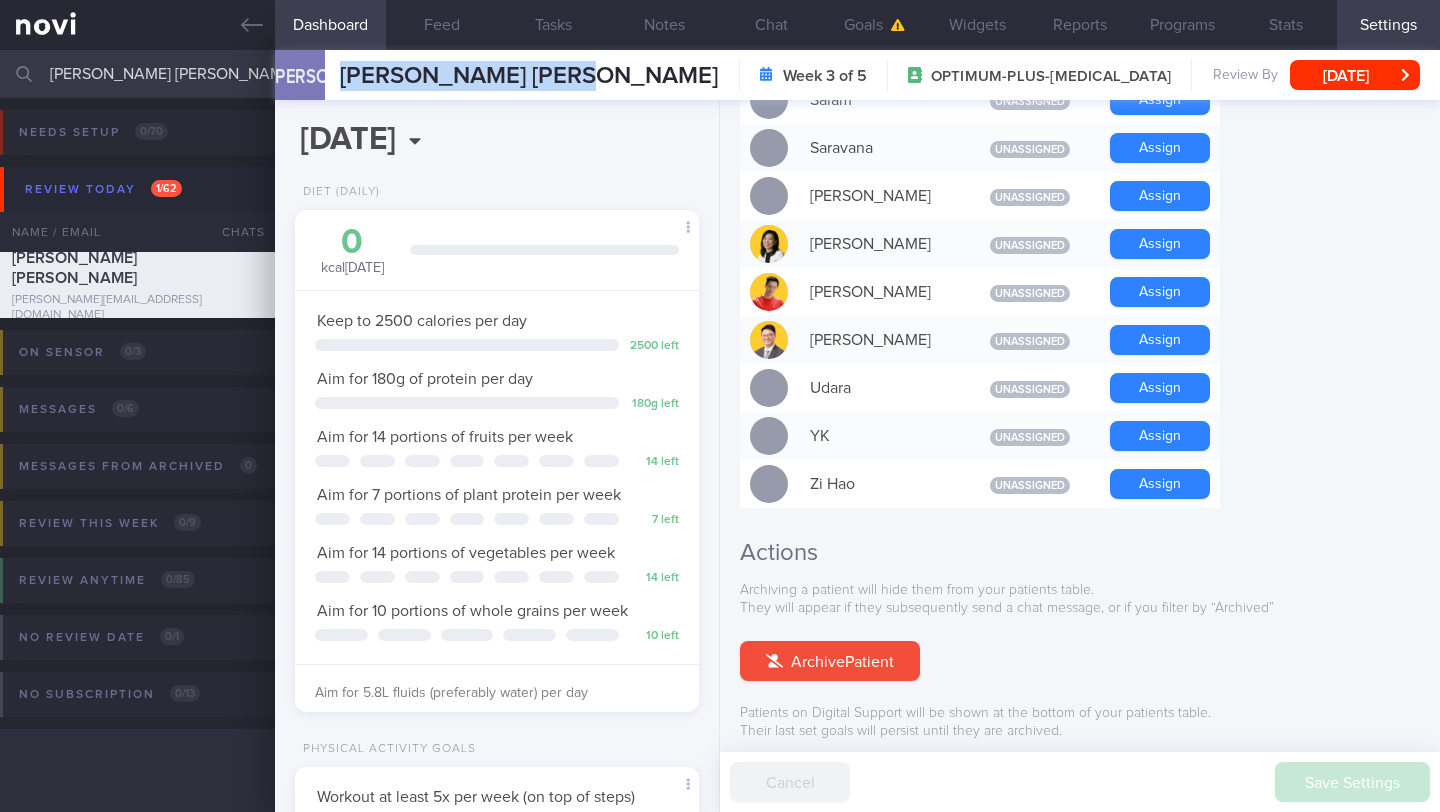 scroll, scrollTop: 1723, scrollLeft: 0, axis: vertical 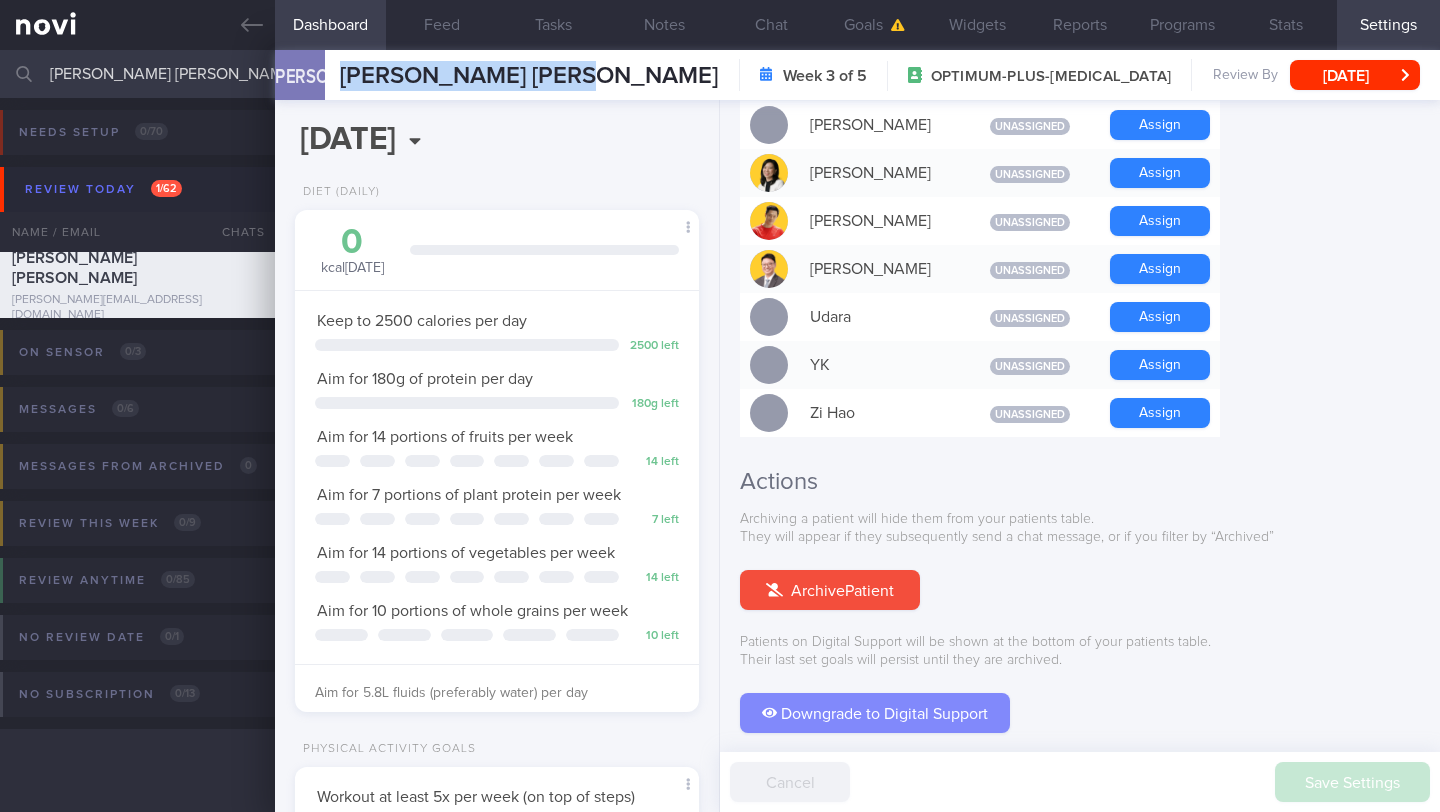 click on "Downgrade to Digital Support" at bounding box center (875, 713) 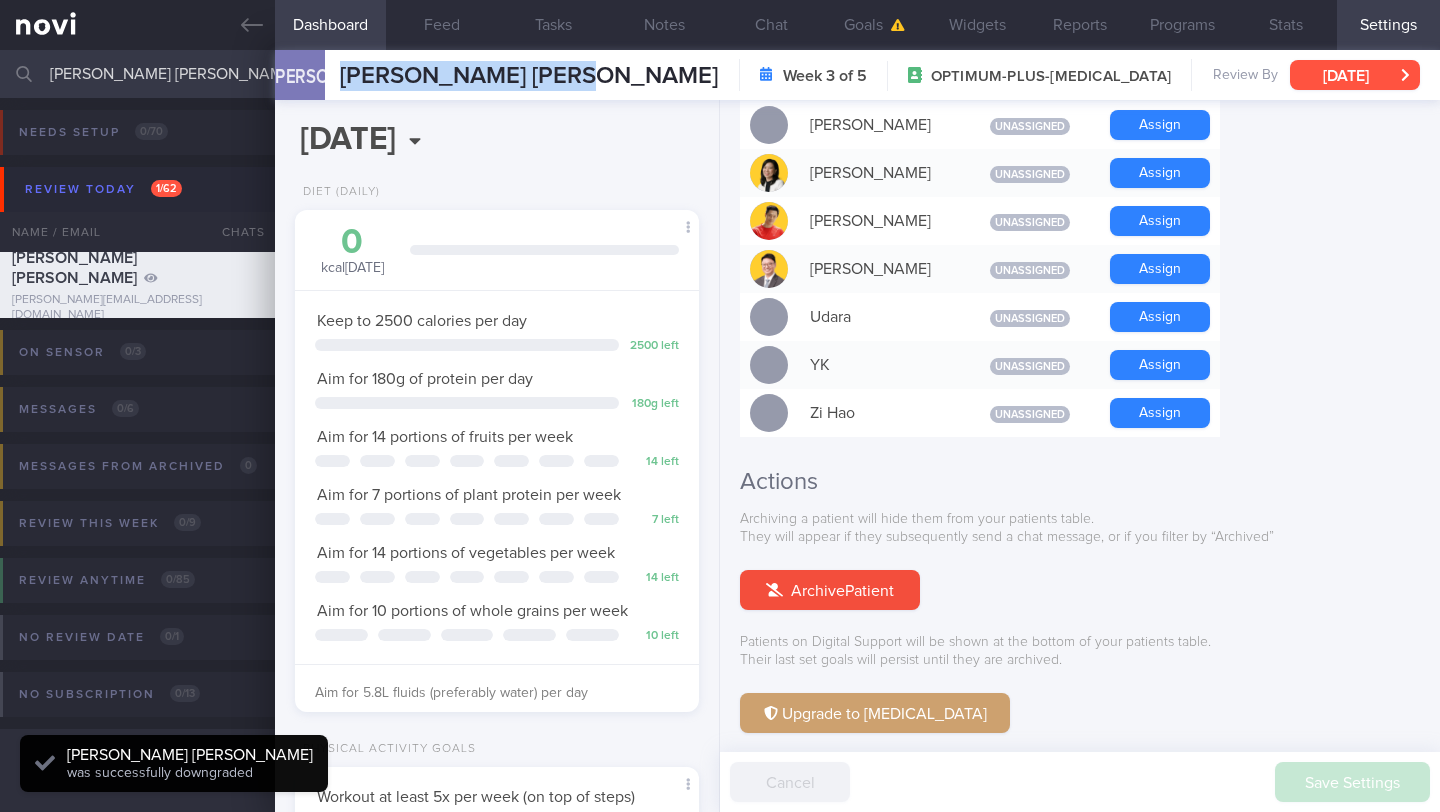 click on "[DATE]" at bounding box center [1355, 75] 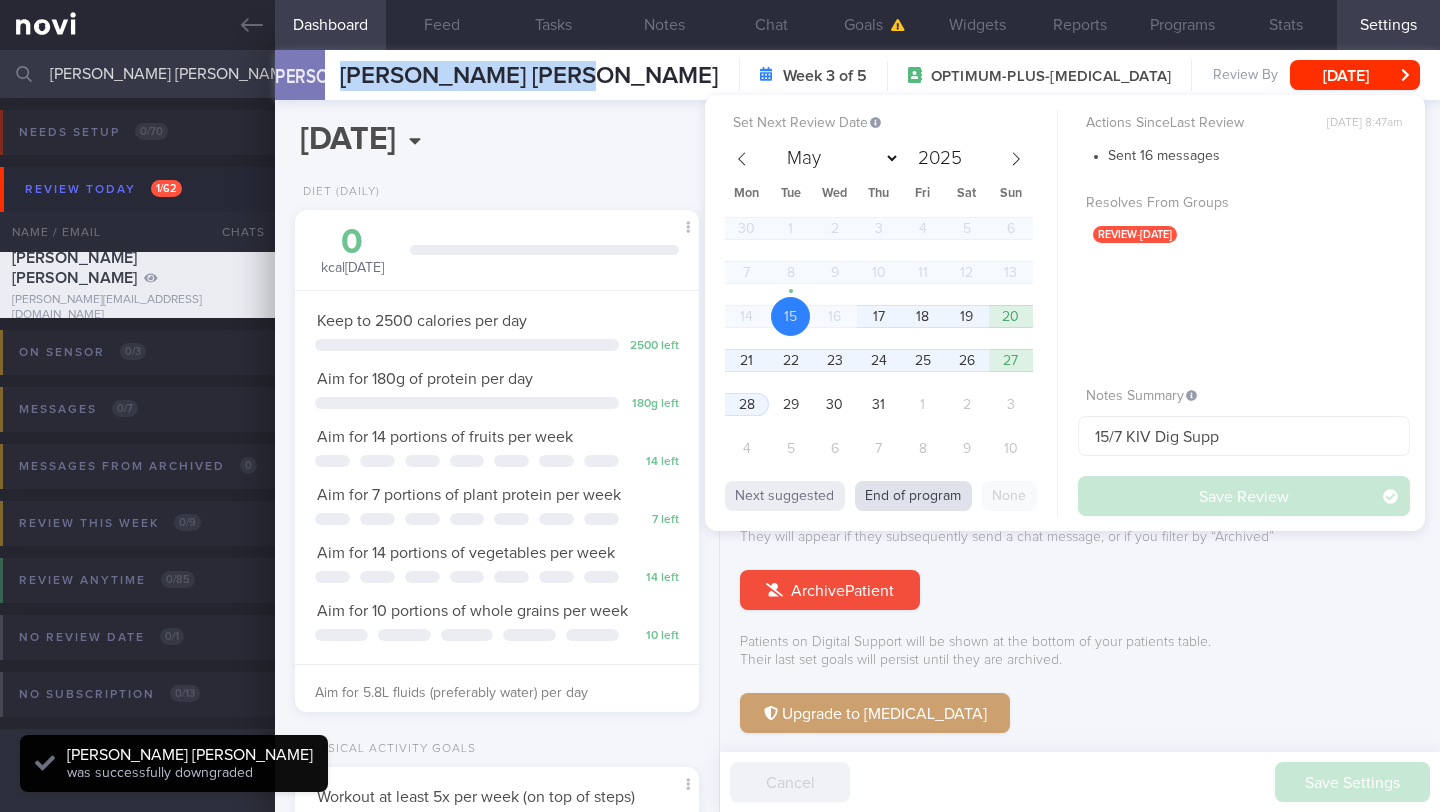 click on "End of program" at bounding box center (913, 496) 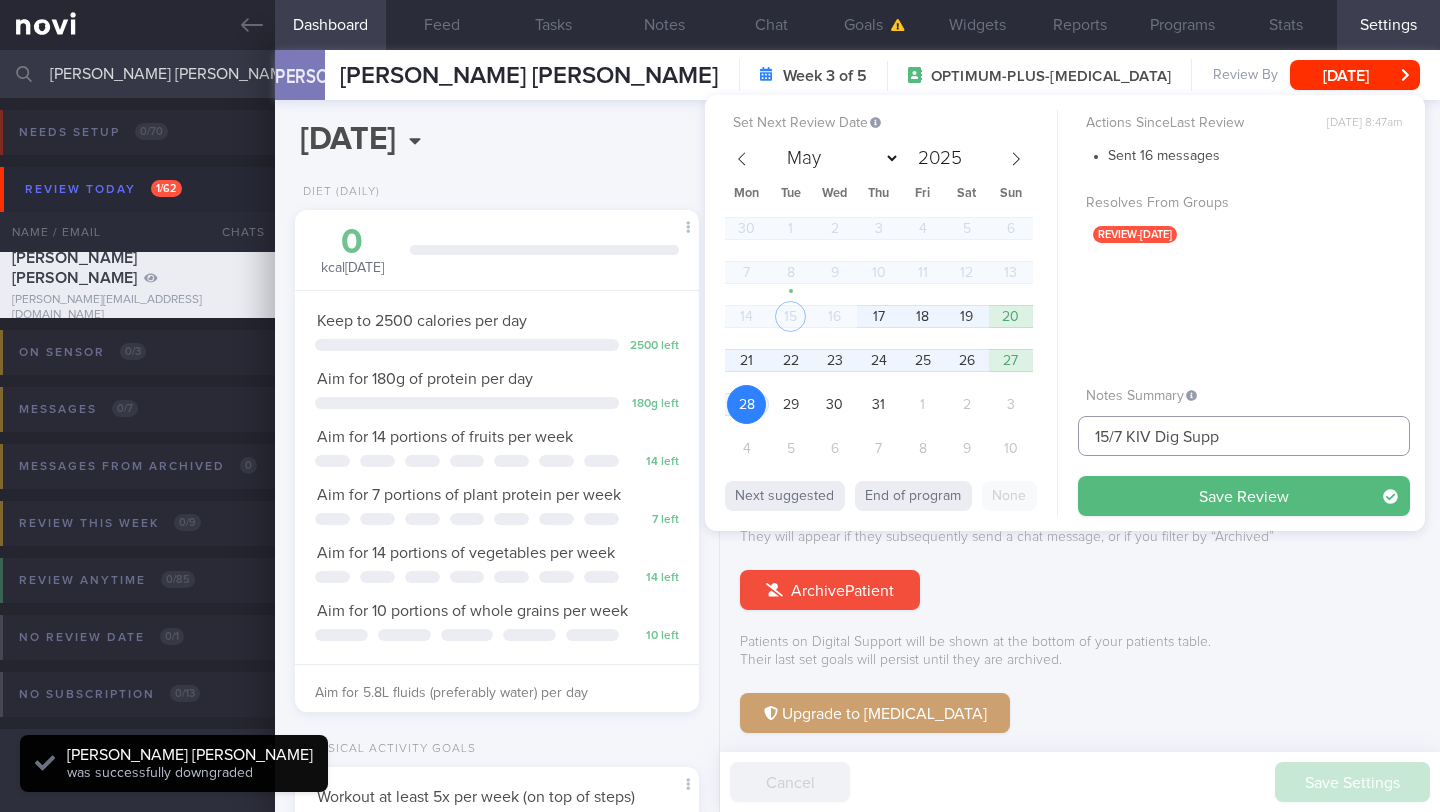 click on "15/7 KIV Dig Supp" at bounding box center [1244, 436] 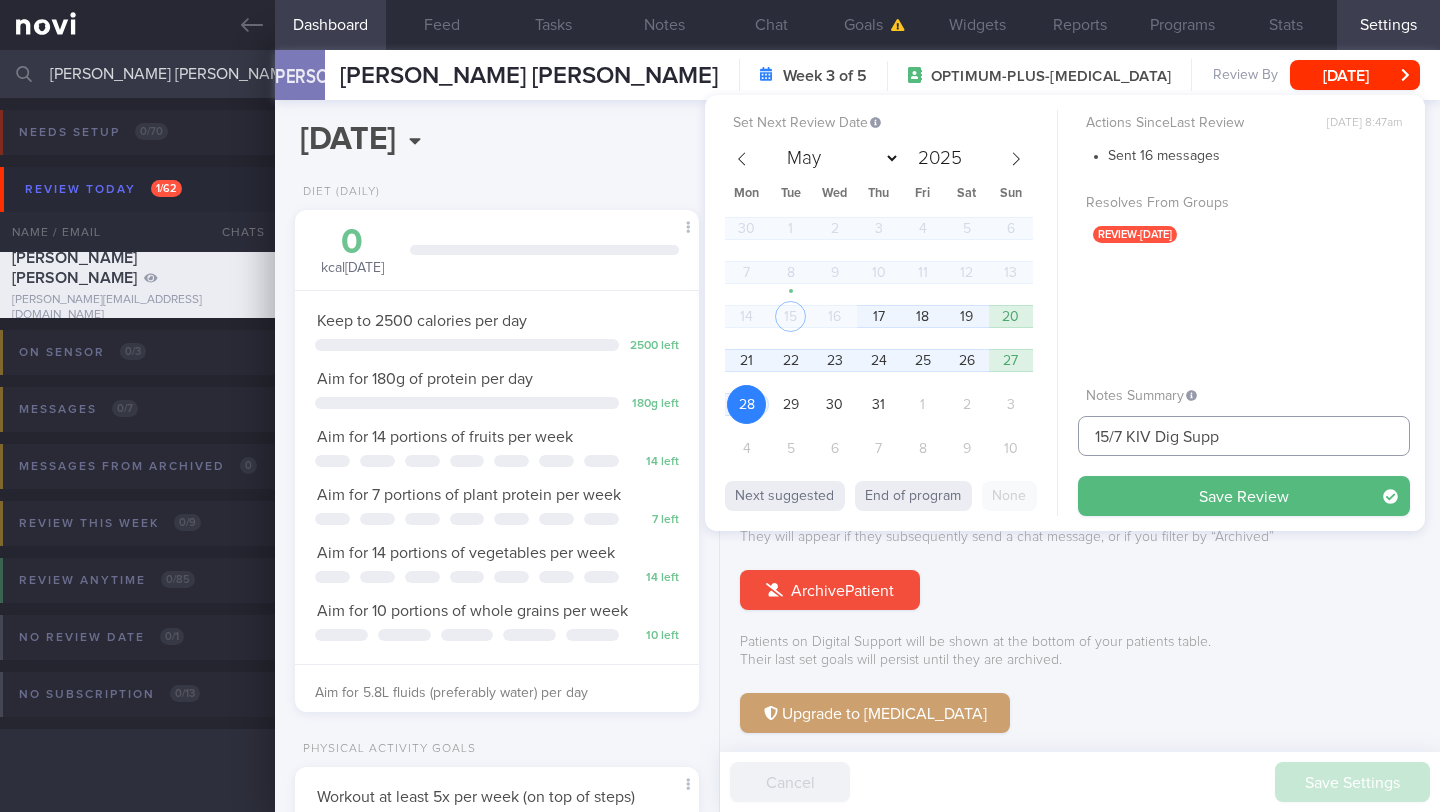 click on "15/7 KIV Dig Supp" at bounding box center [1244, 436] 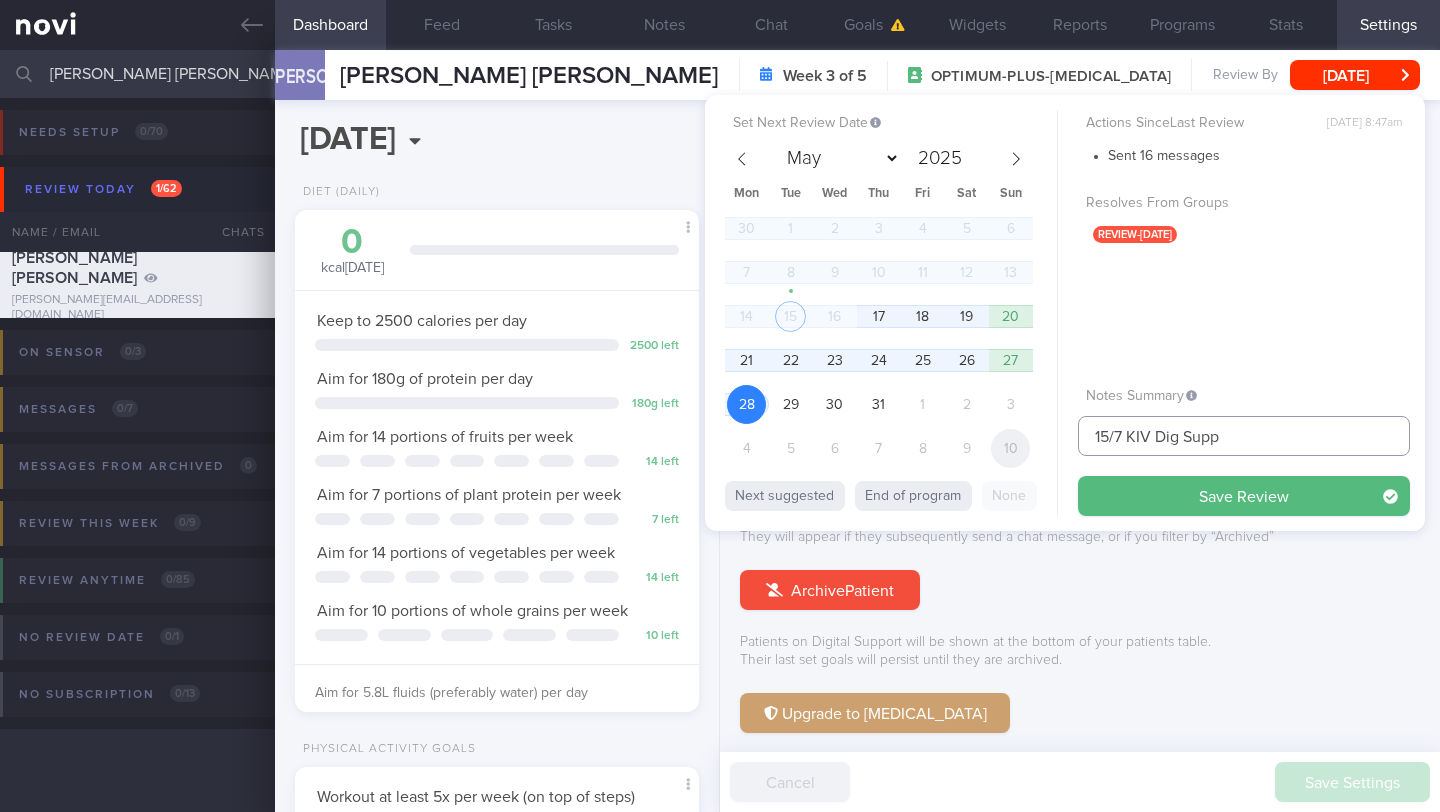 drag, startPoint x: 1153, startPoint y: 436, endPoint x: 998, endPoint y: 438, distance: 155.01291 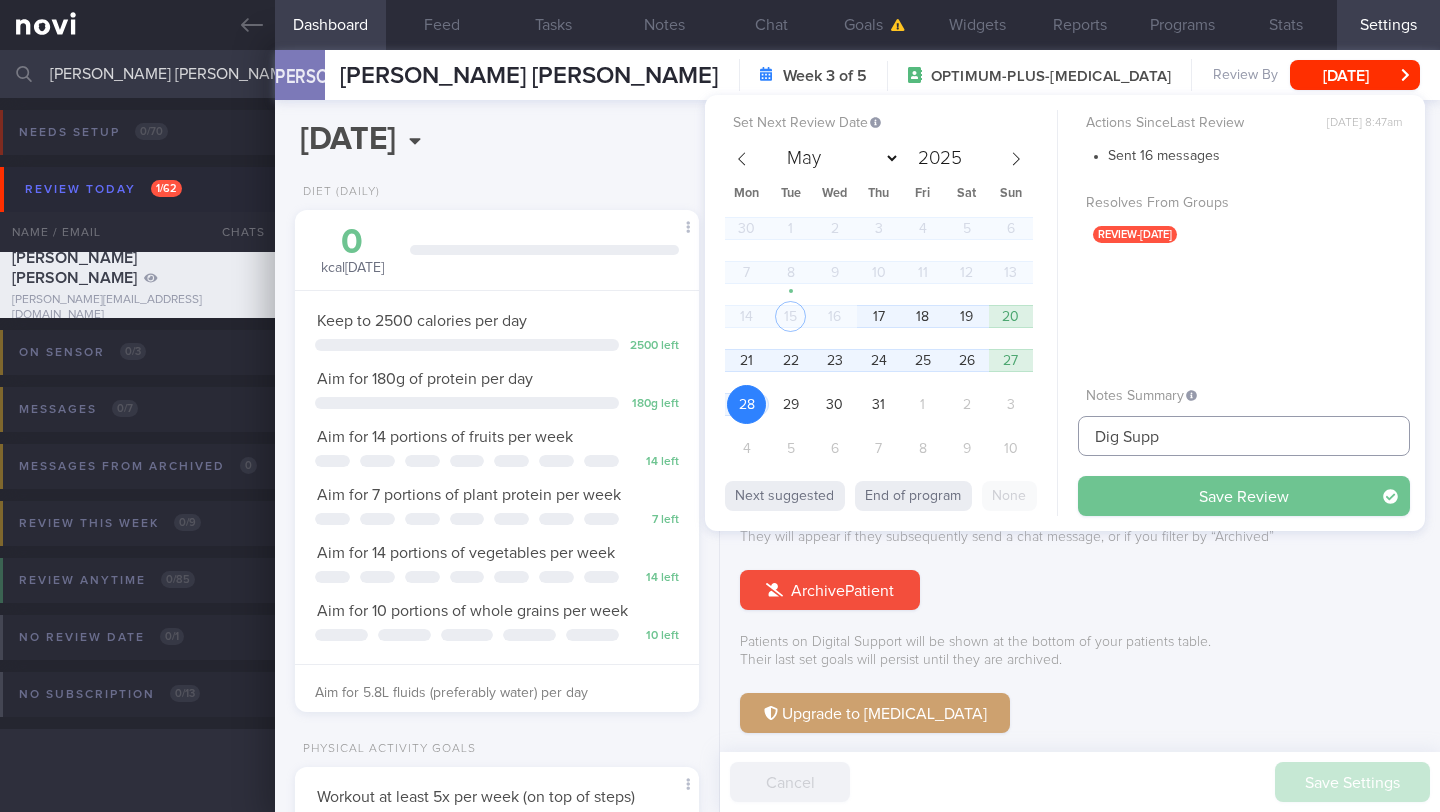 type on "Dig Supp" 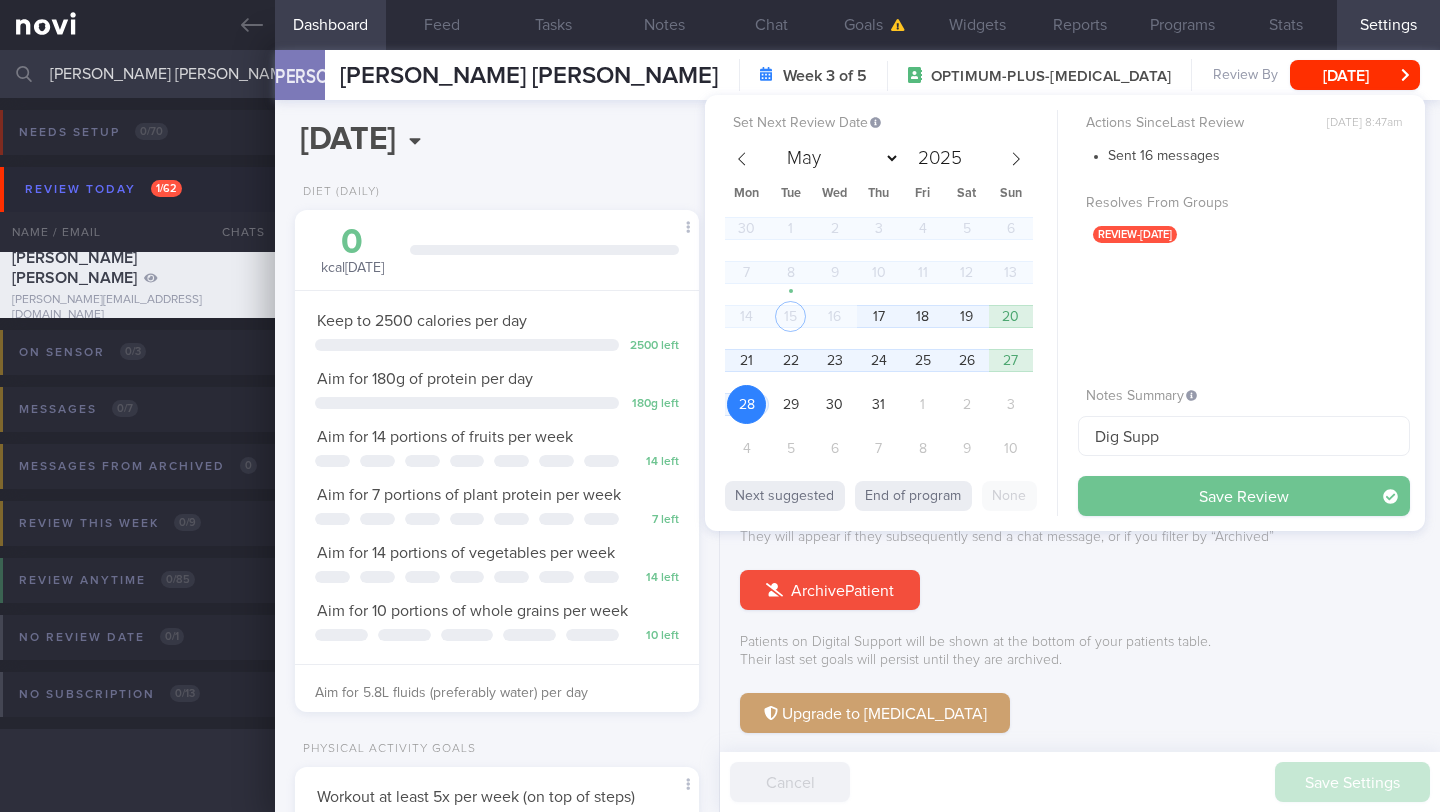 click on "Save Review" at bounding box center [1244, 496] 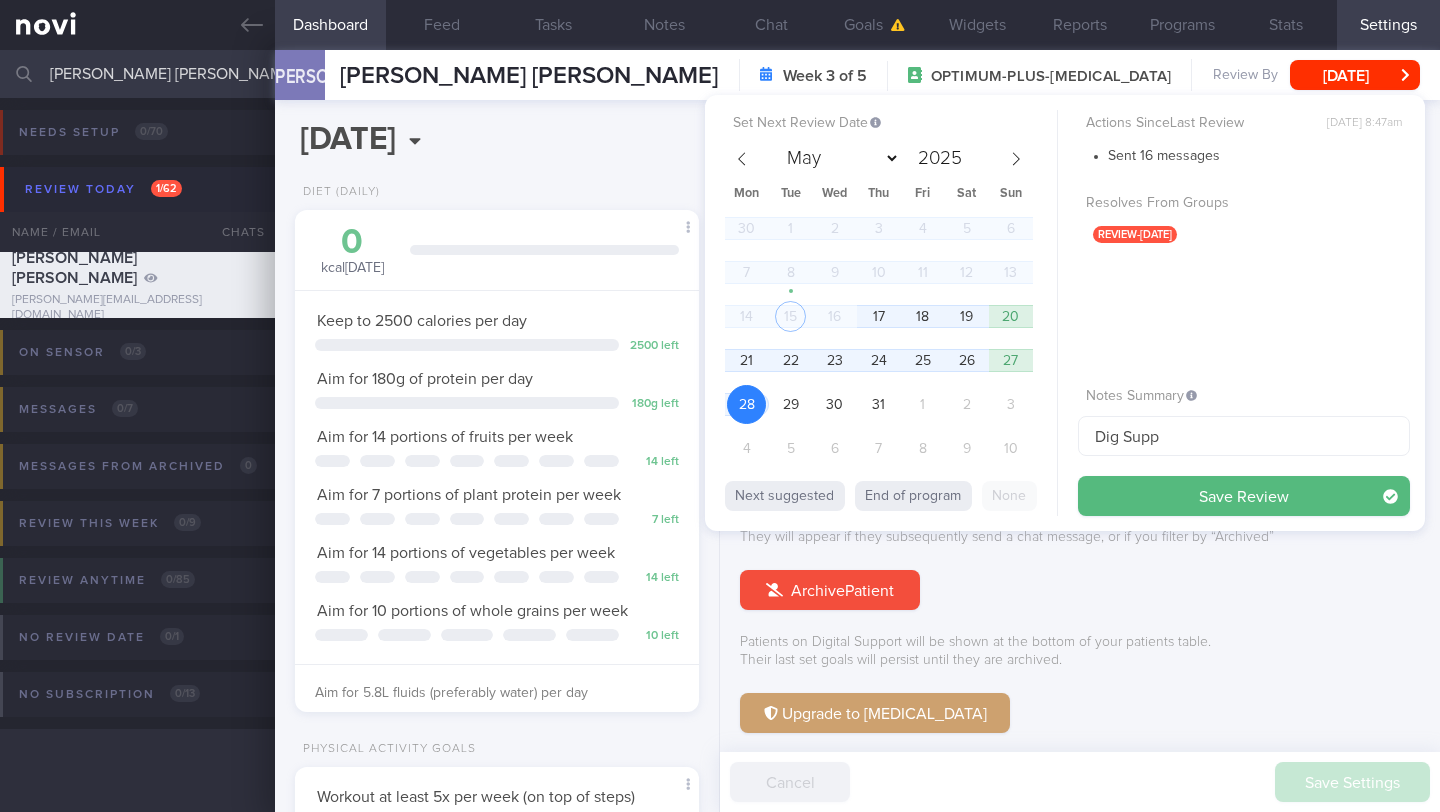 type on "Dig Supp" 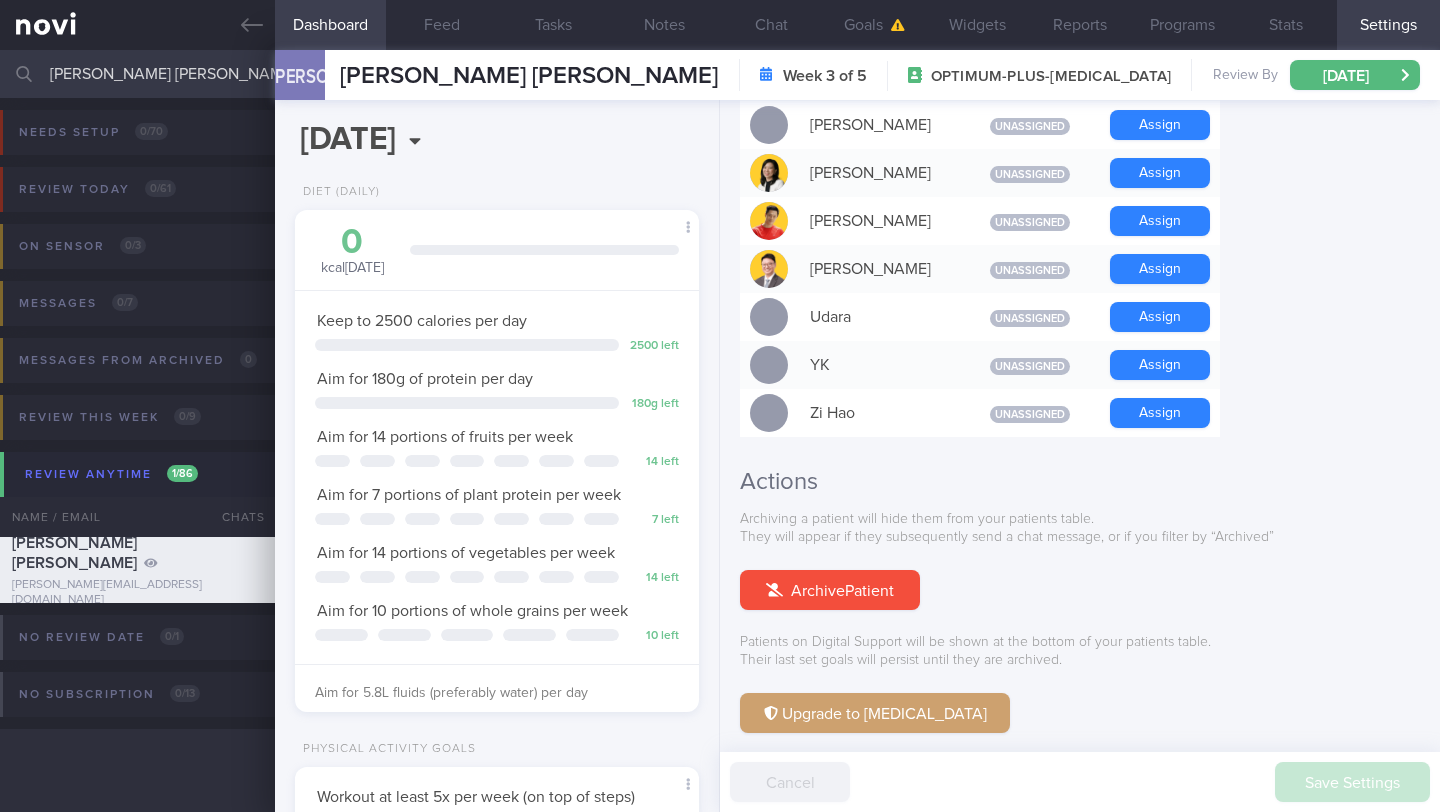 click on "[PERSON_NAME] [PERSON_NAME]" at bounding box center [720, 74] 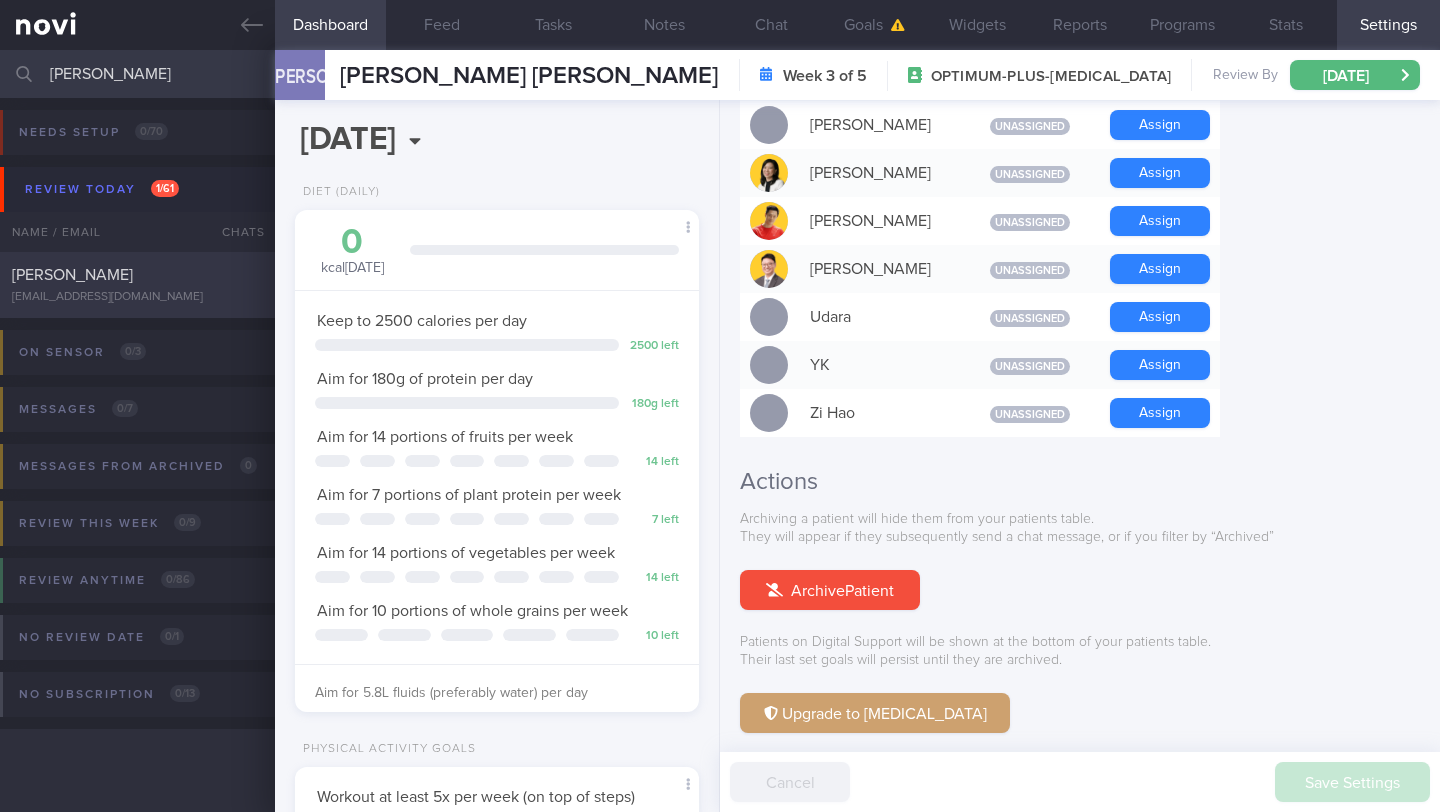 type on "[PERSON_NAME]" 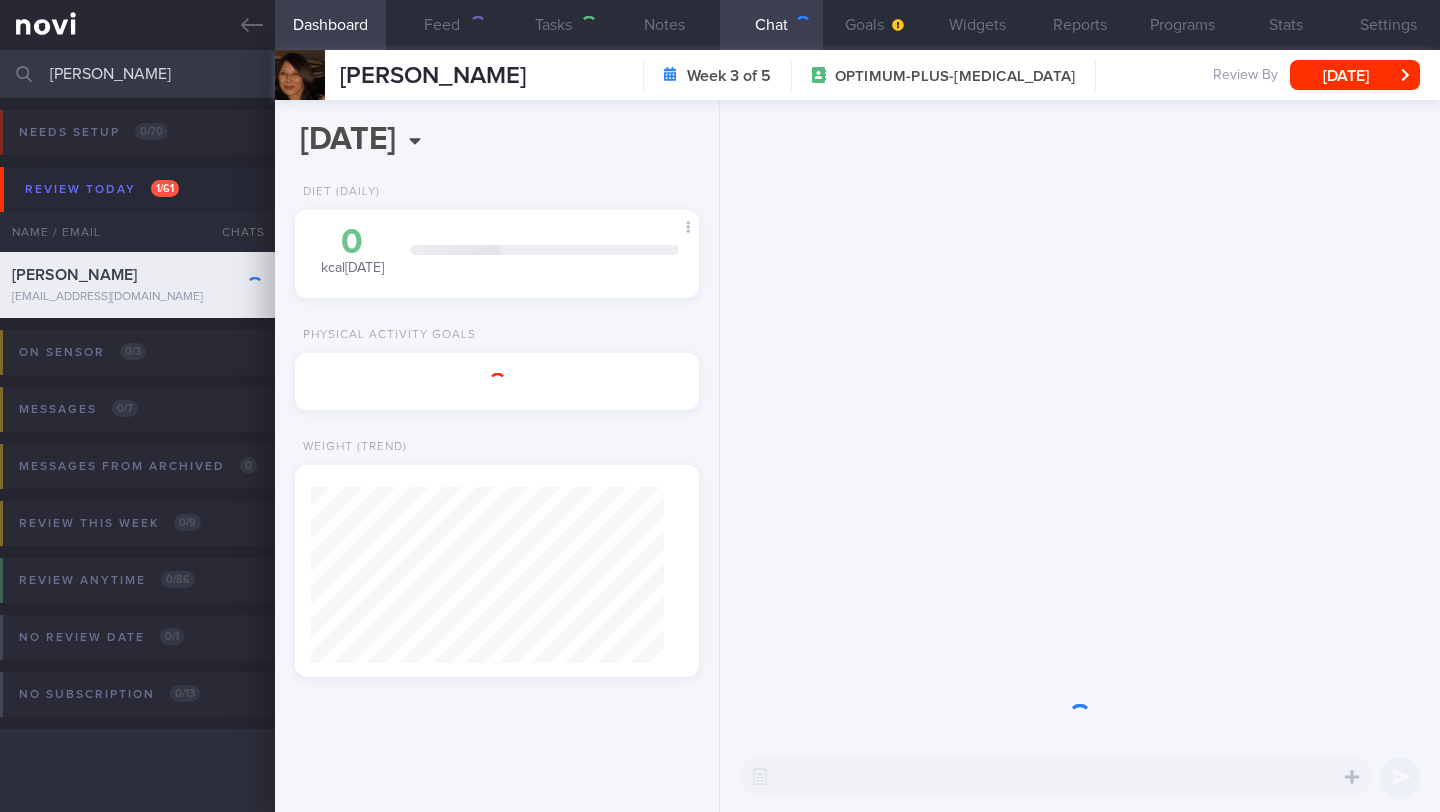 scroll, scrollTop: 0, scrollLeft: 0, axis: both 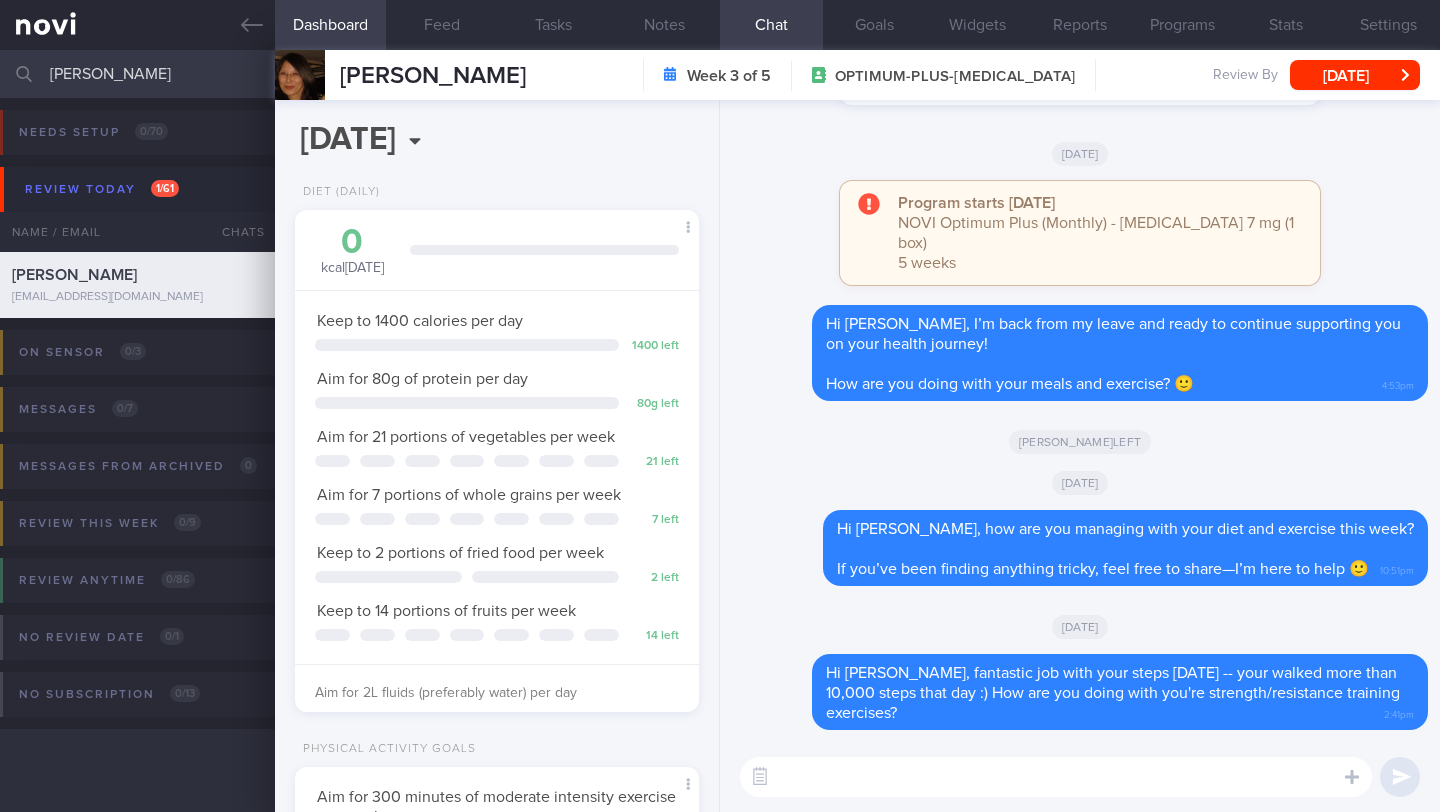 click at bounding box center [1056, 777] 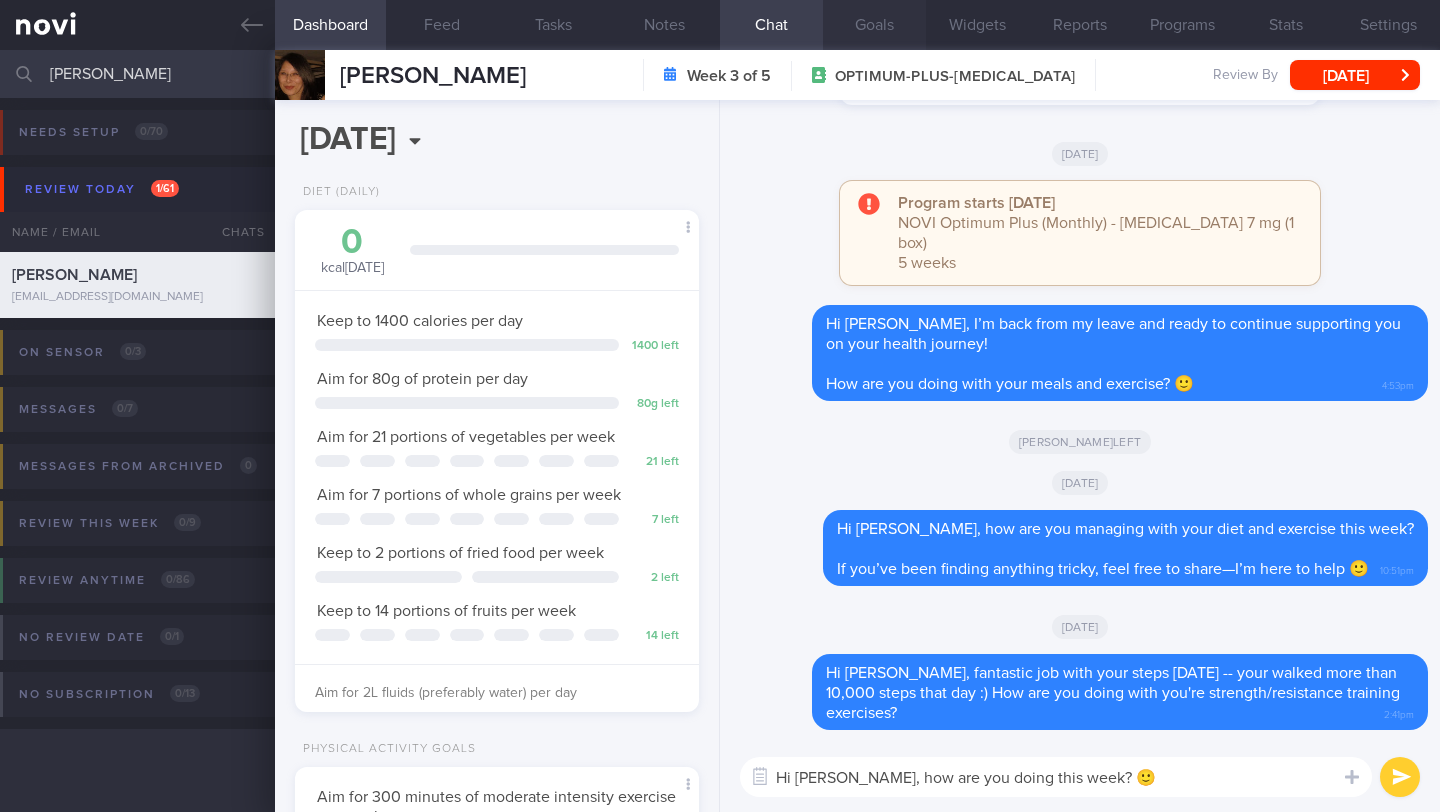 type on "Hi [PERSON_NAME], how are you doing this week? 🙂" 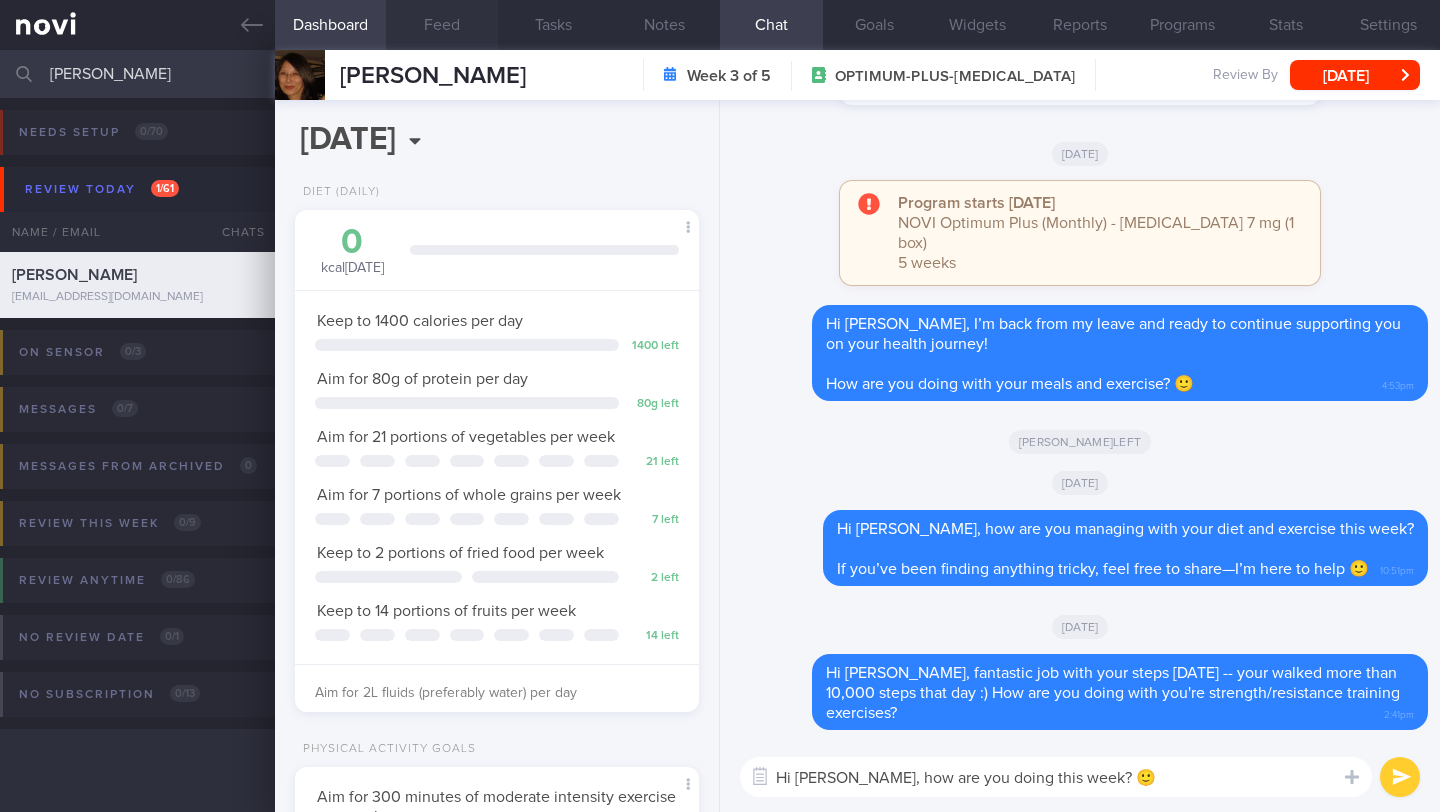 click on "Feed" at bounding box center (441, 25) 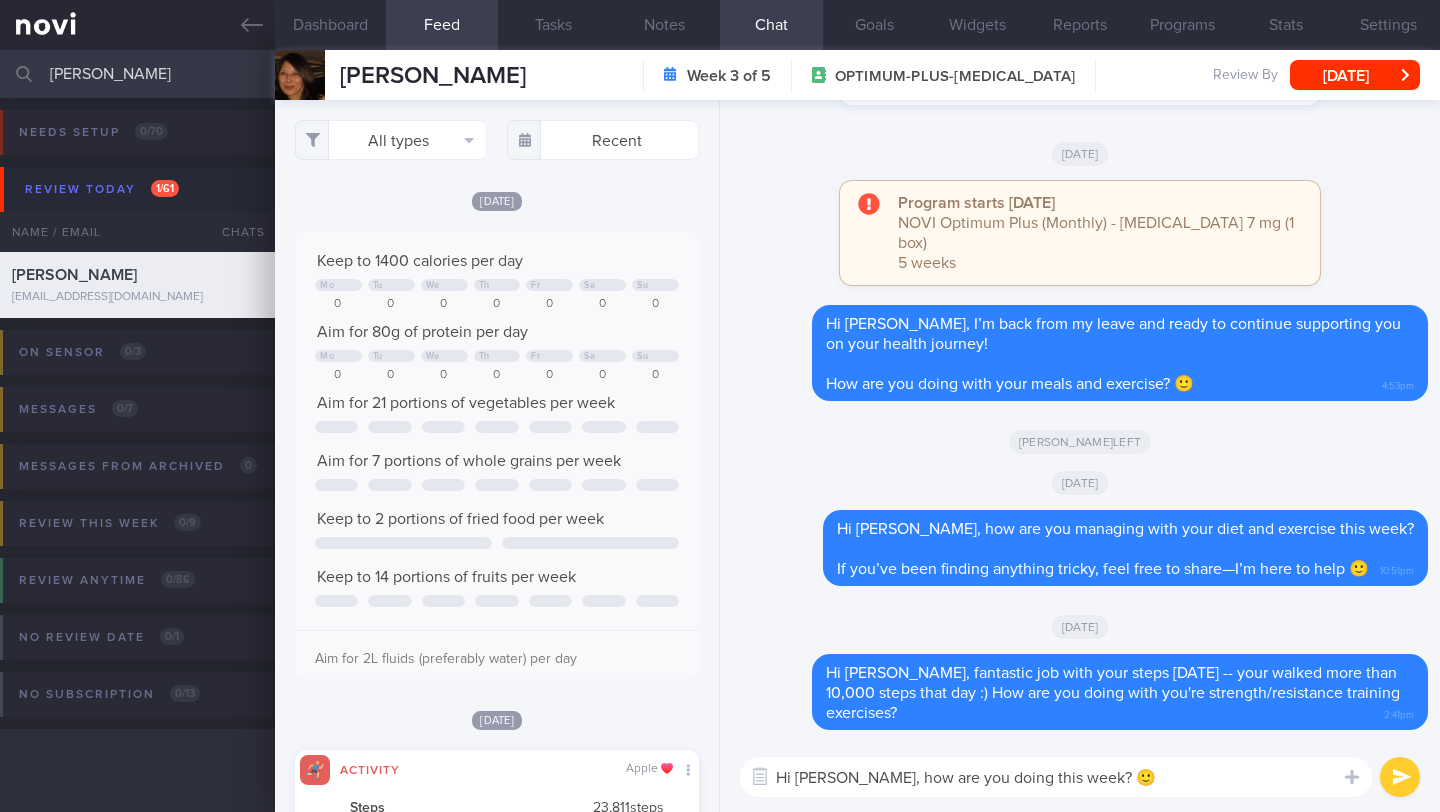 scroll, scrollTop: 999910, scrollLeft: 999637, axis: both 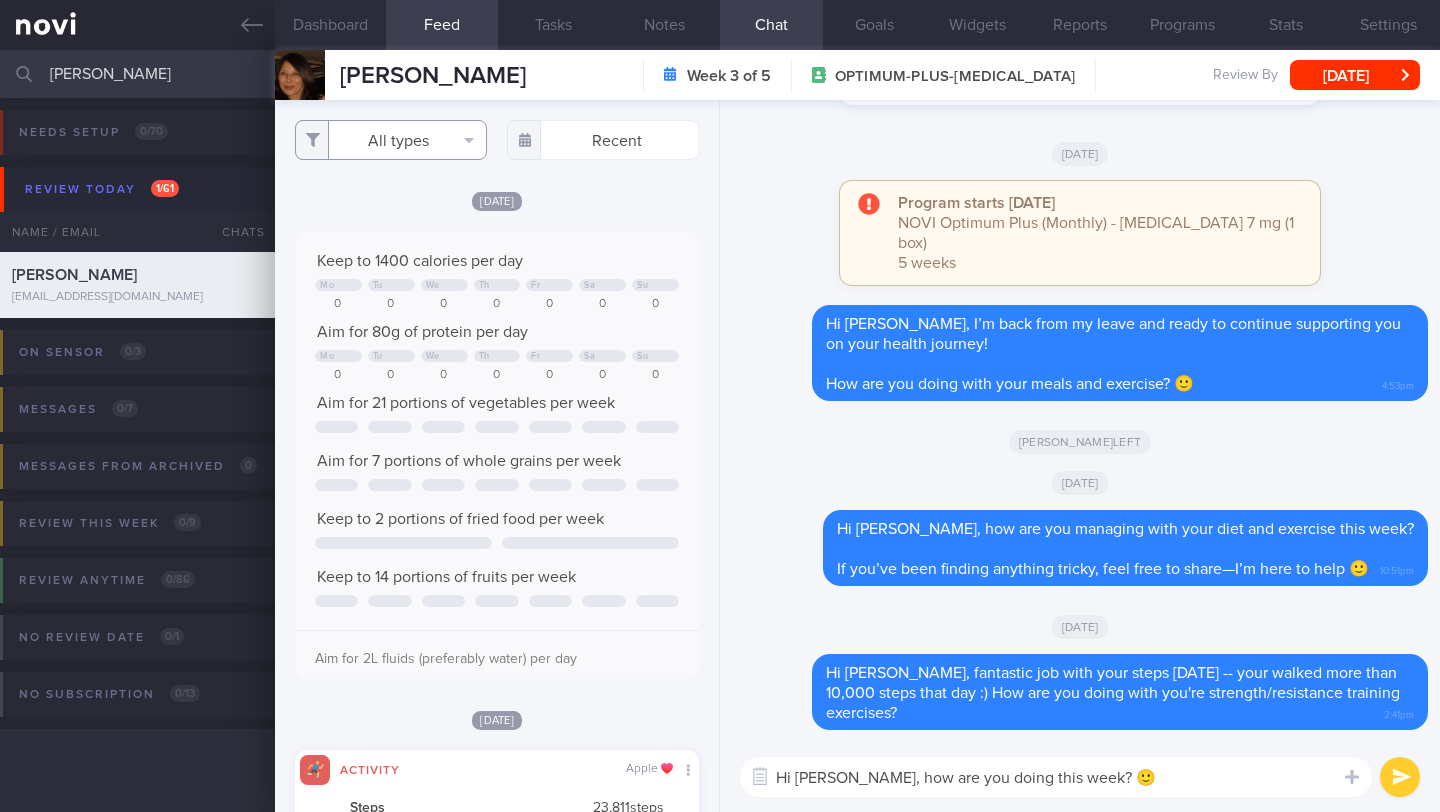 click on "All types" at bounding box center [391, 140] 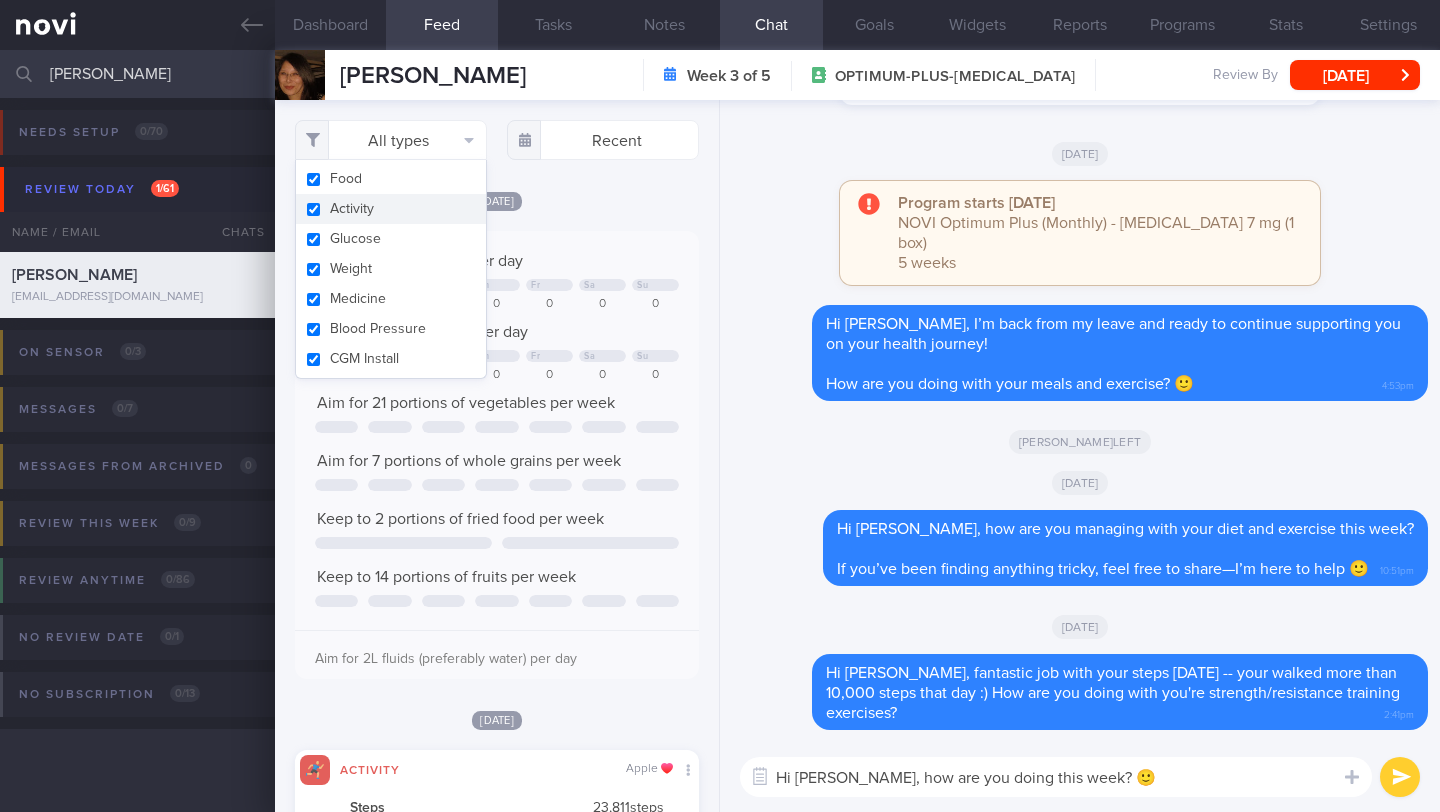 click on "Activity" at bounding box center (391, 209) 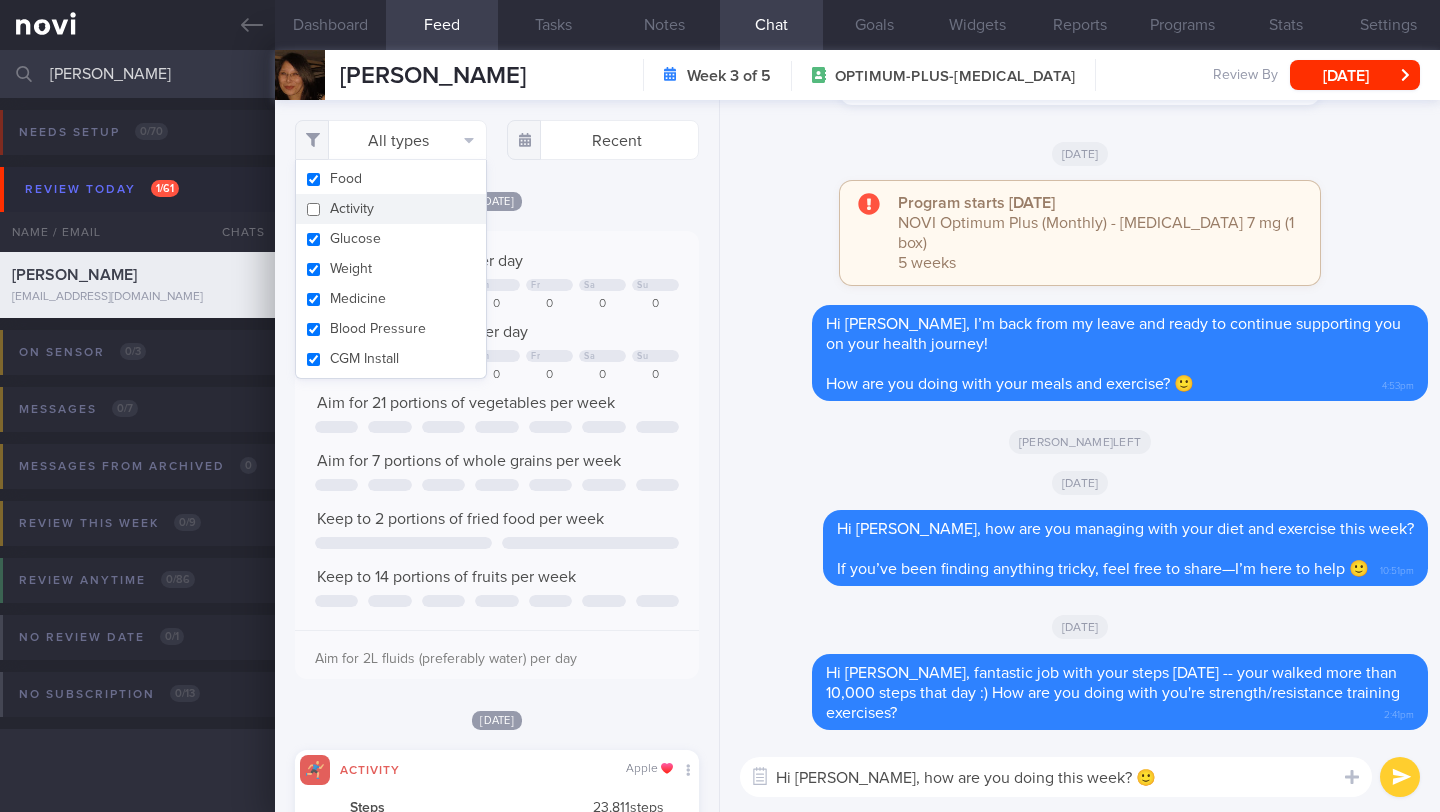 checkbox on "false" 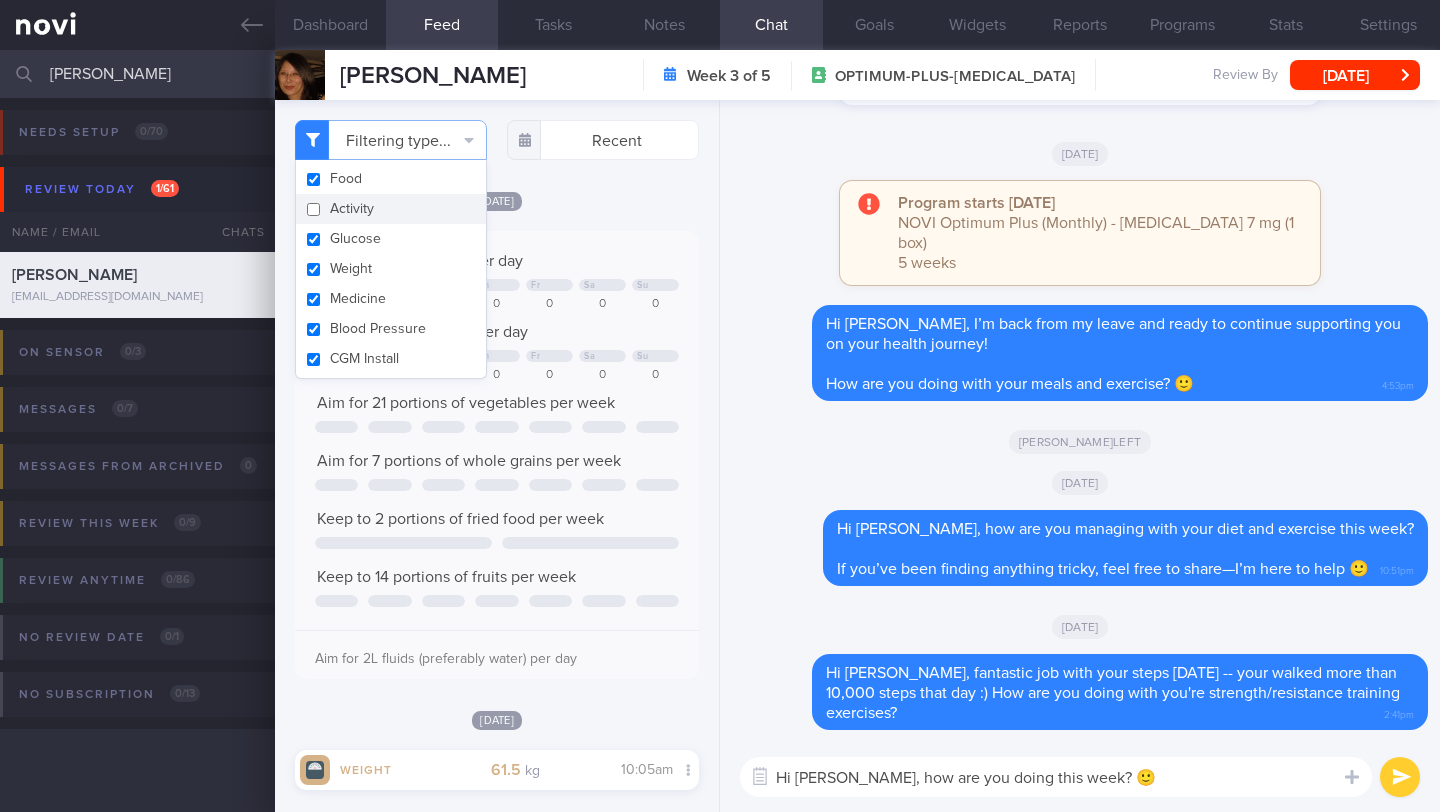 click on "Filtering type...
Food
Activity
Glucose
Weight
Medicine
Blood Pressure
CGM Install
Recent
[DATE]" at bounding box center [497, 456] 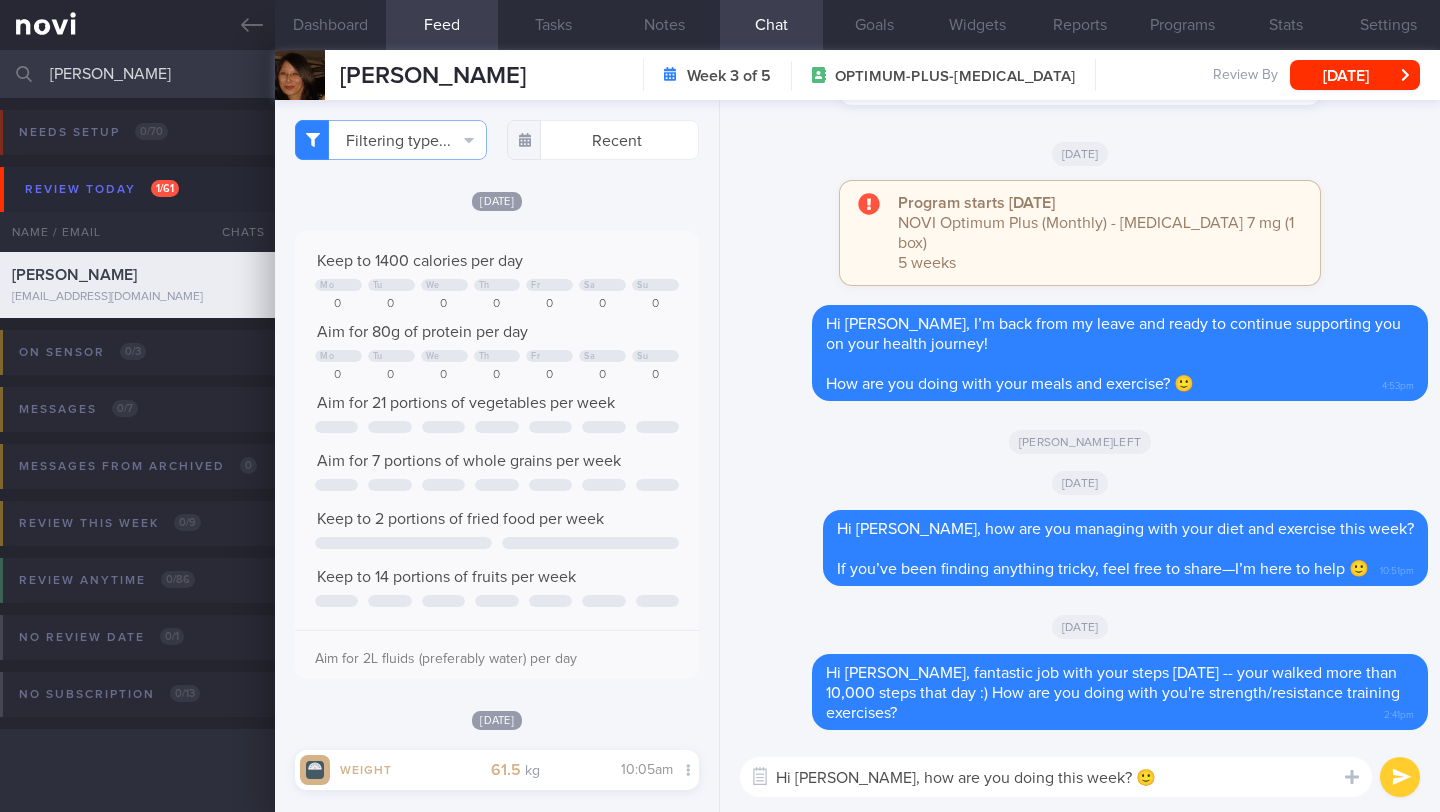 click on "Hi [PERSON_NAME], how are you doing this week? 🙂" at bounding box center (1056, 777) 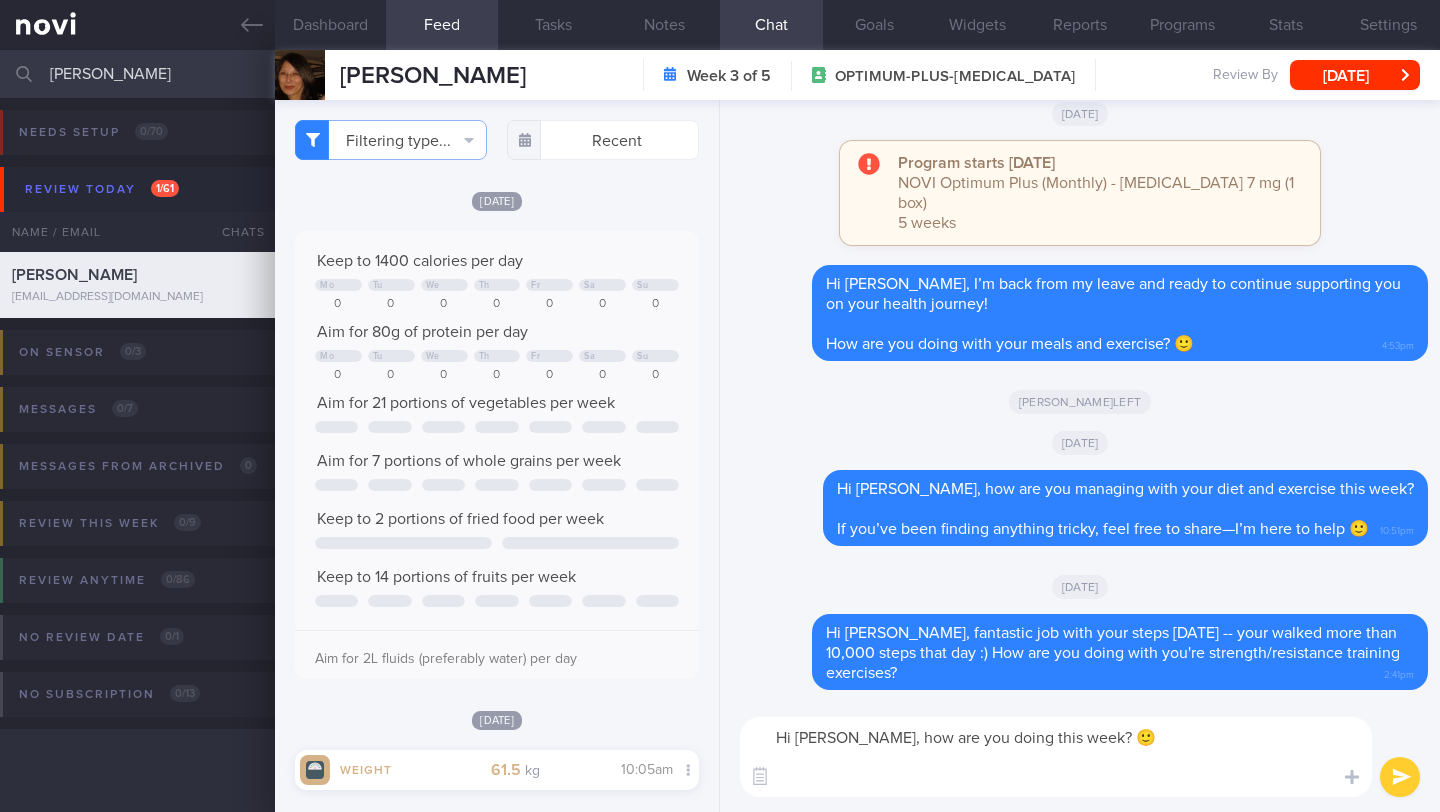 paste on "Feel free to let me know if you have any questions or if there's any way we can support you." 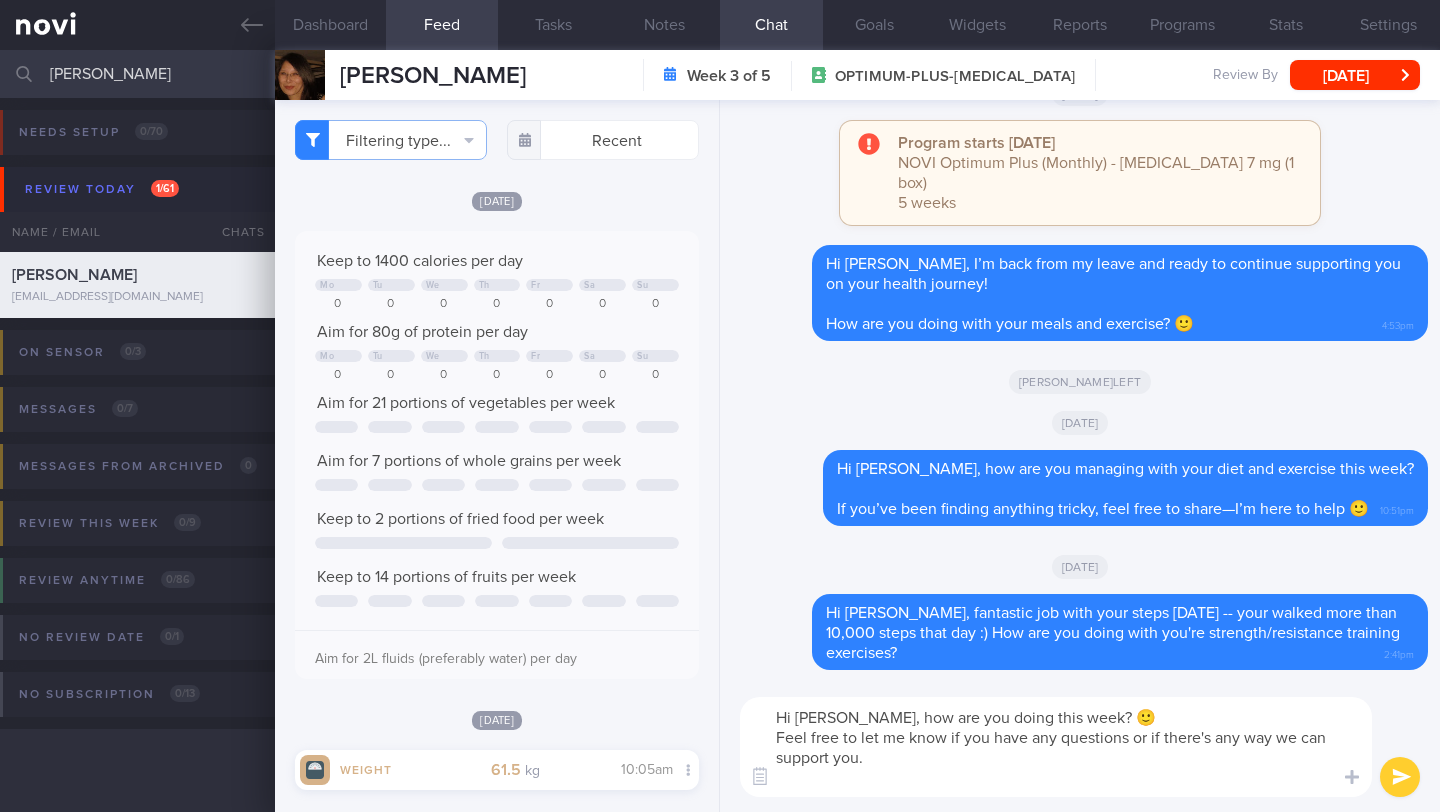 click on "Hi [PERSON_NAME], how are you doing this week? 🙂
Feel free to let me know if you have any questions or if there's any way we can support you." at bounding box center (1056, 747) 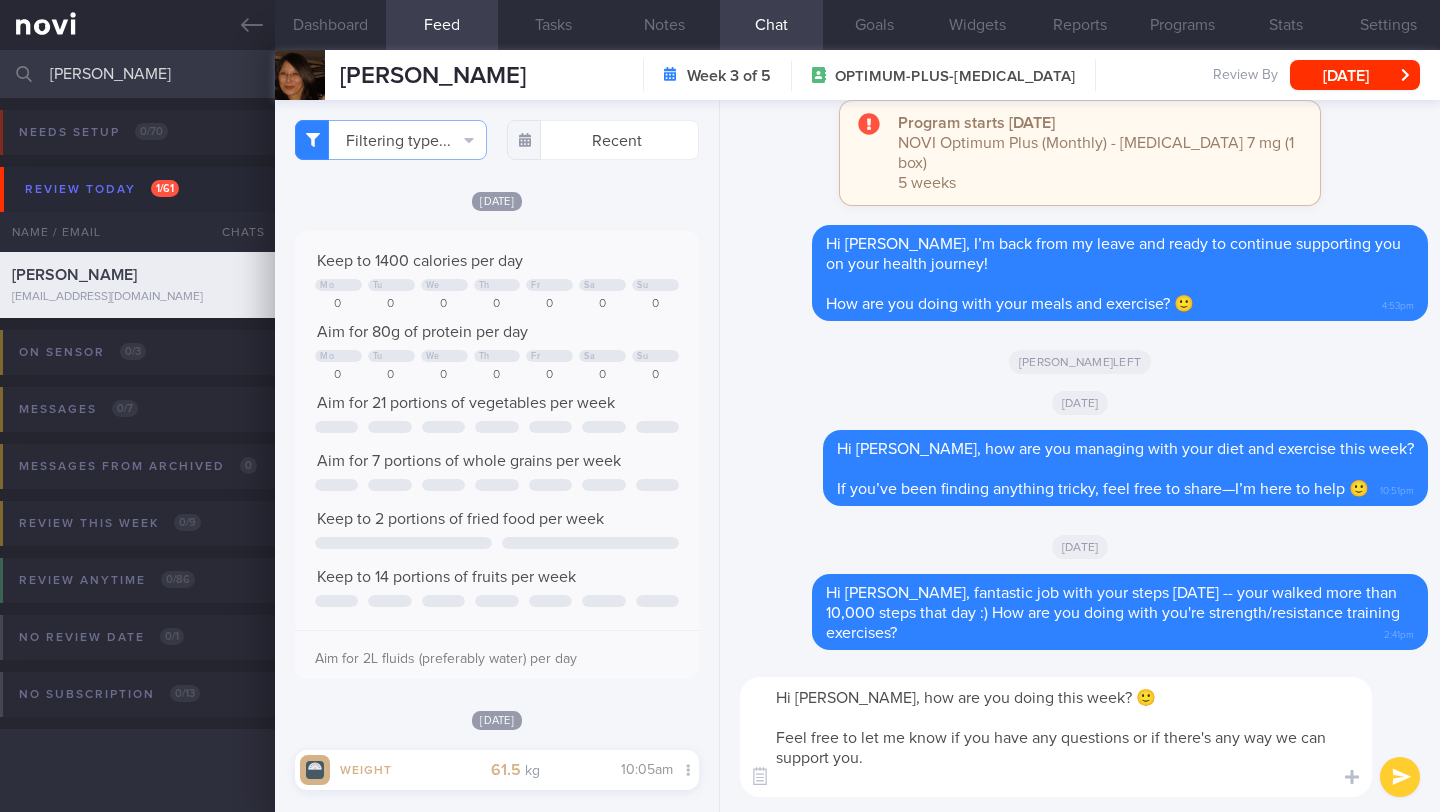 click on "Hi [PERSON_NAME], how are you doing this week? 🙂
Feel free to let me know if you have any questions or if there's any way we can support you." at bounding box center [1056, 737] 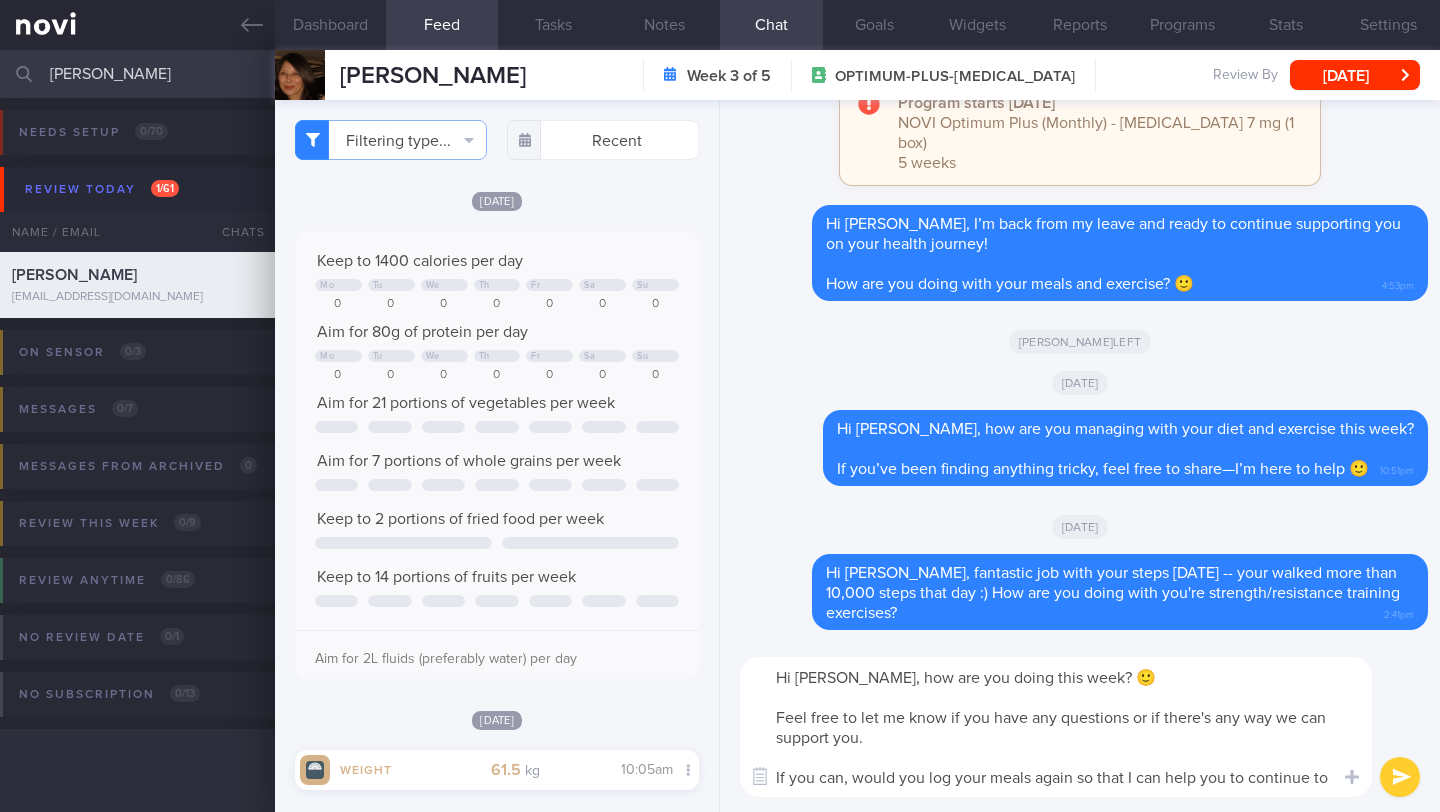 scroll, scrollTop: 0, scrollLeft: 0, axis: both 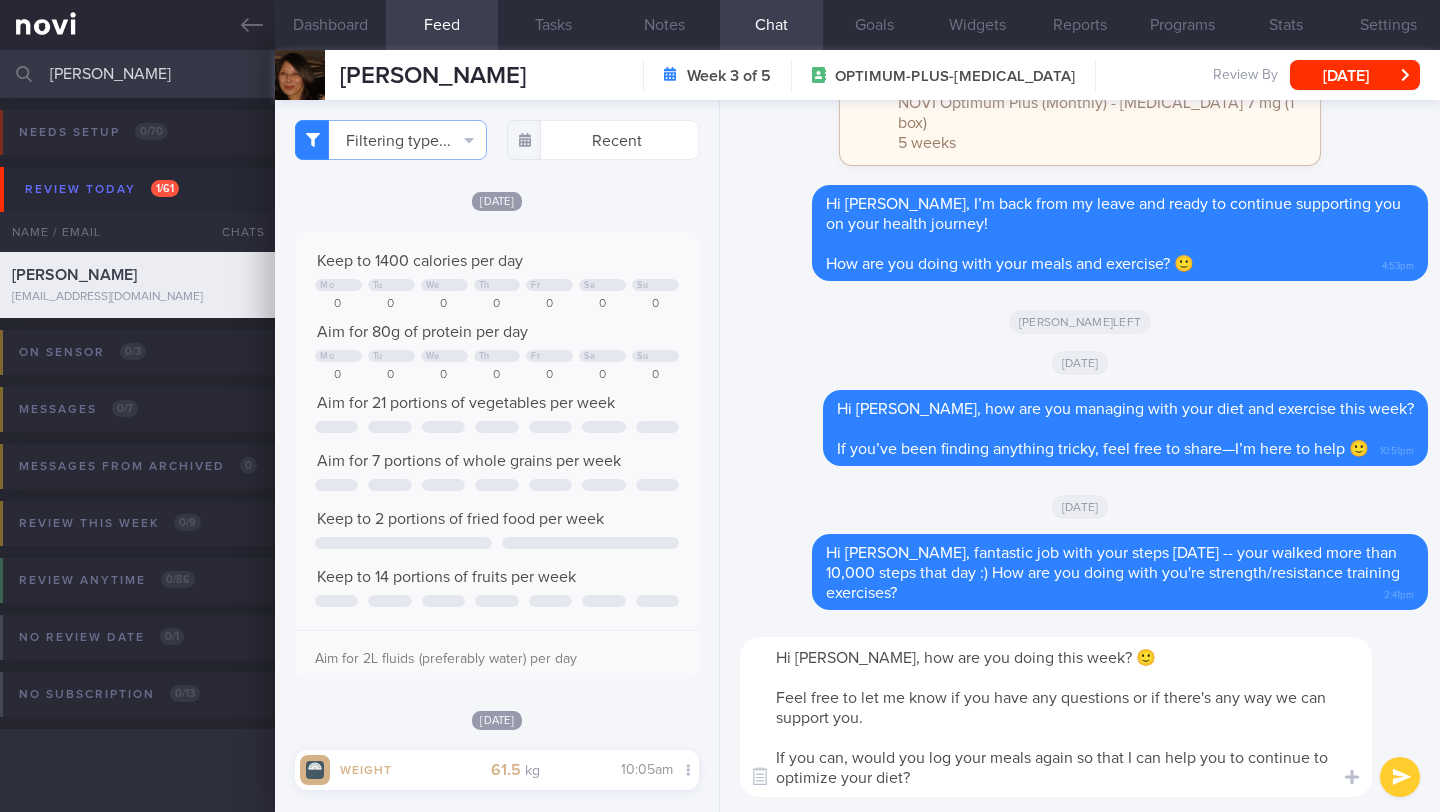 drag, startPoint x: 780, startPoint y: 705, endPoint x: 937, endPoint y: 780, distance: 173.99425 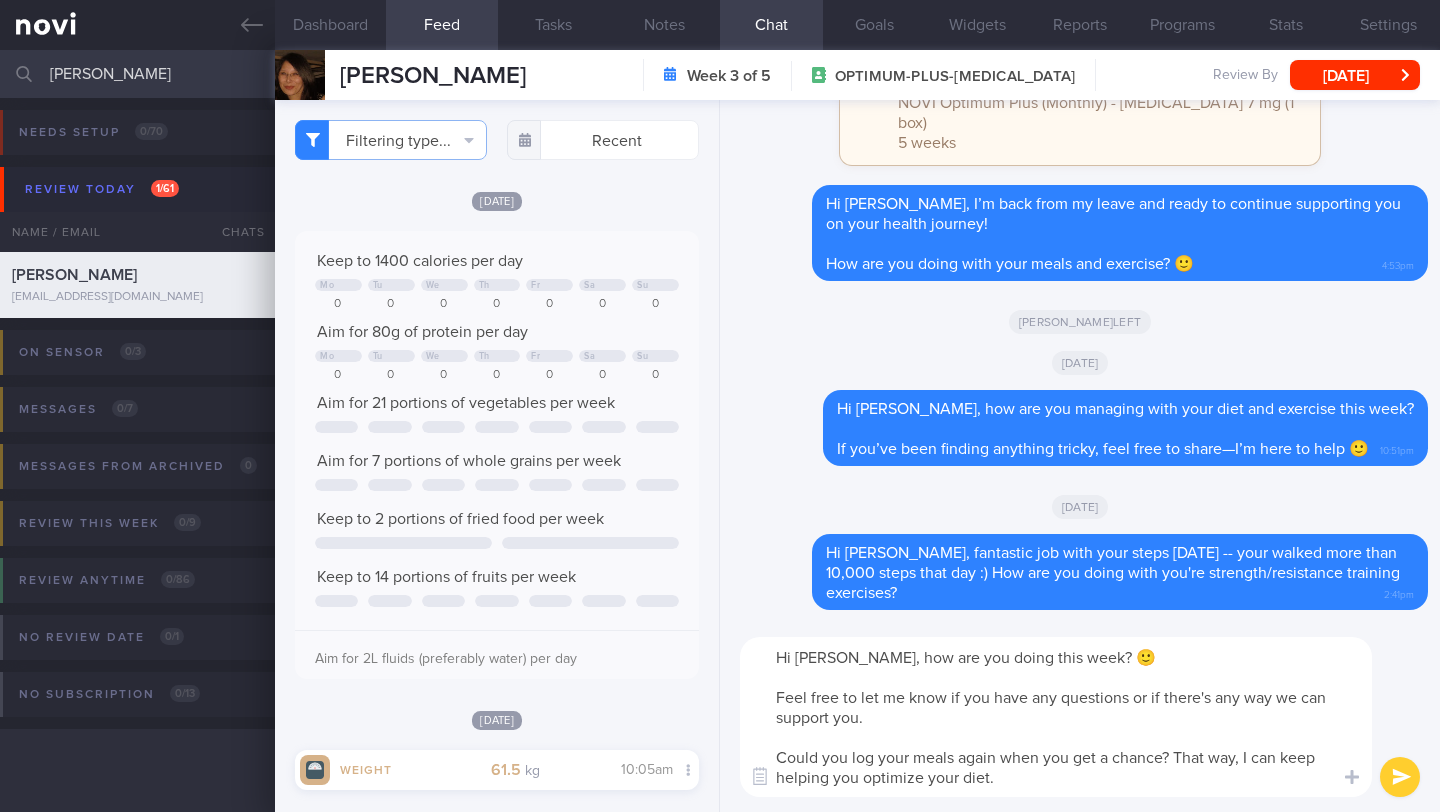 type on "Hi [PERSON_NAME], how are you doing this week? 🙂
Feel free to let me know if you have any questions or if there's any way we can support you.
Could you log your meals again when you get a chance? That way, I can keep helping you optimize your diet." 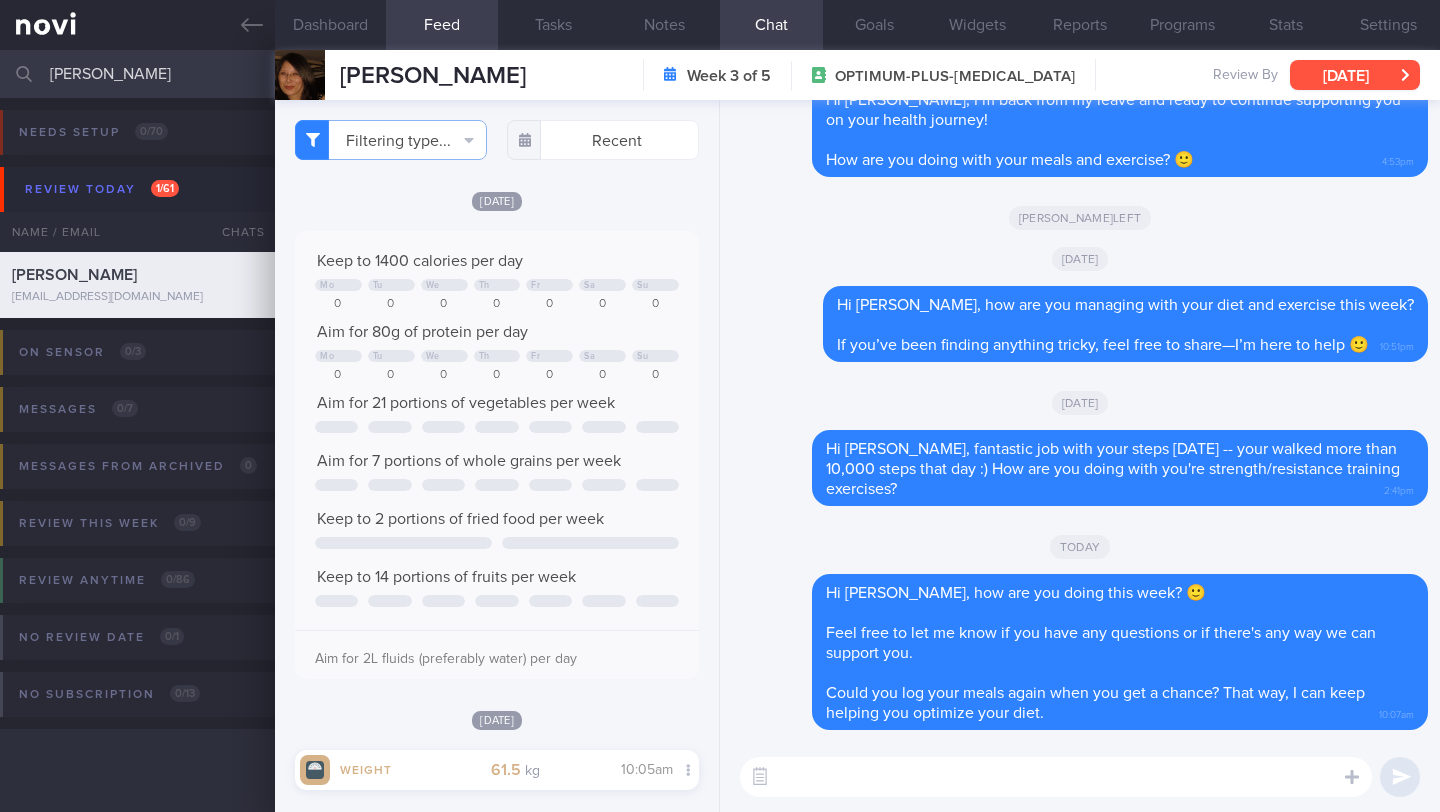 click on "[DATE]" at bounding box center [1355, 75] 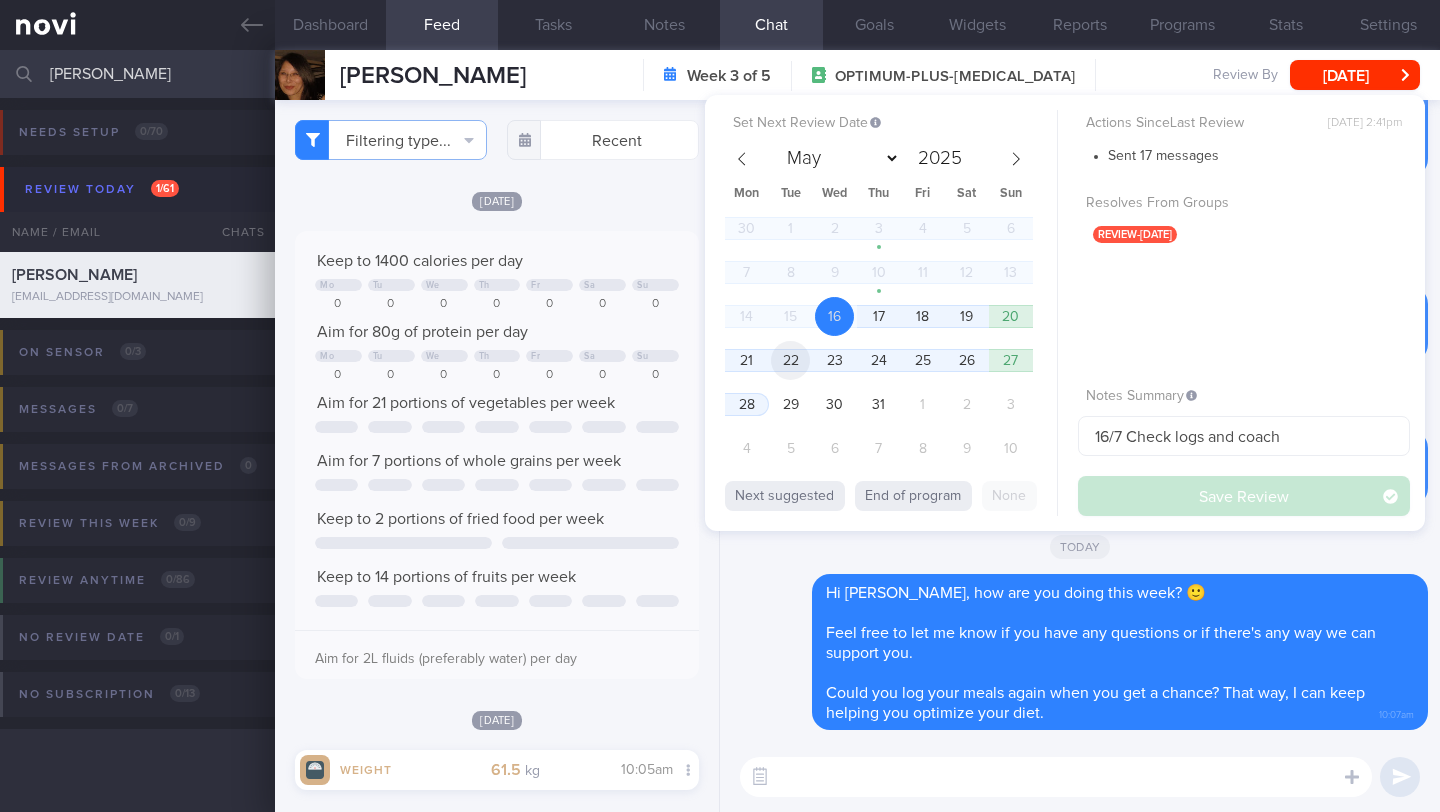 click on "22" at bounding box center (790, 360) 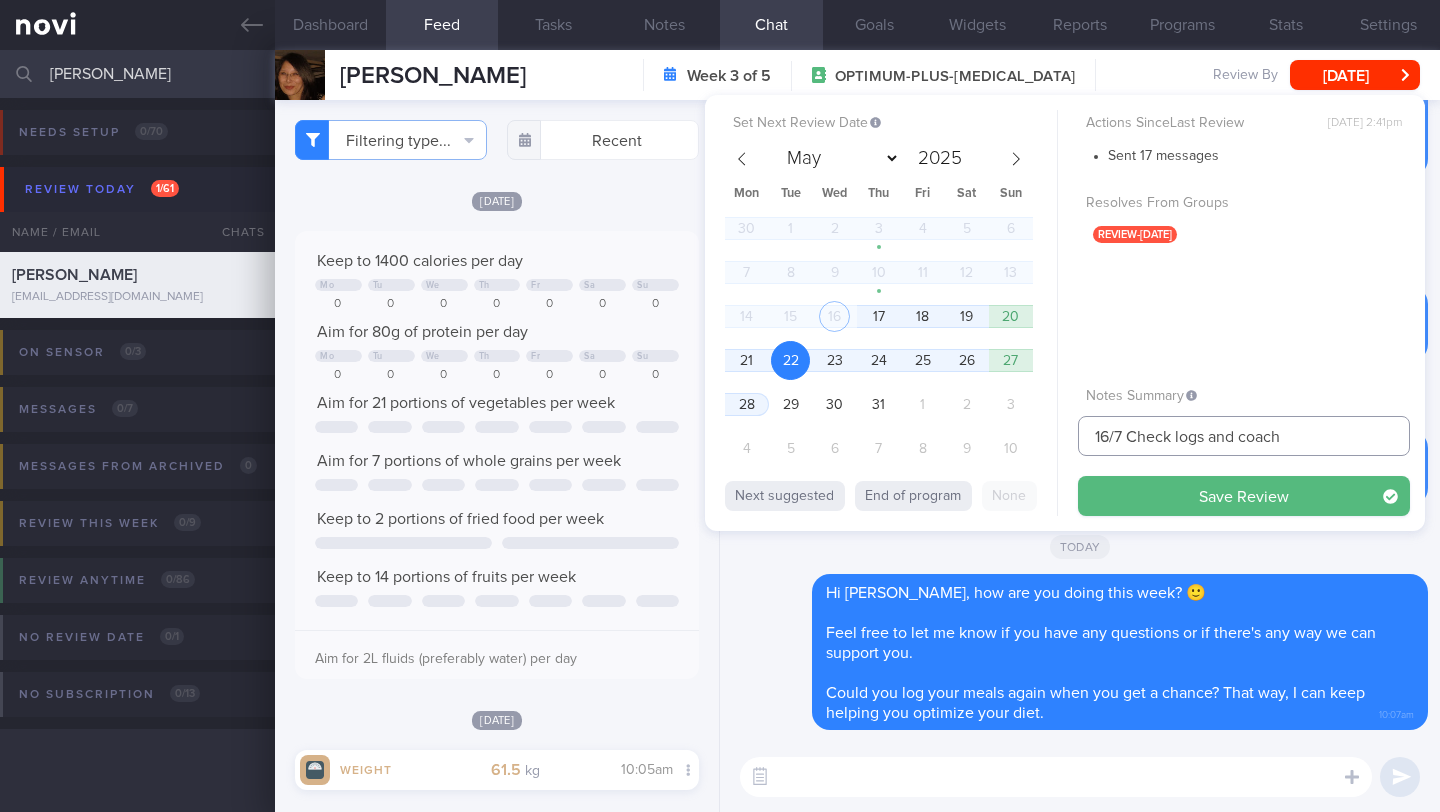 drag, startPoint x: 1109, startPoint y: 434, endPoint x: 1076, endPoint y: 429, distance: 33.37664 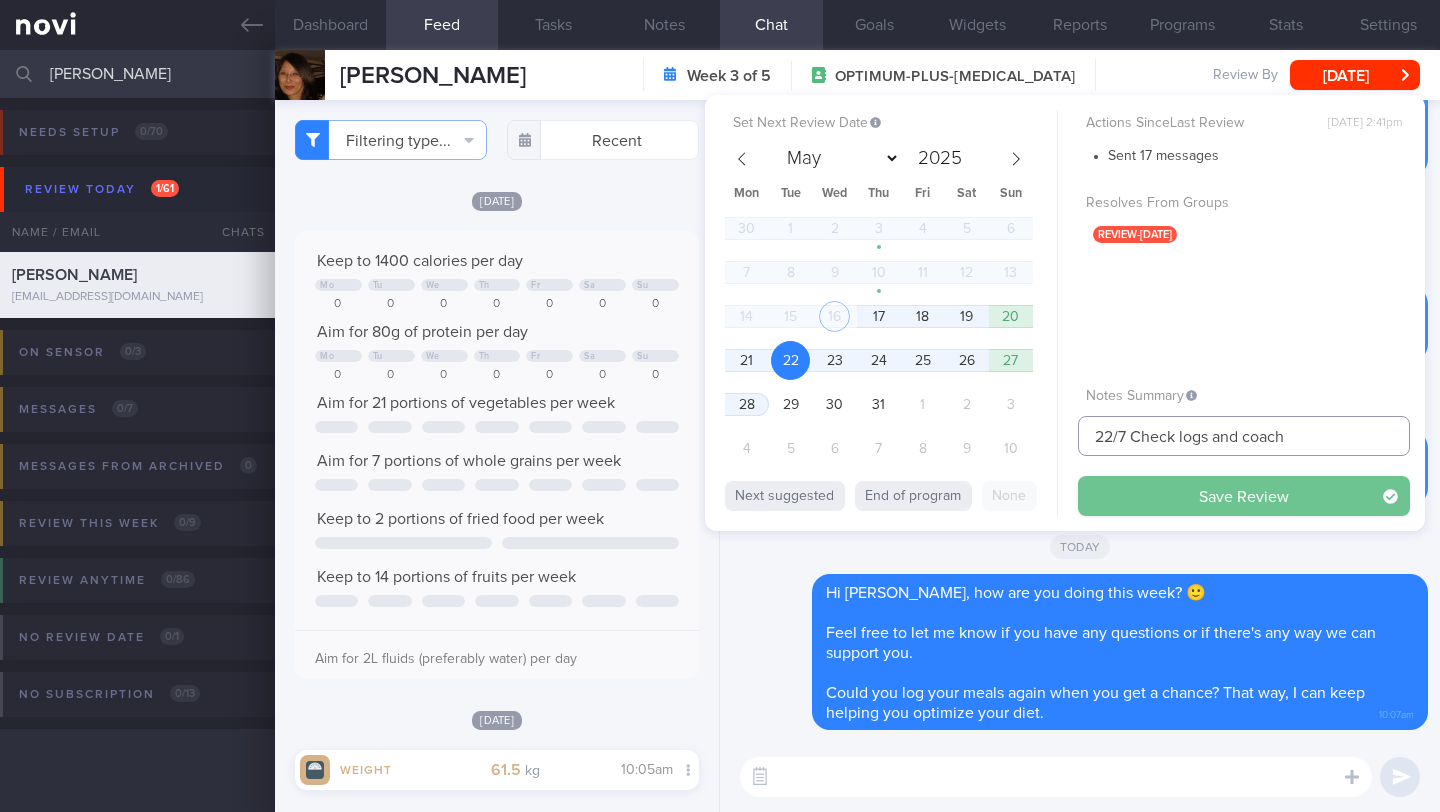 type on "22/7 Check logs and coach" 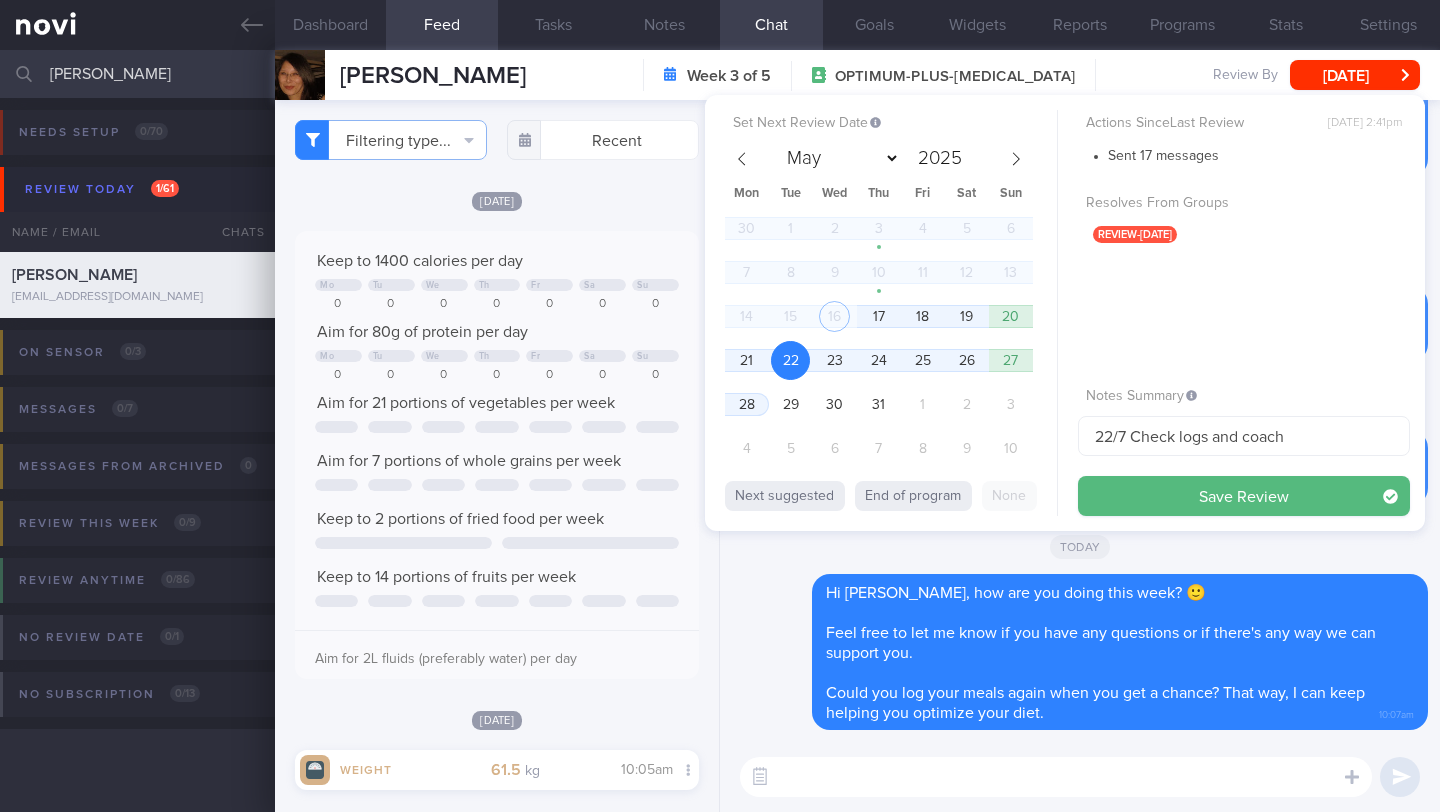 click on "Save Review" at bounding box center [1244, 496] 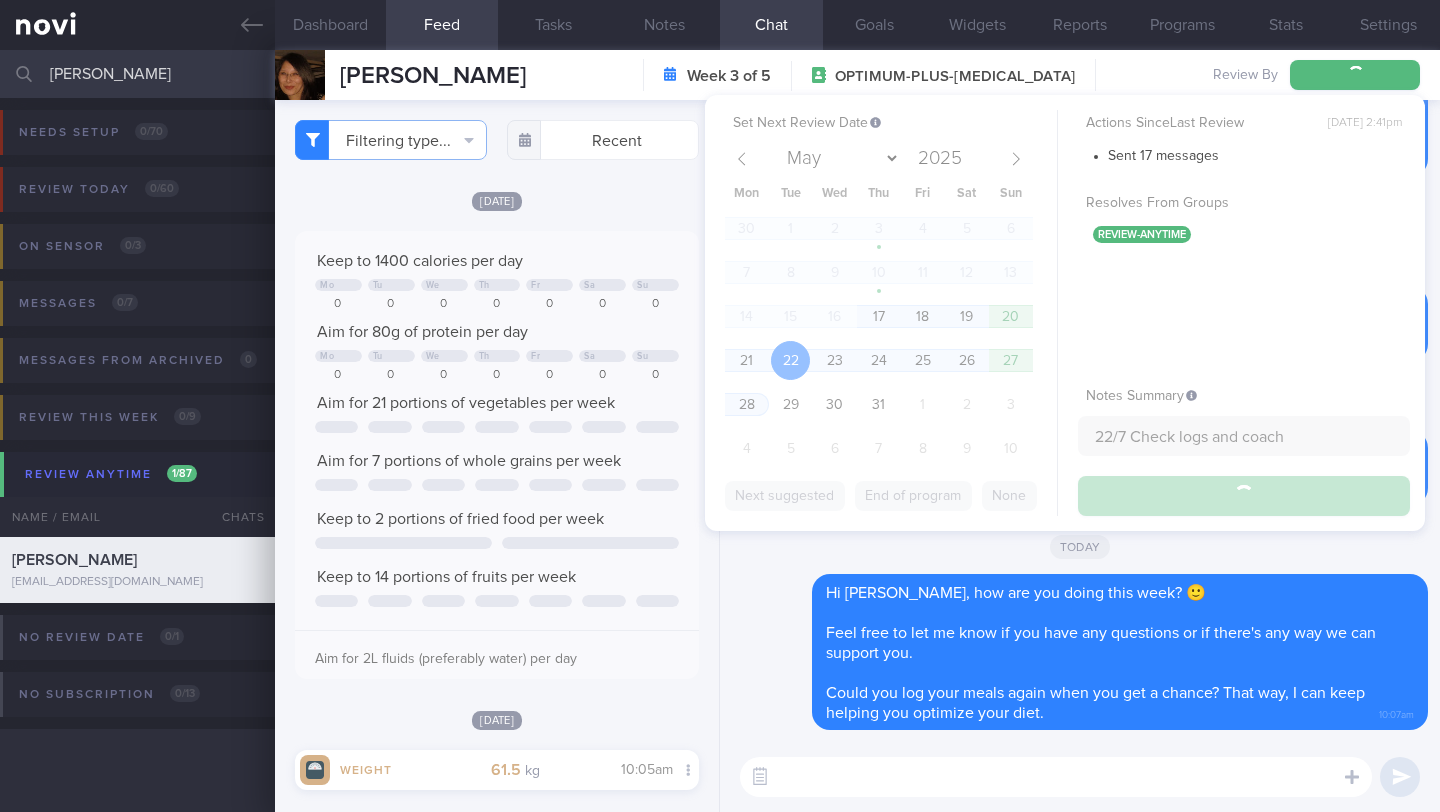 type on "22/7 Check logs and coach" 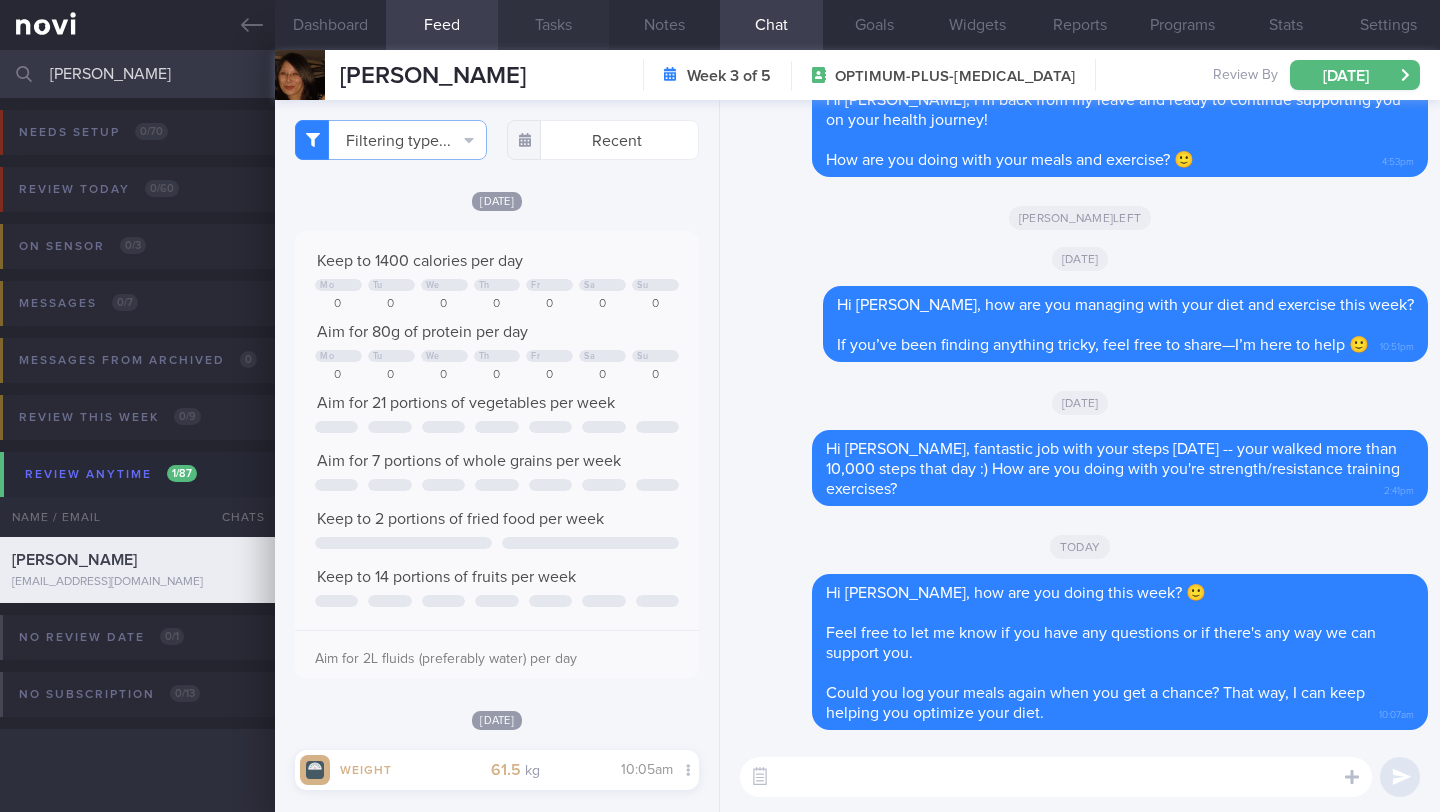 scroll, scrollTop: 999795, scrollLeft: 999647, axis: both 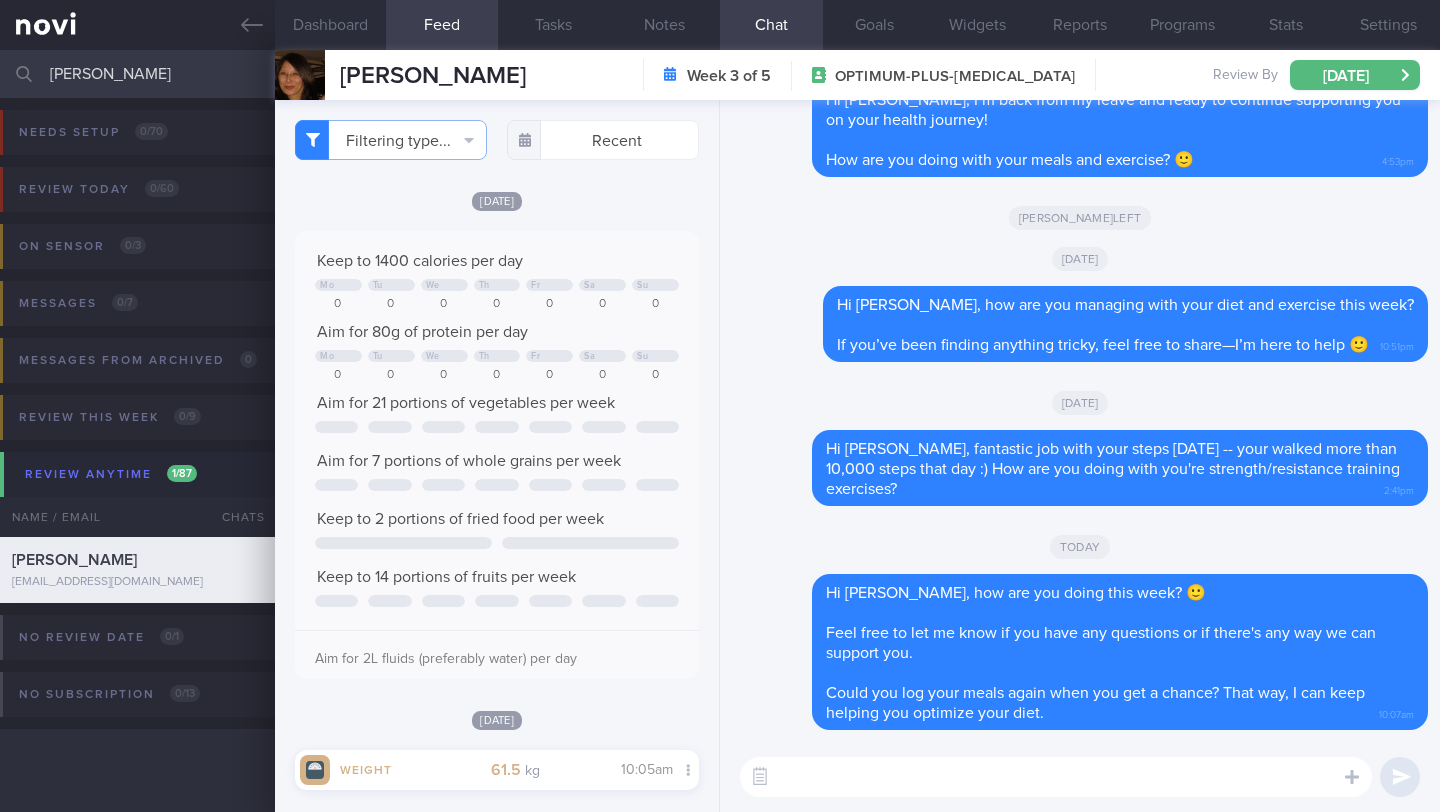 click on "[PERSON_NAME]" at bounding box center [720, 74] 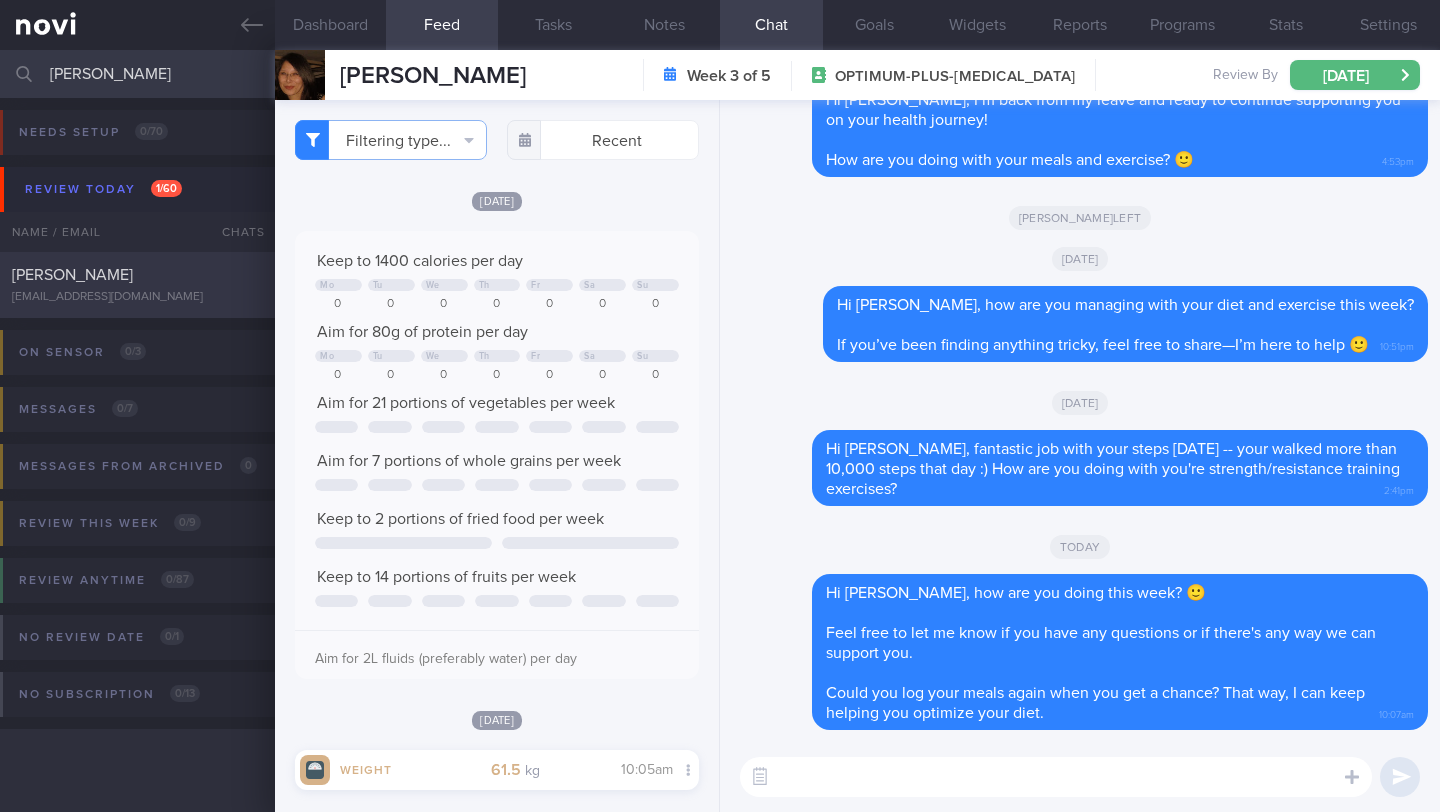 type on "[PERSON_NAME]" 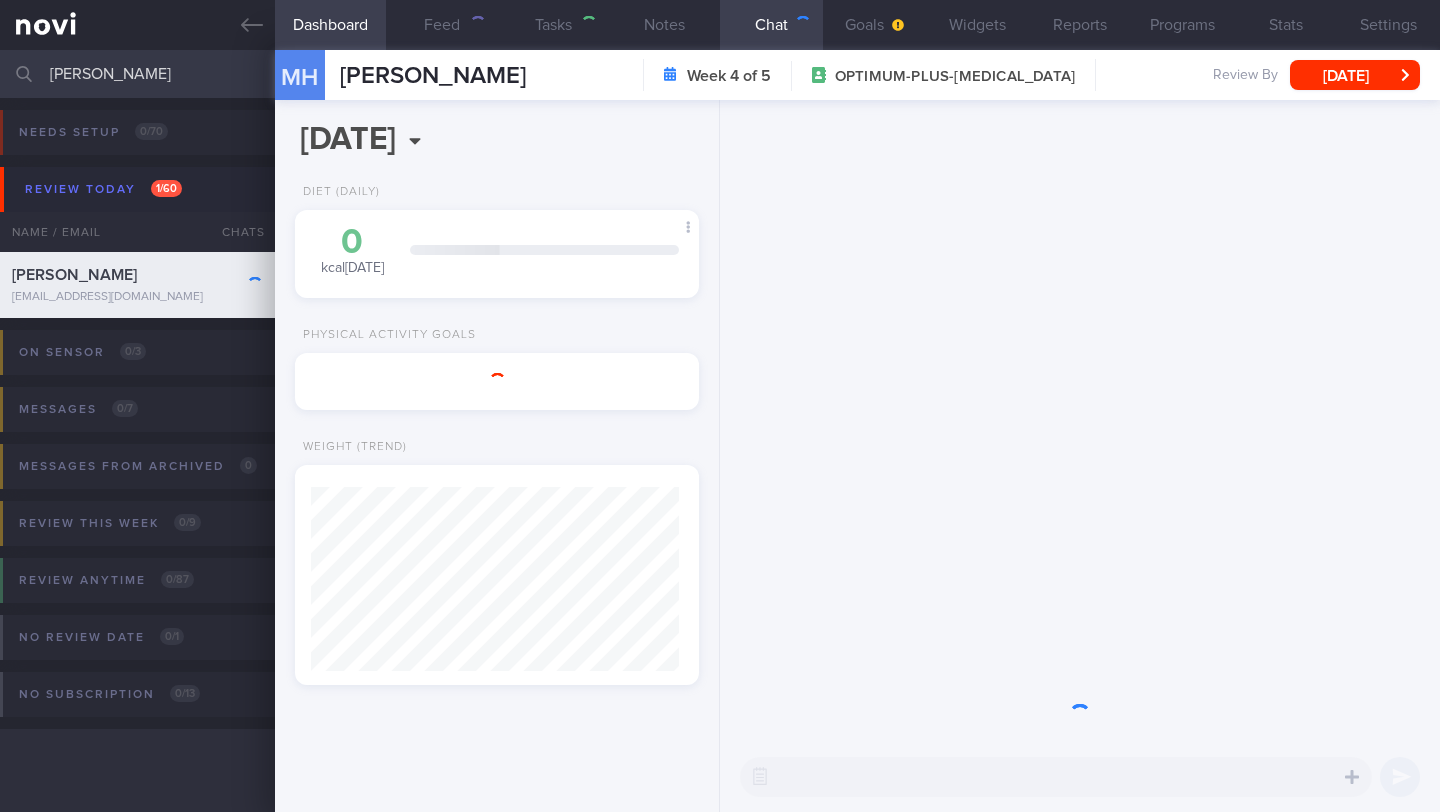 scroll, scrollTop: 999816, scrollLeft: 999632, axis: both 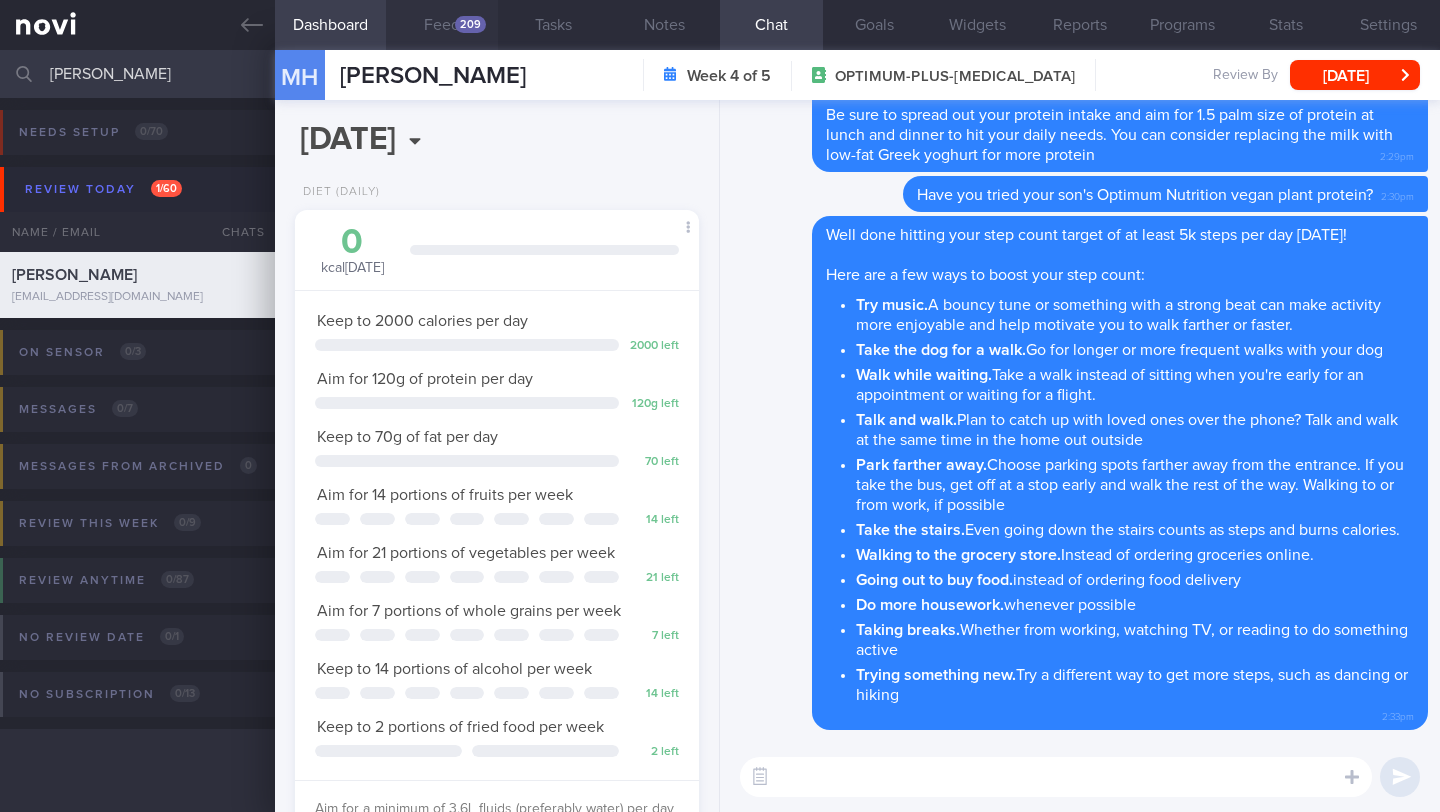 click on "Feed
209" at bounding box center (441, 25) 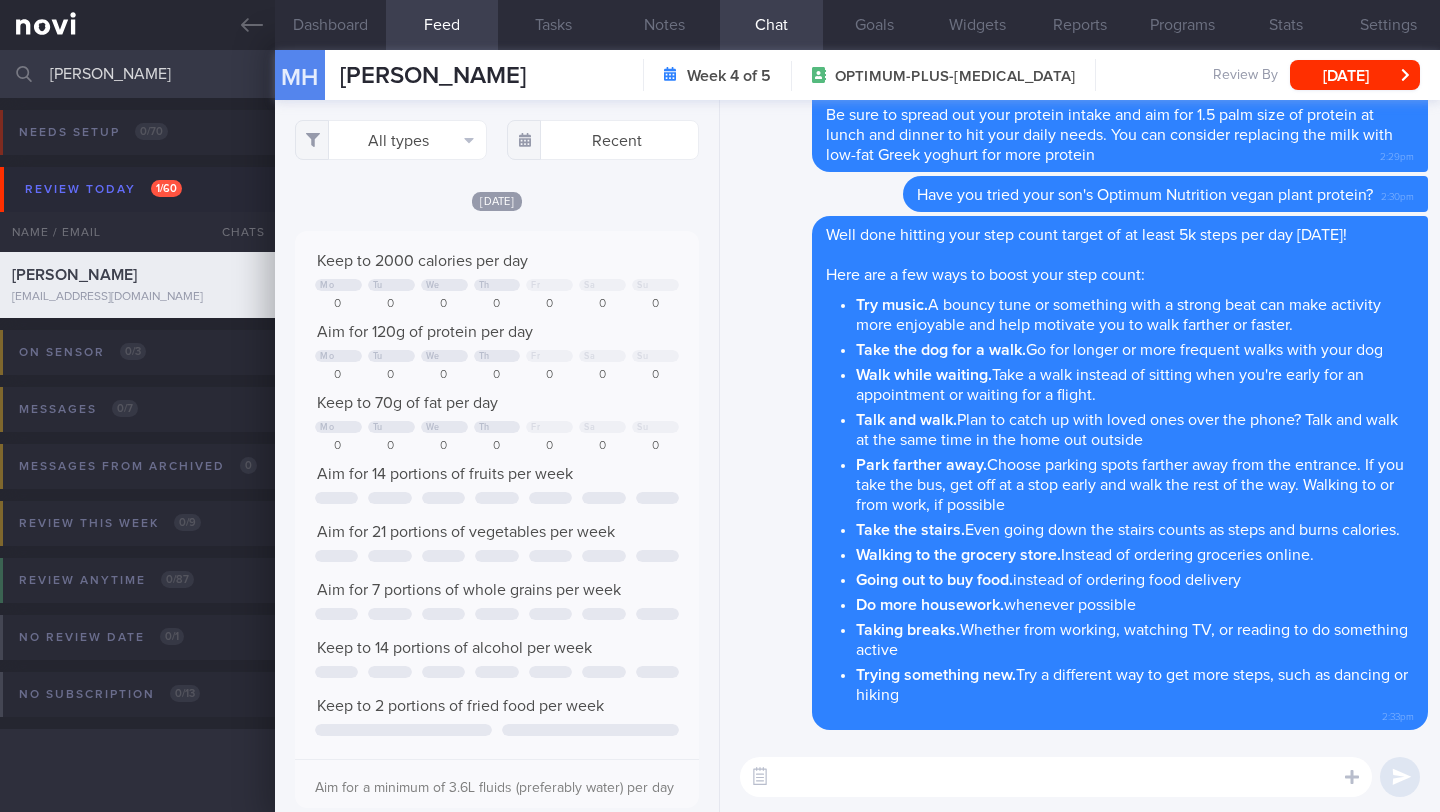scroll, scrollTop: 999910, scrollLeft: 999637, axis: both 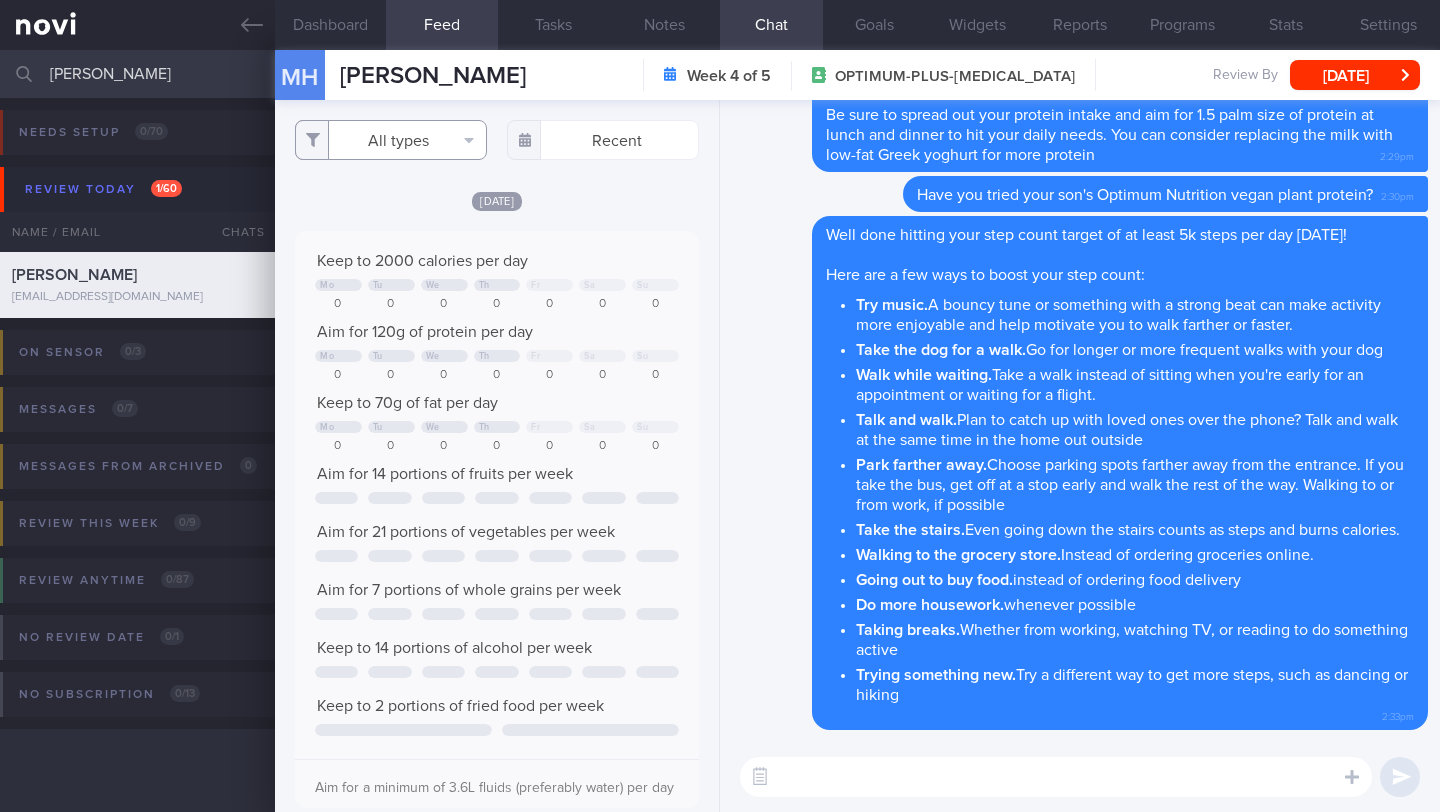 click on "All types" at bounding box center (391, 140) 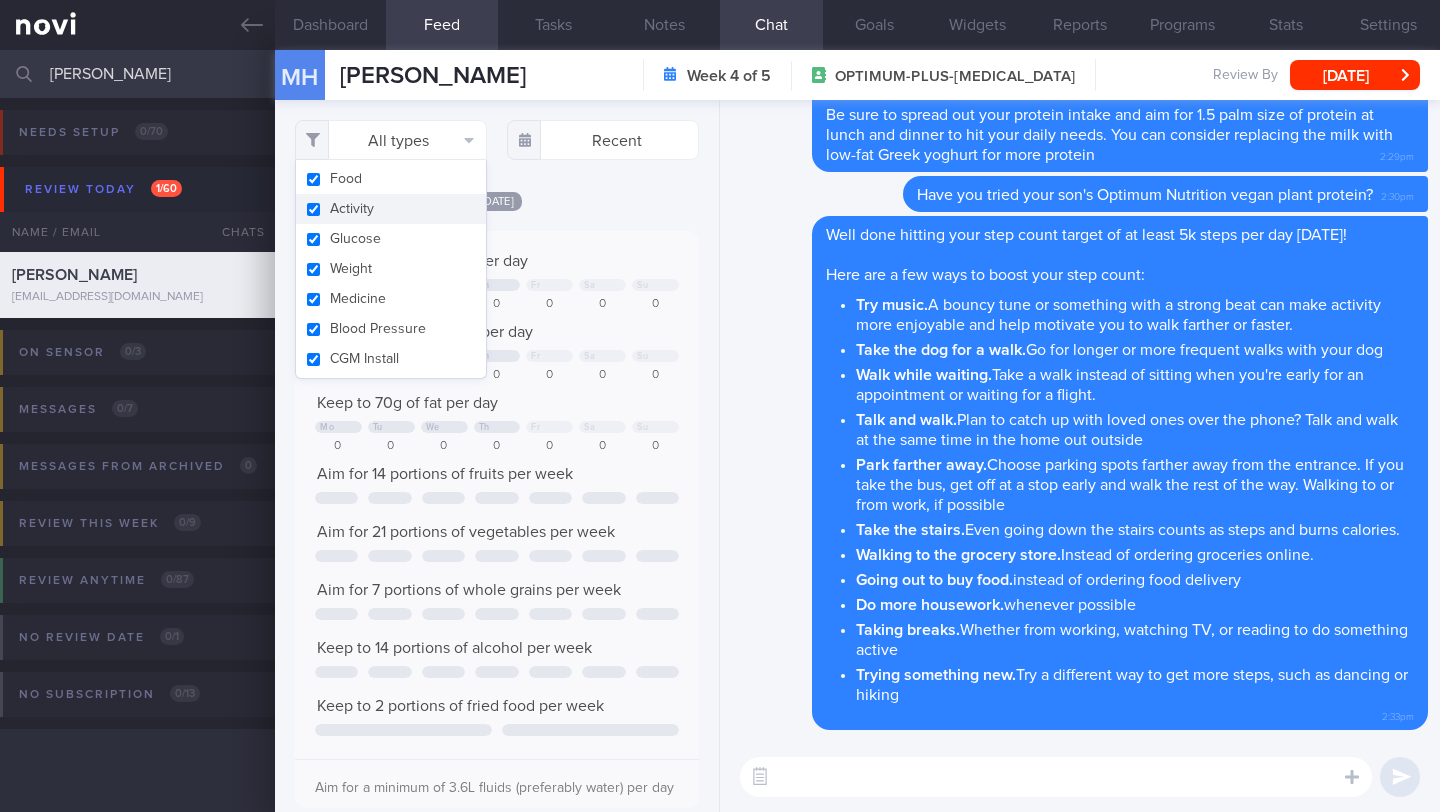 click on "Activity" at bounding box center (391, 209) 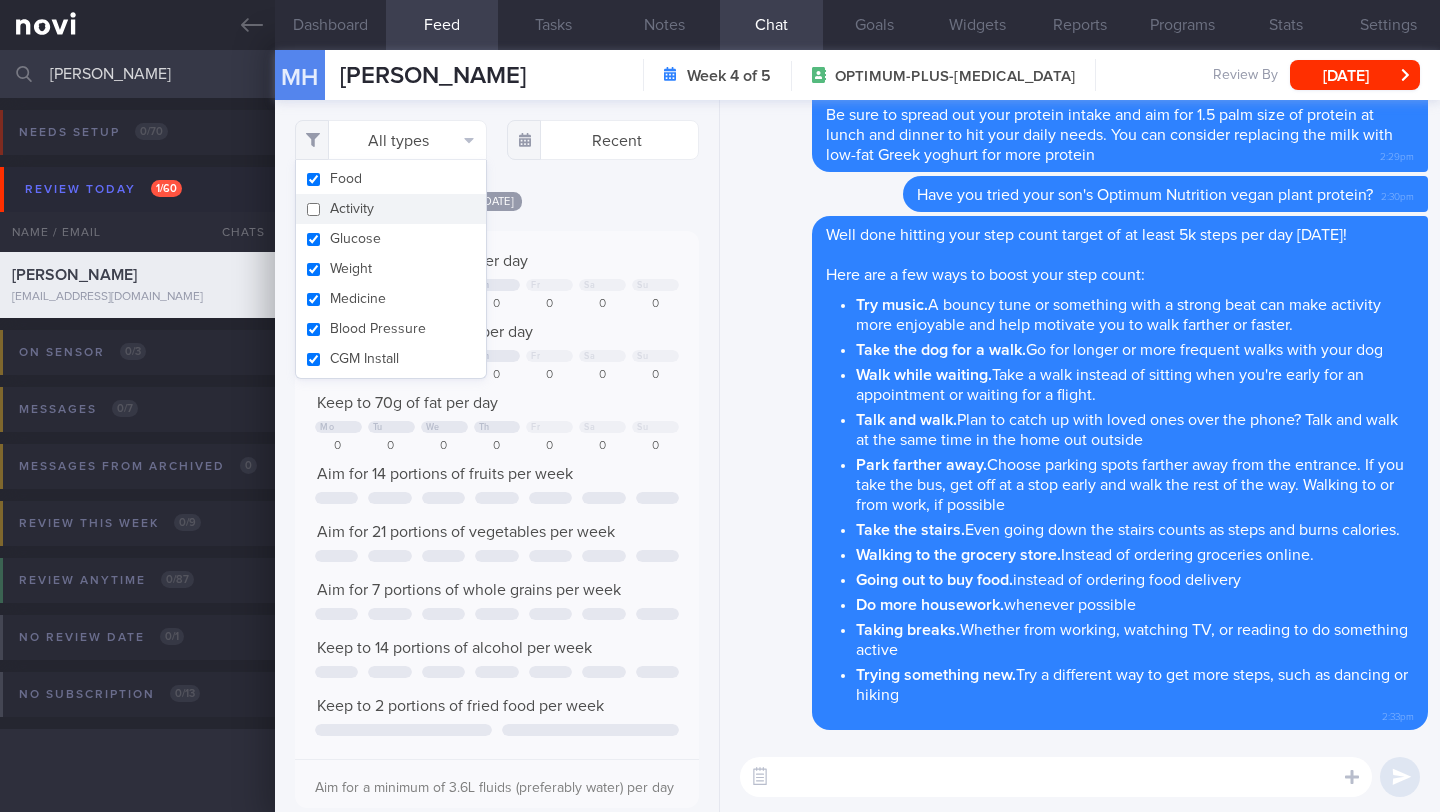checkbox on "false" 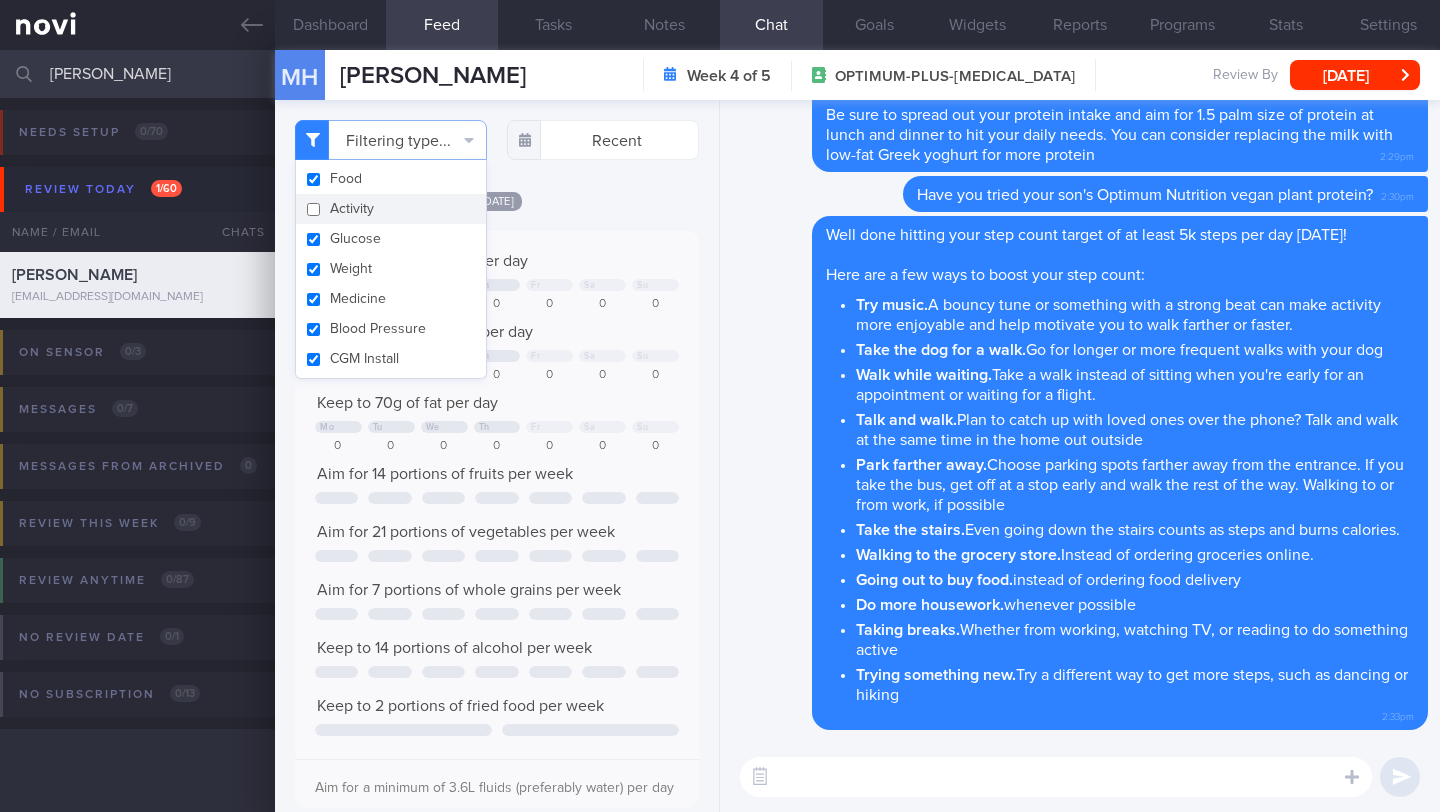 click on "Filtering type...
Food
Activity
Glucose
Weight
Medicine
Blood Pressure
CGM Install
Recent
[DATE]" at bounding box center [497, 456] 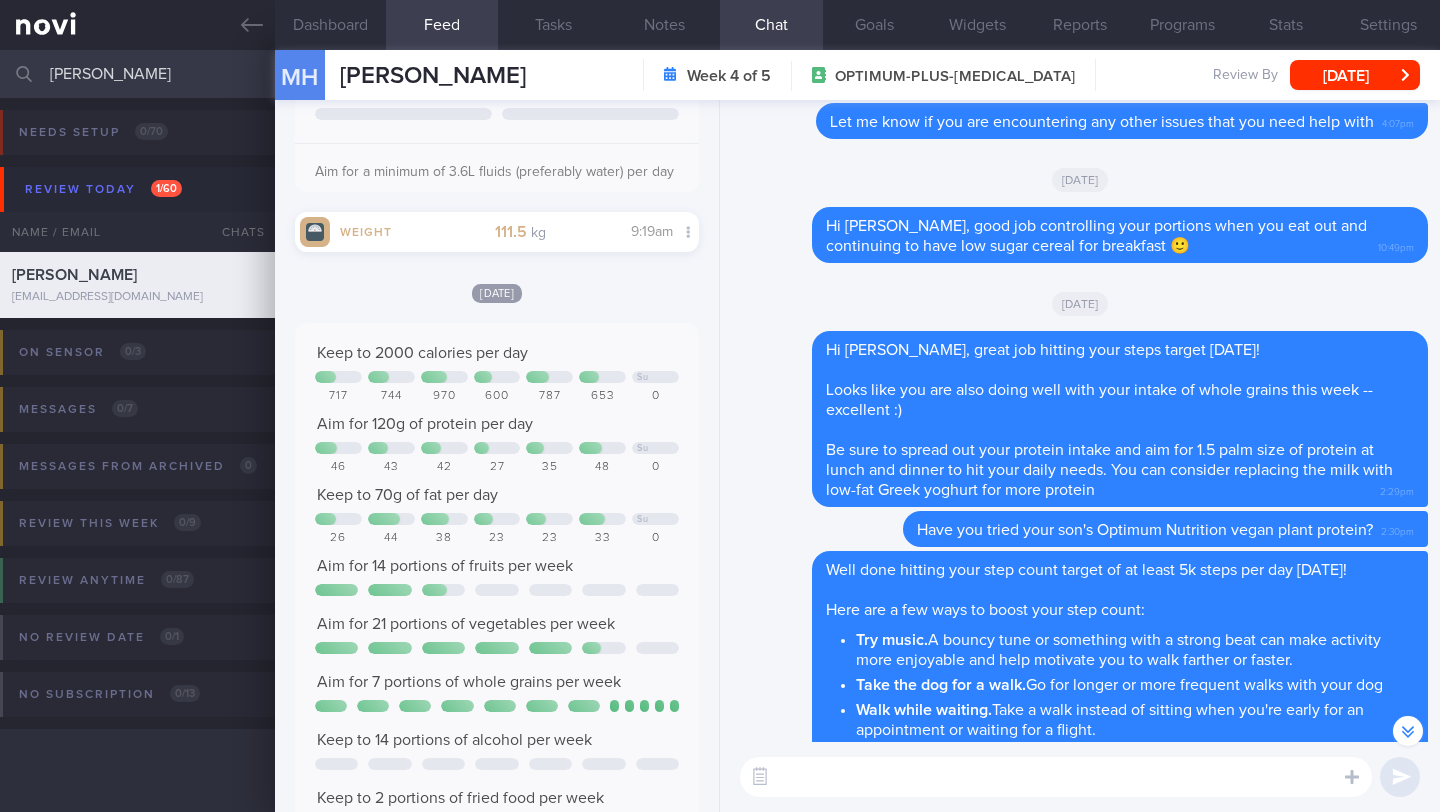 click at bounding box center [1056, 777] 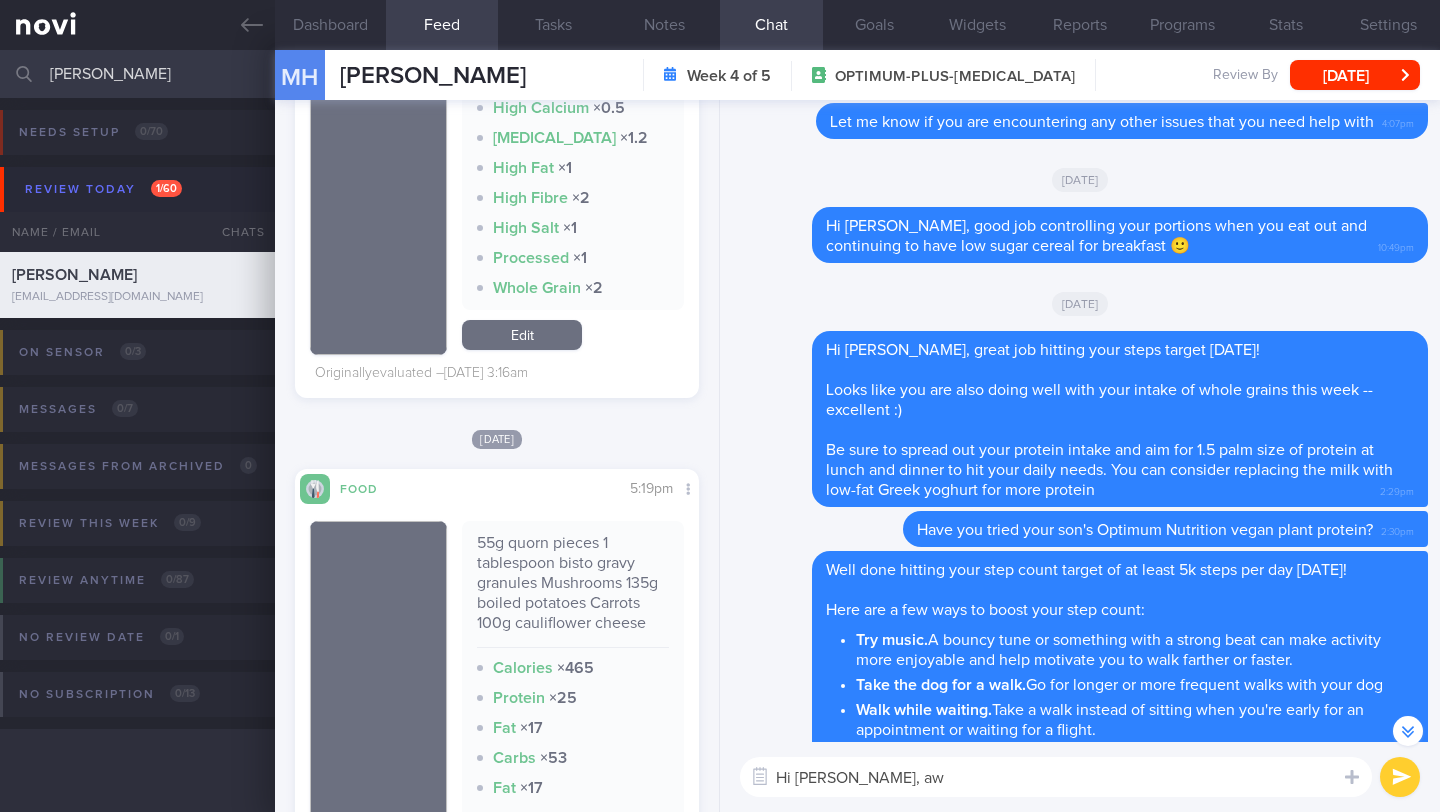 scroll, scrollTop: 2424, scrollLeft: 0, axis: vertical 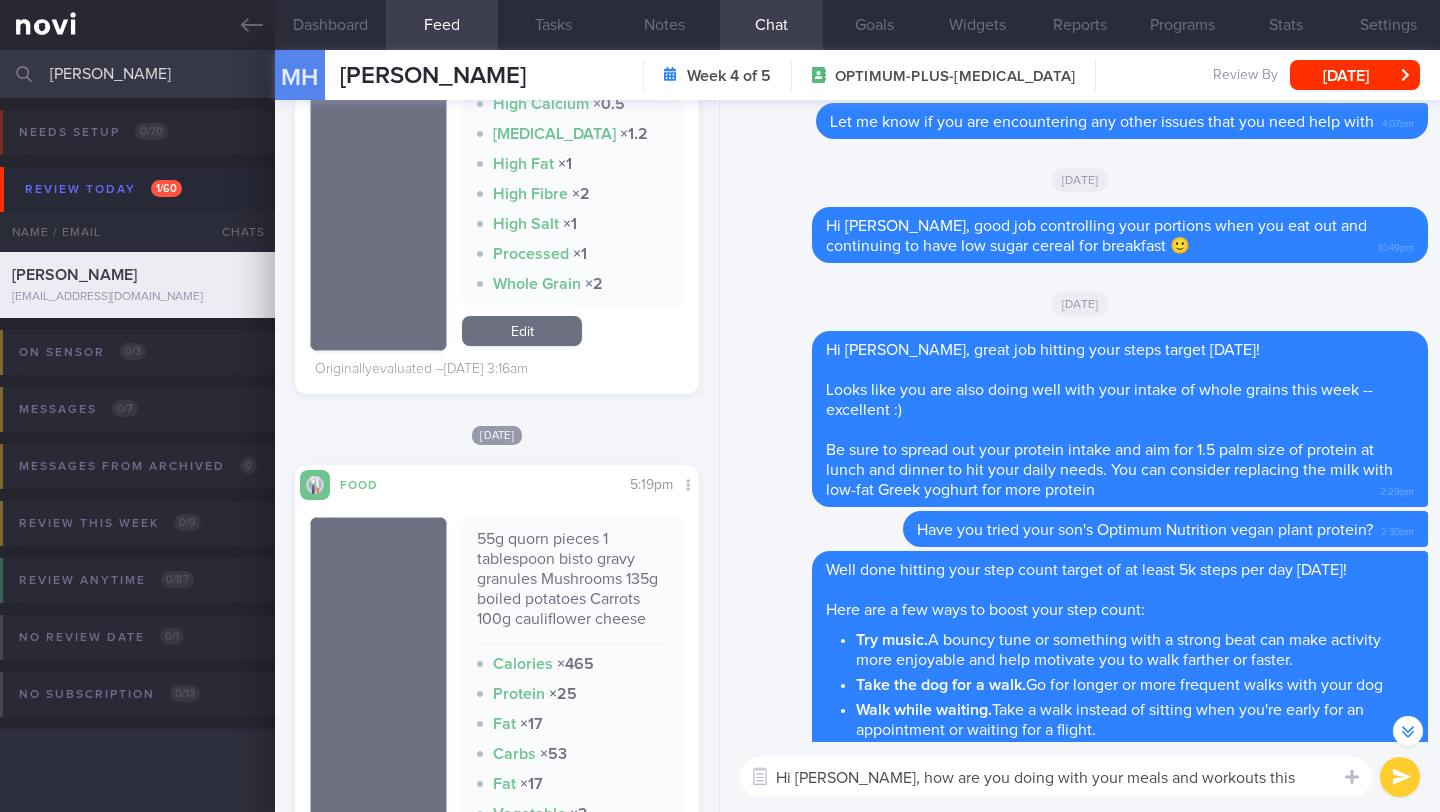 type on "Hi [PERSON_NAME], how are you doing with your meals and workouts this week? 🙂" 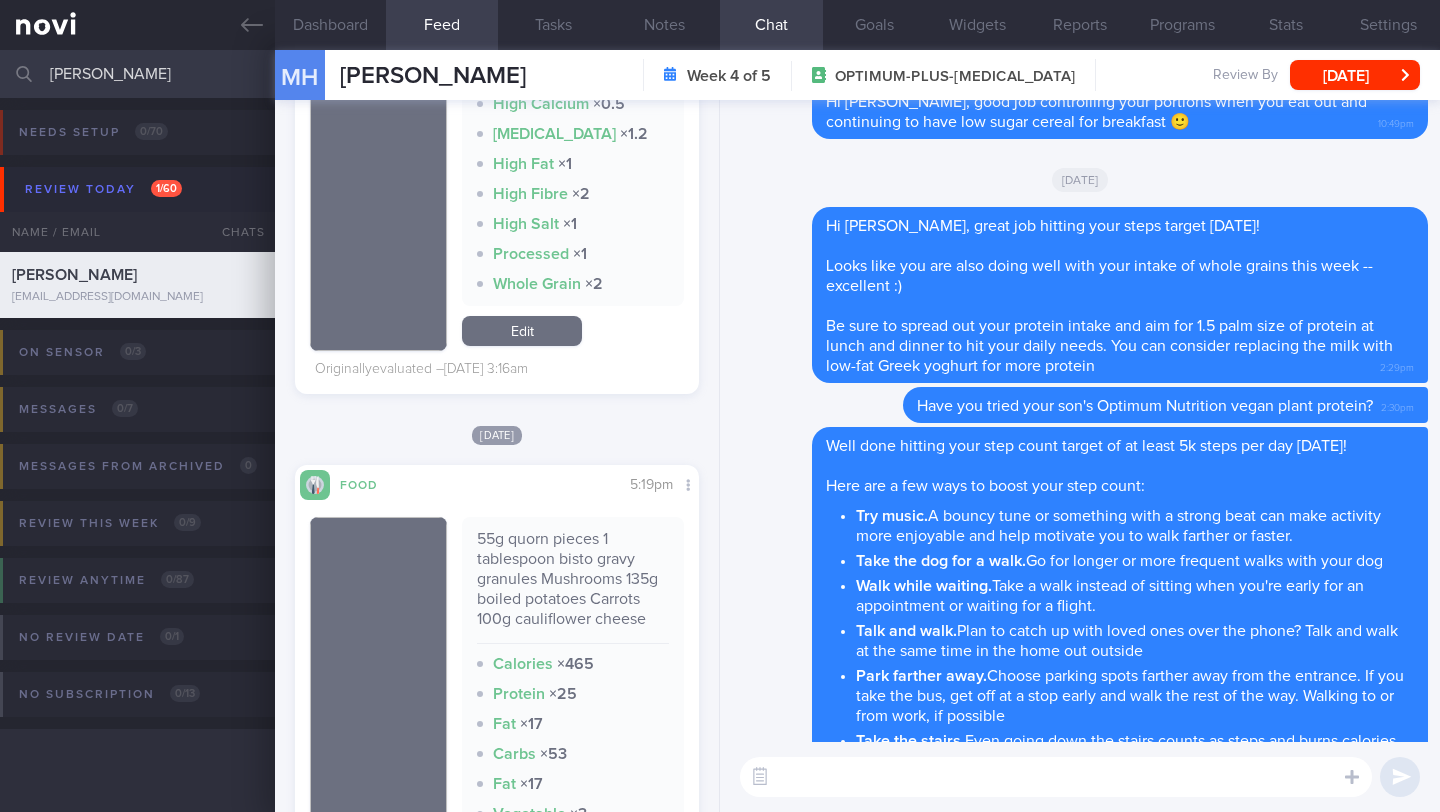 scroll, scrollTop: 0, scrollLeft: 0, axis: both 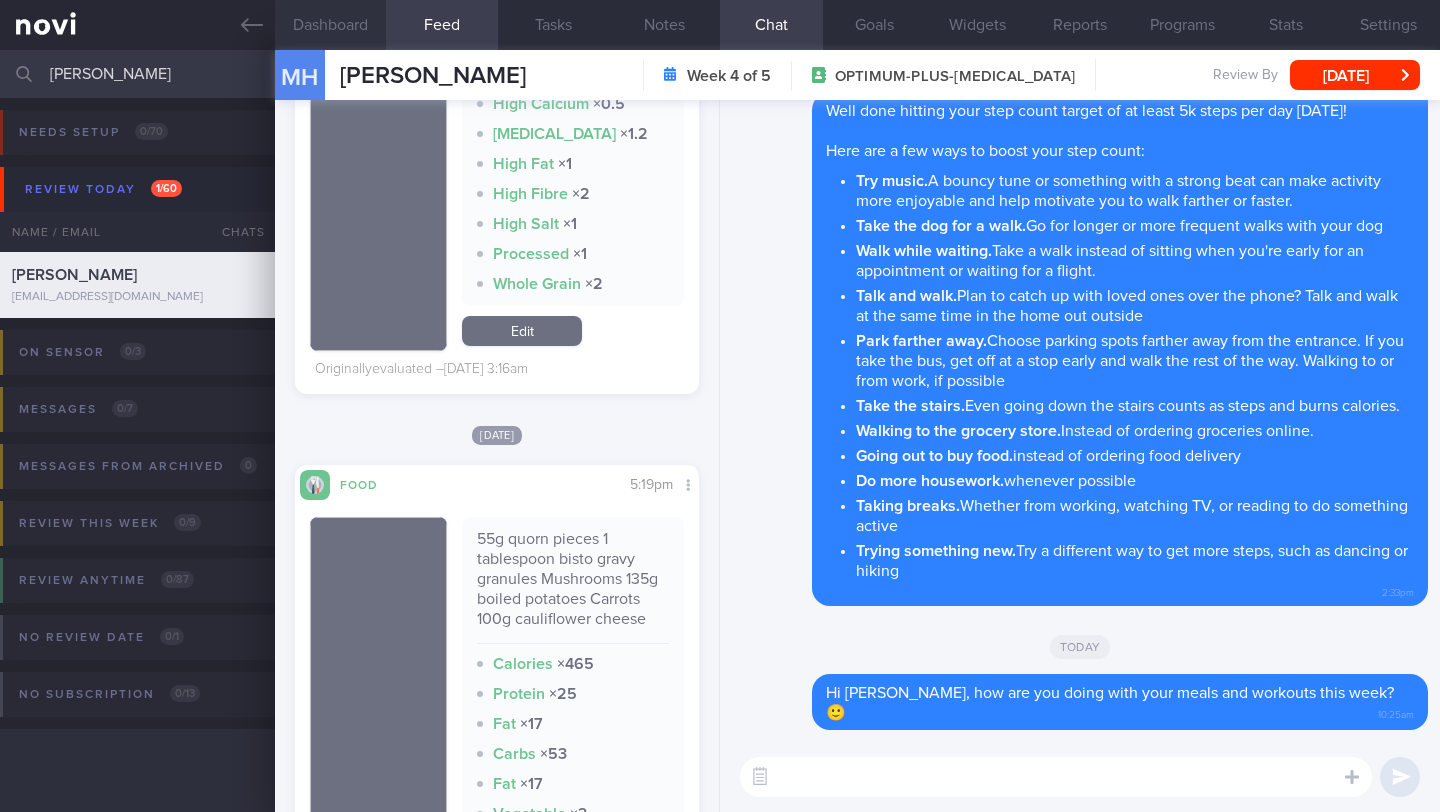 click on "Dashboard" at bounding box center (330, 25) 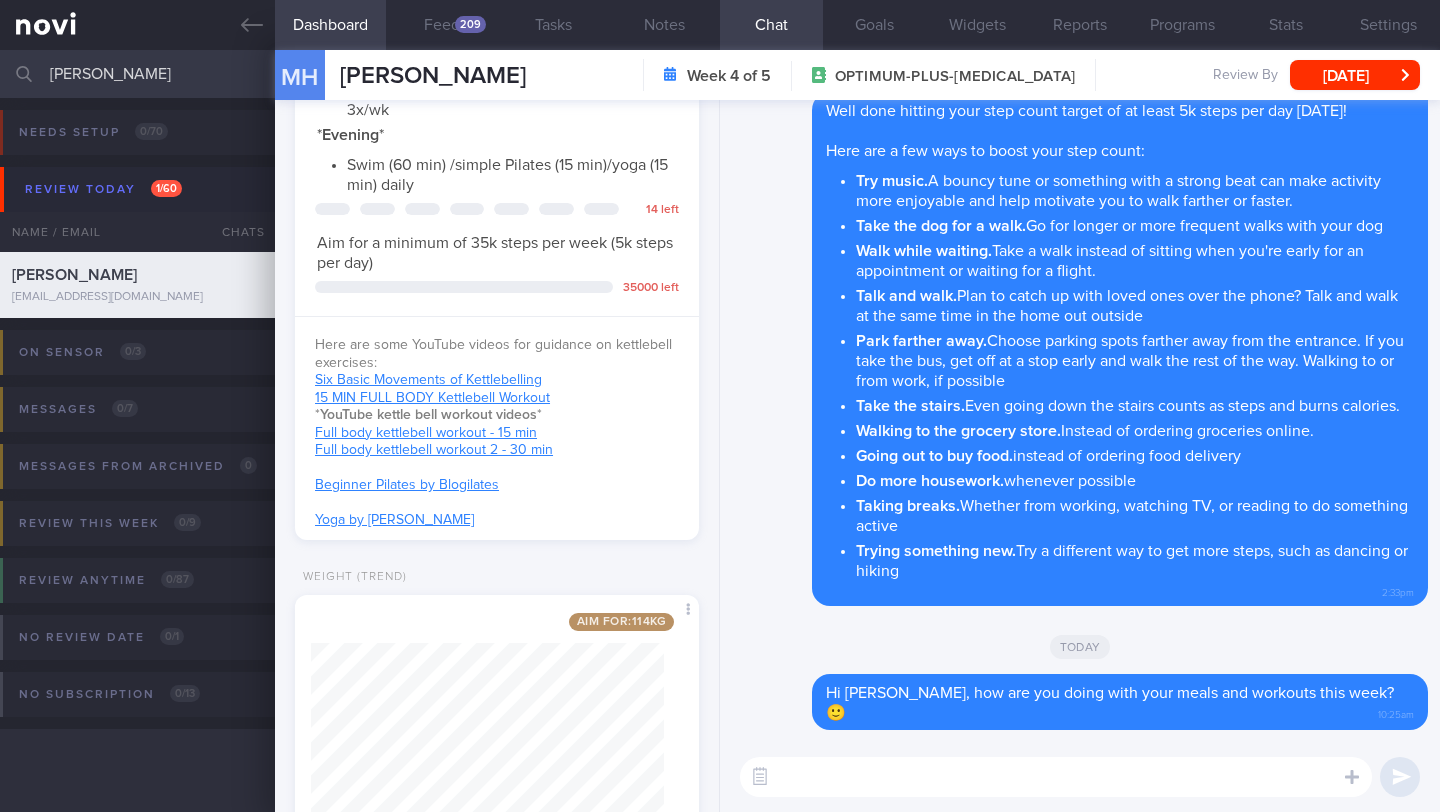 scroll, scrollTop: 1044, scrollLeft: 0, axis: vertical 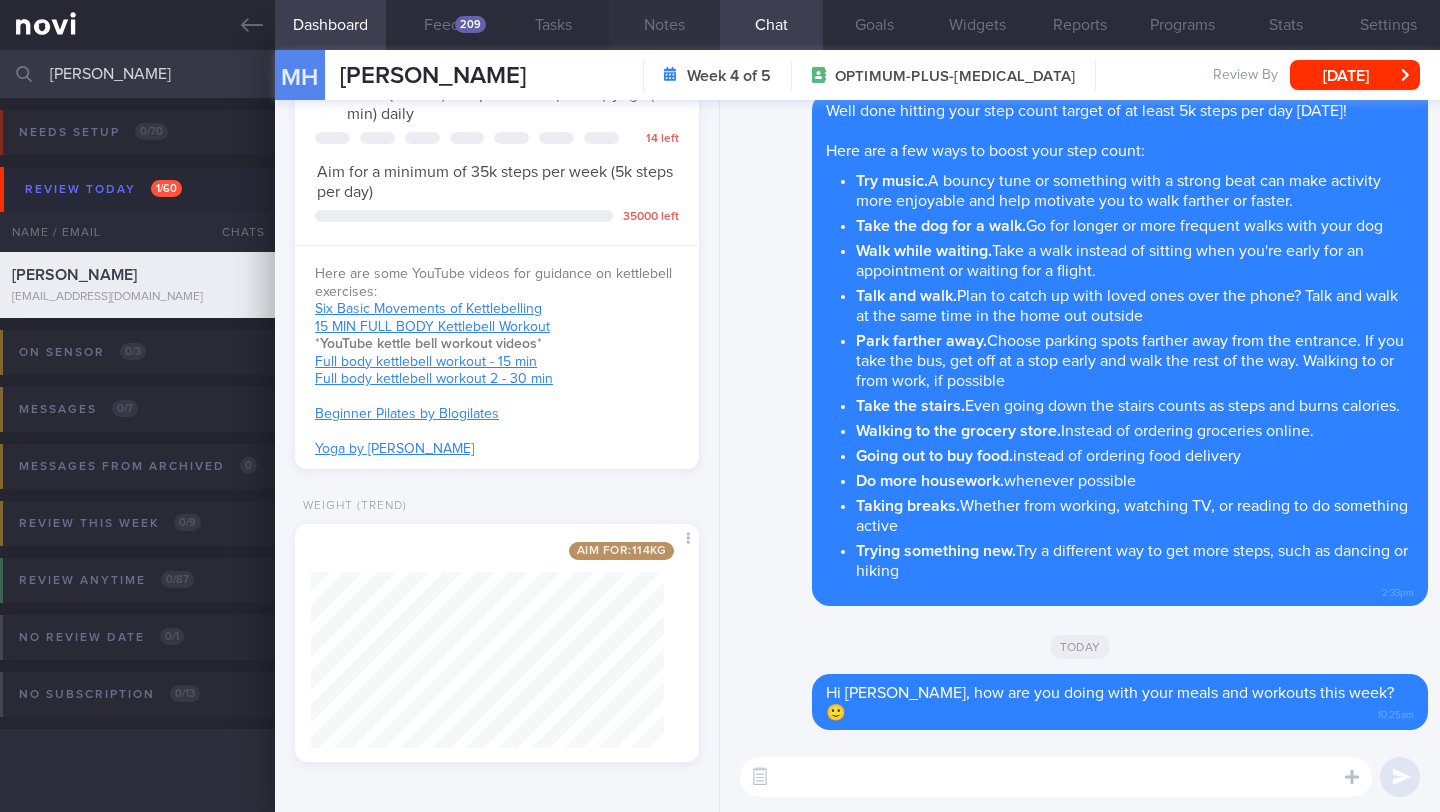 click on "Notes" at bounding box center [664, 25] 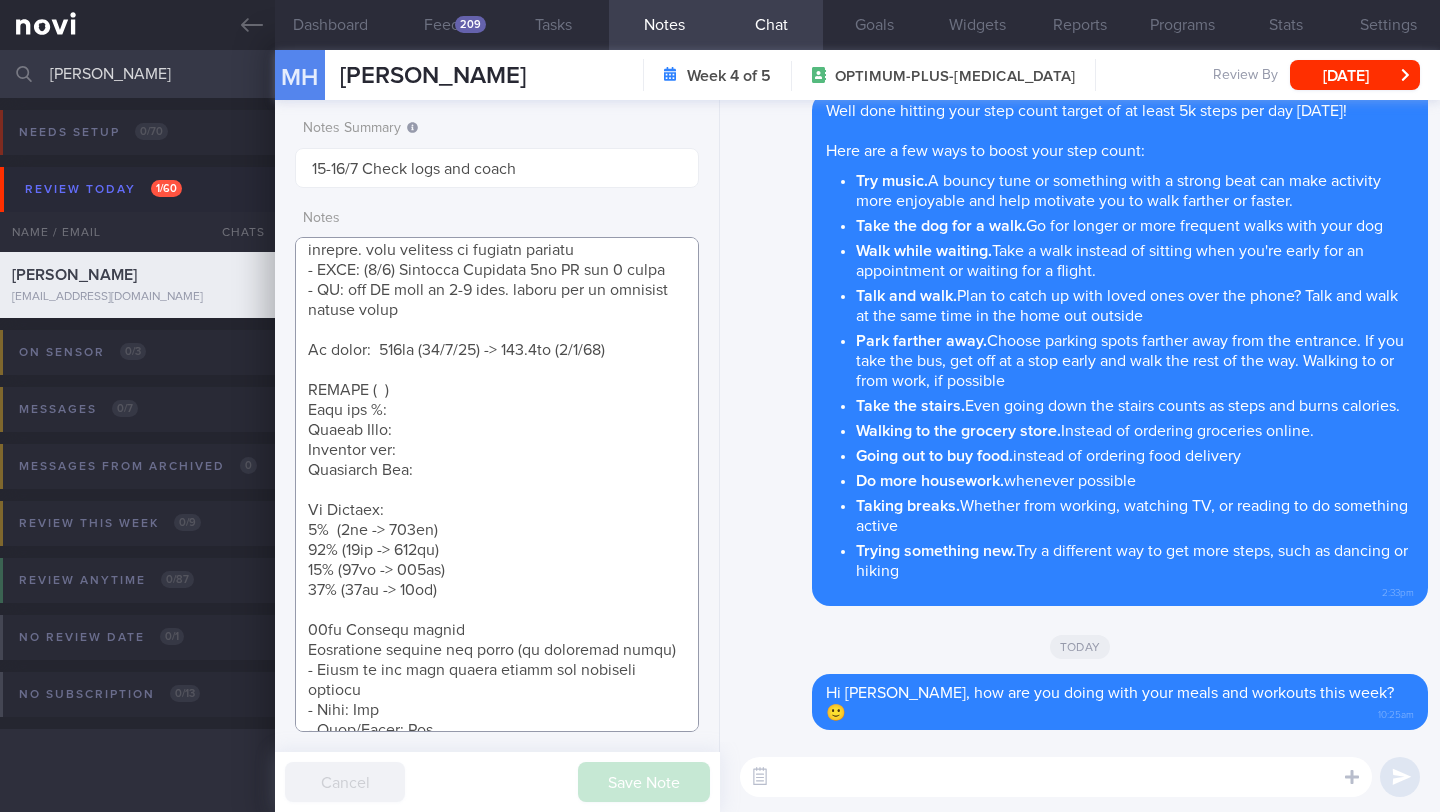 scroll, scrollTop: 170, scrollLeft: 0, axis: vertical 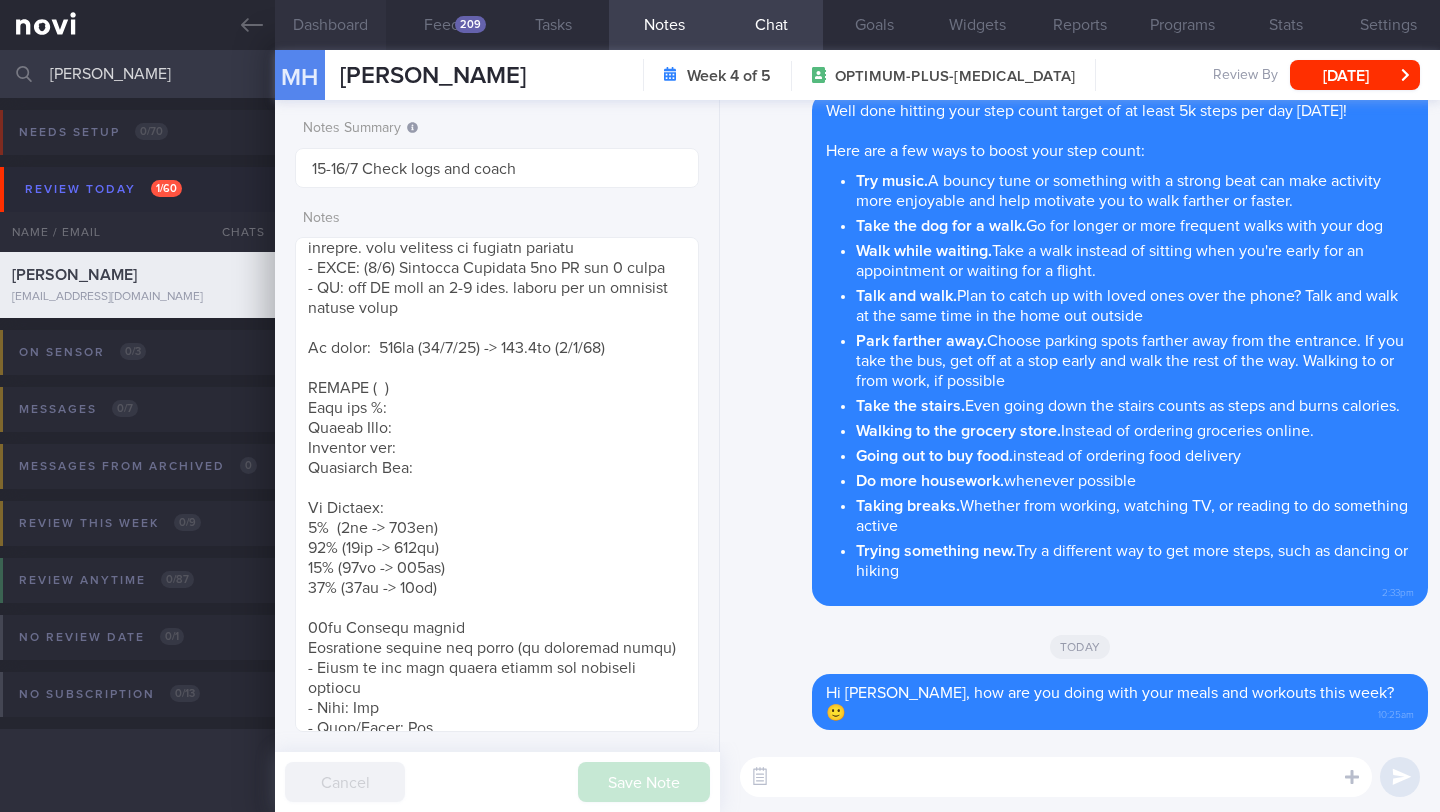 click on "Dashboard" at bounding box center (330, 25) 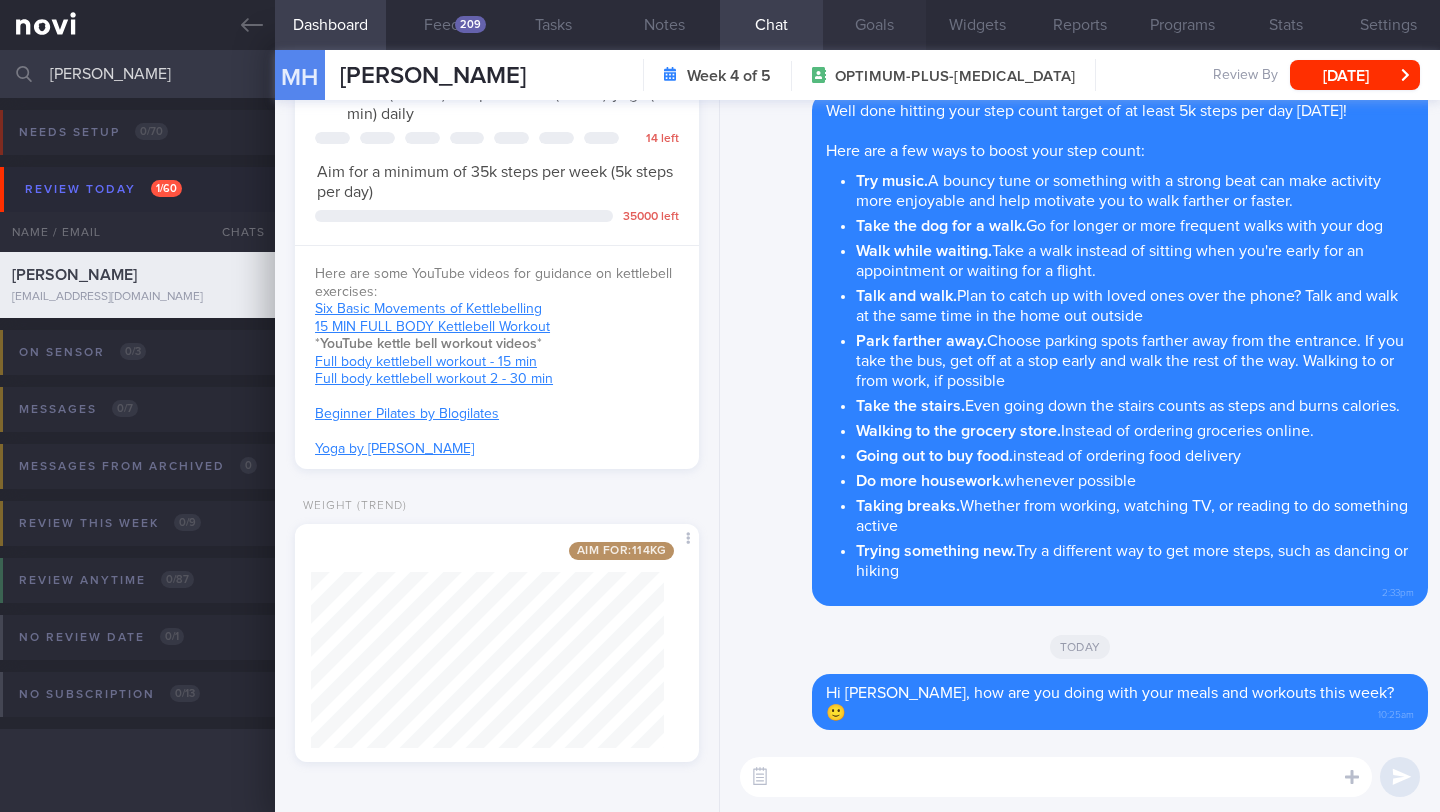 click on "Goals" at bounding box center (874, 25) 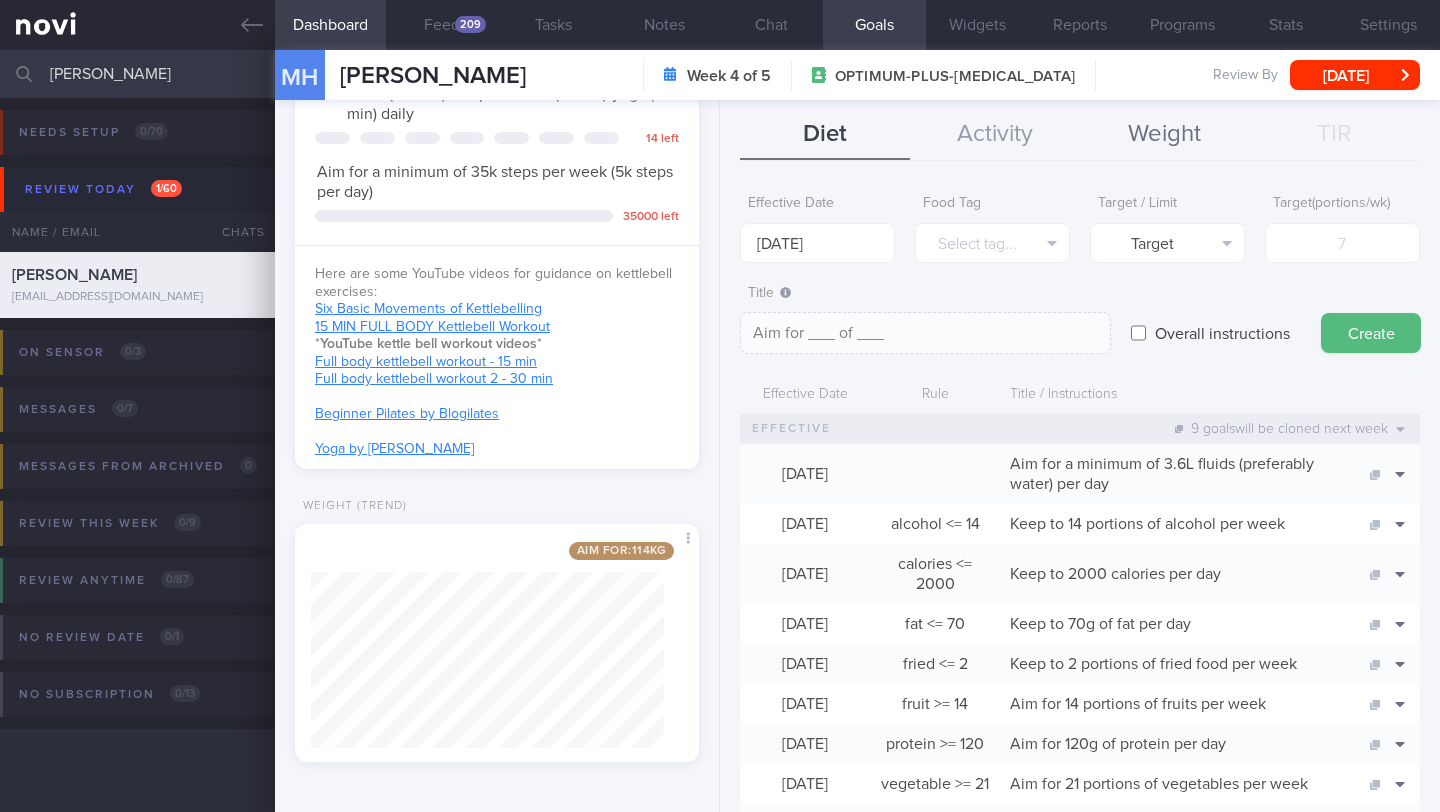click on "Weight" at bounding box center [1165, 135] 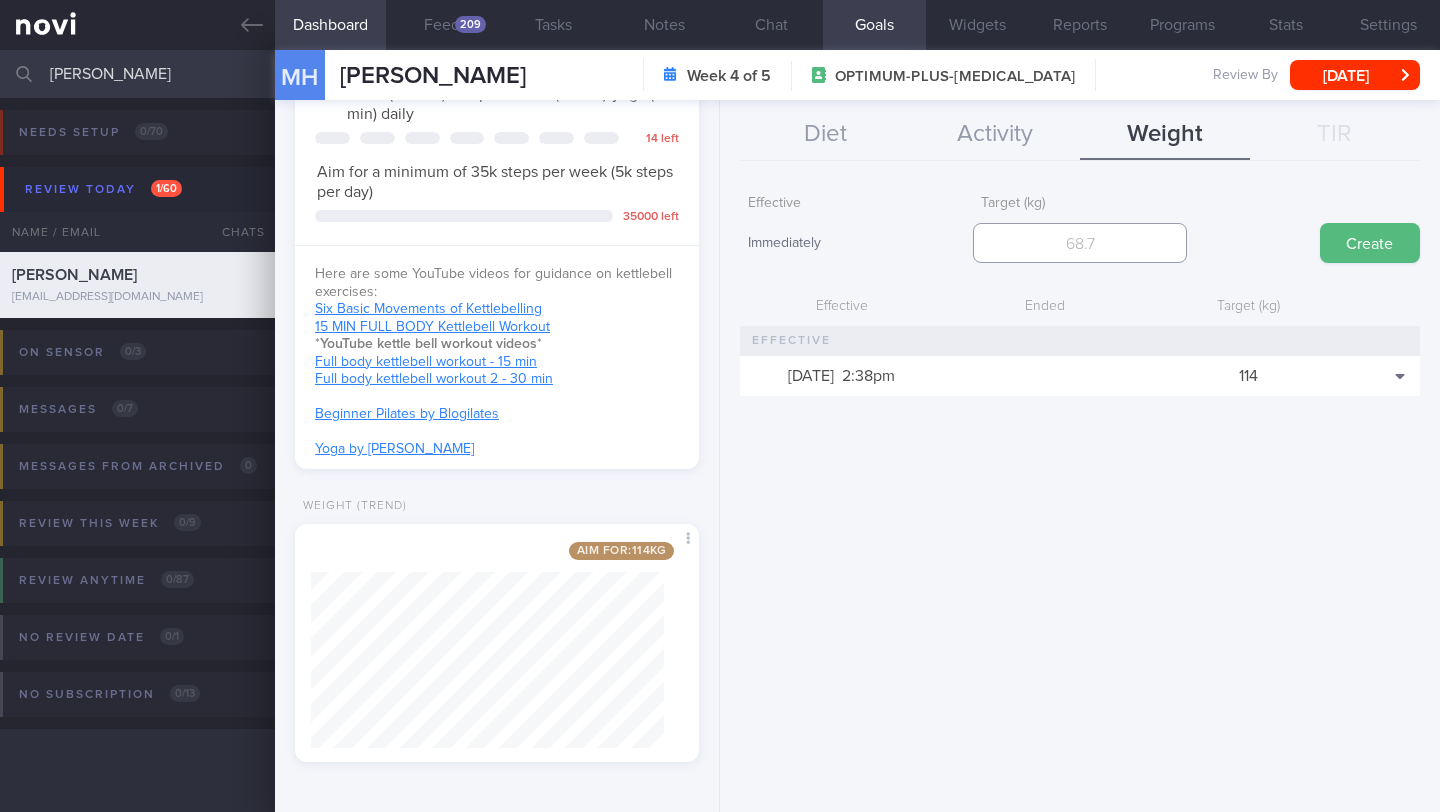 click at bounding box center (1079, 243) 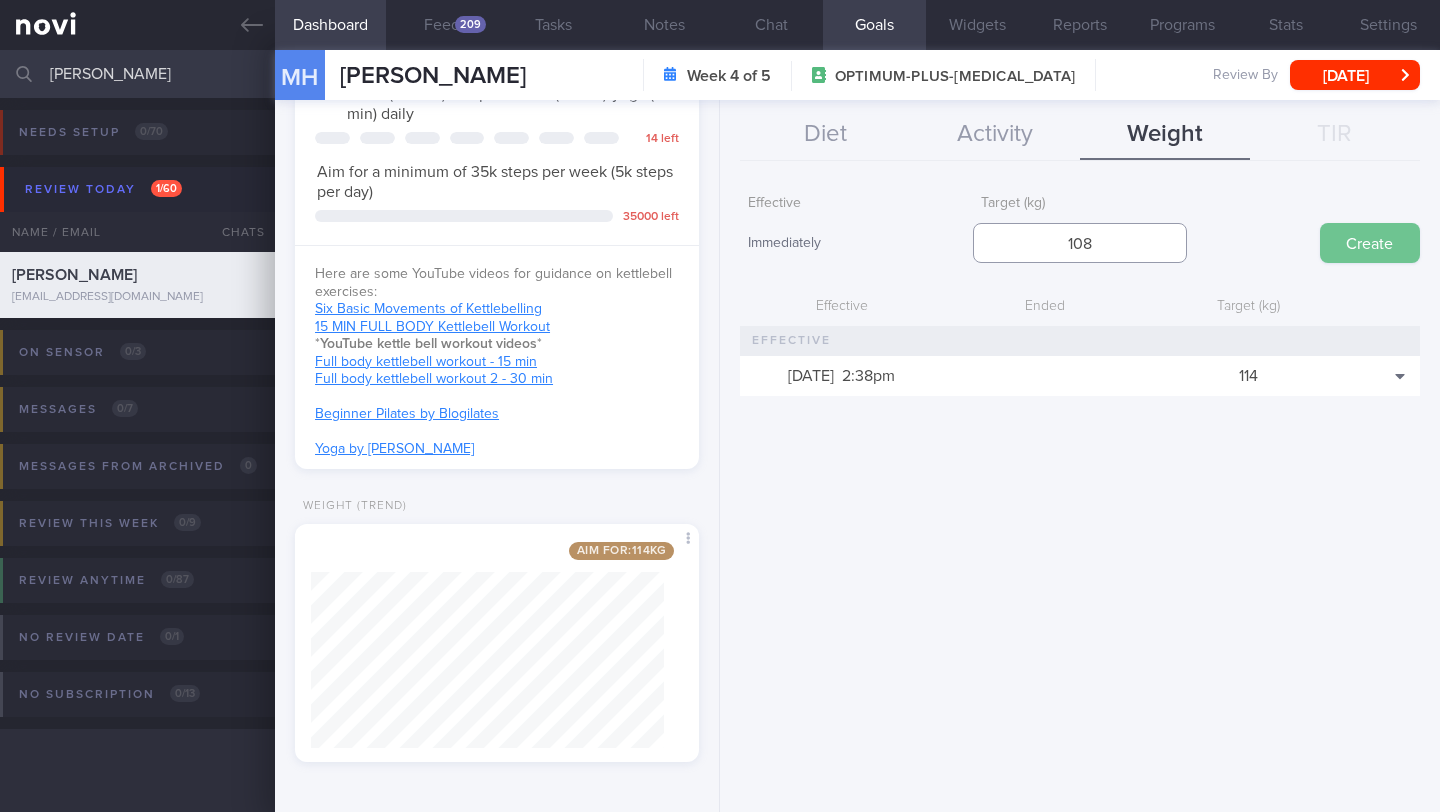 type on "108" 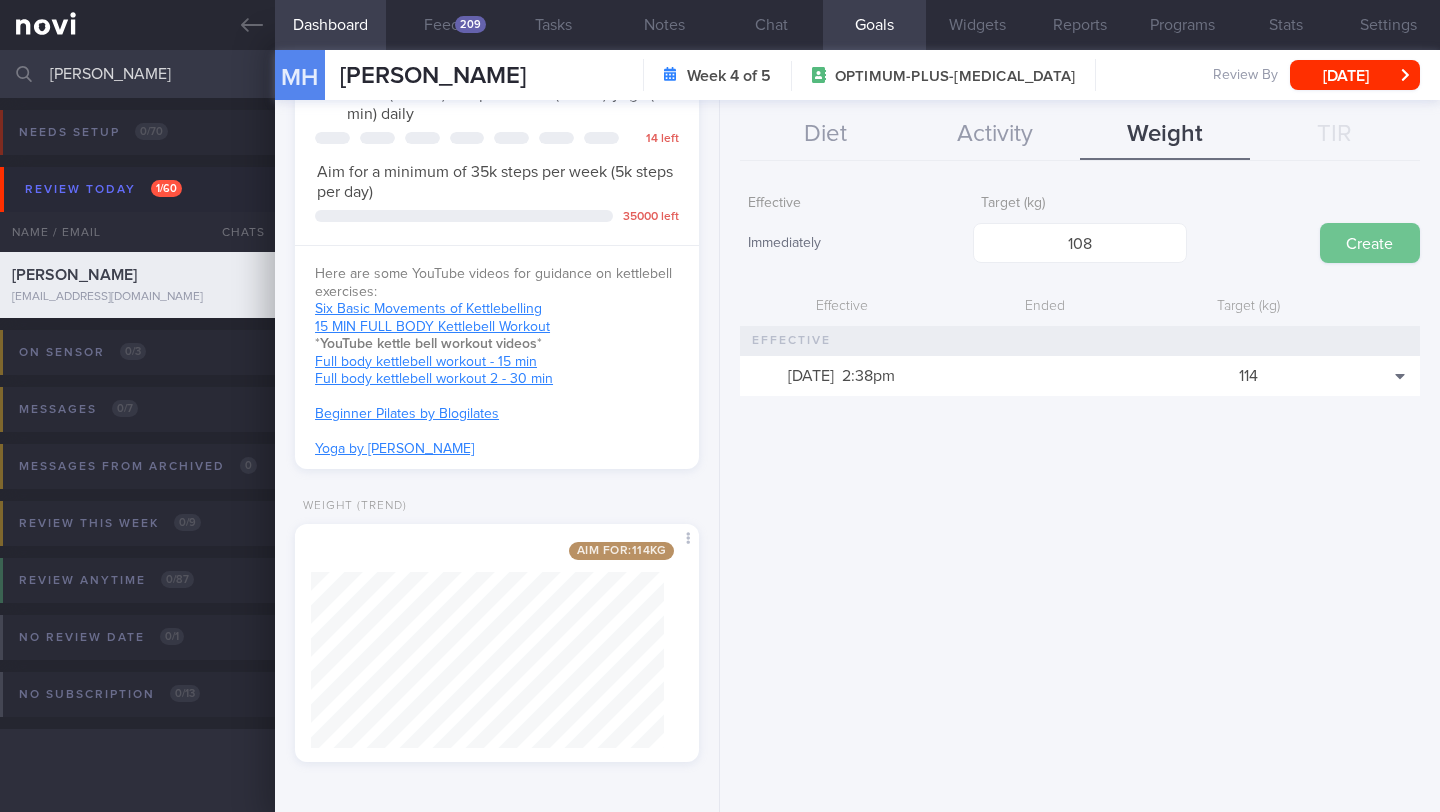 click on "Create" at bounding box center (1370, 243) 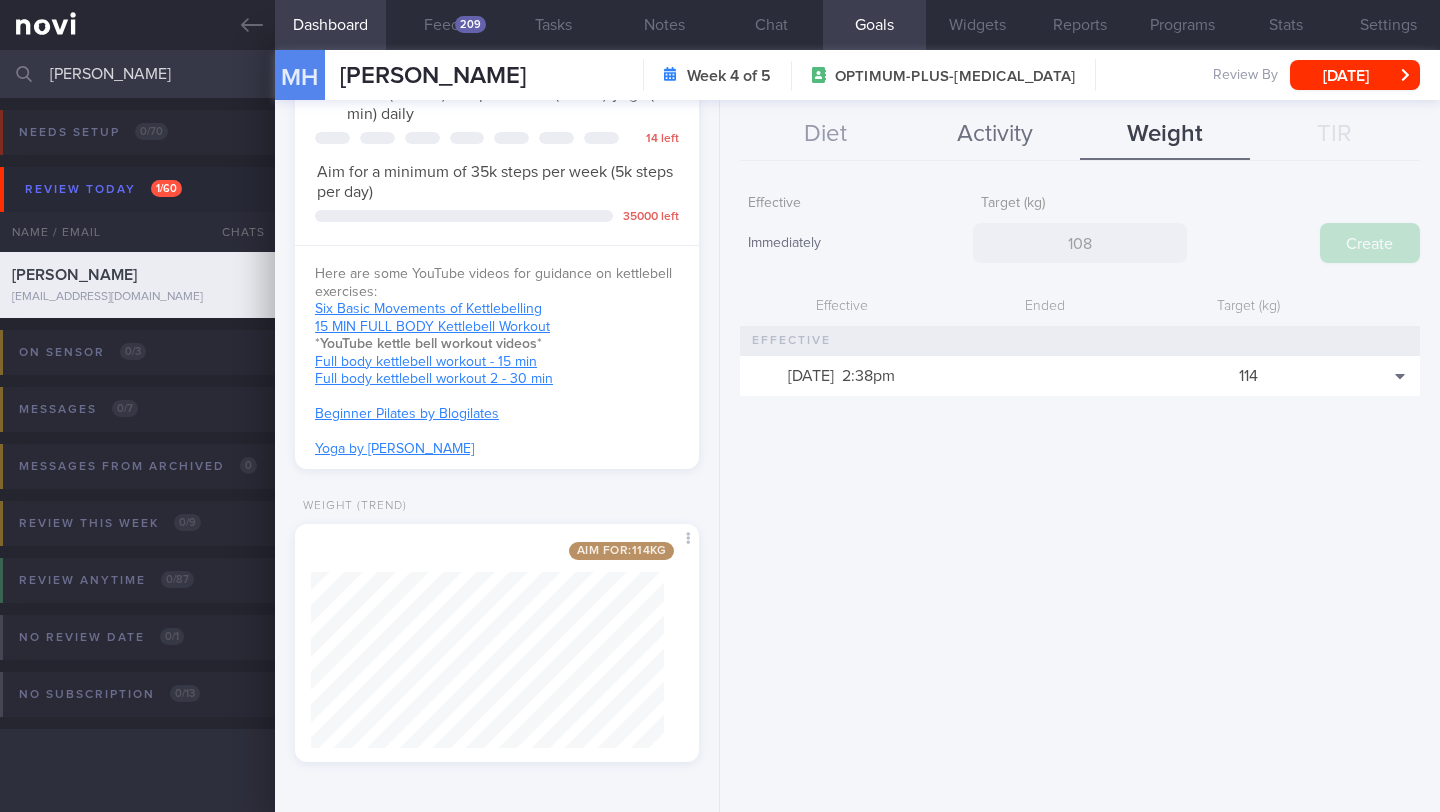 type 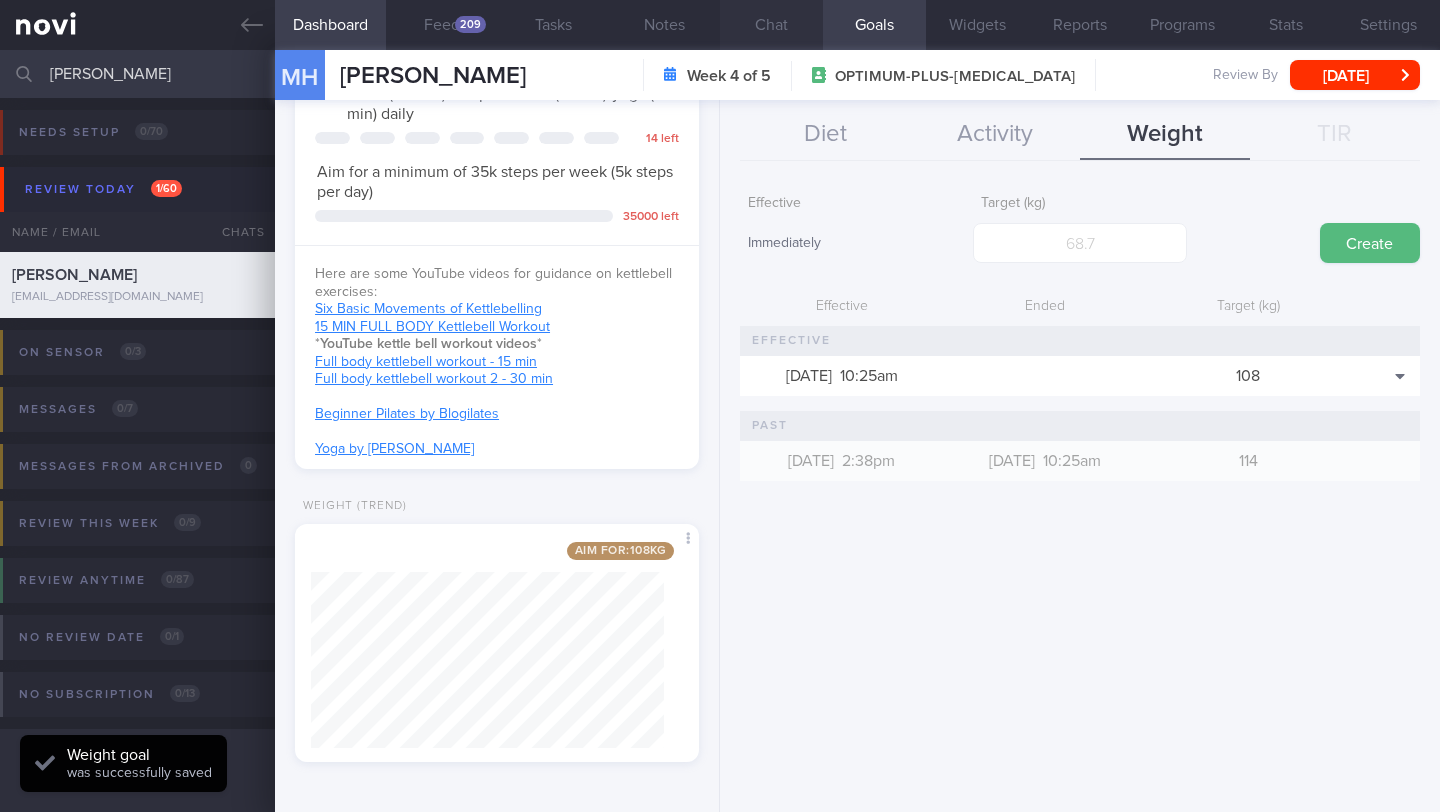 click on "Chat" at bounding box center [771, 25] 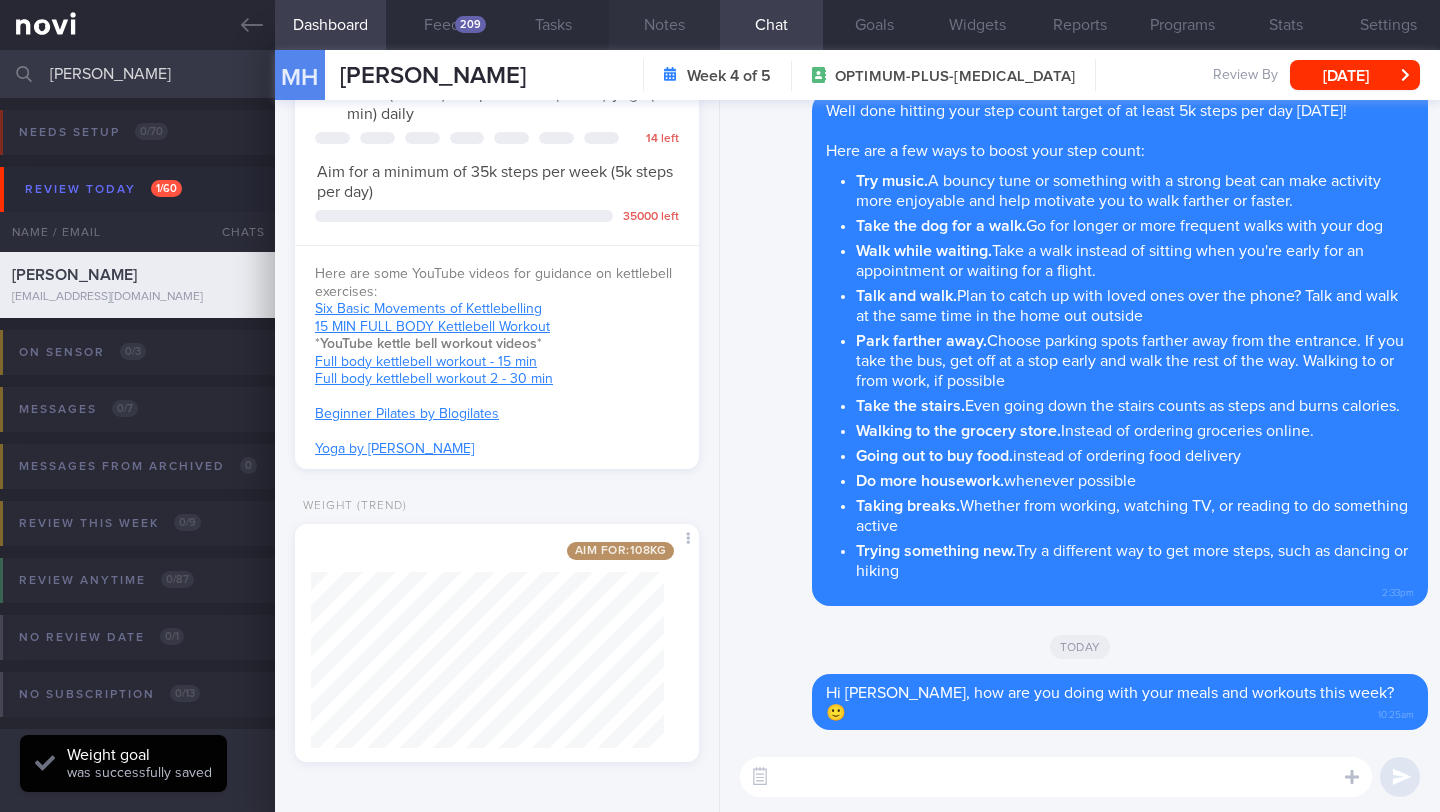 click on "Notes" at bounding box center [664, 25] 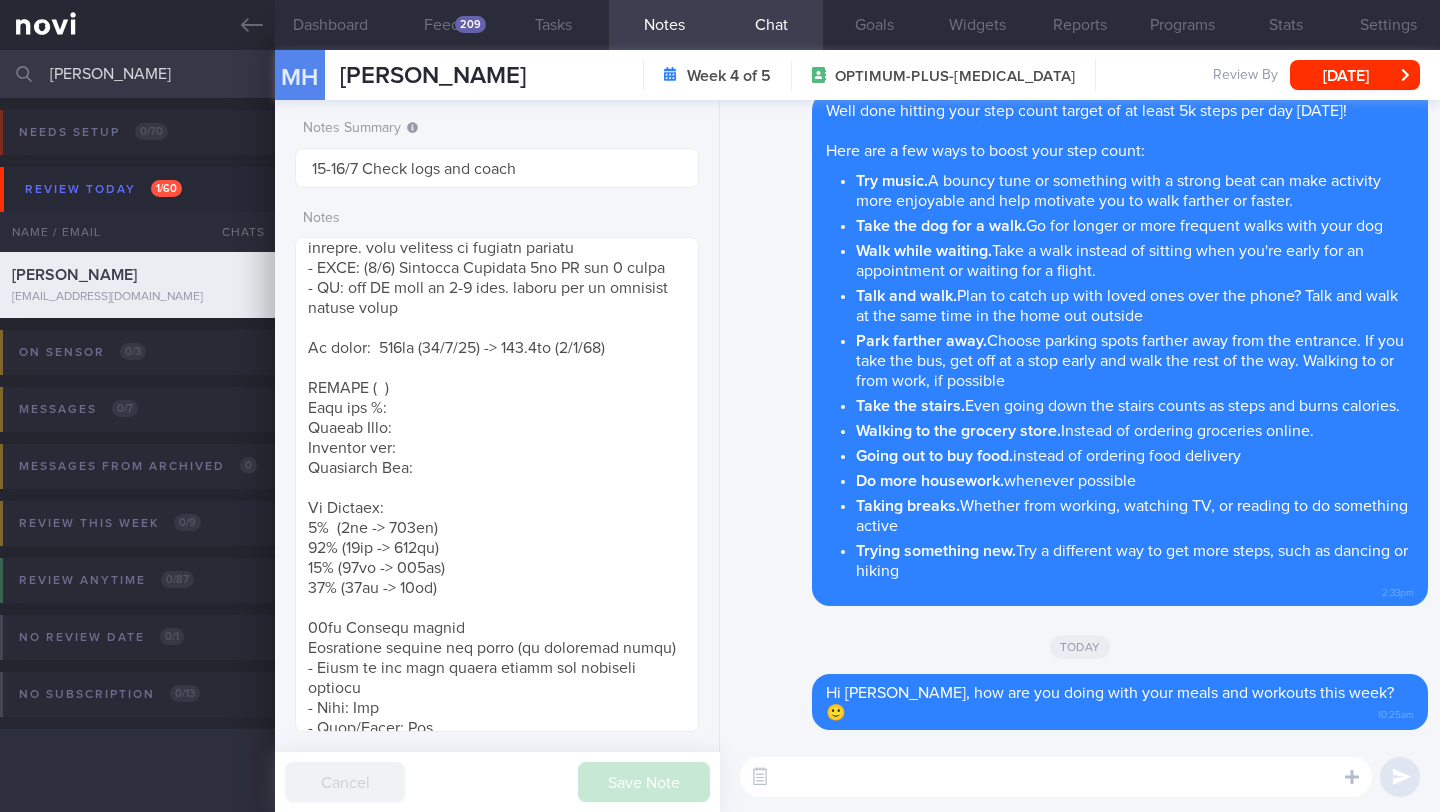 click at bounding box center (1056, 777) 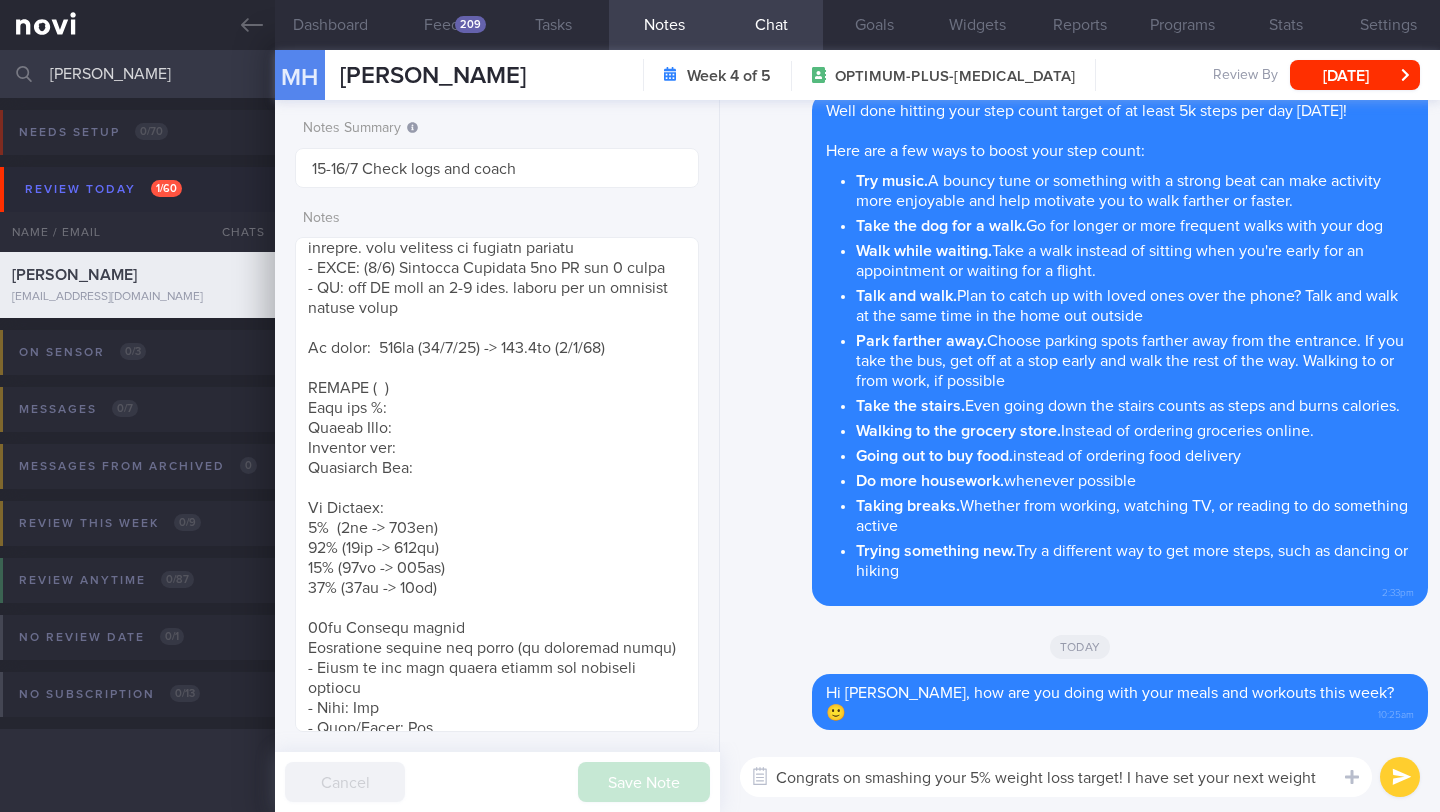 scroll, scrollTop: 0, scrollLeft: 0, axis: both 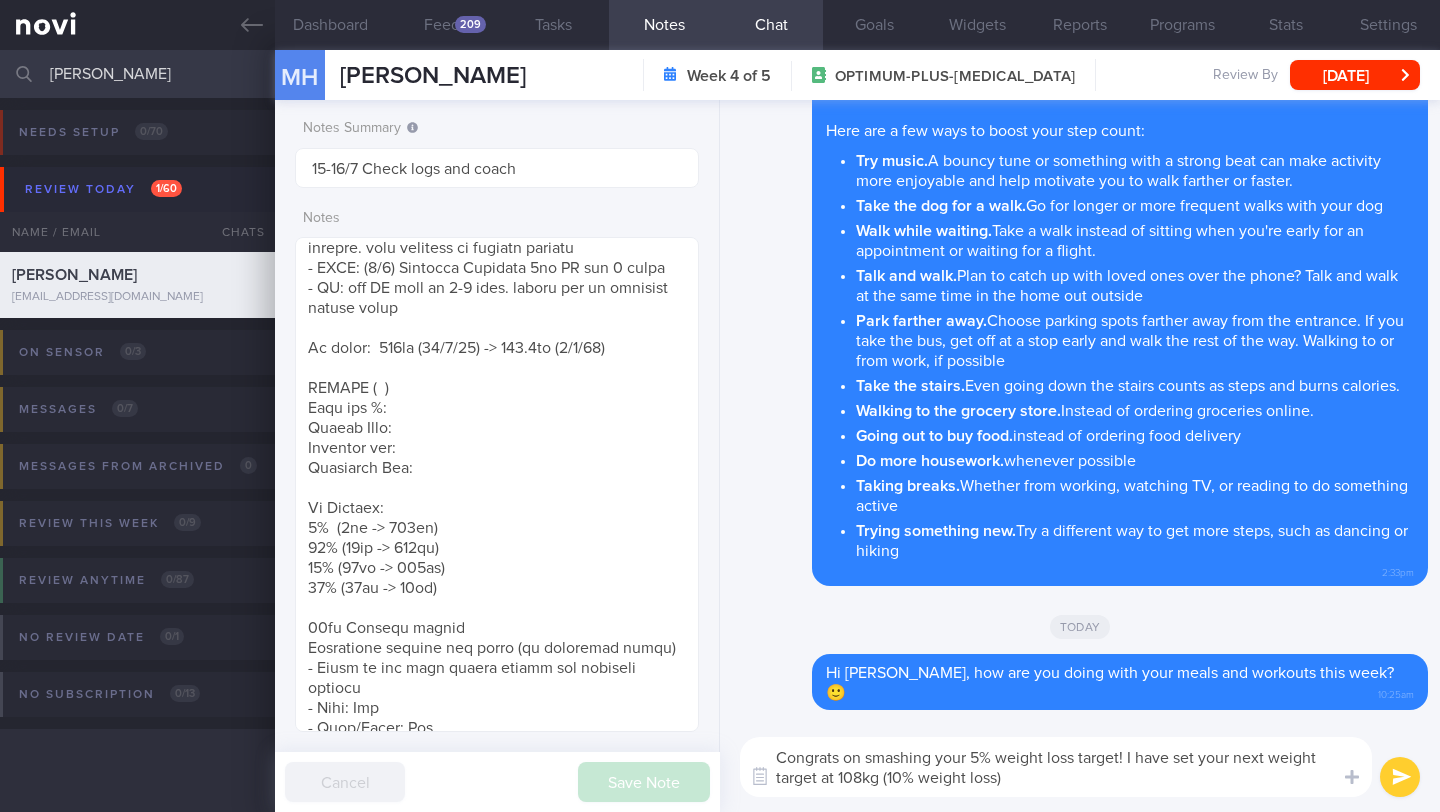 type on "Congrats on smashing your 5% weight loss target! I have set your next weight target at 108kg (10% weight loss)" 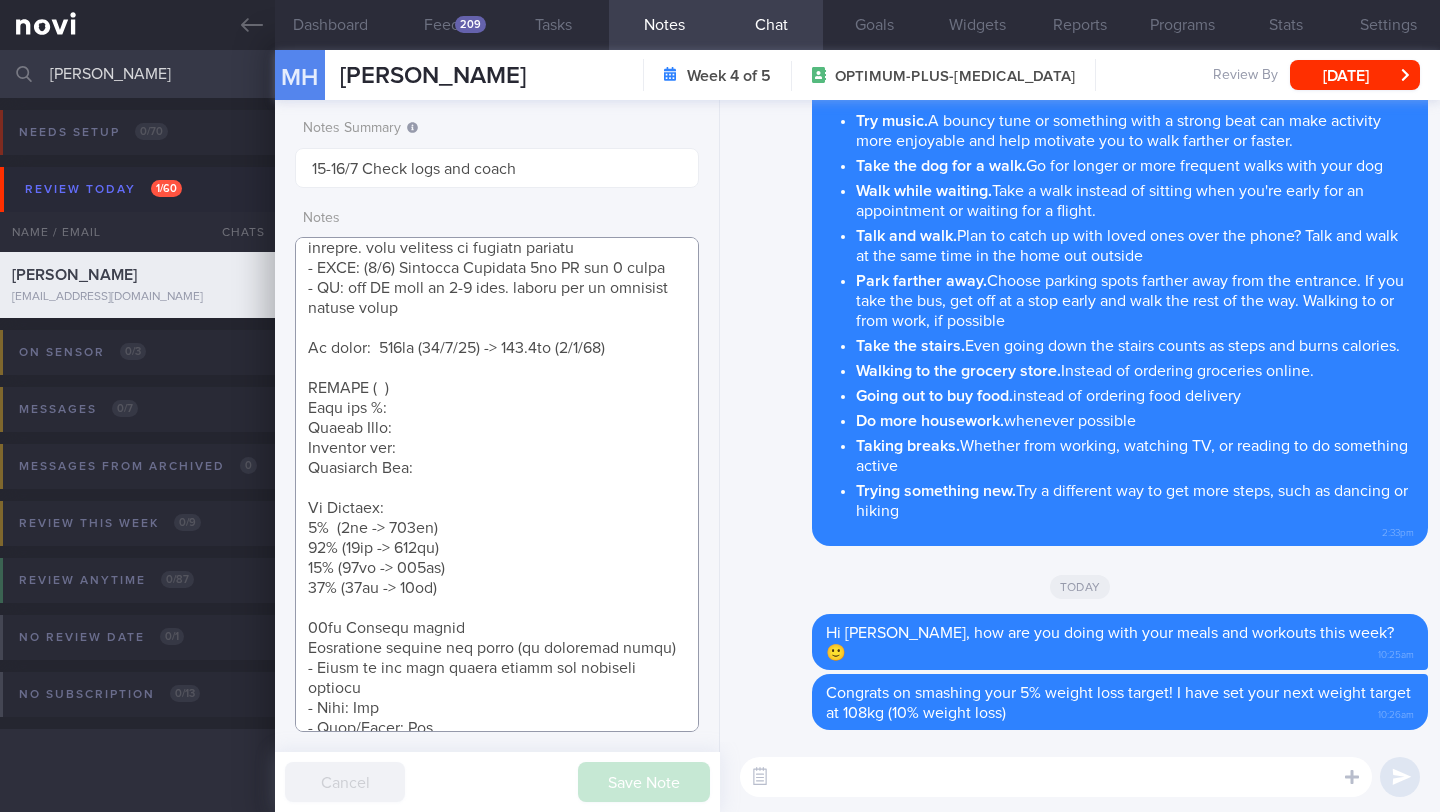 click at bounding box center (497, 484) 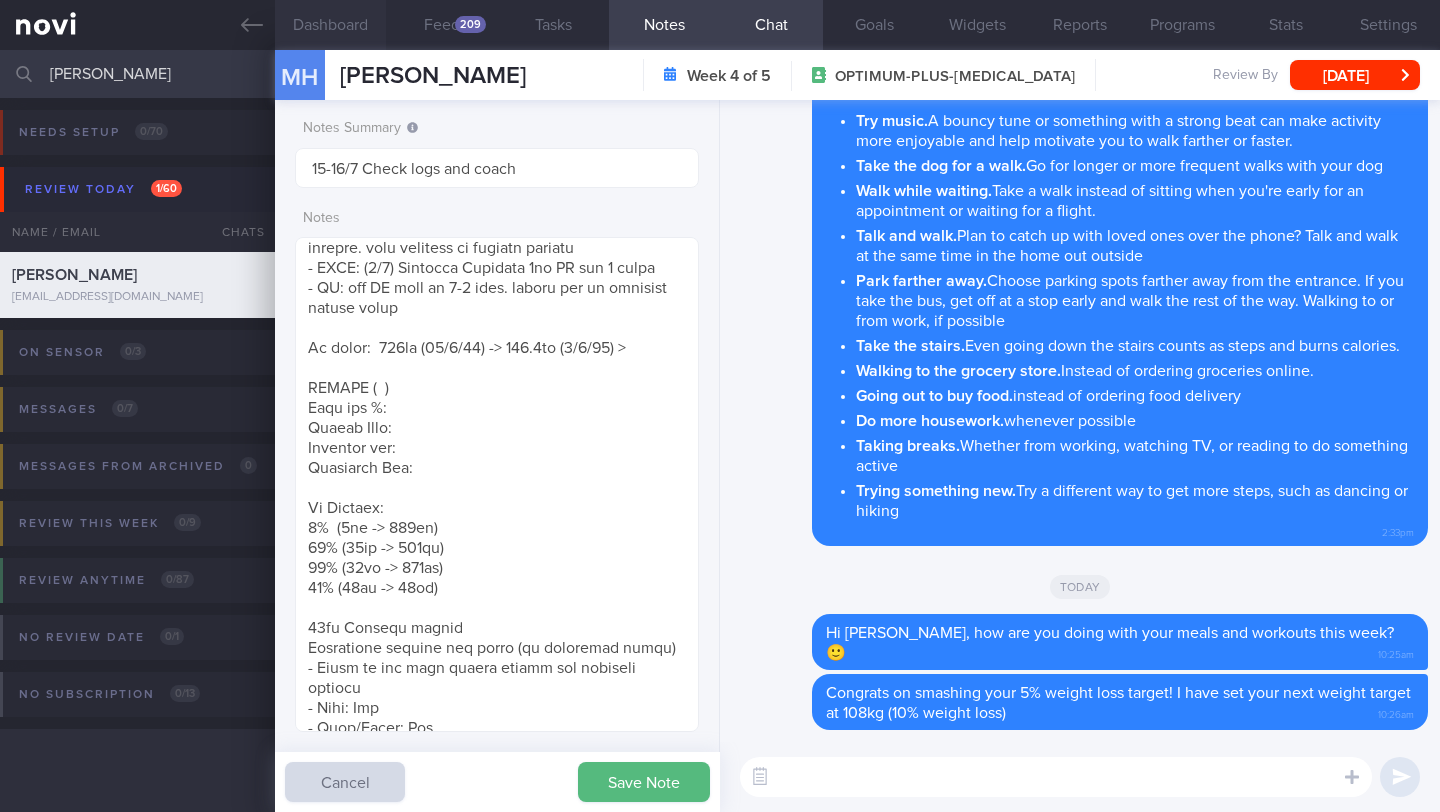 click on "Dashboard" at bounding box center [330, 25] 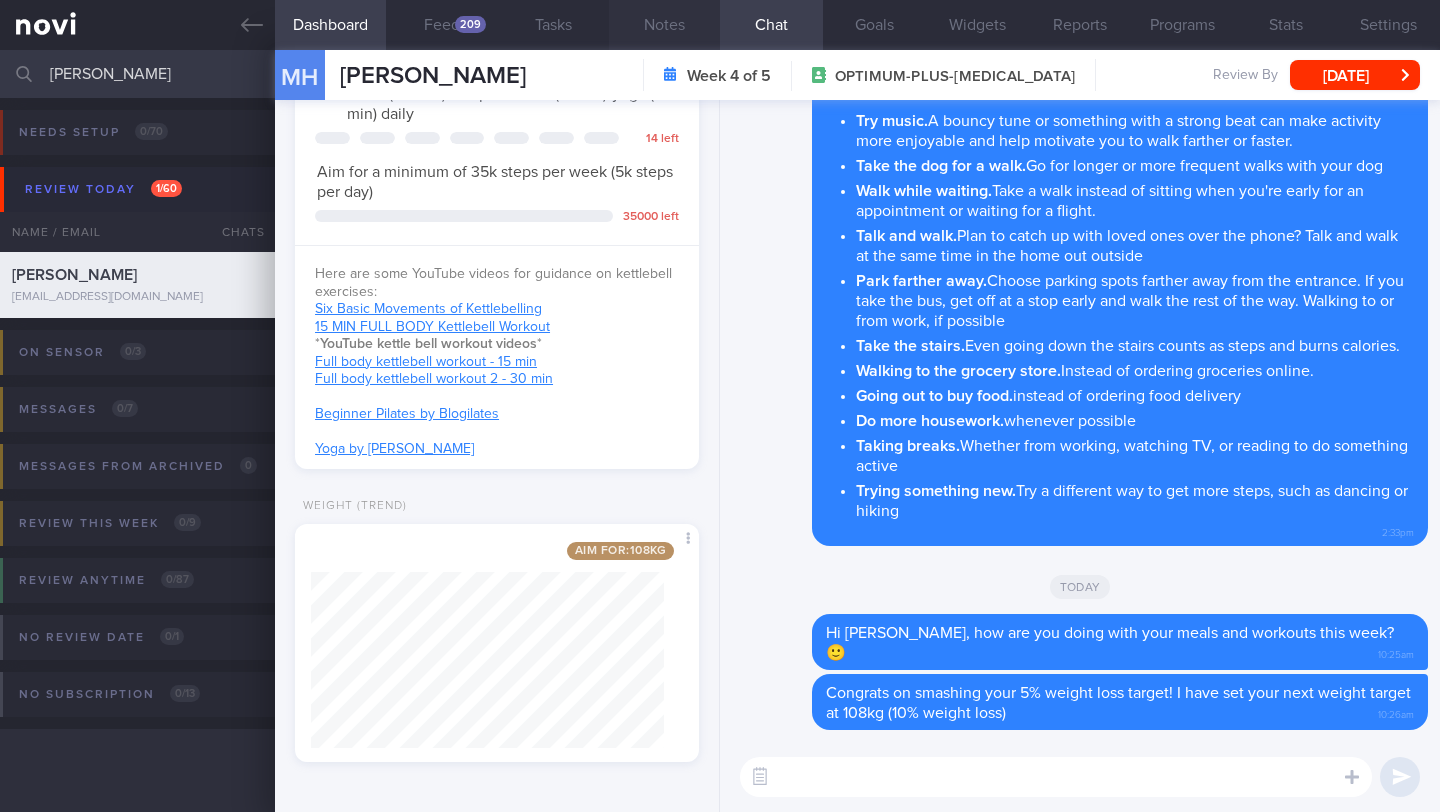 click on "Notes" at bounding box center (664, 25) 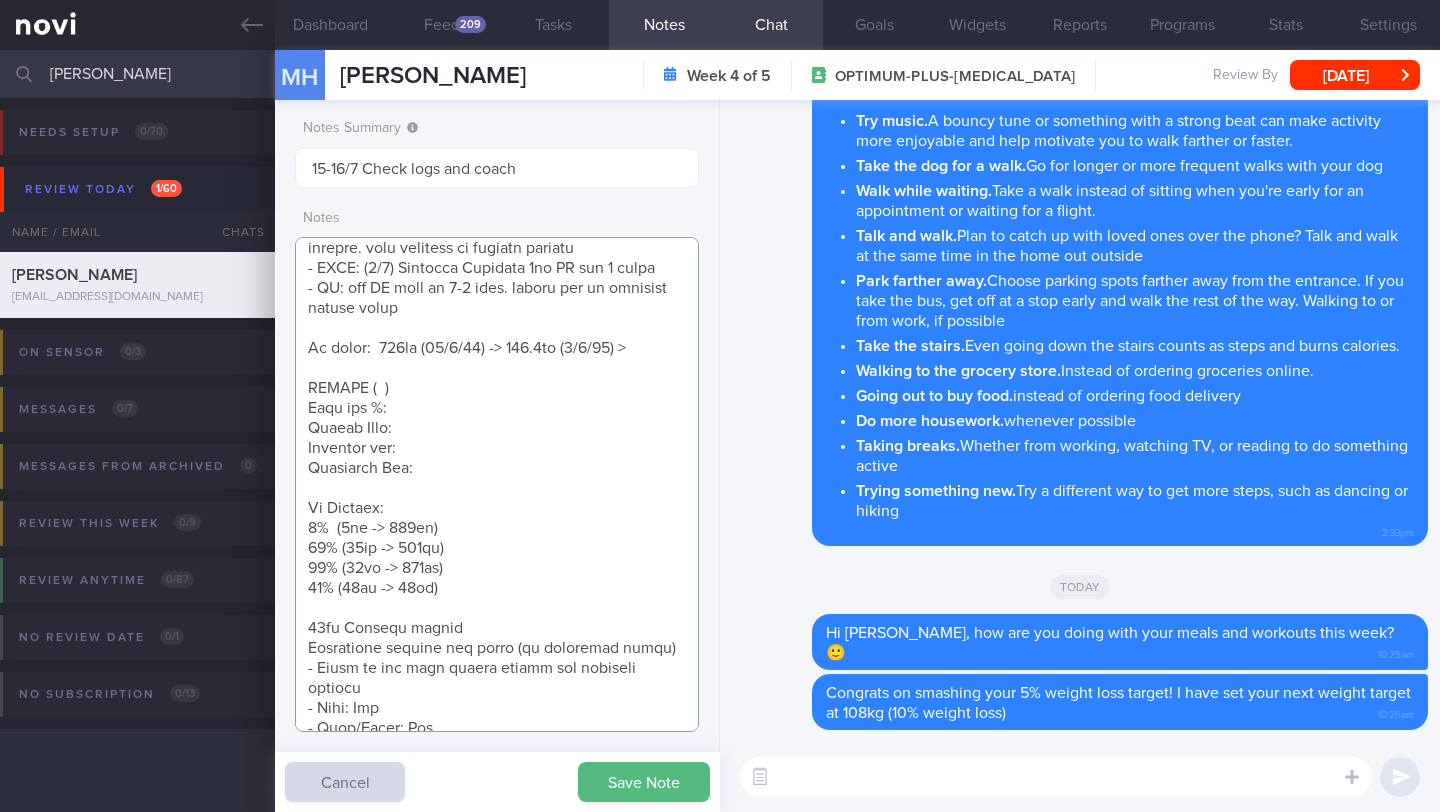 click at bounding box center [497, 484] 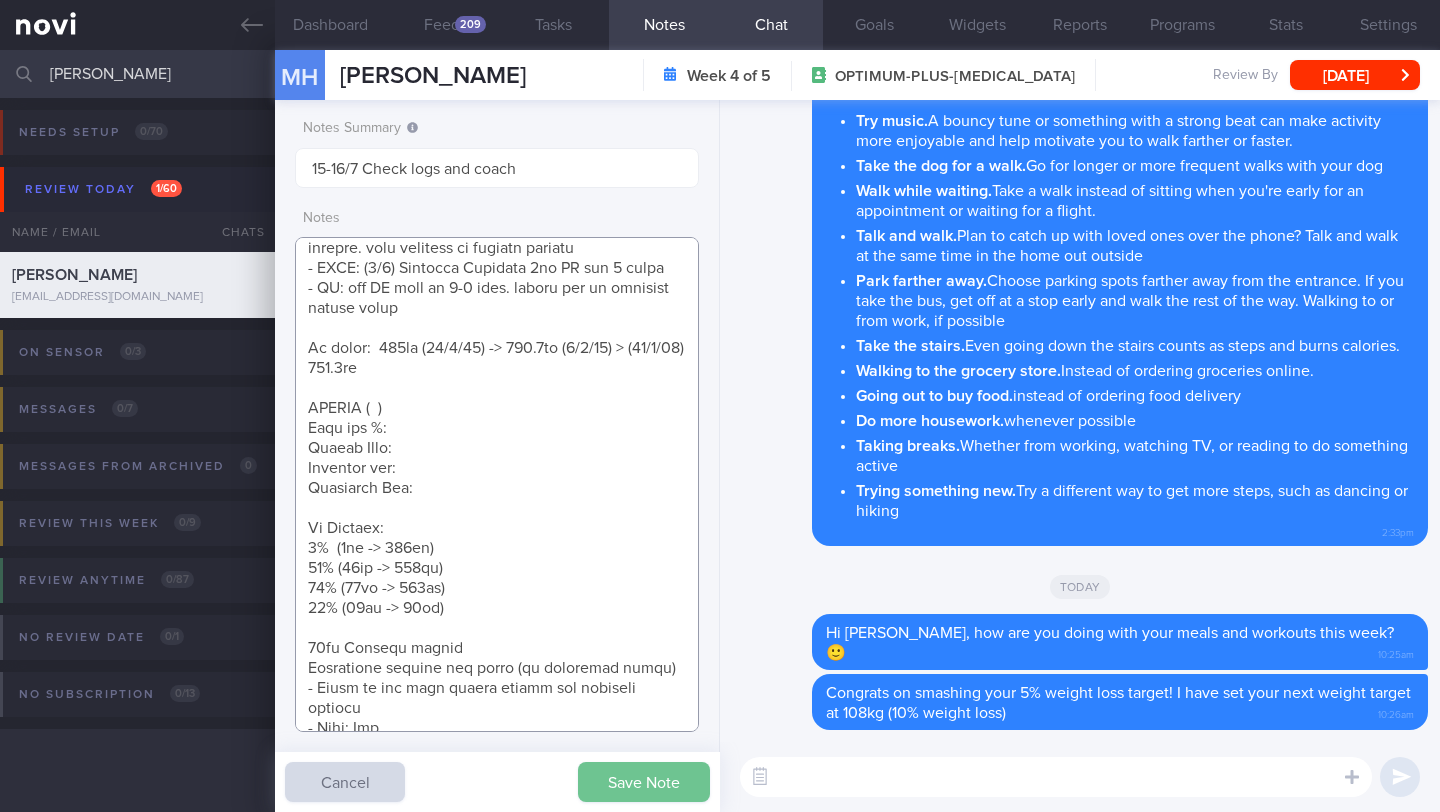 type on "SUPPORT NEEDED:
CHALLENGE:
- LIFE:
- DIET: (9/6) struggling to eat protein. struggling to eat enough. stopped snacking between meals
- EXERCISE: (9/6) paused strength training, will restart. will consider to restart cycling
- MEDS: (9/6) Continue Ryblesus 7mg OM for 1 month
- GI: now BO once in 3-4 days. thinks she is drinking enough water
Wt trend:  120kg ([DATE]) -> 116.7kg ([DATE]) > ([DATE]) 111.5kg
TANITA (  )
Body fat %:
Muscle Mass:
Visceral fat:
Metabolic Age:
Wt Targets:
5%  (6kg -> 114kg)
10% (12kg -> 108kg)
15% (18kg -> 102kg)
20% (24kg -> 96kg)
[DEMOGRAPHIC_DATA] [DEMOGRAPHIC_DATA] [DEMOGRAPHIC_DATA]
Compliance officer for banks (on gardening leave)
- Wants to est good habits before her upcoming travels
- Pmhx: Nil
- Meds/Supps: Nil
- Social hx: Husband and 1 son are in the [GEOGRAPHIC_DATA]. Client is in SG with her university-bound [DEMOGRAPHIC_DATA] son. Client buys groceries and cooks 5-6 days (dinner) > Buys food from outside
- Diet: Cooks dinner daily. Excessive energy intake. Inadeq protein and fibre. Emotional and boredom eating (frequ..." 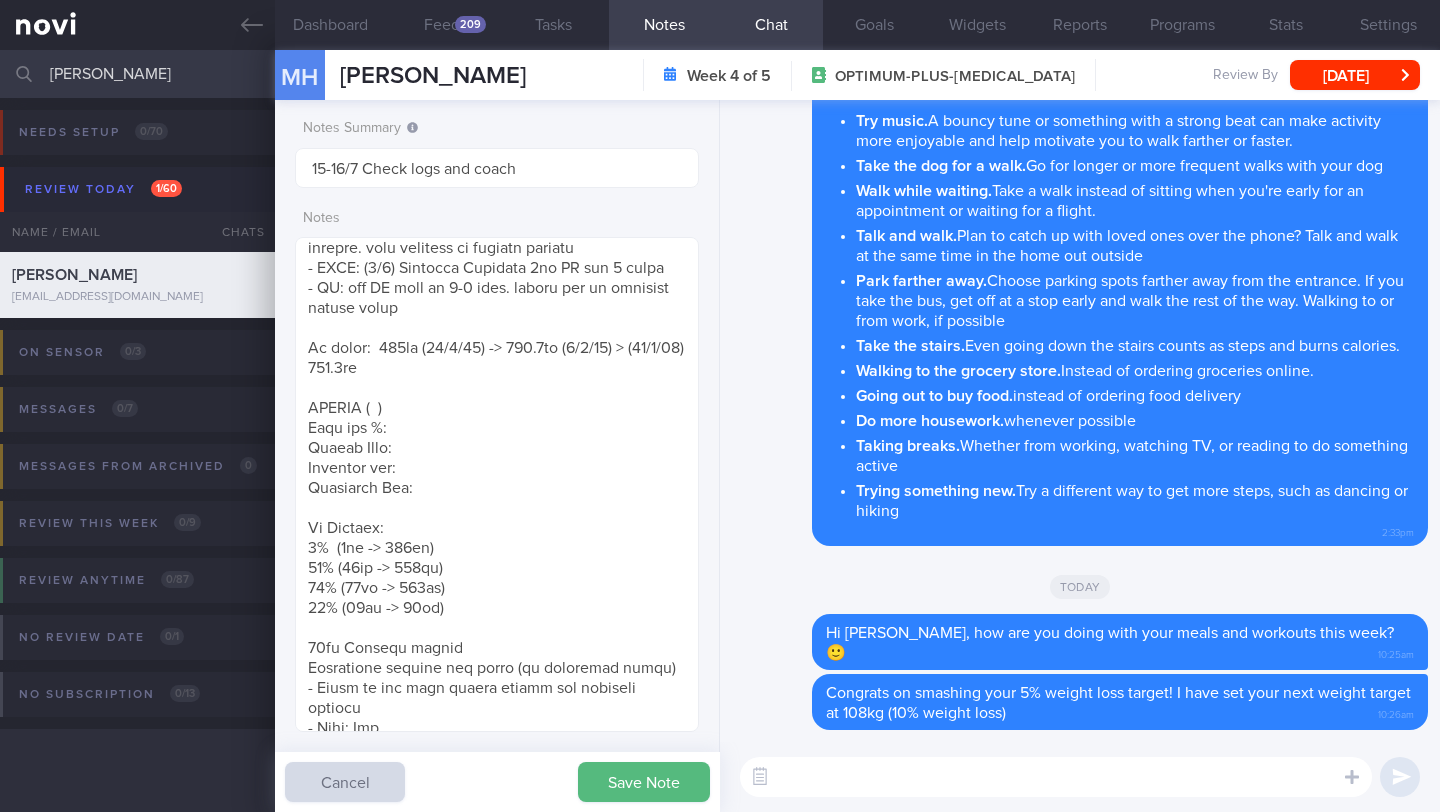 click on "Save Note" at bounding box center (644, 782) 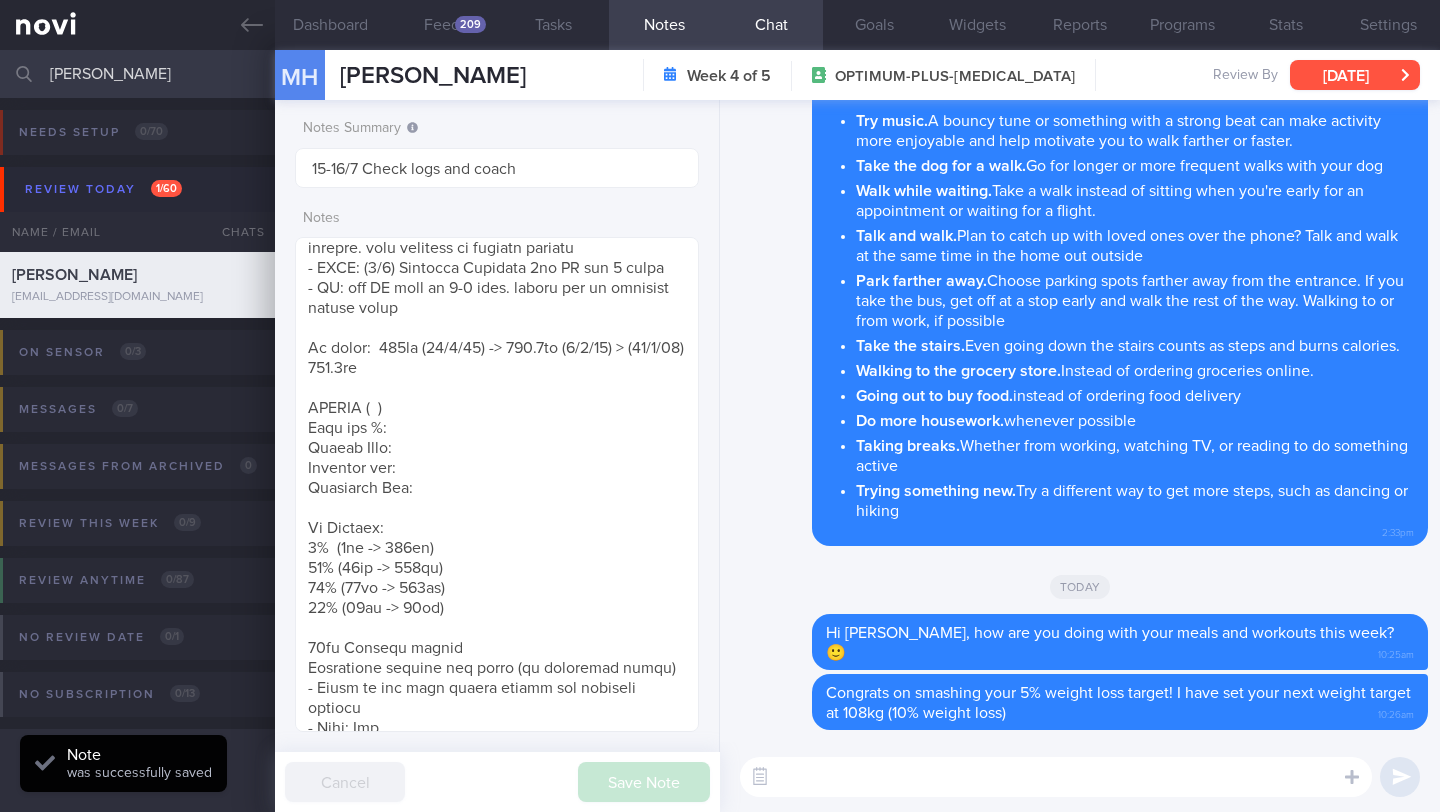 click on "[DATE]" at bounding box center (1355, 75) 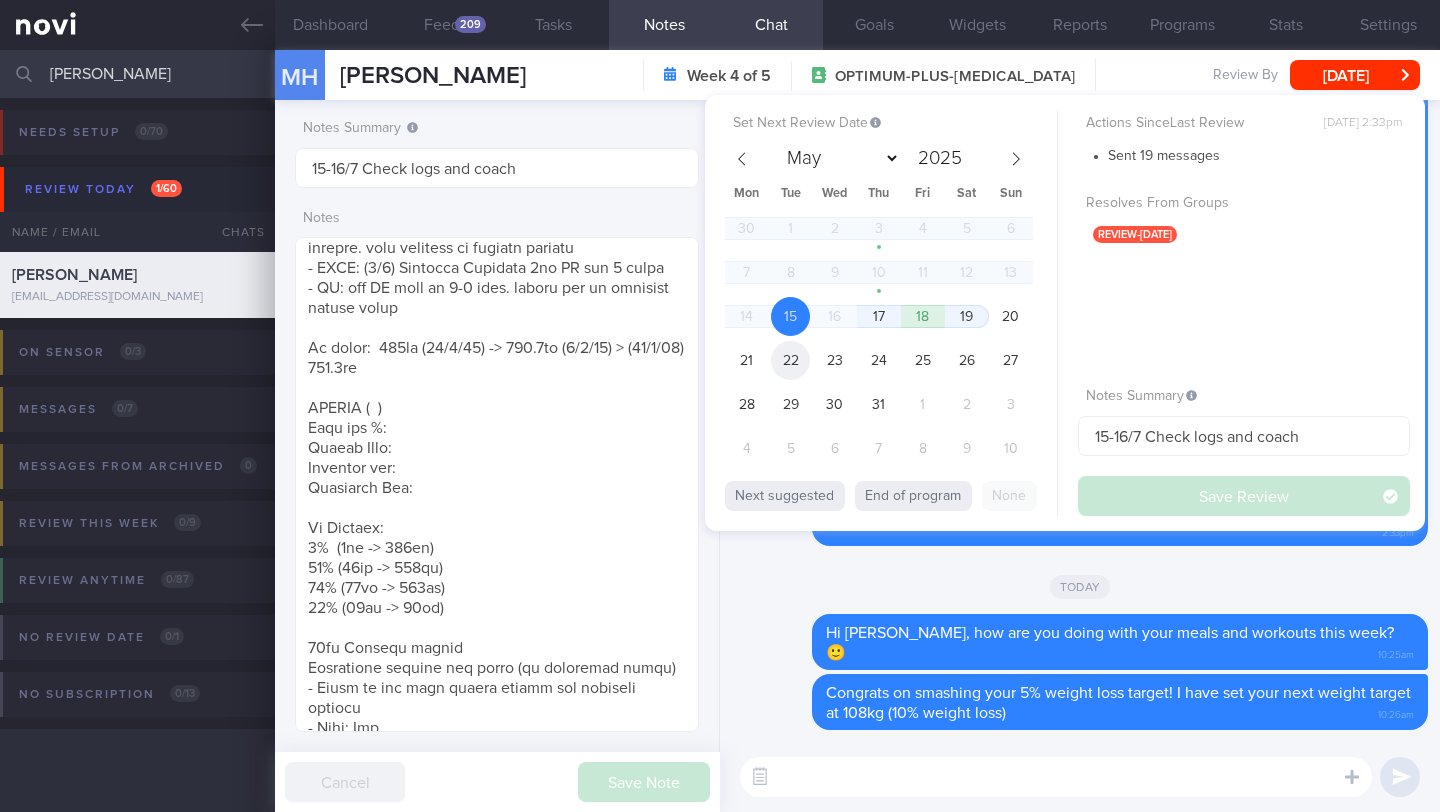 click on "22" at bounding box center (790, 360) 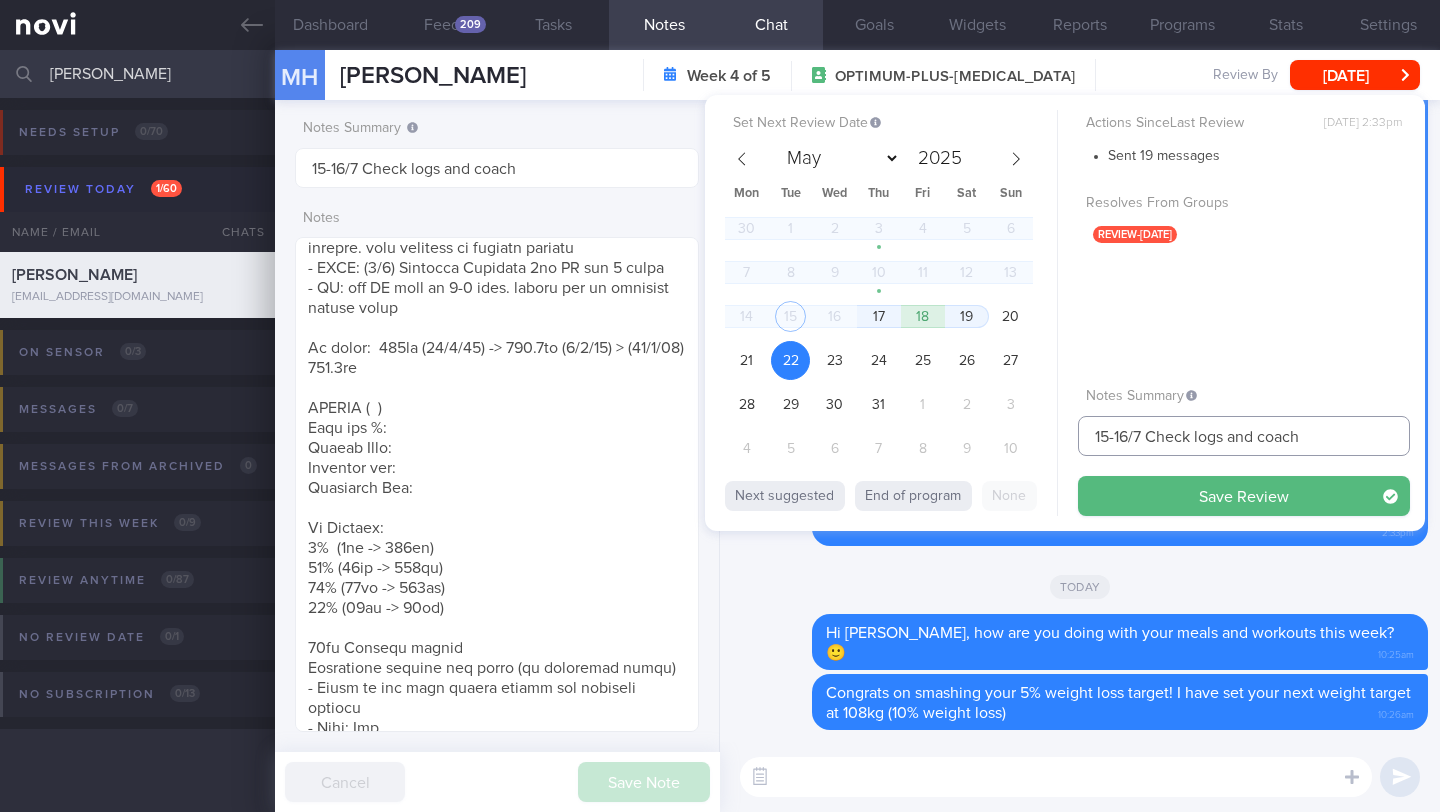 drag, startPoint x: 1125, startPoint y: 436, endPoint x: 1058, endPoint y: 433, distance: 67.06713 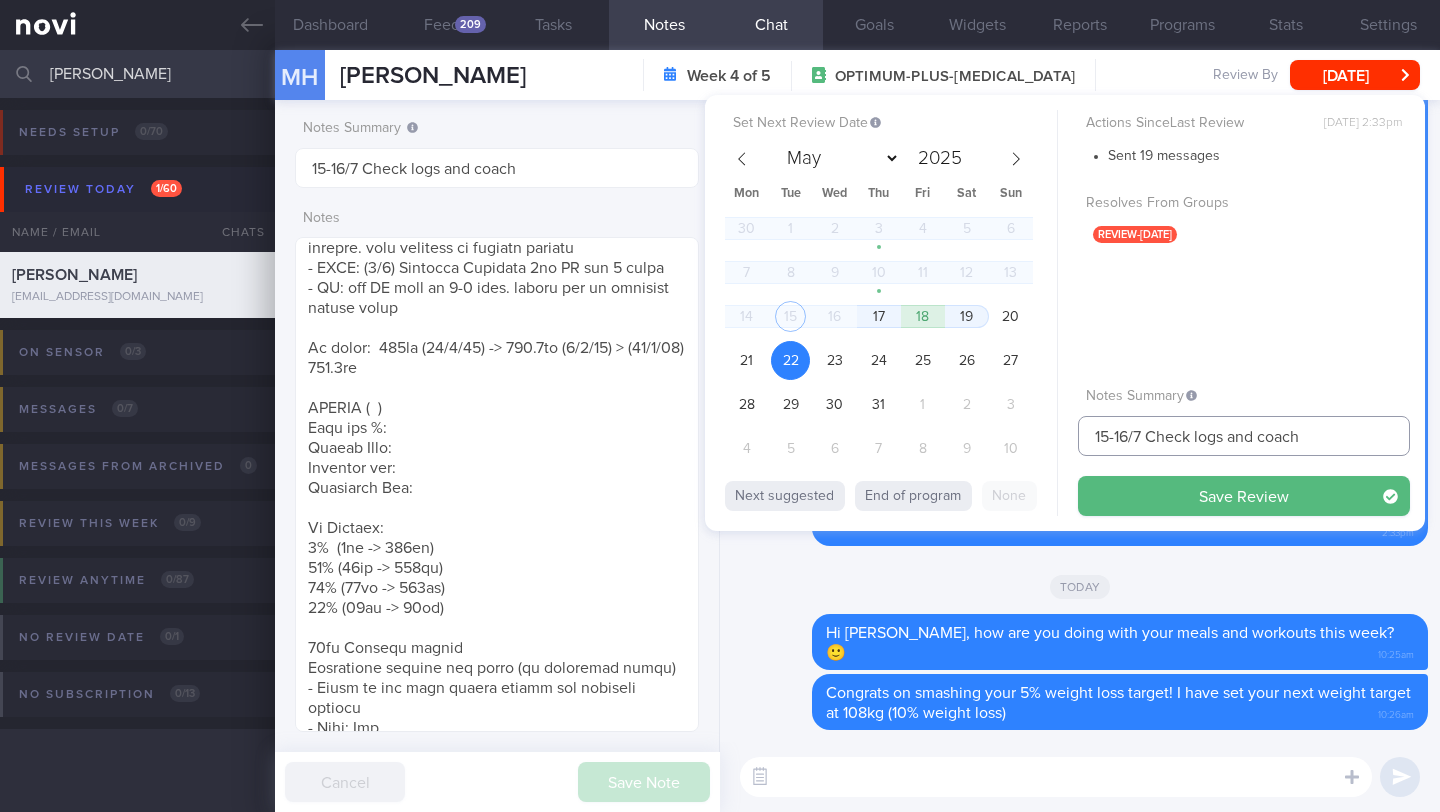 click on "Set Next Review Date
[DATE] May June July August September October November [DATE]
Mon Tue Wed Thu Fri Sat Sun
30 1 2 3 4 5 6 7 8 9 10 11 12 13 14 15 16 17 18 19 20 21 22 23 24 25 26 27 28 29 30 31 1 2 3 4 5 6 7 8 9 10
Next suggested
End of program
None
Actions Since
Last Review
[DATE] 2:33pm
Sent 19 messages
Resolves From Groups
review-[DATE]
Notes Summary" at bounding box center [1065, 313] 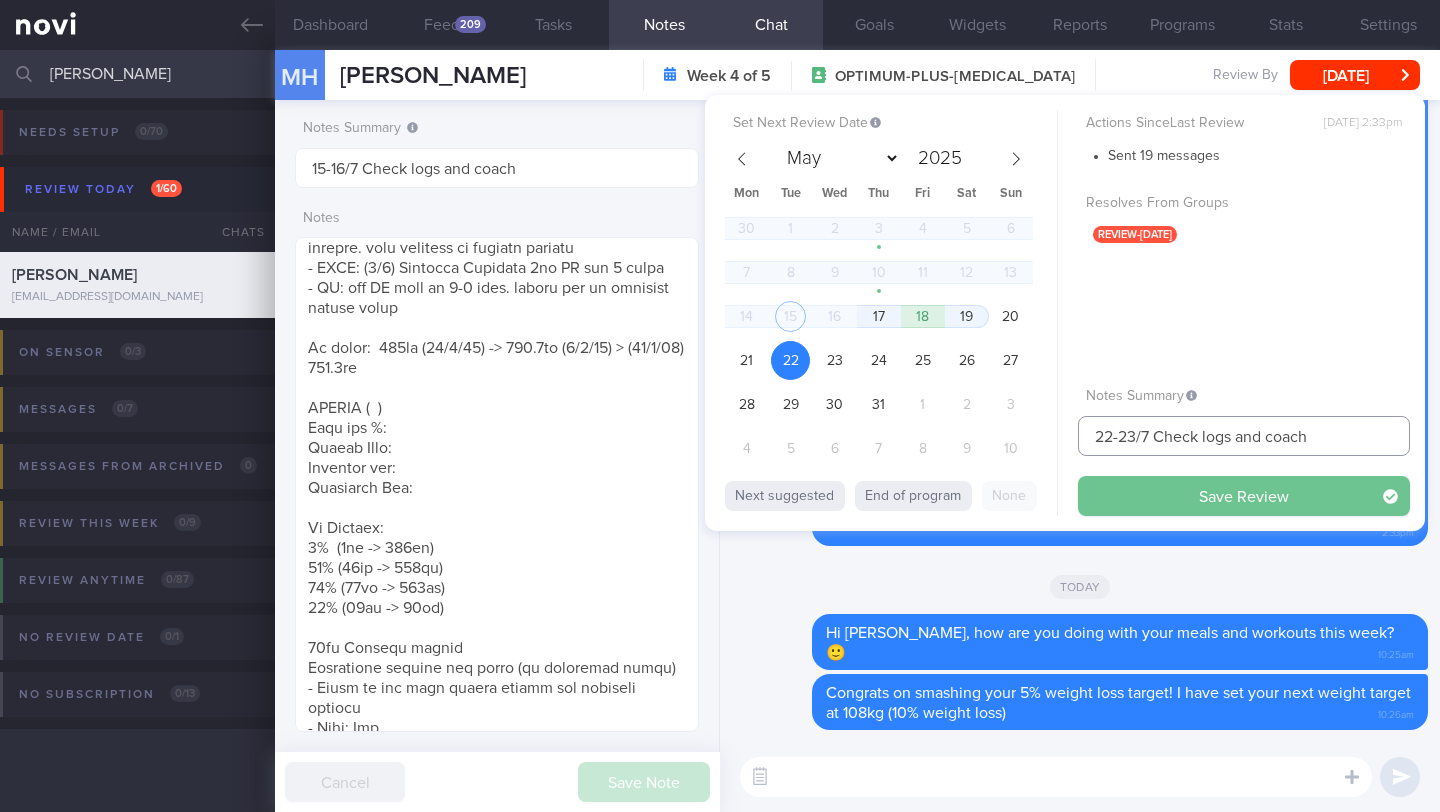 type on "22-23/7 Check logs and coach" 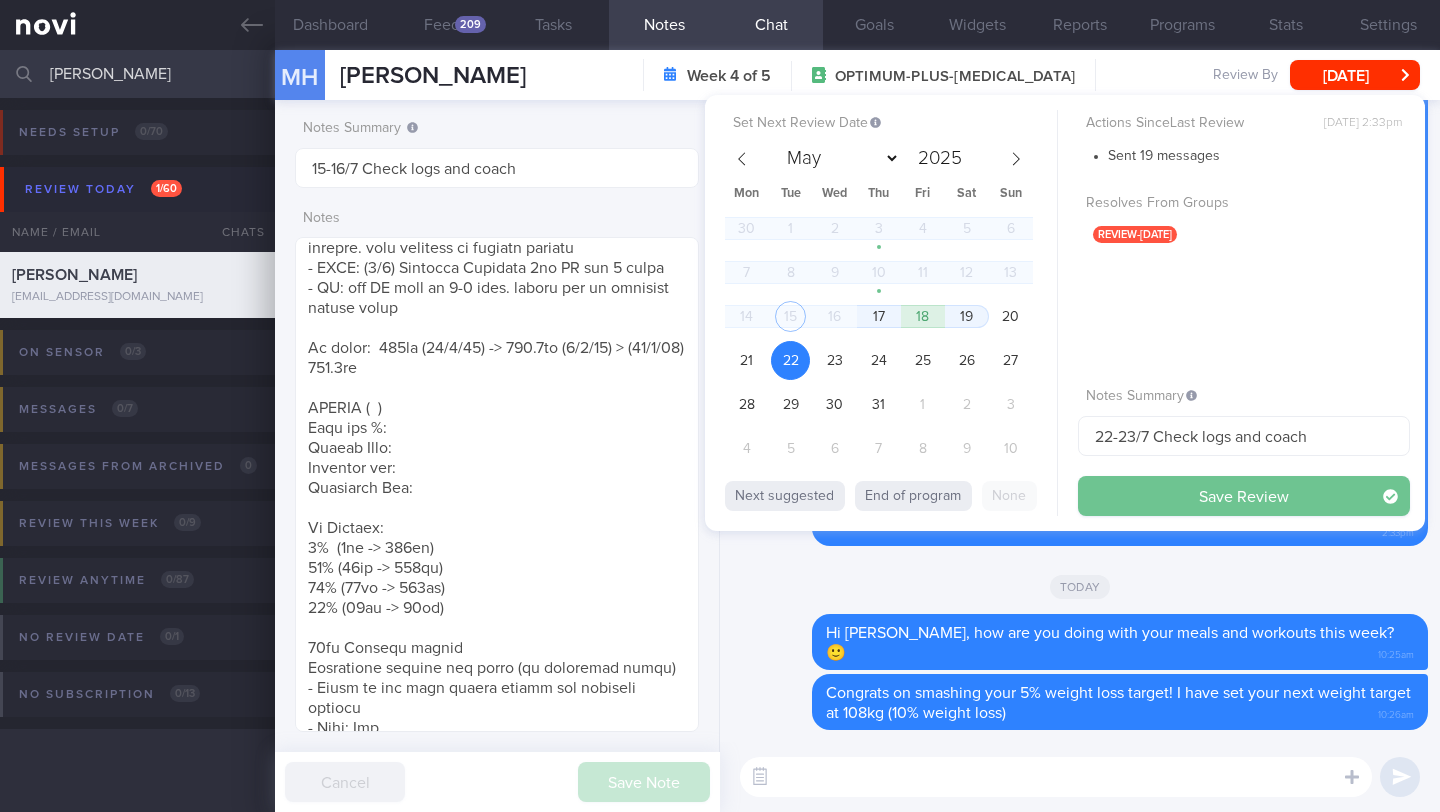 click on "Save Review" at bounding box center [1244, 496] 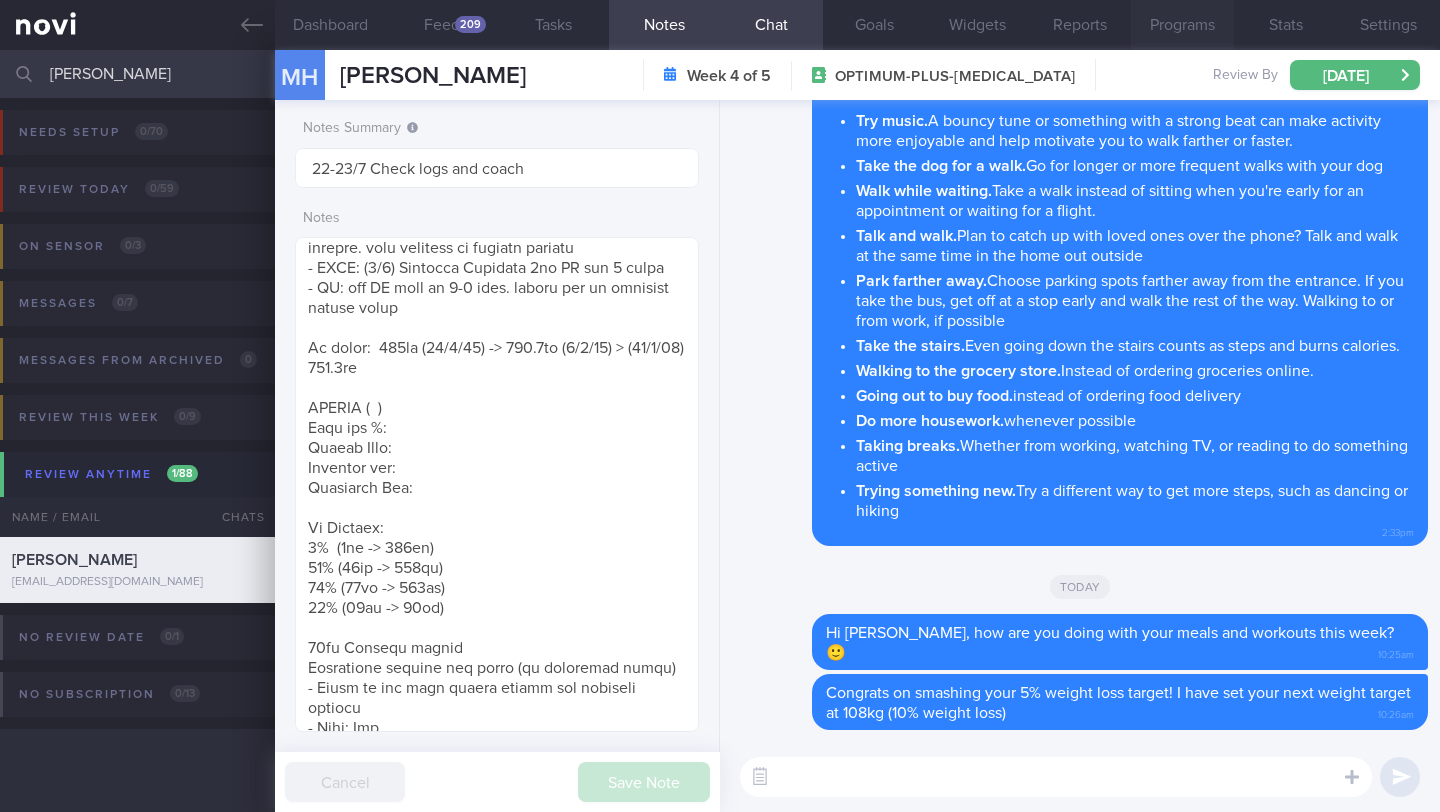 click on "Programs" at bounding box center [1182, 25] 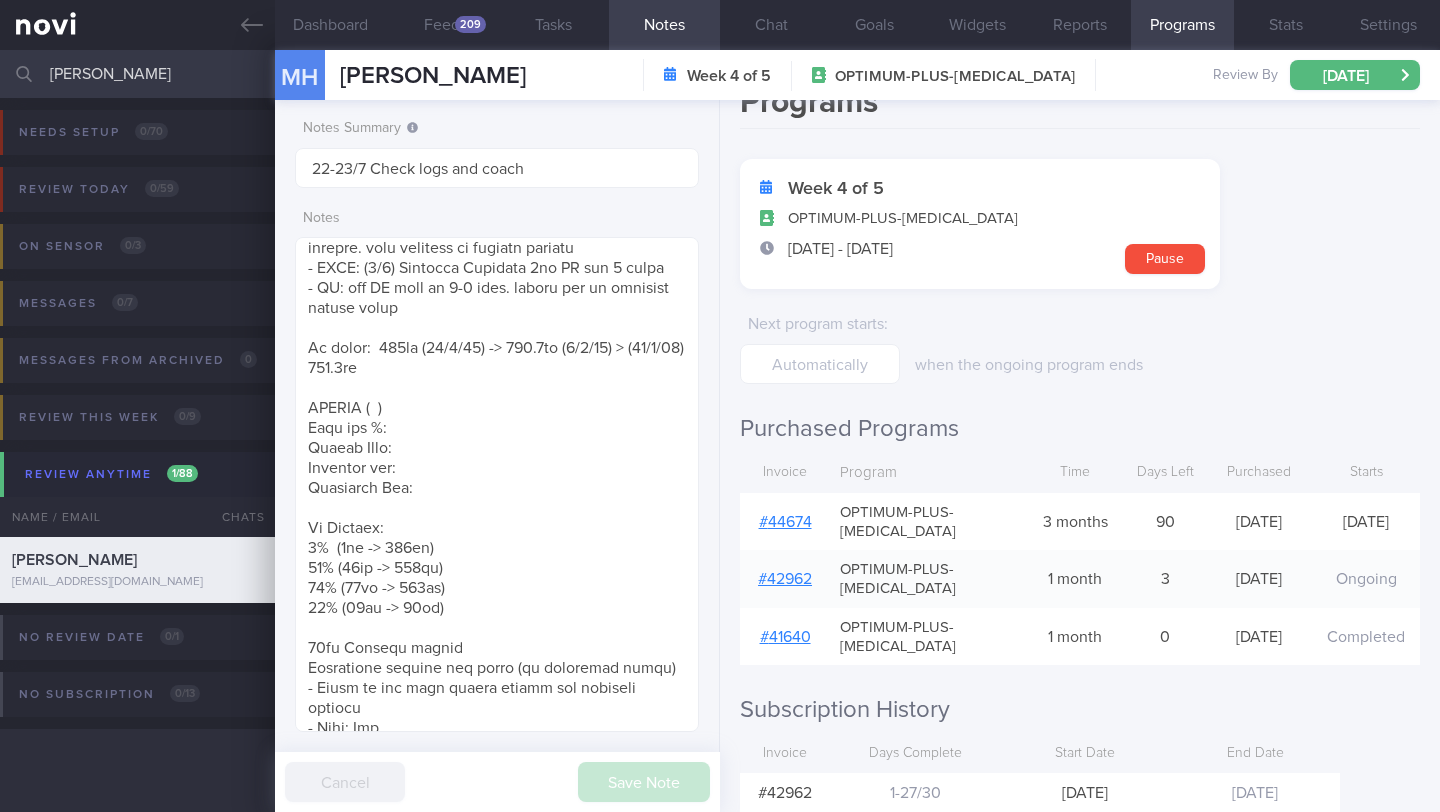 scroll, scrollTop: 128, scrollLeft: 0, axis: vertical 